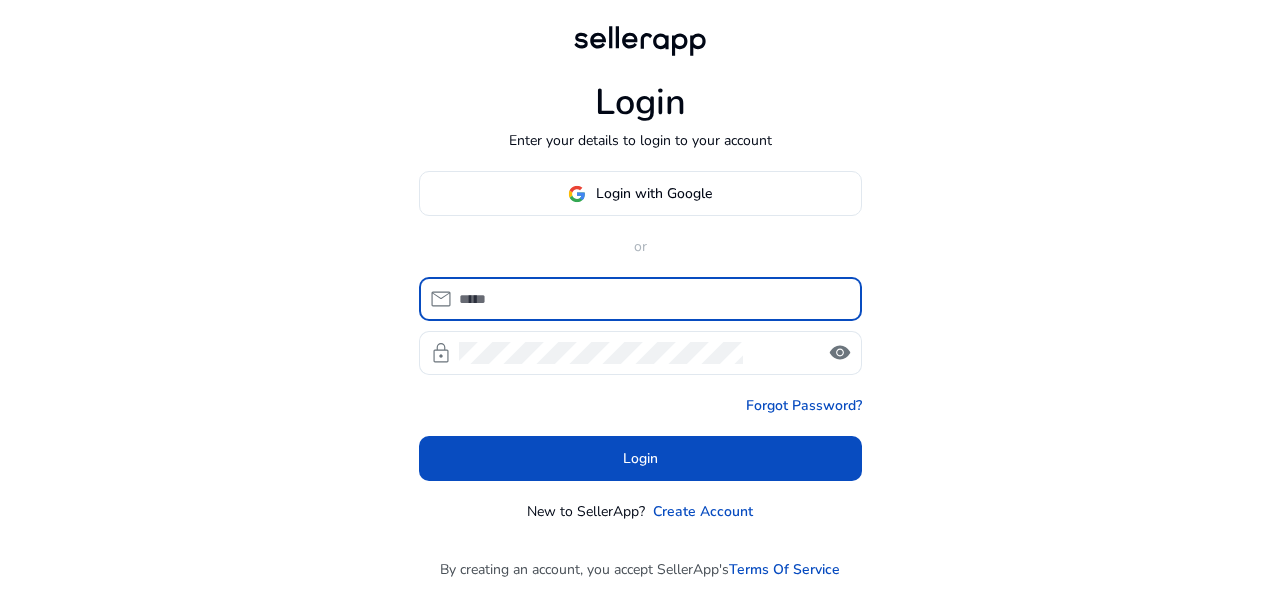 scroll, scrollTop: 0, scrollLeft: 0, axis: both 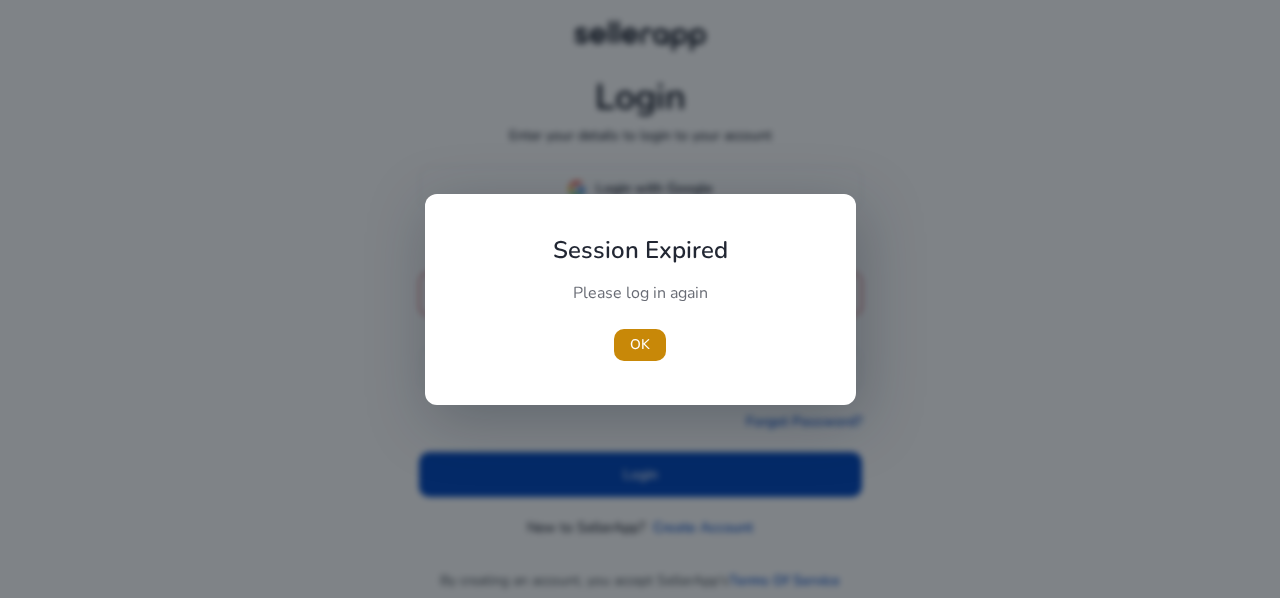 type 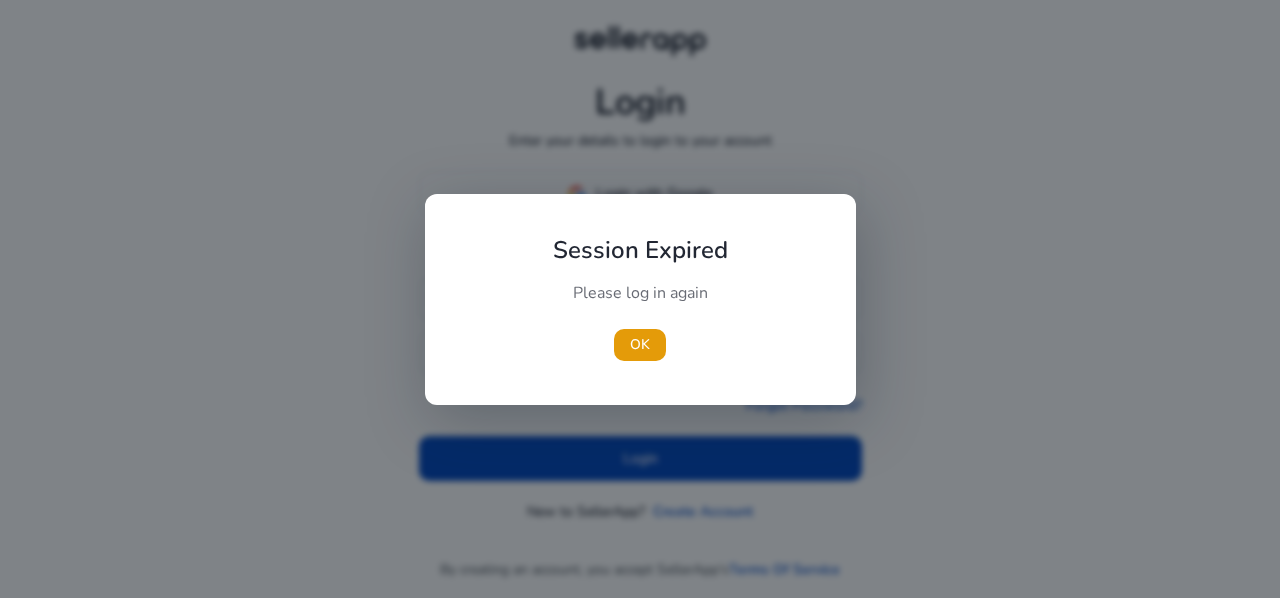 click at bounding box center [640, 299] 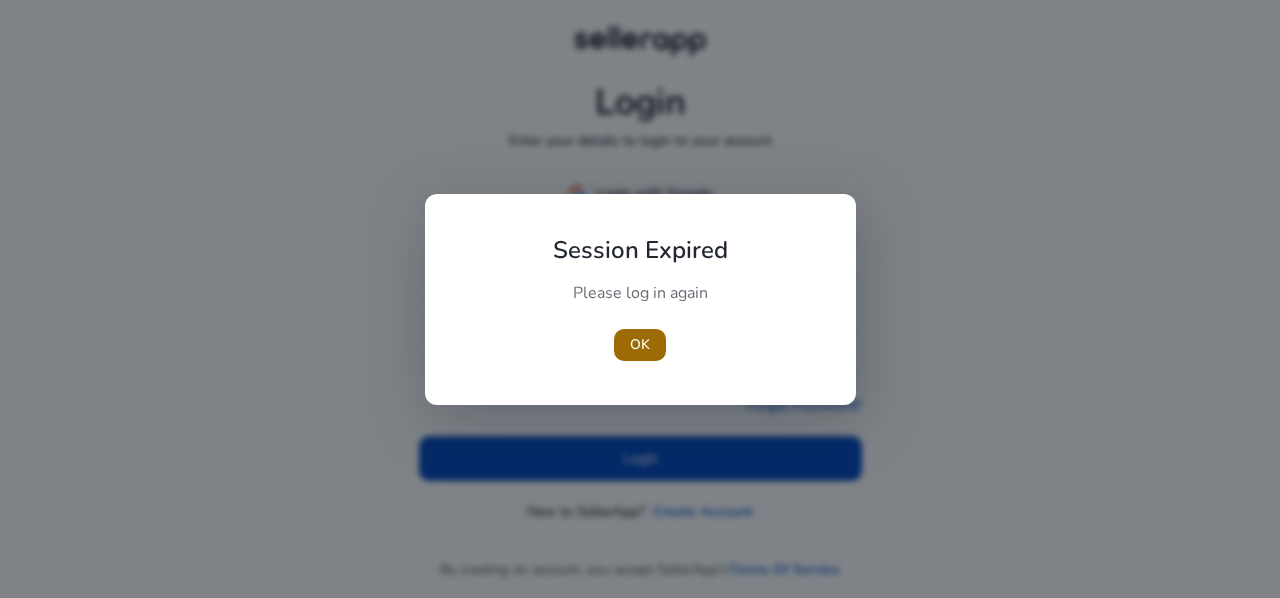 click on "OK" at bounding box center (640, 344) 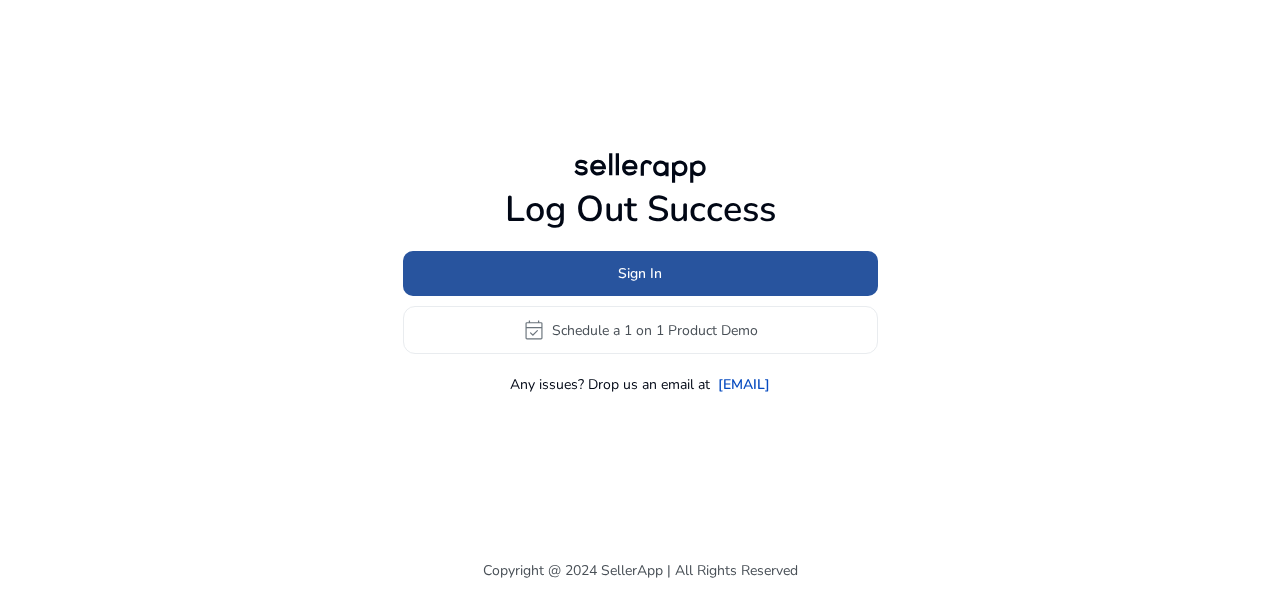 click 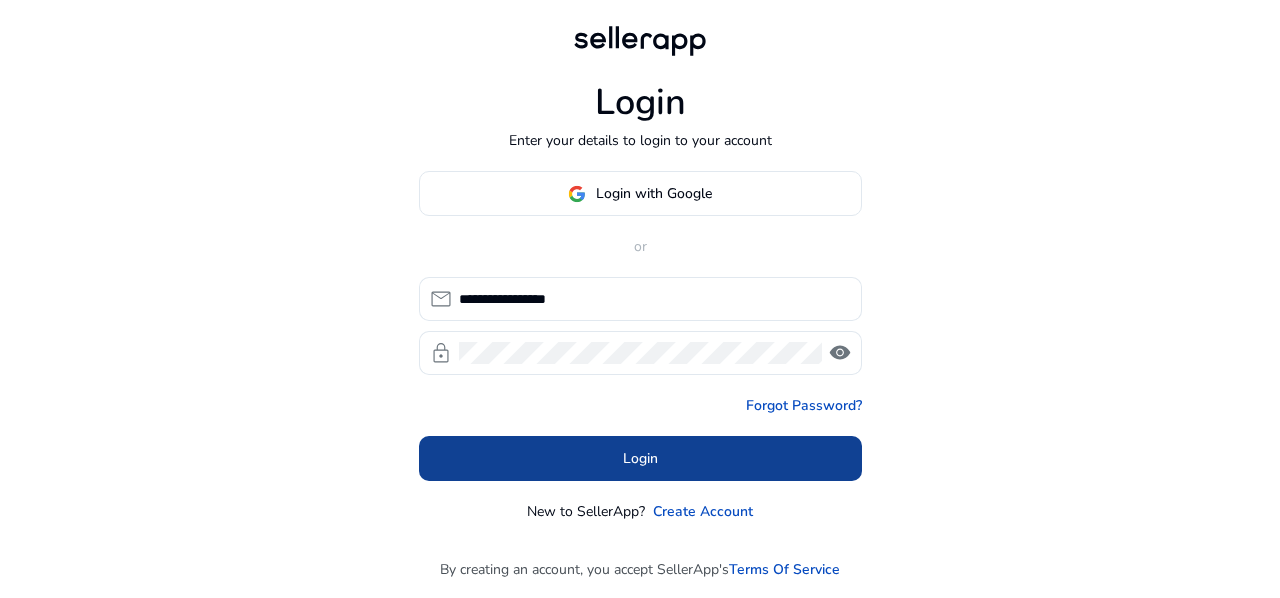 click on "Login" at bounding box center (640, 458) 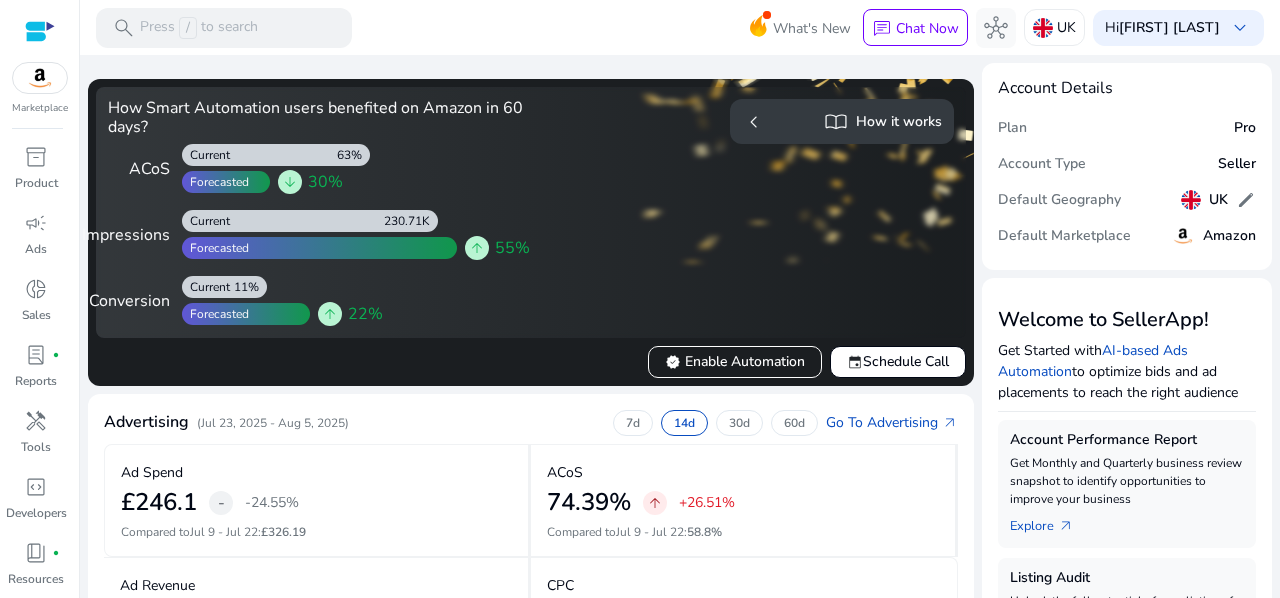 click on "Advertising   ([DATE] - [DATE])   7d   14d   30d   60d  Go To Advertising   arrow_outward" 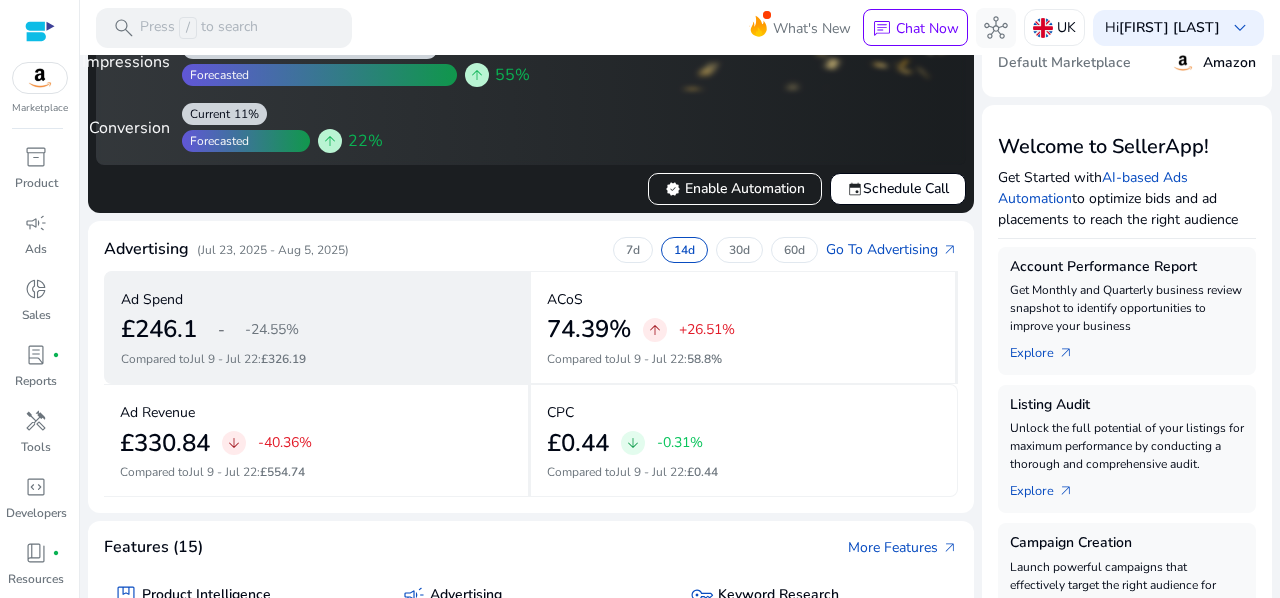 scroll, scrollTop: 170, scrollLeft: 0, axis: vertical 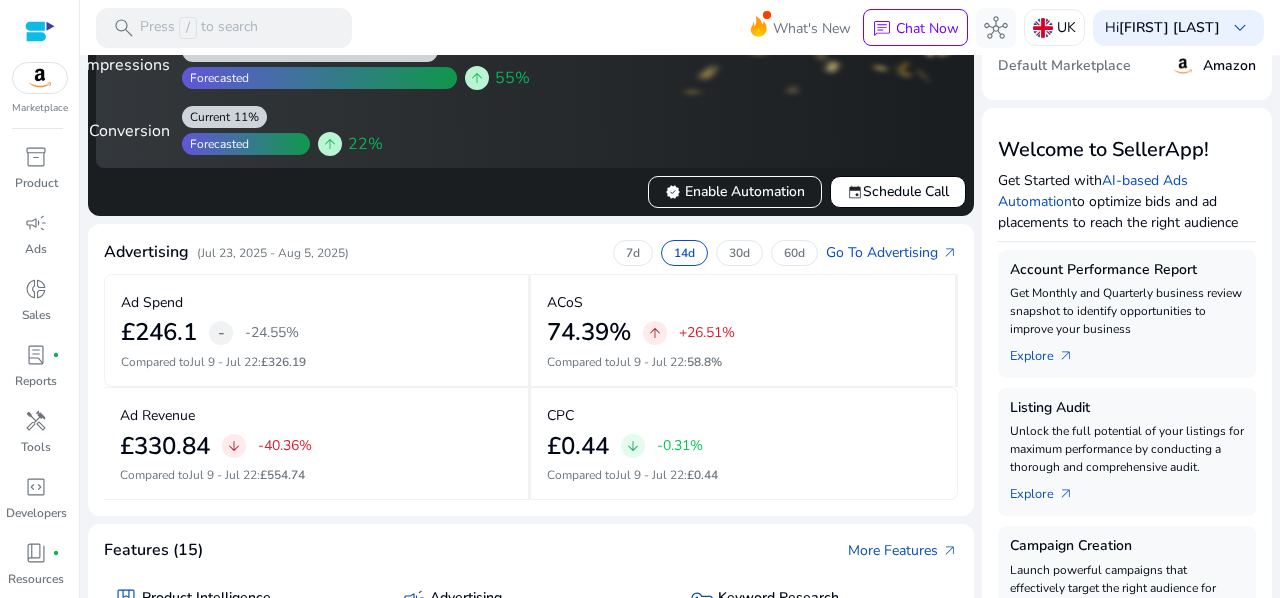 click on "(Jul 23, 2025 - Aug 5, 2025)" 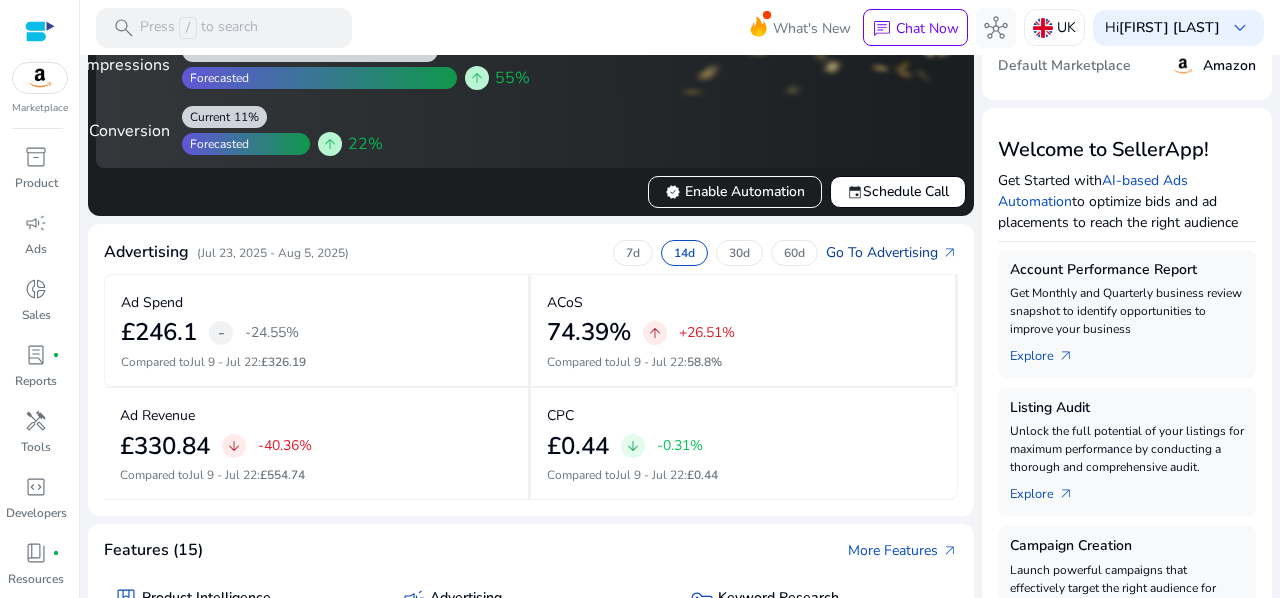 click on "Go To Advertising   arrow_outward" 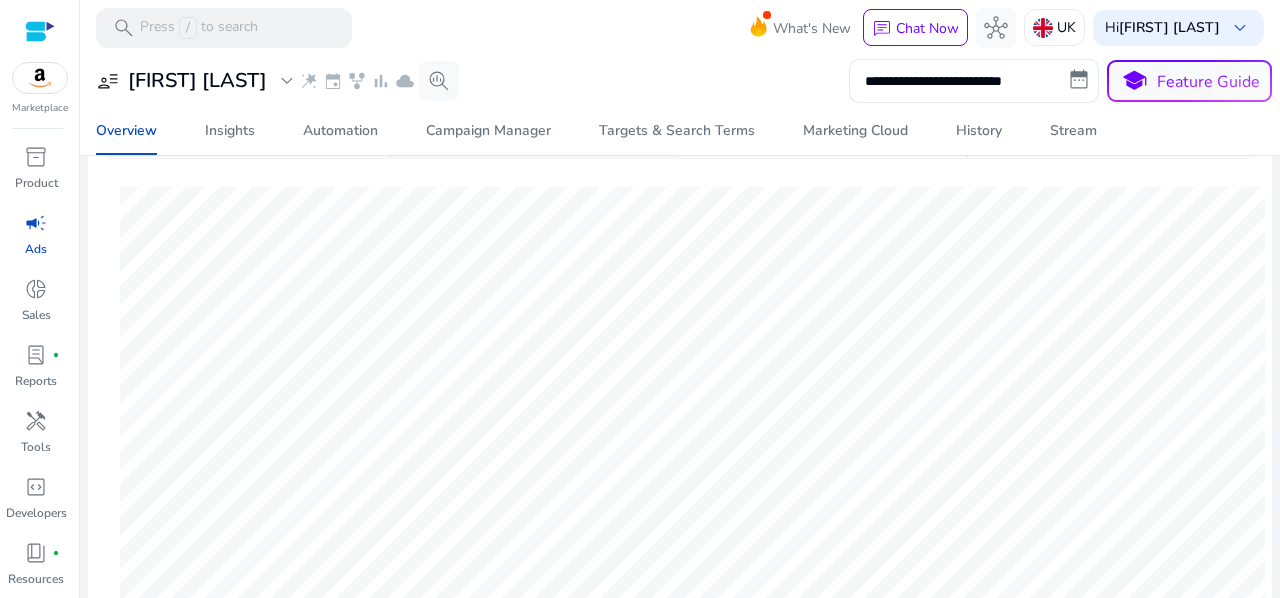 scroll, scrollTop: 226, scrollLeft: 0, axis: vertical 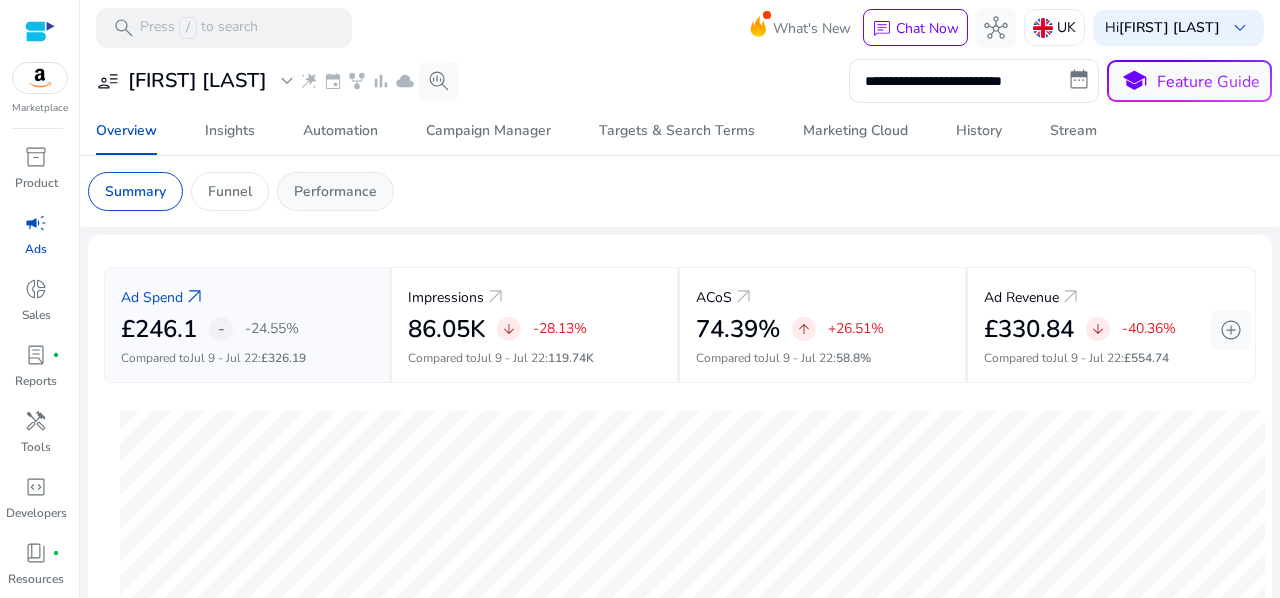 click on "Performance" 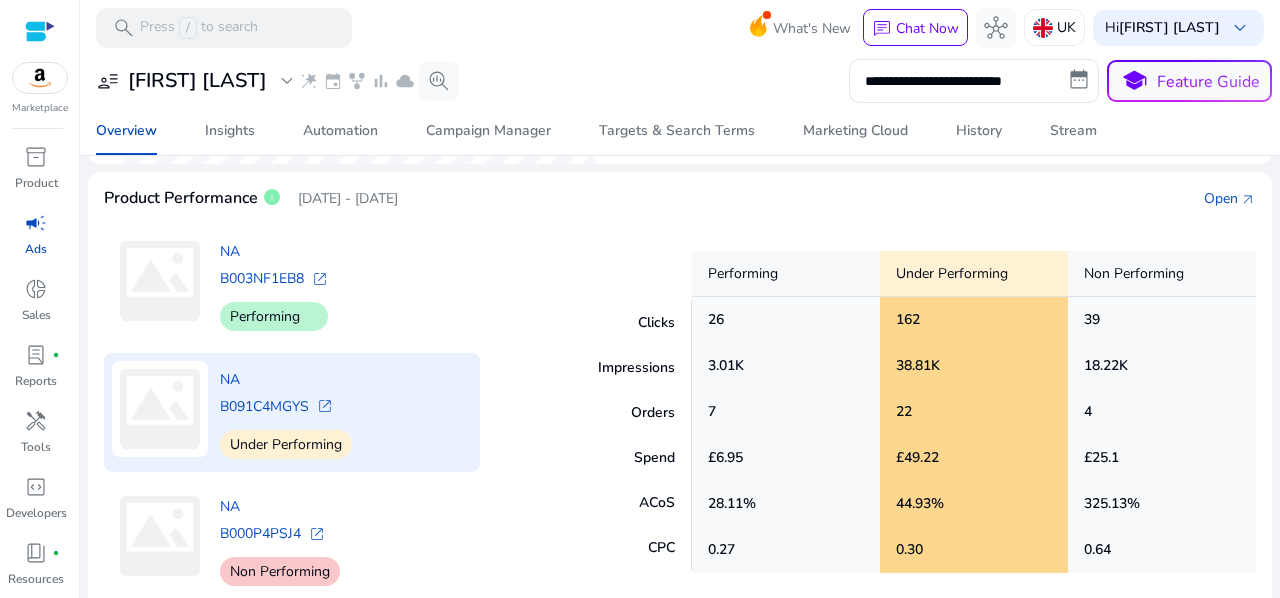 scroll, scrollTop: 758, scrollLeft: 0, axis: vertical 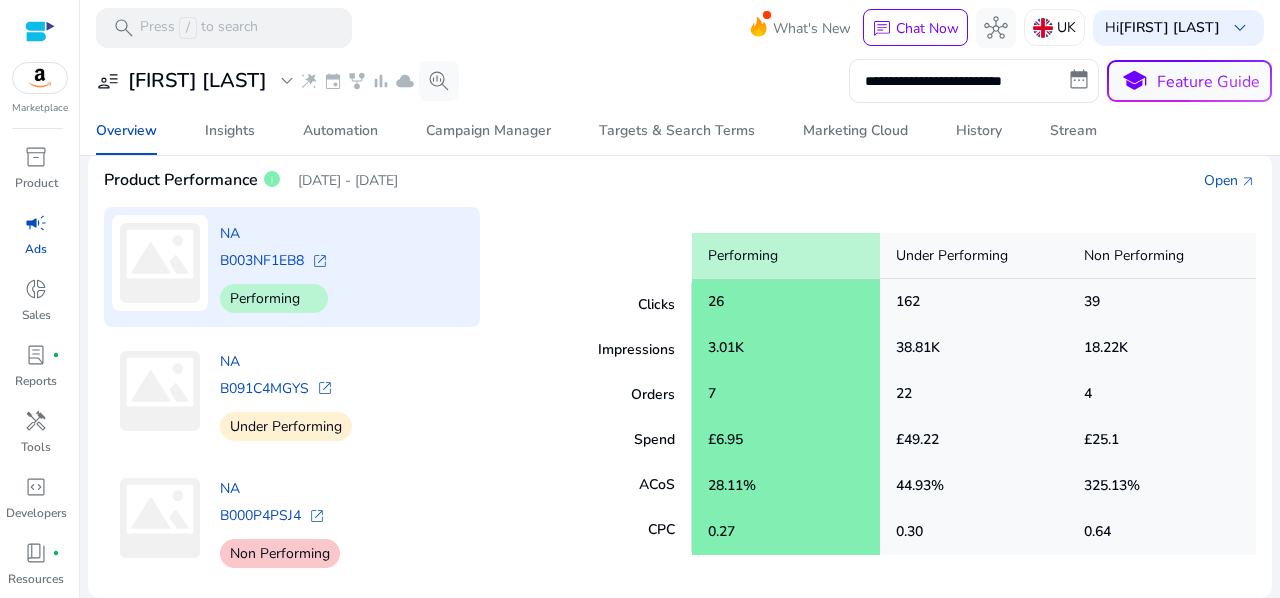 click on "open_in_new" 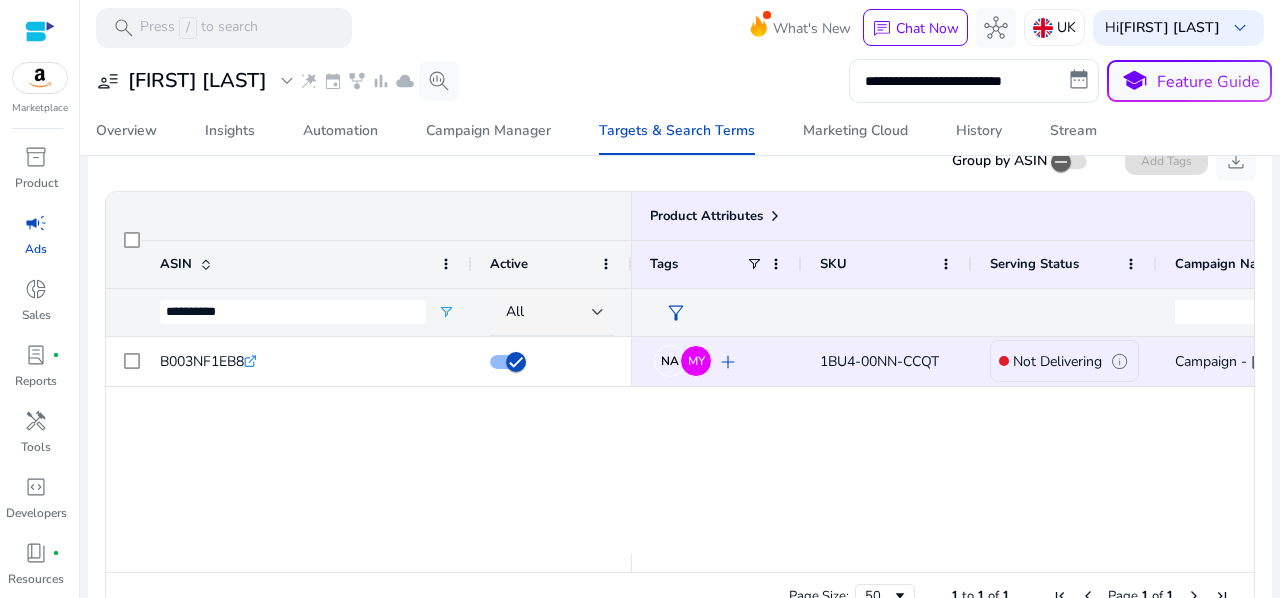 scroll, scrollTop: 211, scrollLeft: 0, axis: vertical 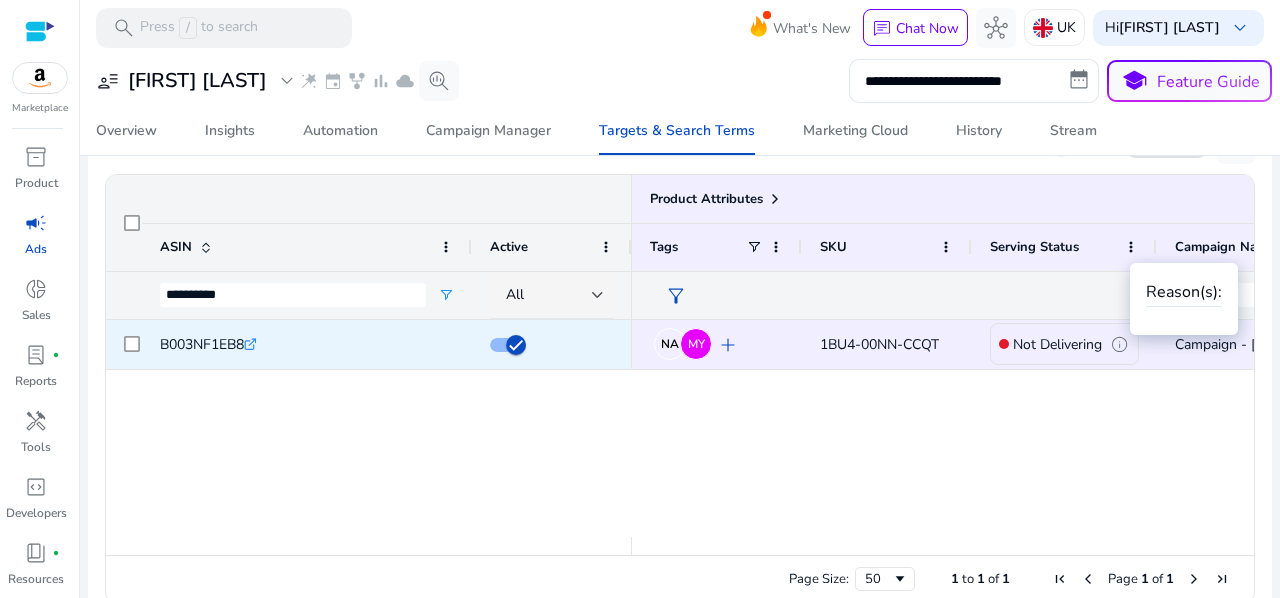 click on "info" 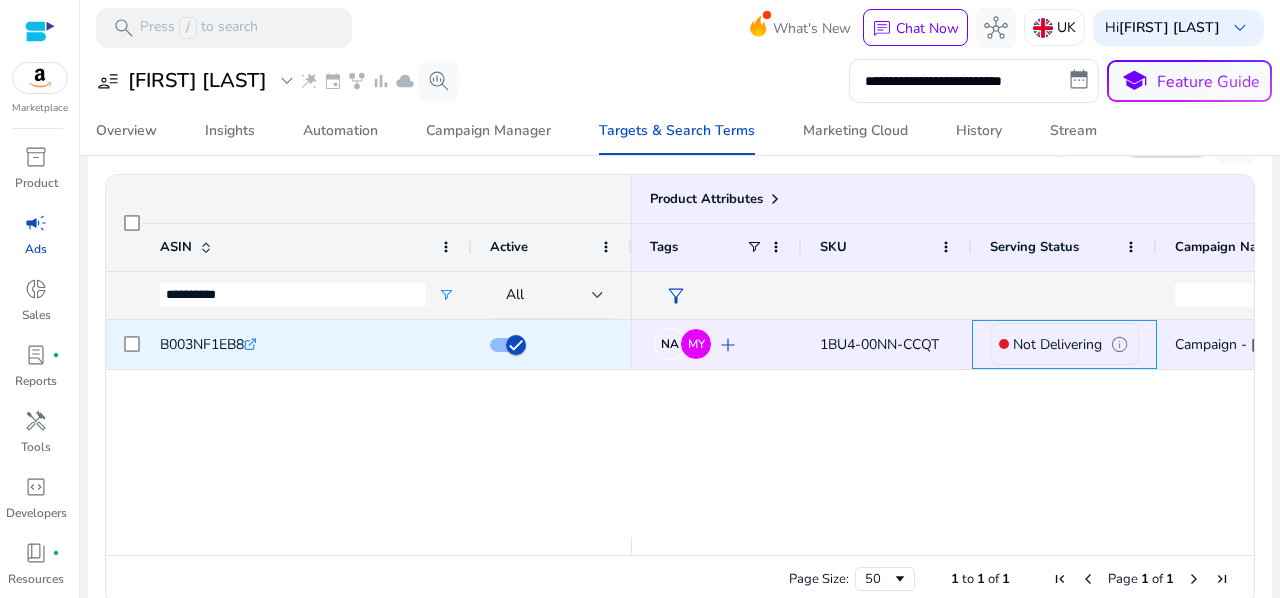 scroll, scrollTop: 0, scrollLeft: 184, axis: horizontal 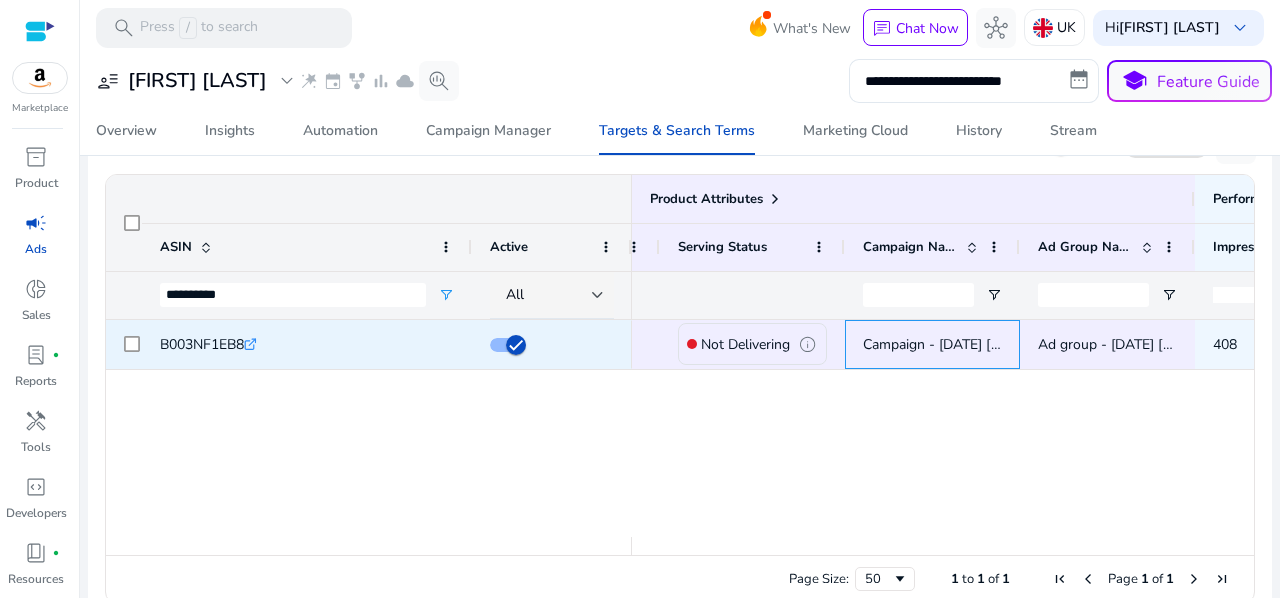 click on "Campaign - 25/06/2025 15:51:37.461 - Gloves" 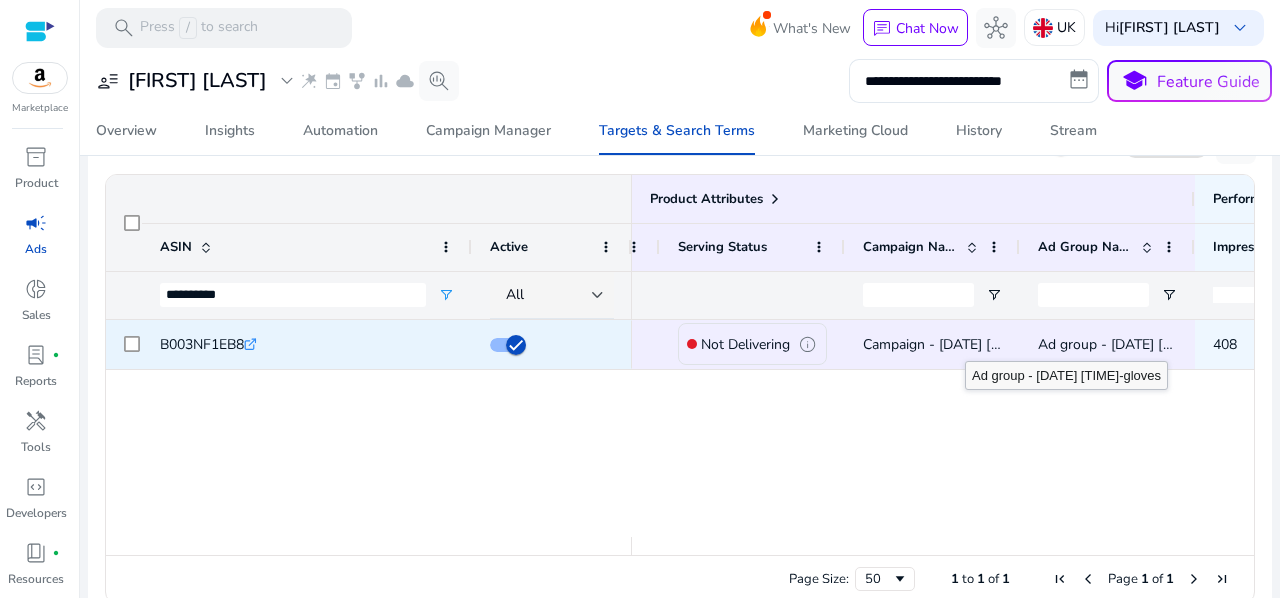 click on "Ad group - [DATE] [TIME]-[PII]" 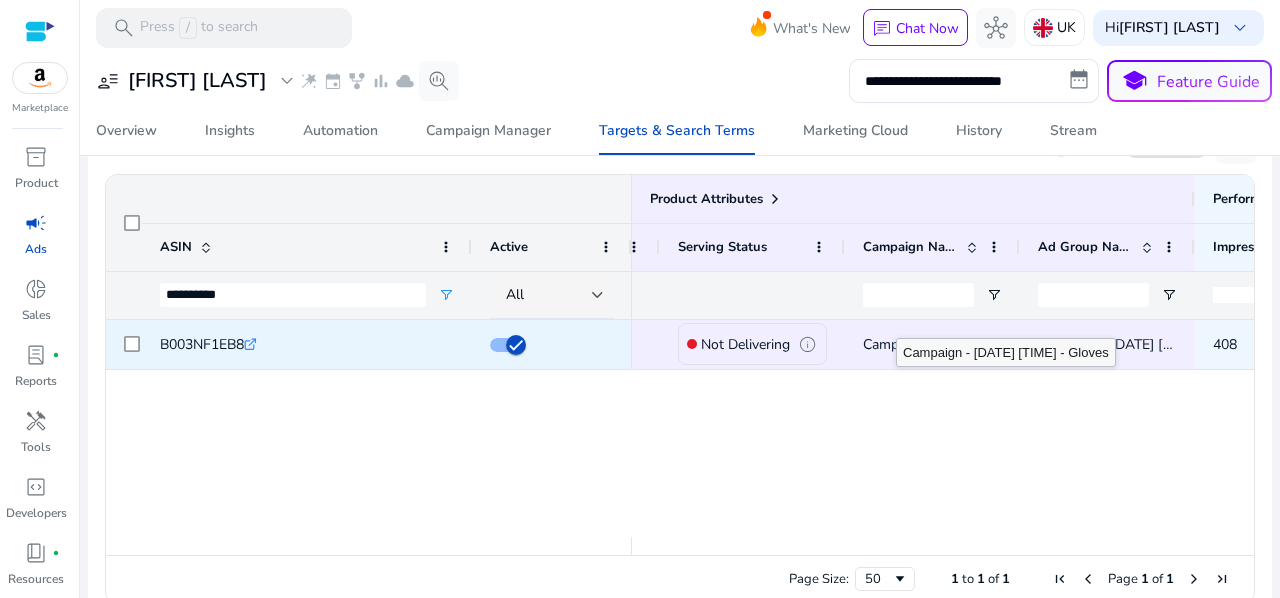 click on "Campaign - 25/06/2025 15:51:37.461 - Gloves" 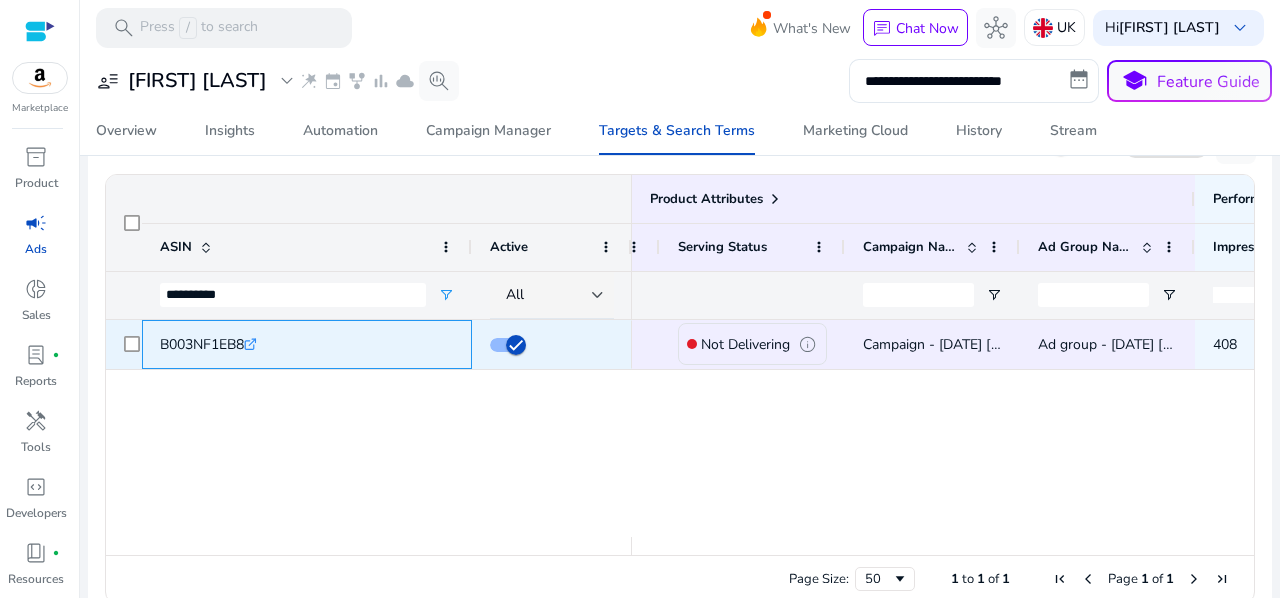 click on ".st0{fill:#2c8af8}" 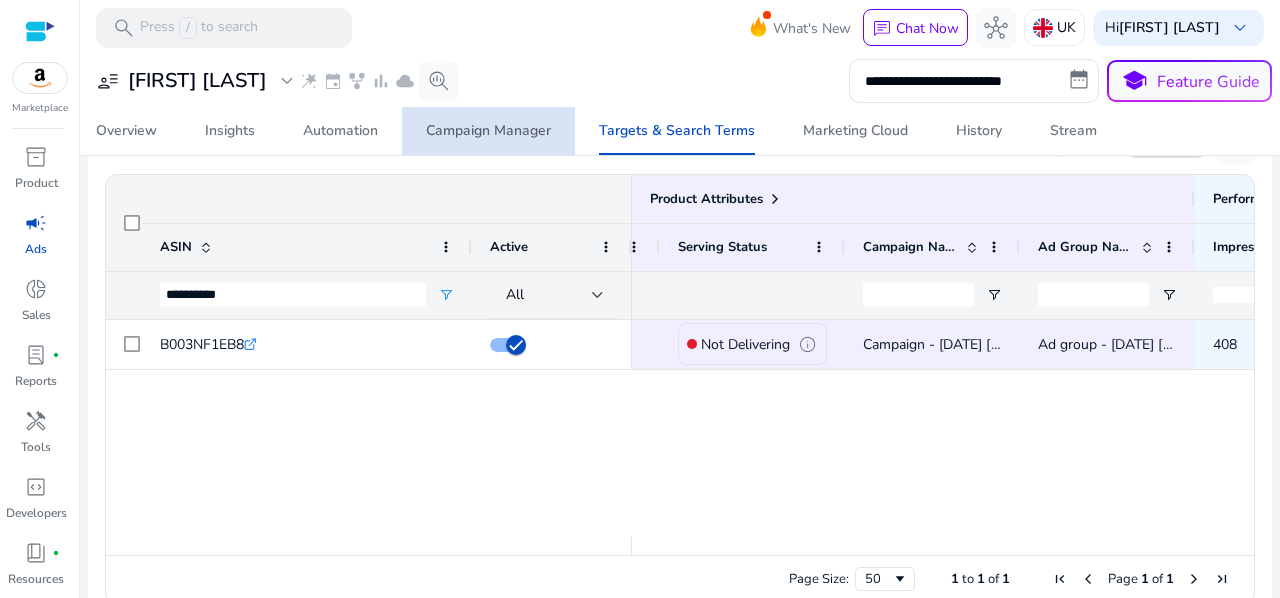 click on "Campaign Manager" at bounding box center (488, 131) 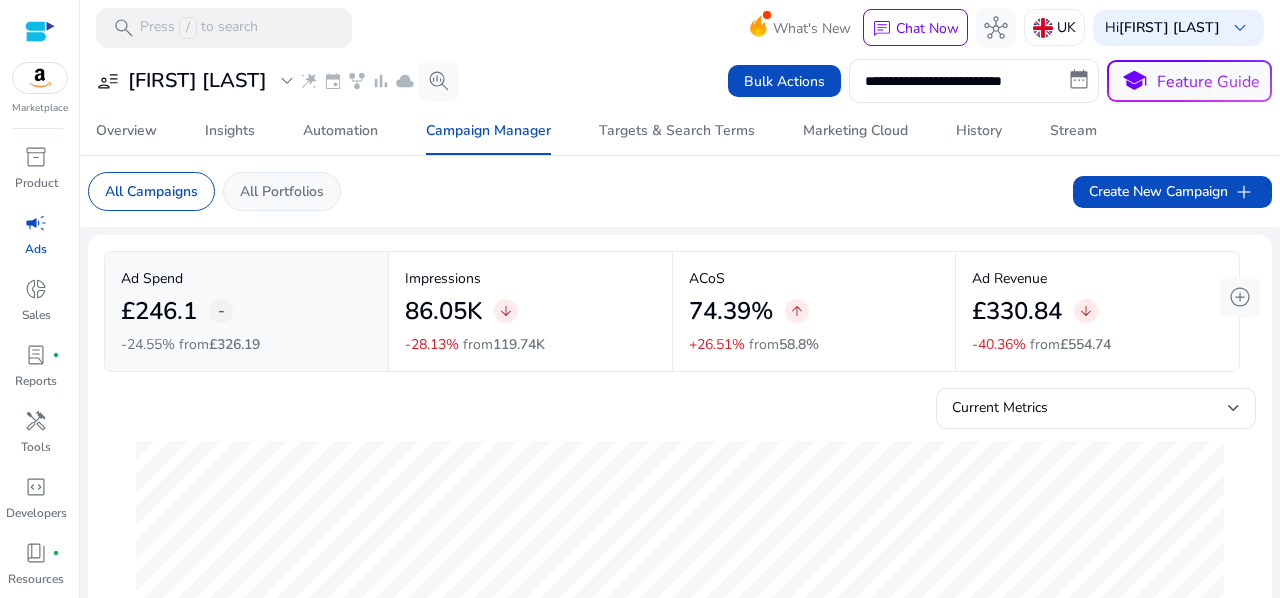 click on "All Portfolios" 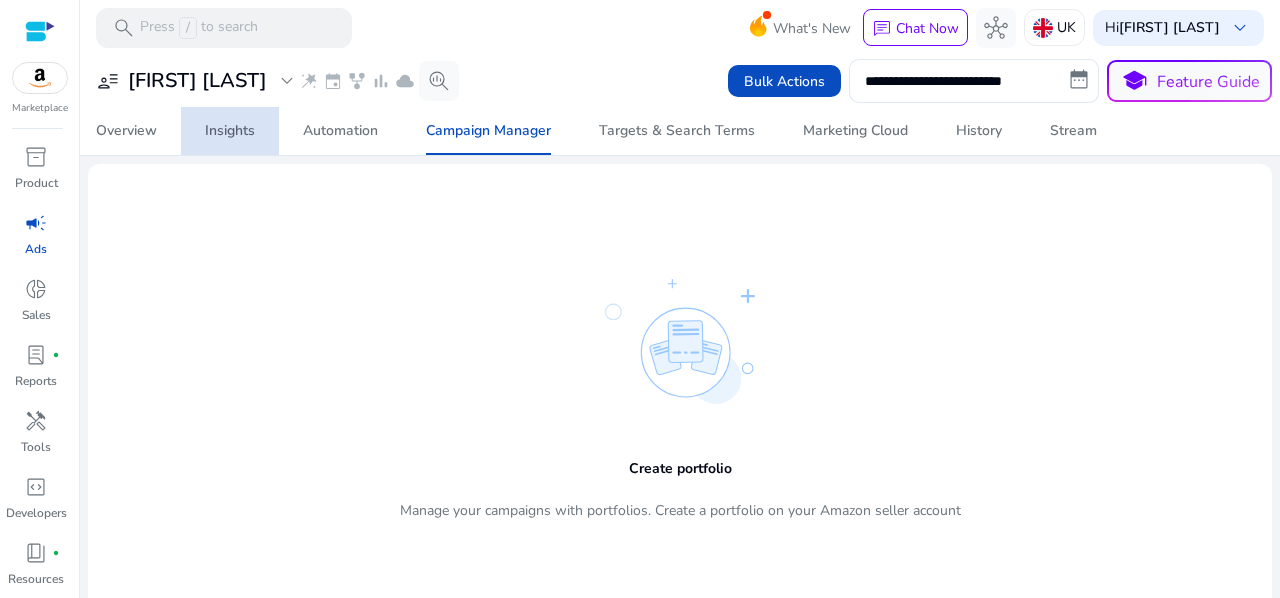 click on "Insights" at bounding box center (230, 131) 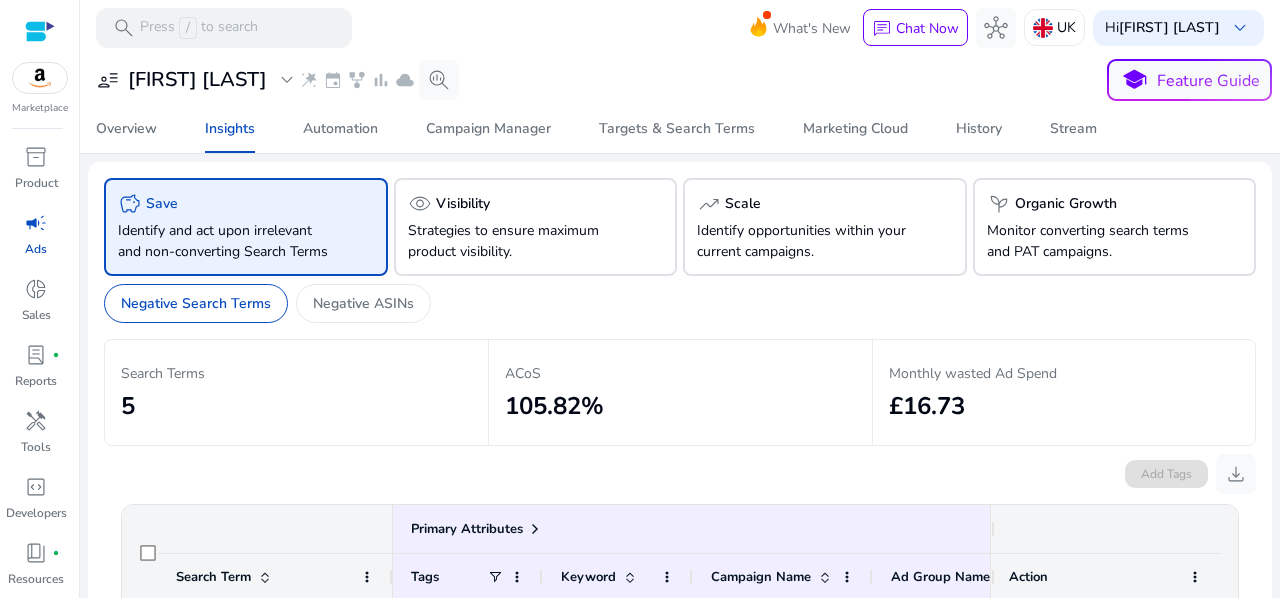 click on "savings   Save" 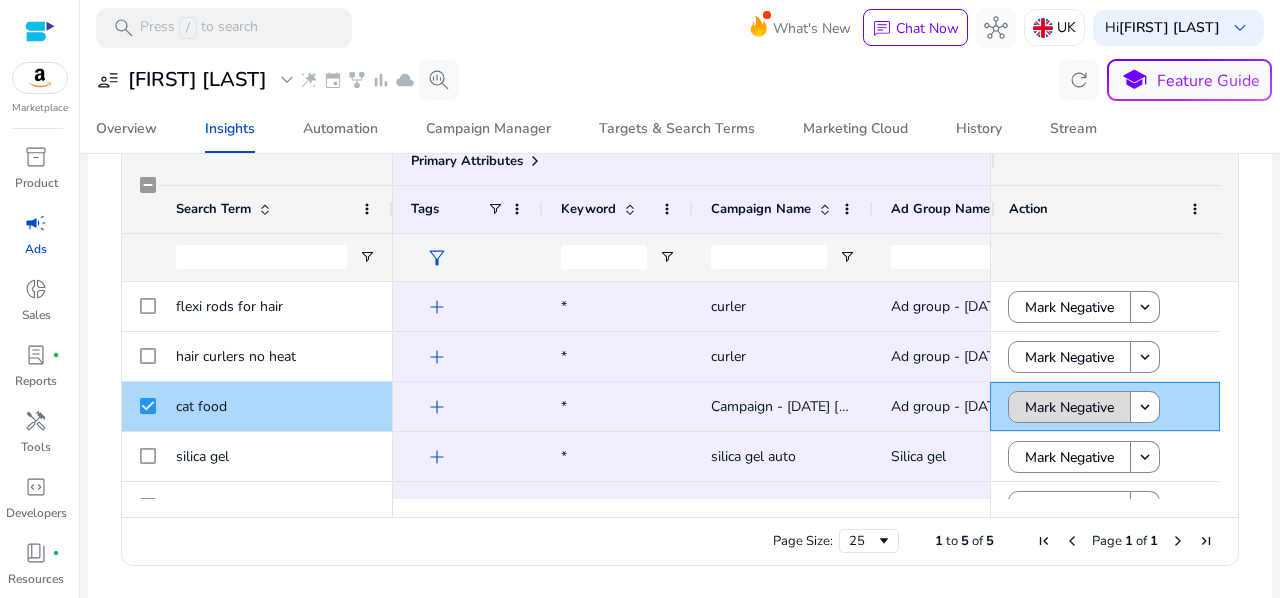 click on "Mark Negative" 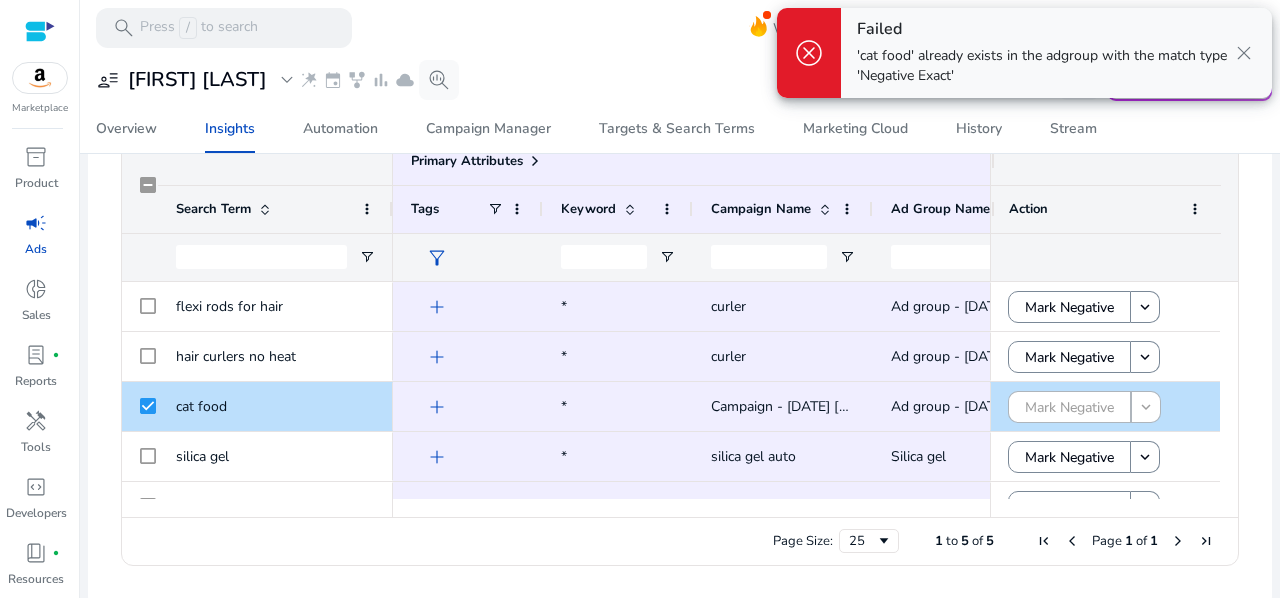 click on "close" at bounding box center (1244, 53) 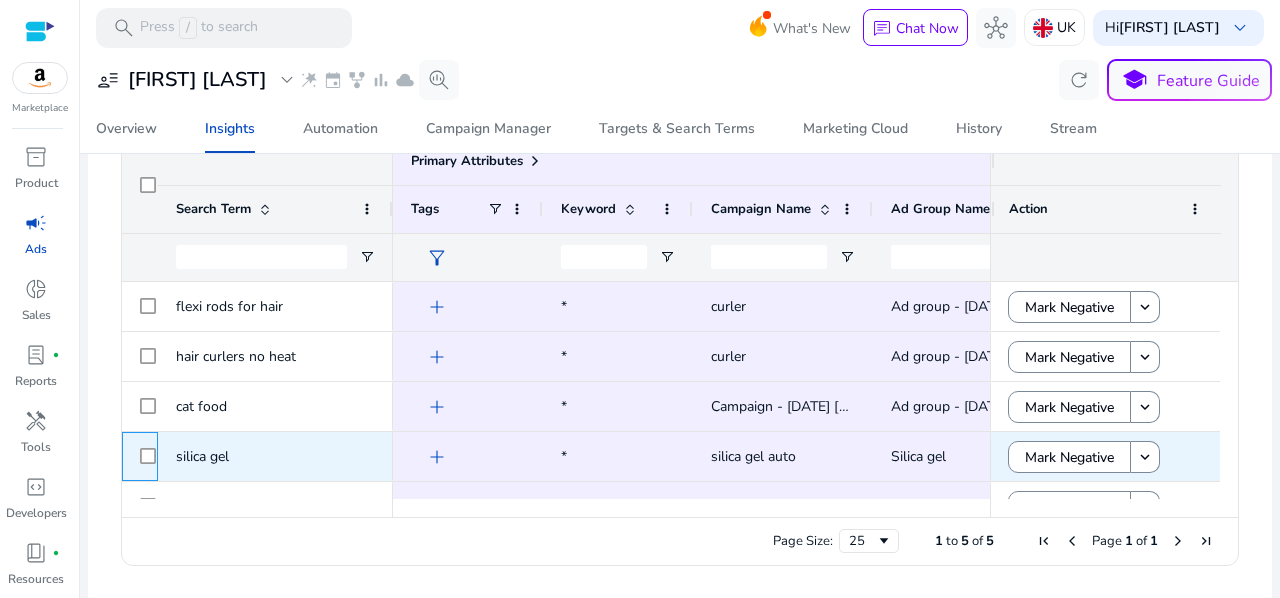 click 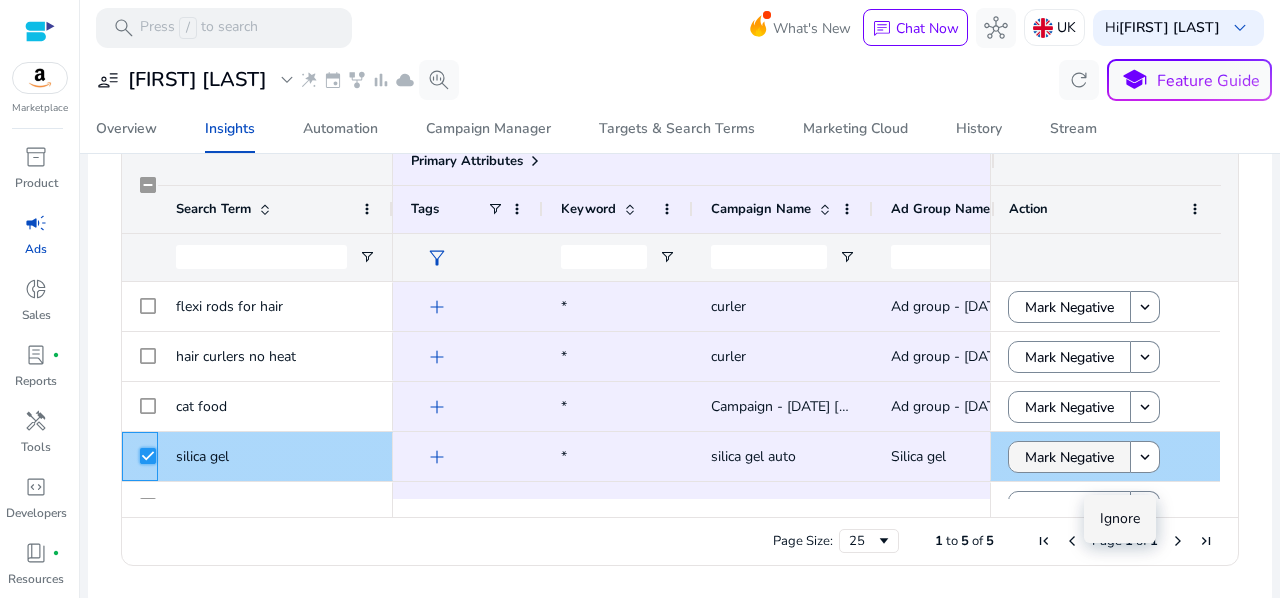 click on "Mark Negative" 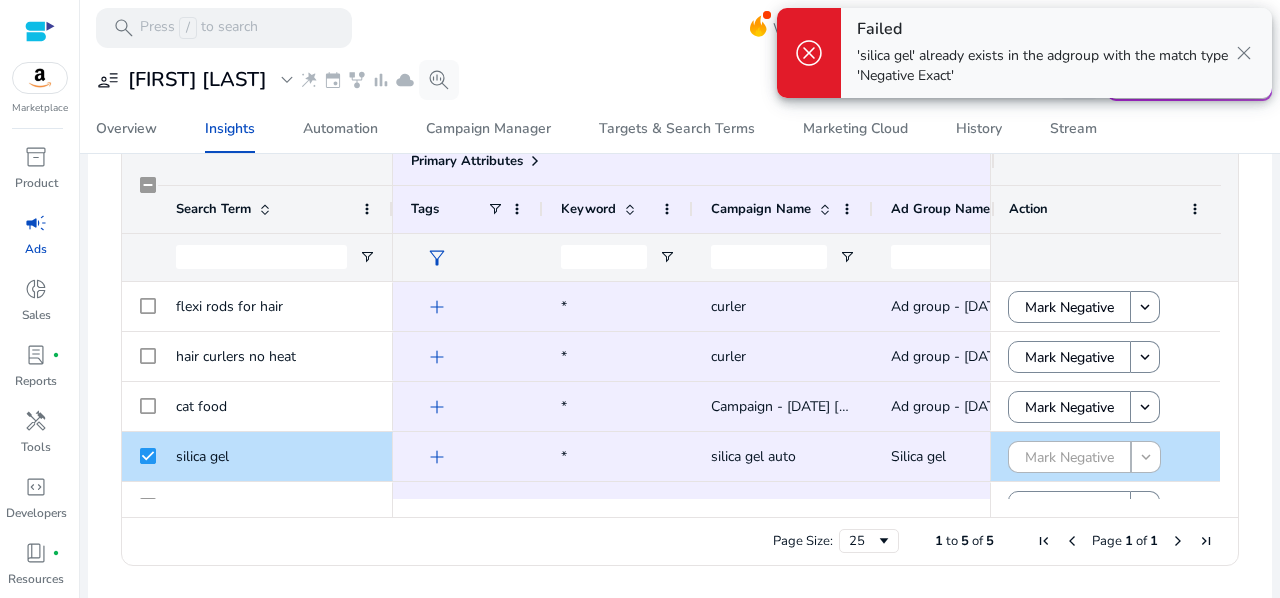 click on "close" at bounding box center [1244, 53] 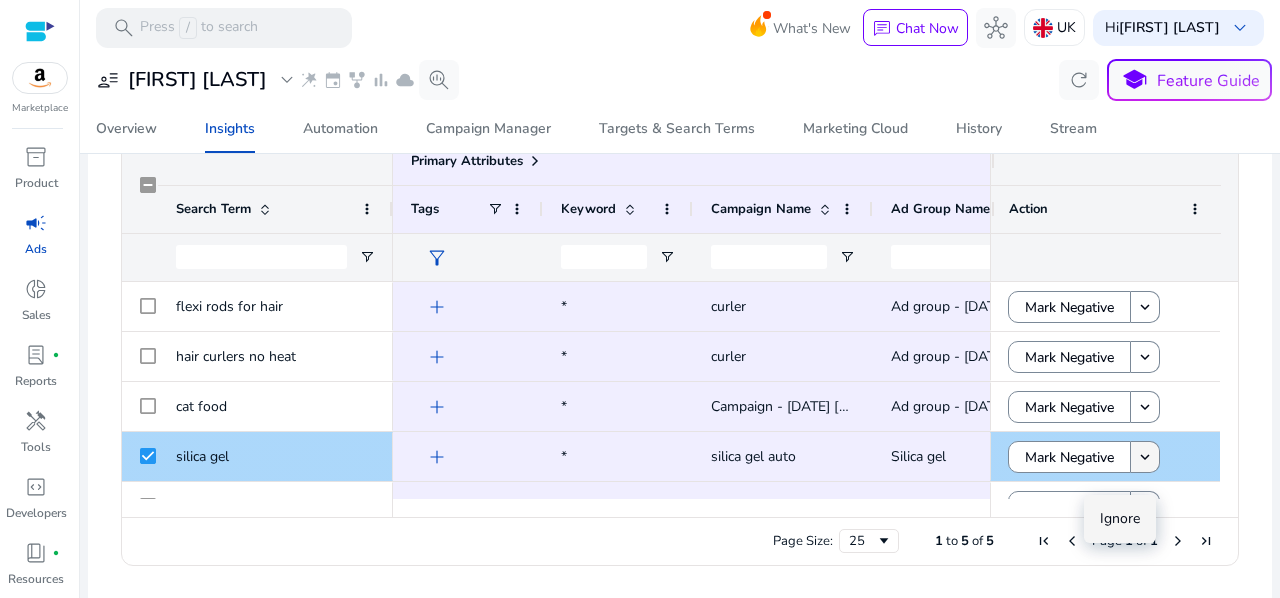click on "keyboard_arrow_down" 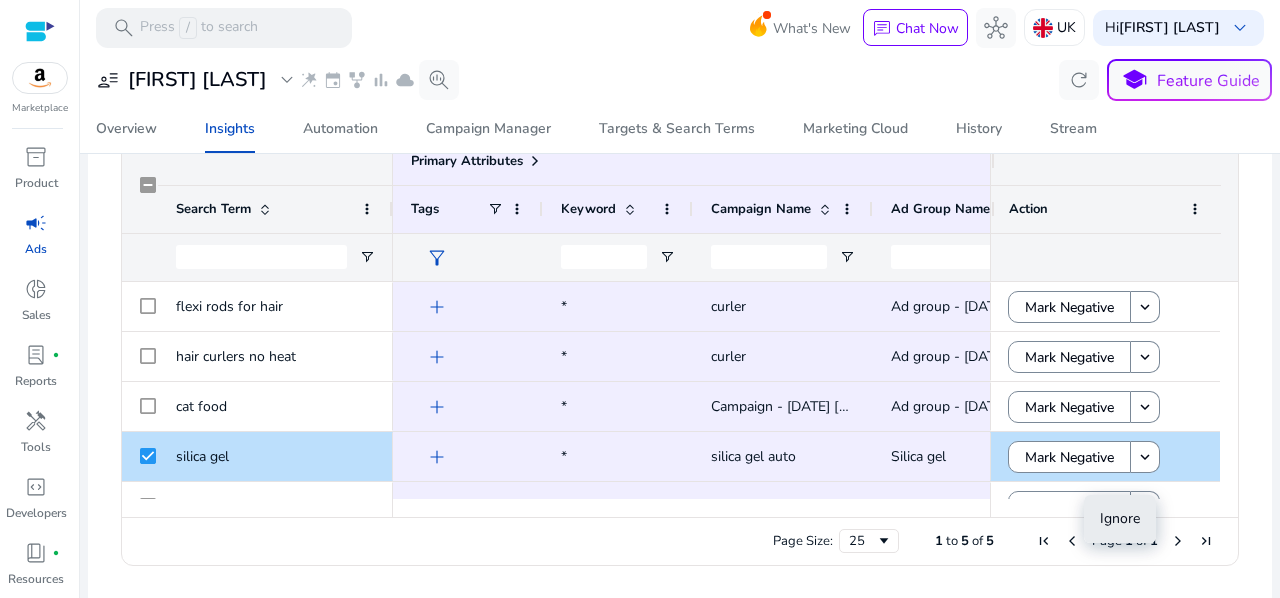 click on "Ignore" at bounding box center (1120, 518) 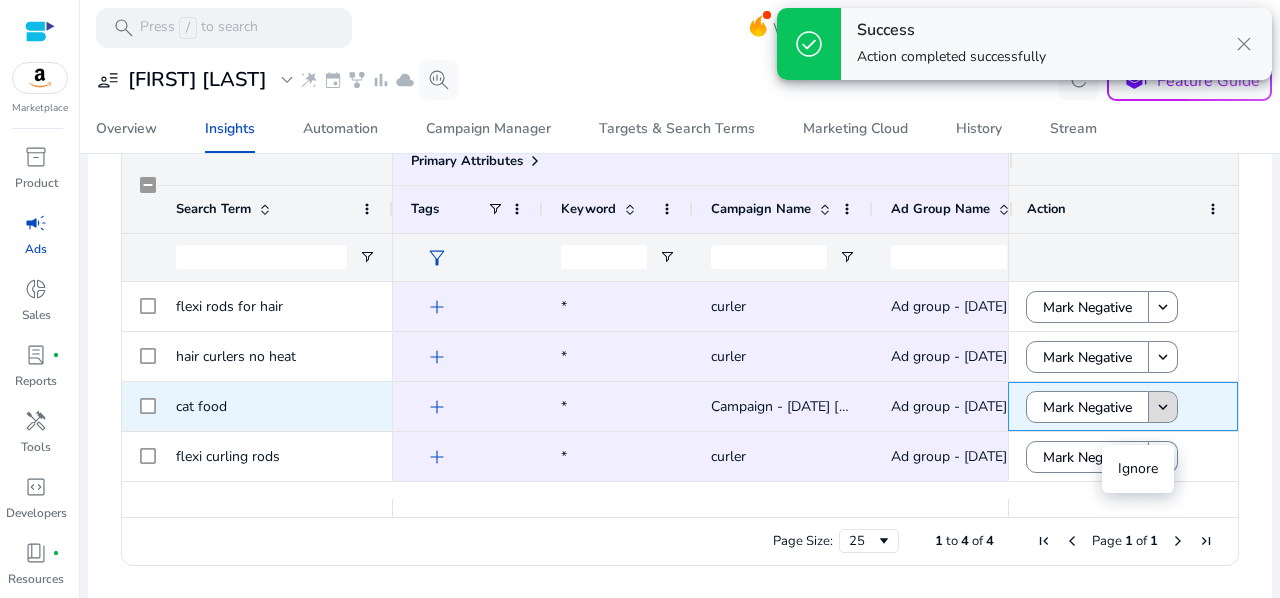 click on "keyboard_arrow_down" 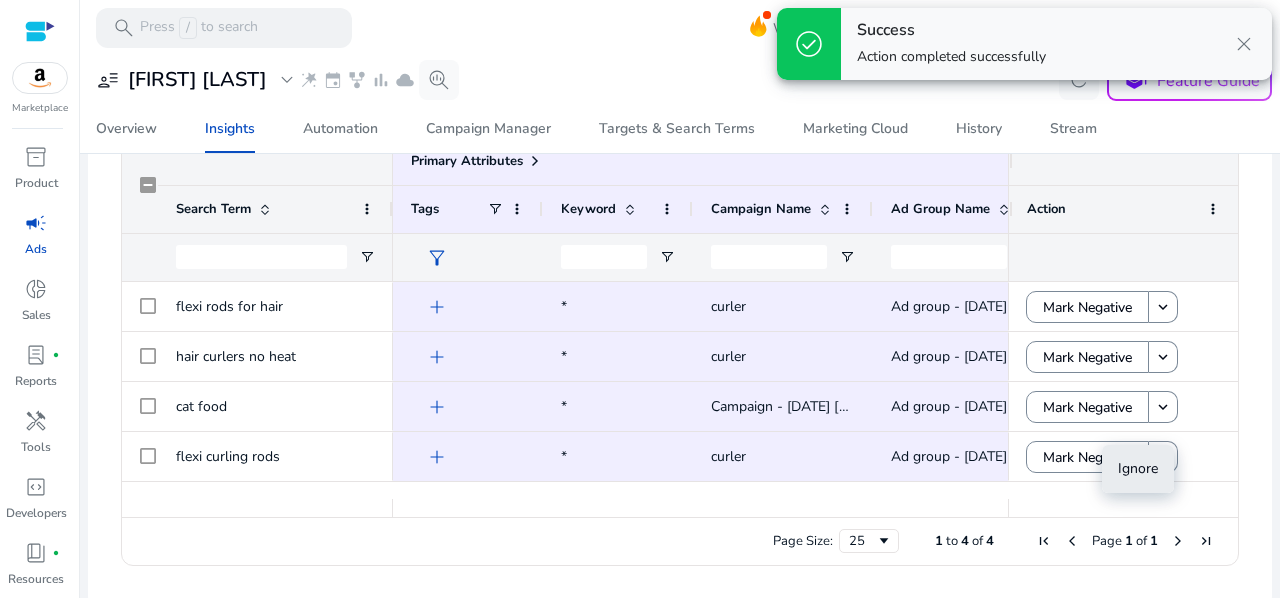 click on "Ignore" at bounding box center (1138, 468) 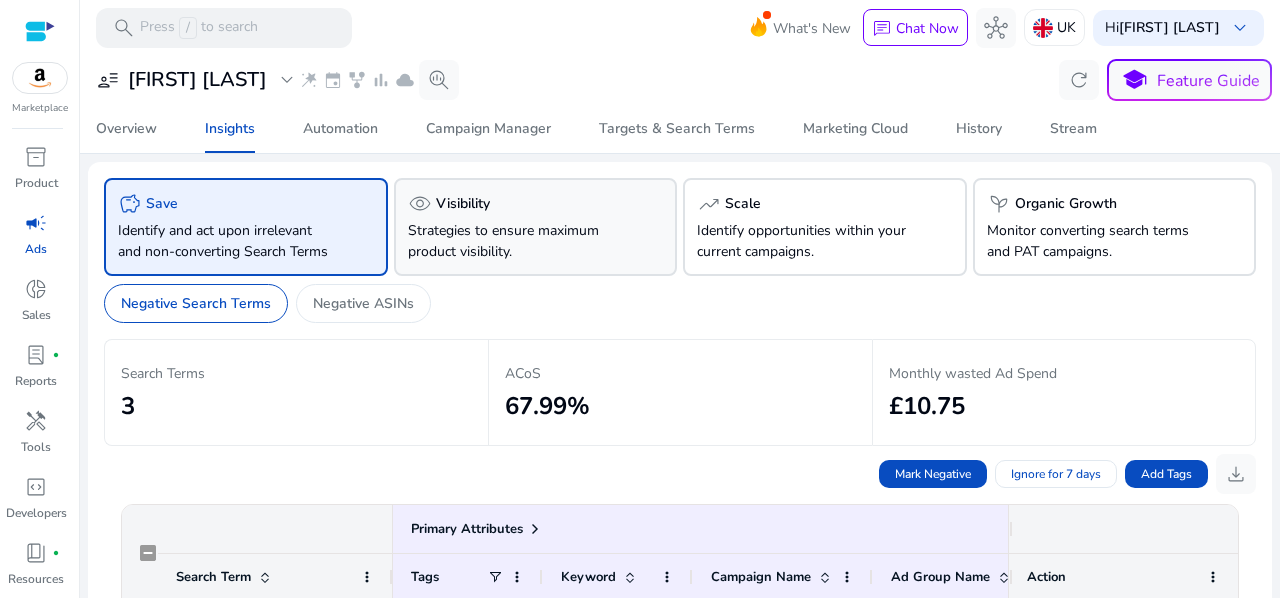 click on "visibility   Visibility" 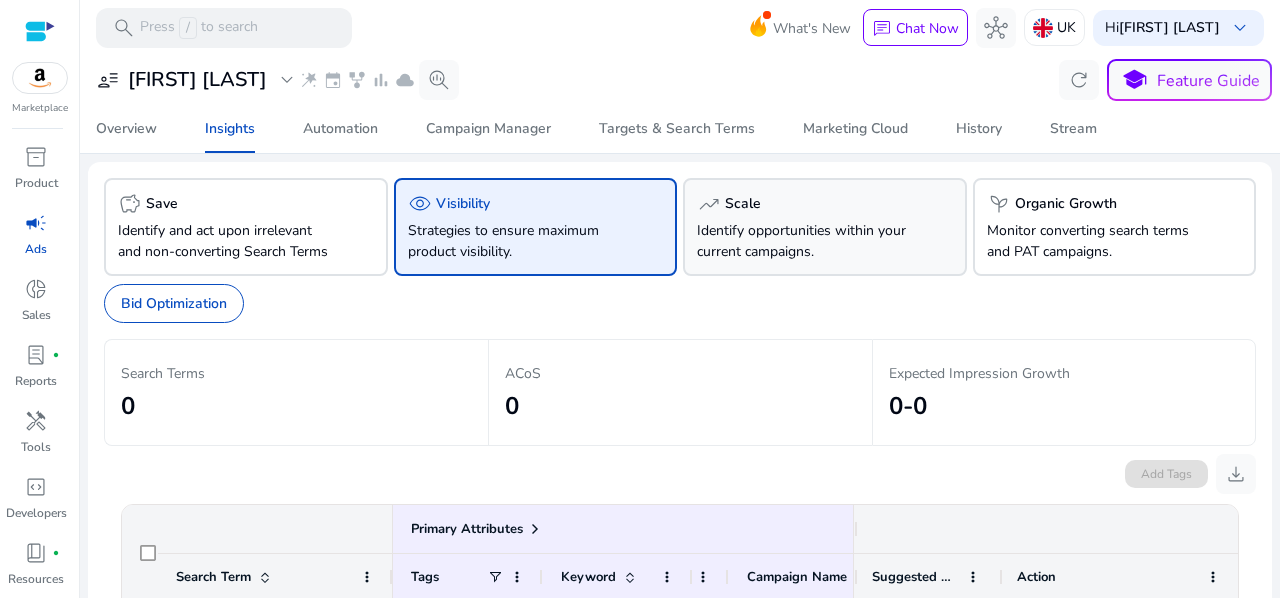 click on "Identify opportunities within your current campaigns." 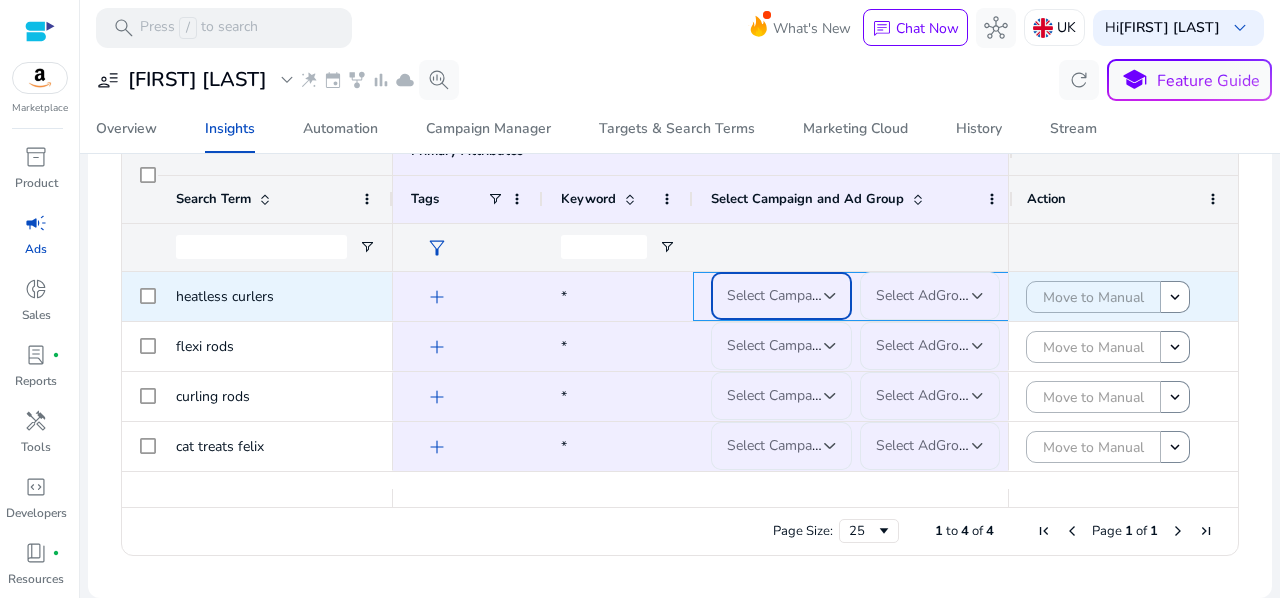 click at bounding box center (830, 296) 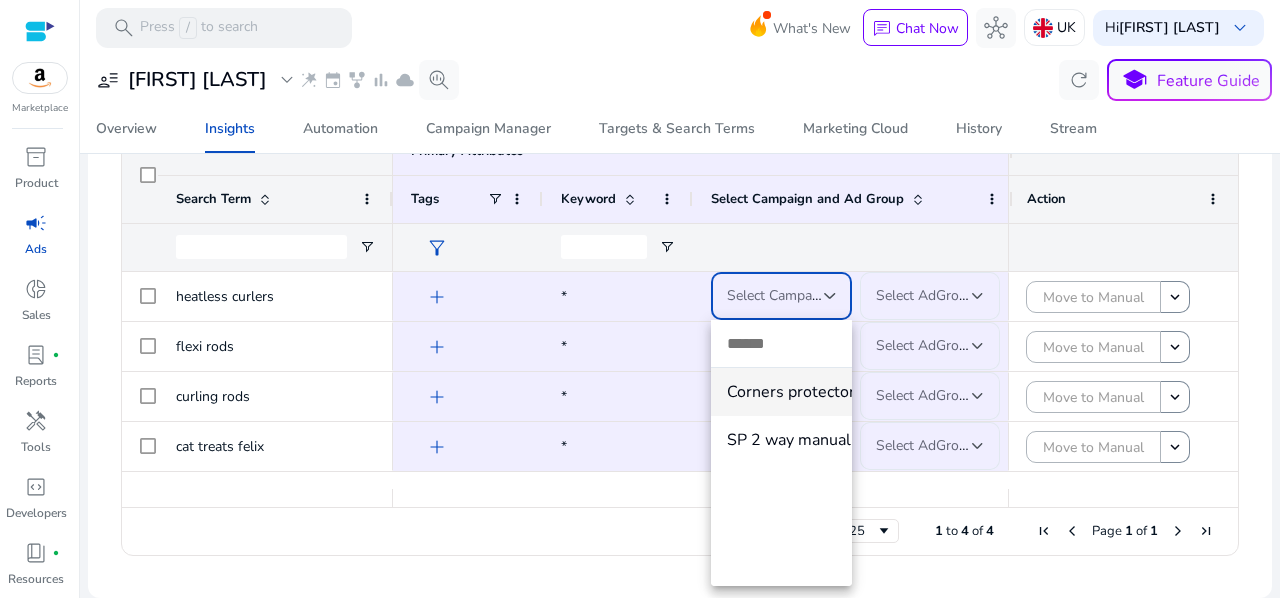 click at bounding box center [640, 299] 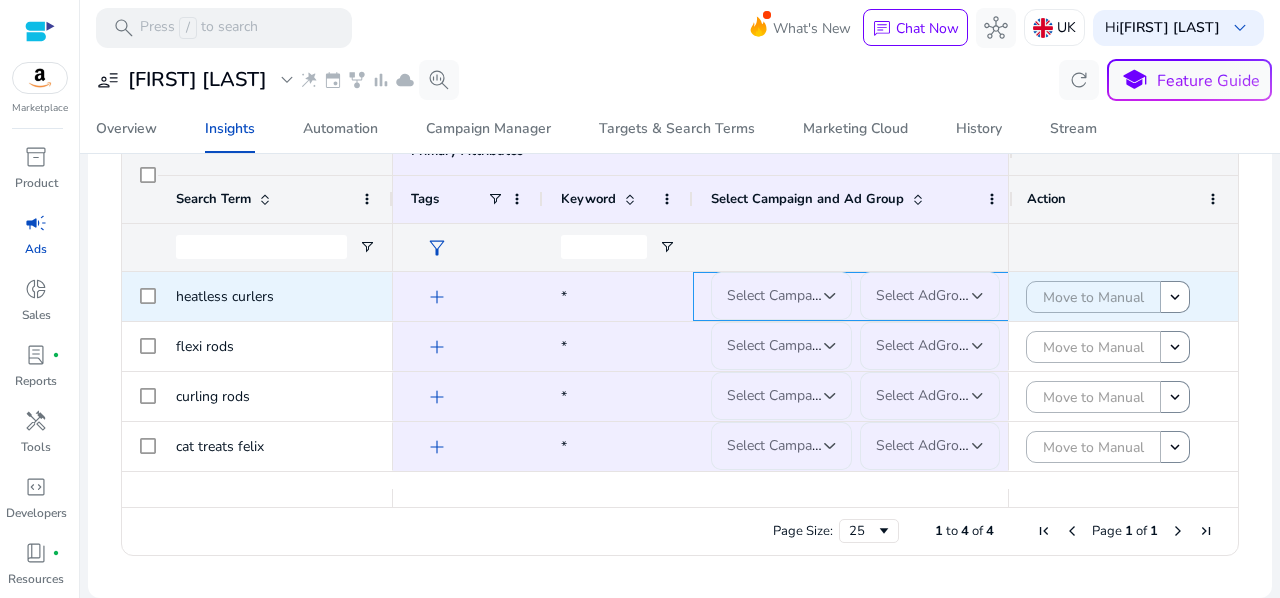 click on "Select AdGroup" 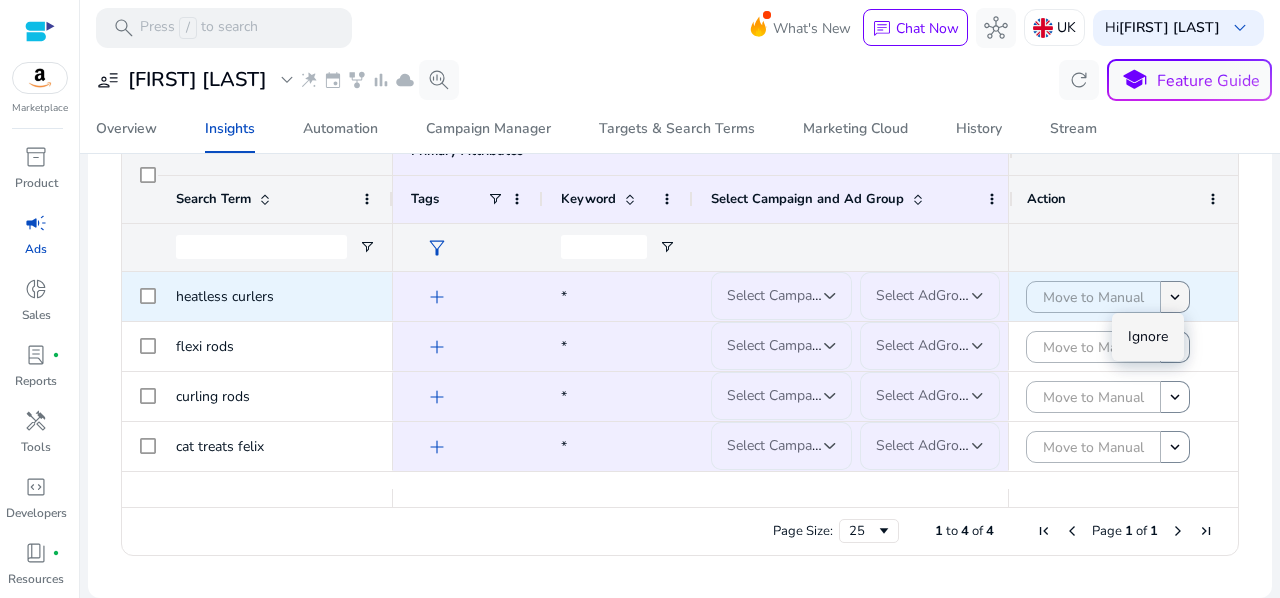 click on "keyboard_arrow_down" 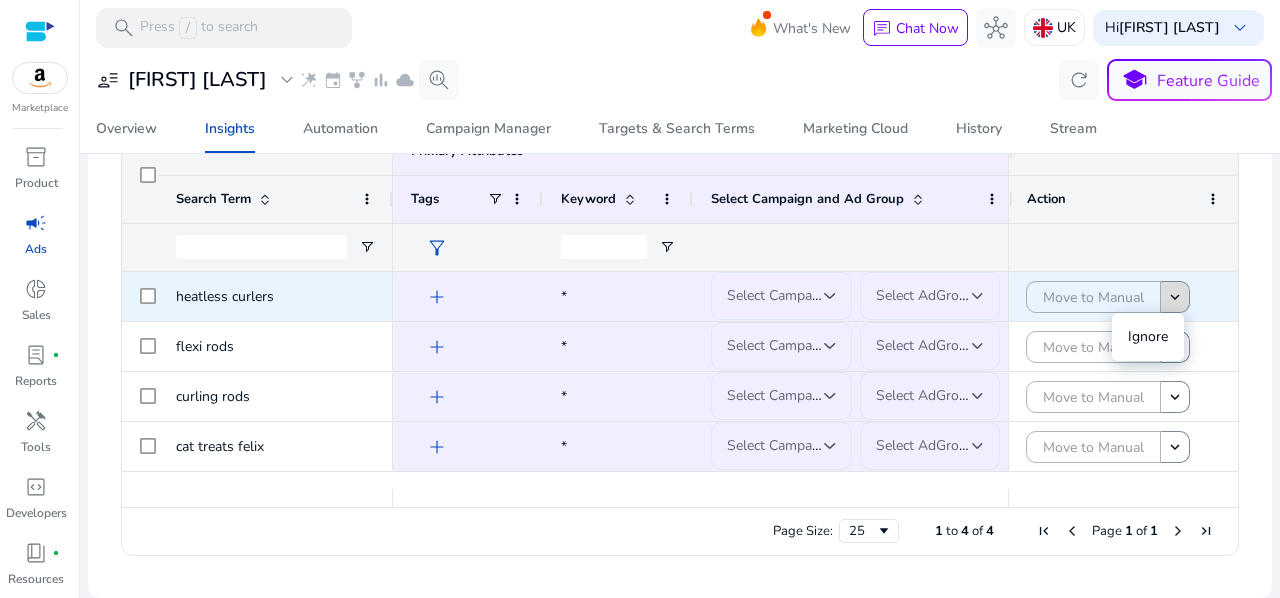 click on "keyboard_arrow_down" 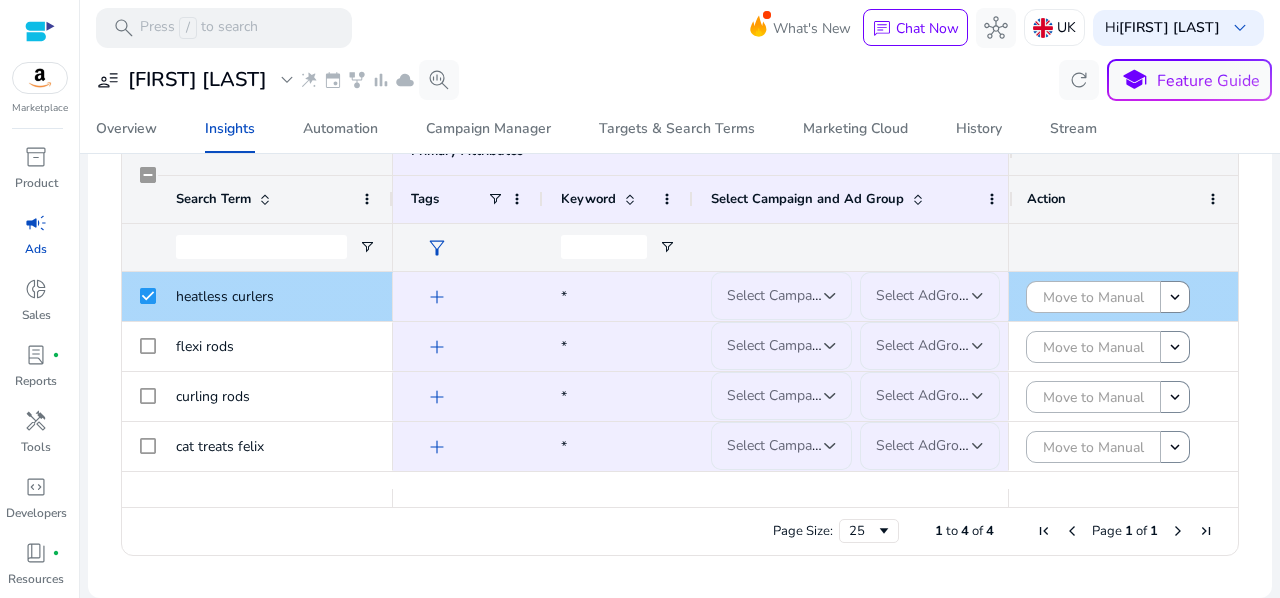 click on "Select Campaign" at bounding box center (779, 295) 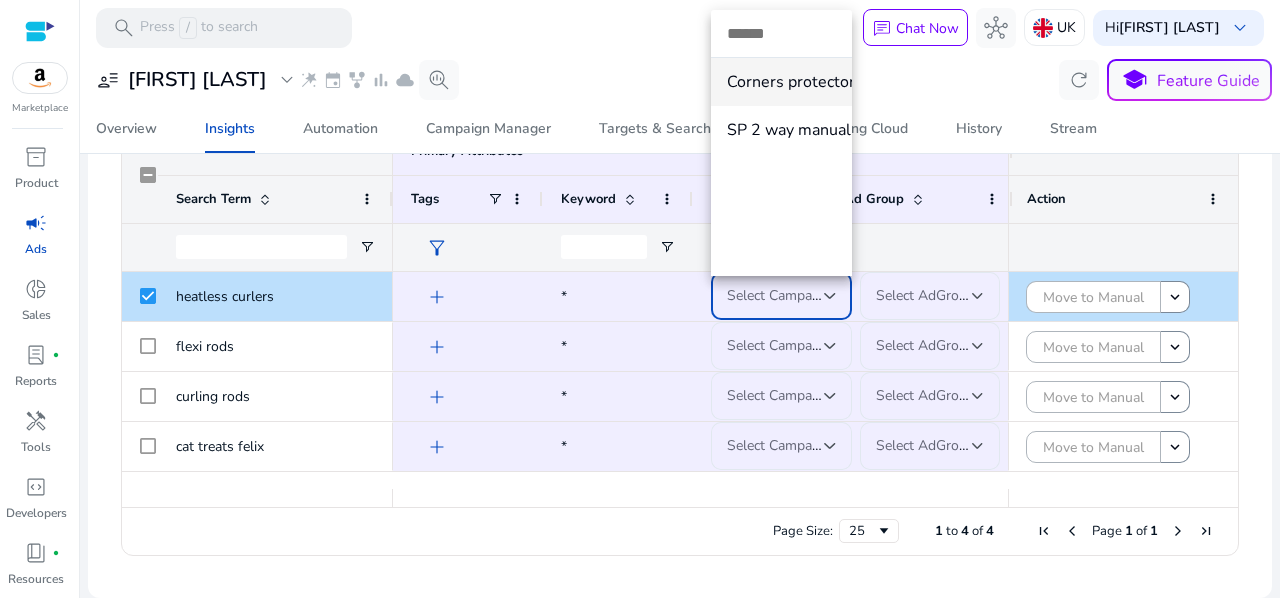 click at bounding box center [640, 299] 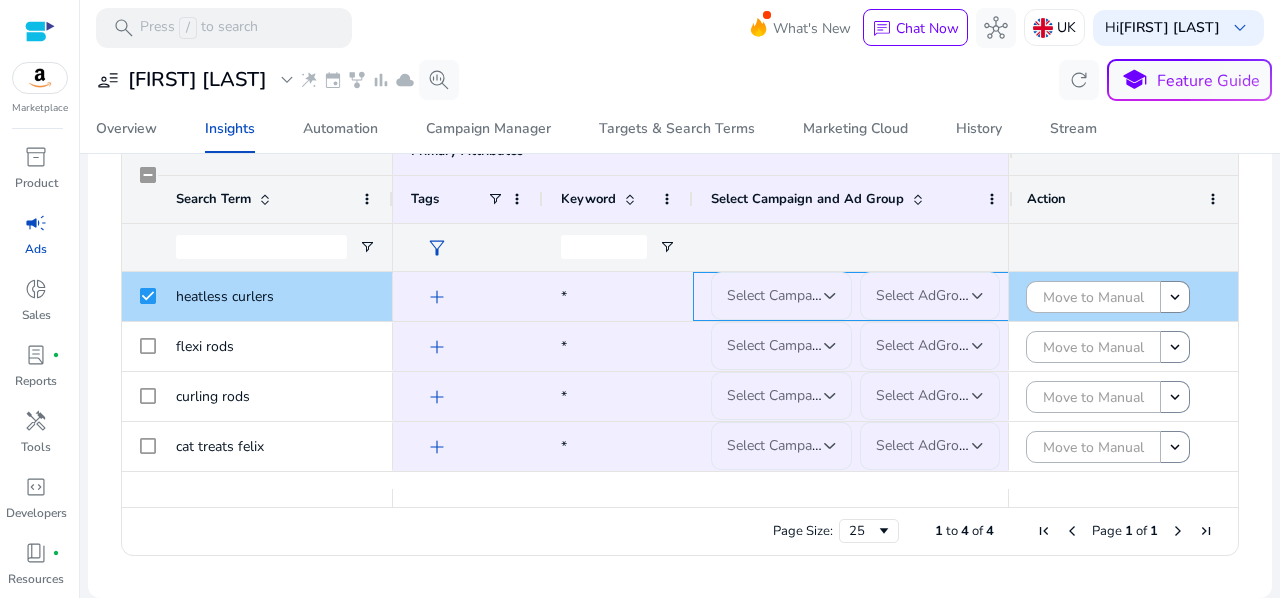 click on "Select AdGroup" 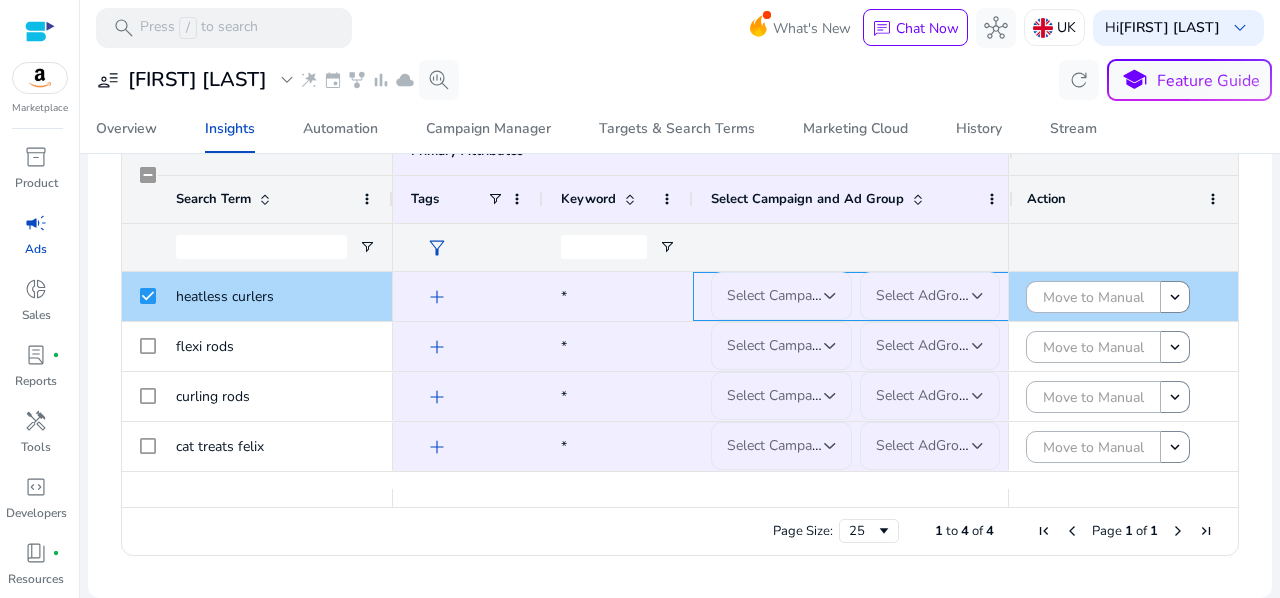click on "Select AdGroup" 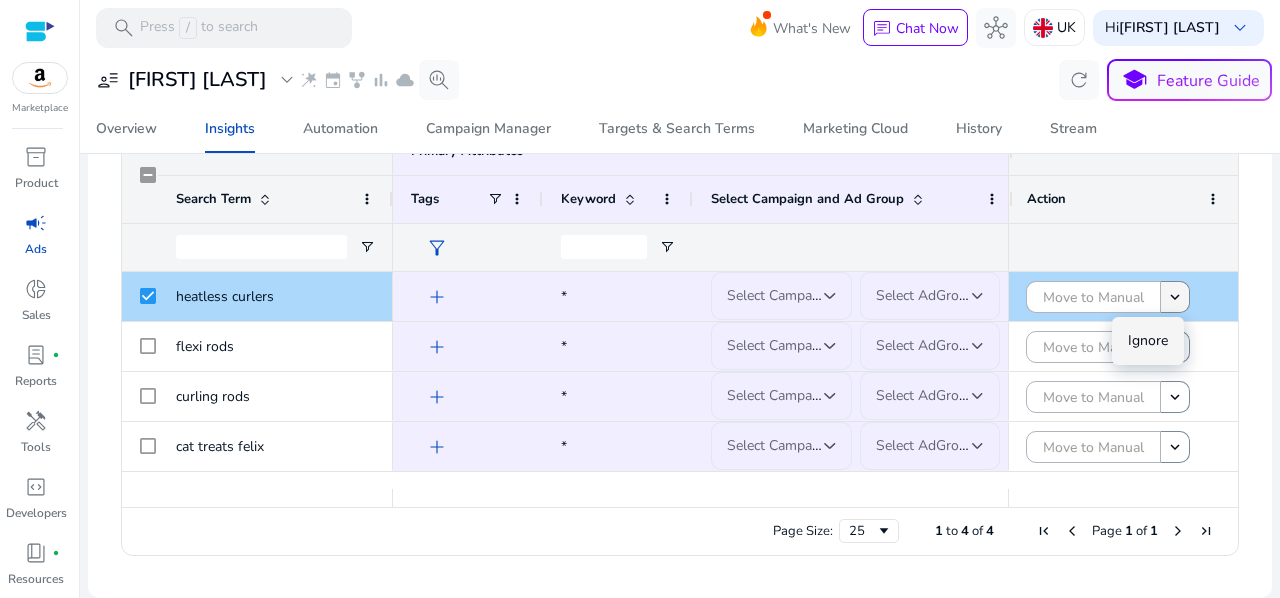 click on "keyboard_arrow_down" 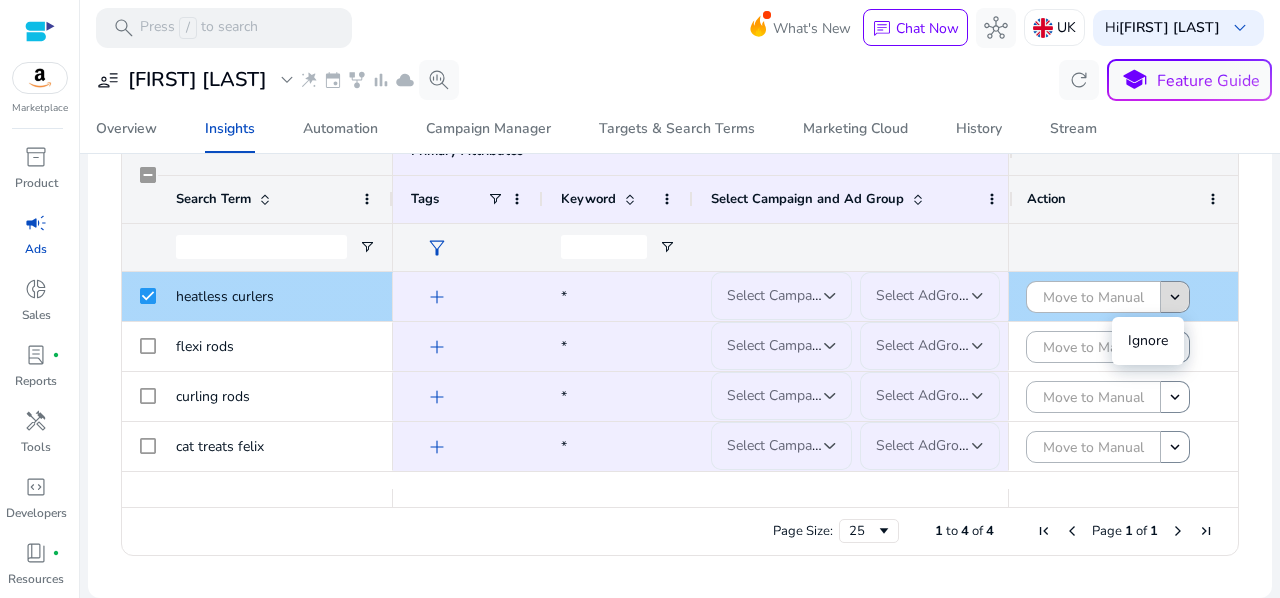 click on "keyboard_arrow_down" 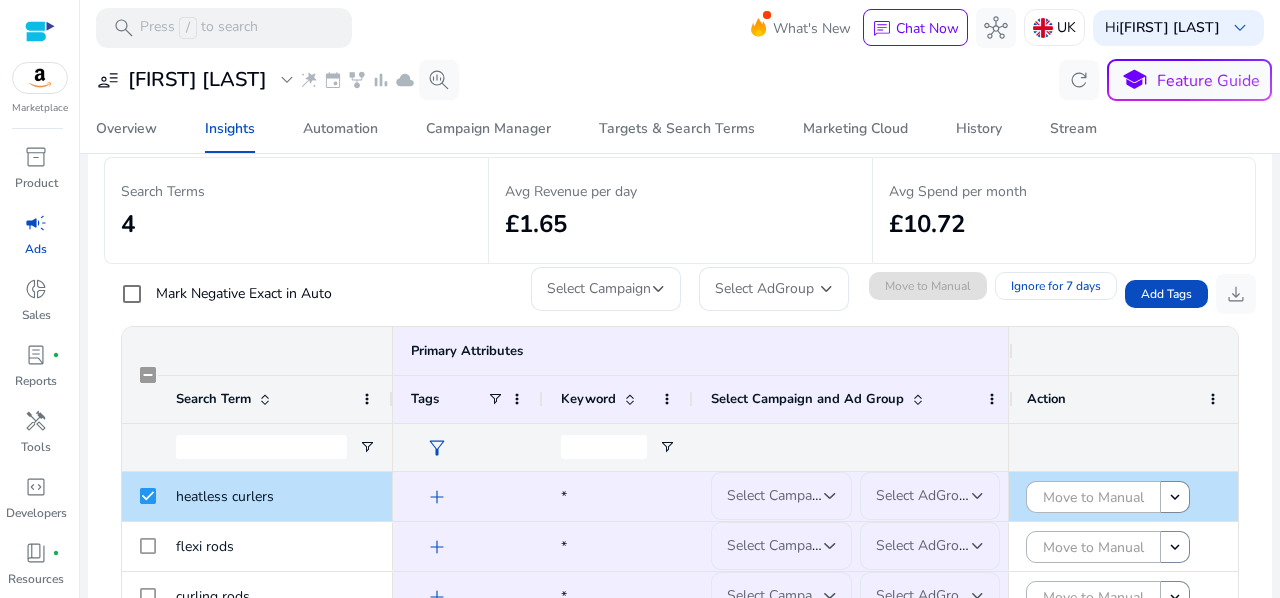 scroll, scrollTop: 192, scrollLeft: 0, axis: vertical 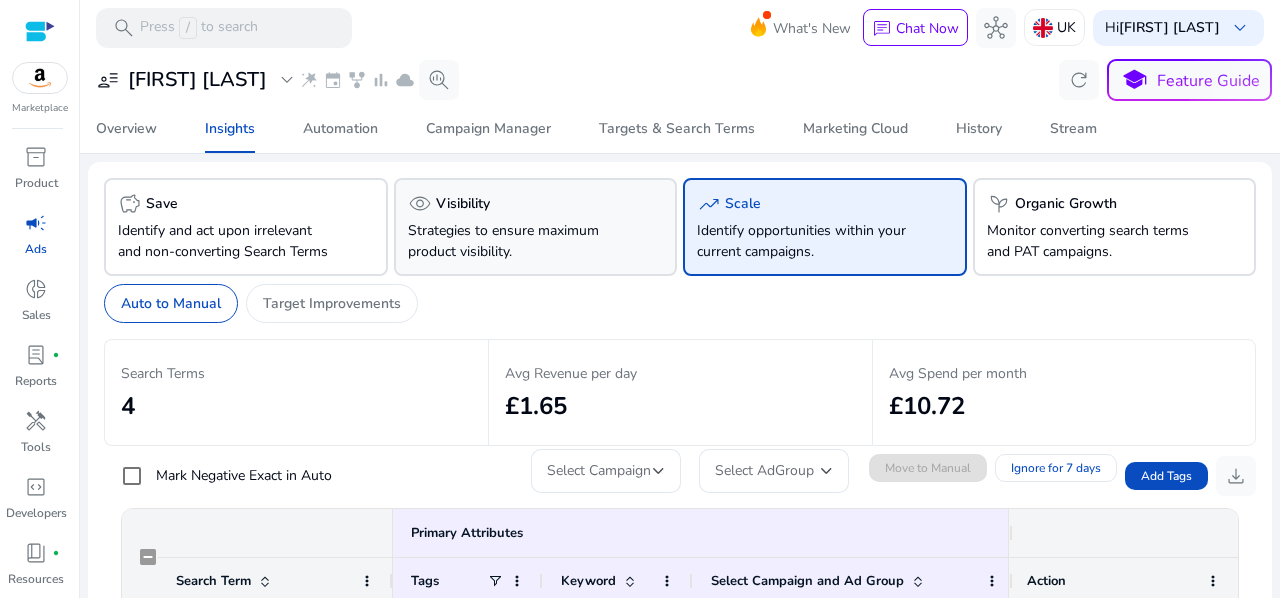 click on "Strategies to ensure maximum product visibility." 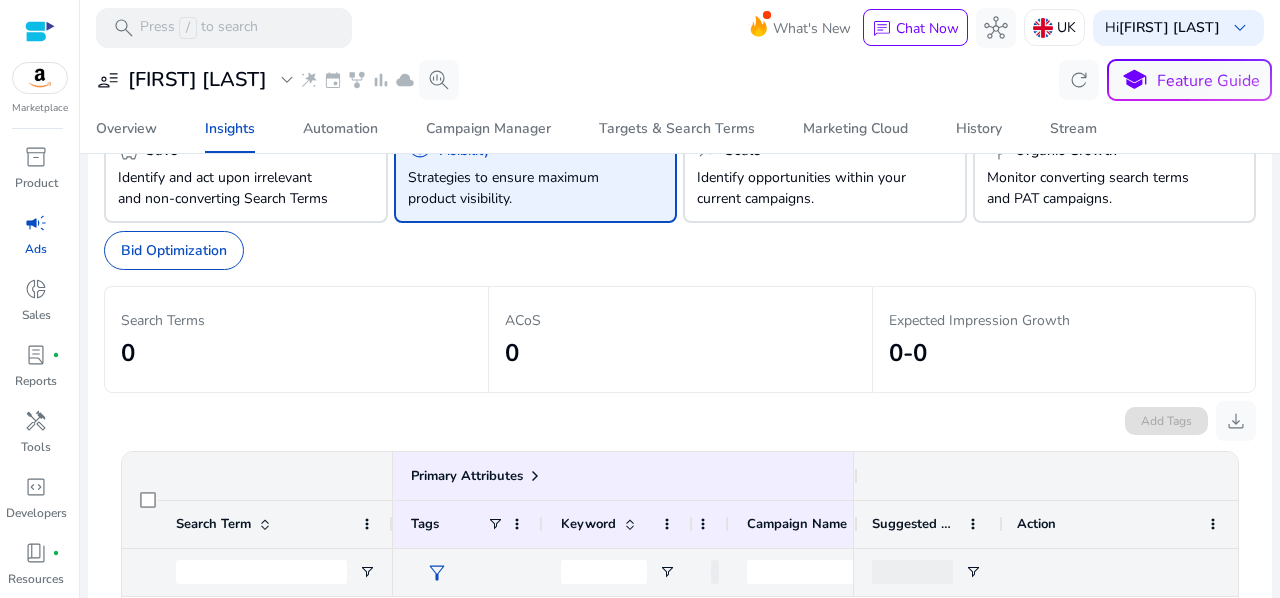 scroll, scrollTop: 0, scrollLeft: 0, axis: both 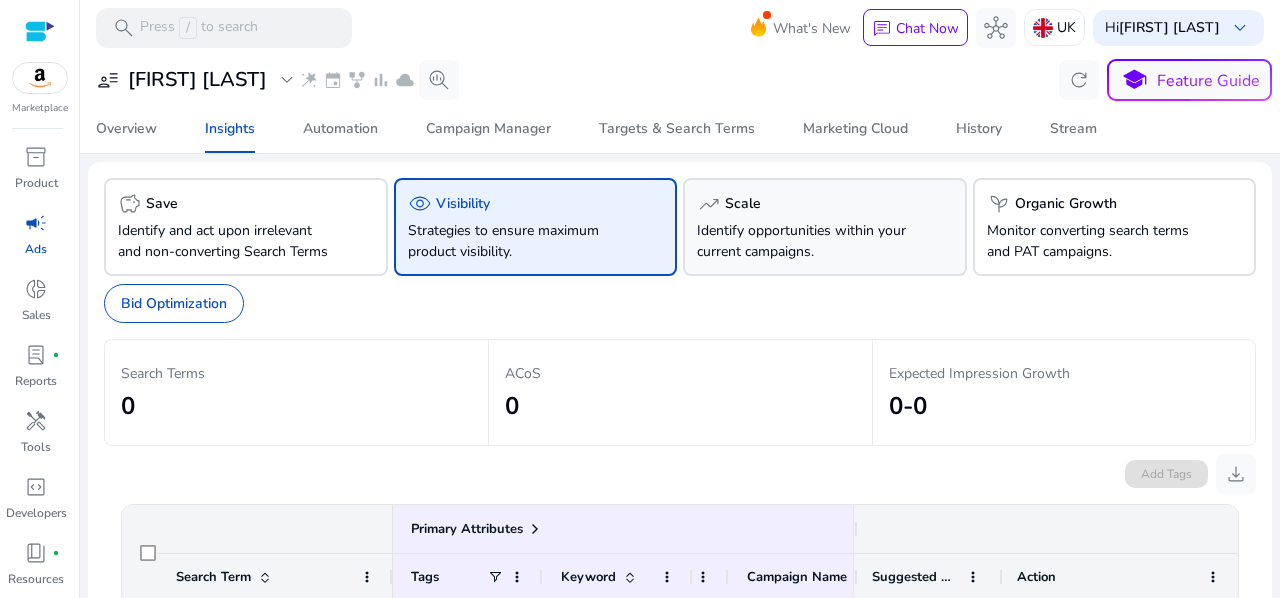 click on "trending_up   Scale" 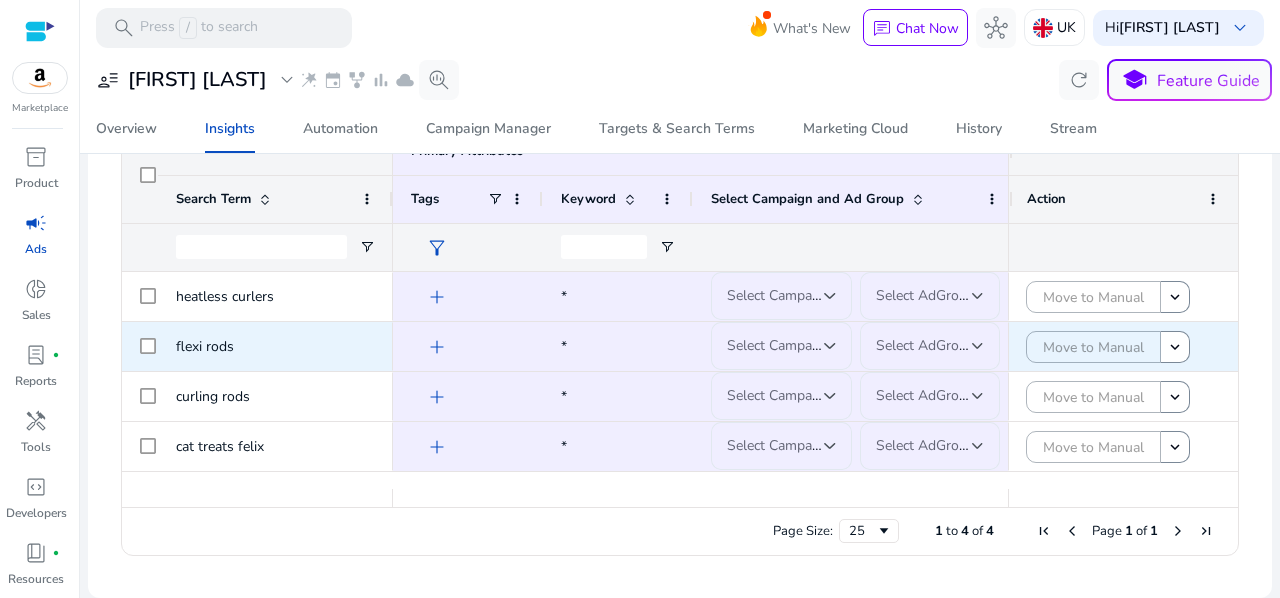 scroll, scrollTop: 384, scrollLeft: 0, axis: vertical 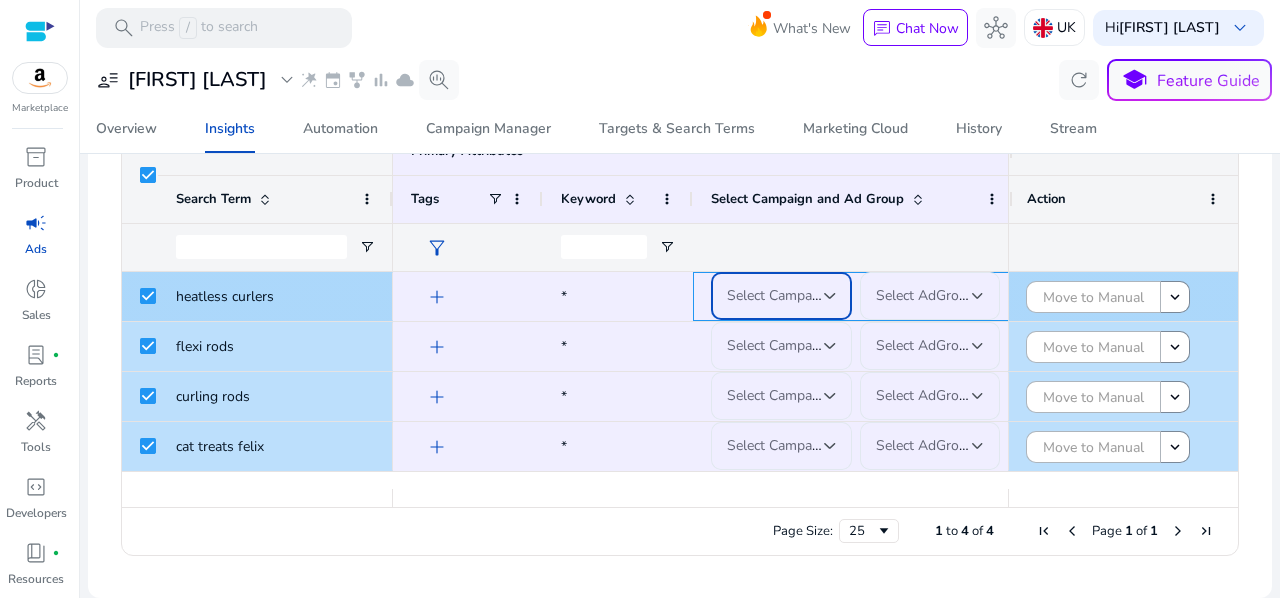click at bounding box center [830, 296] 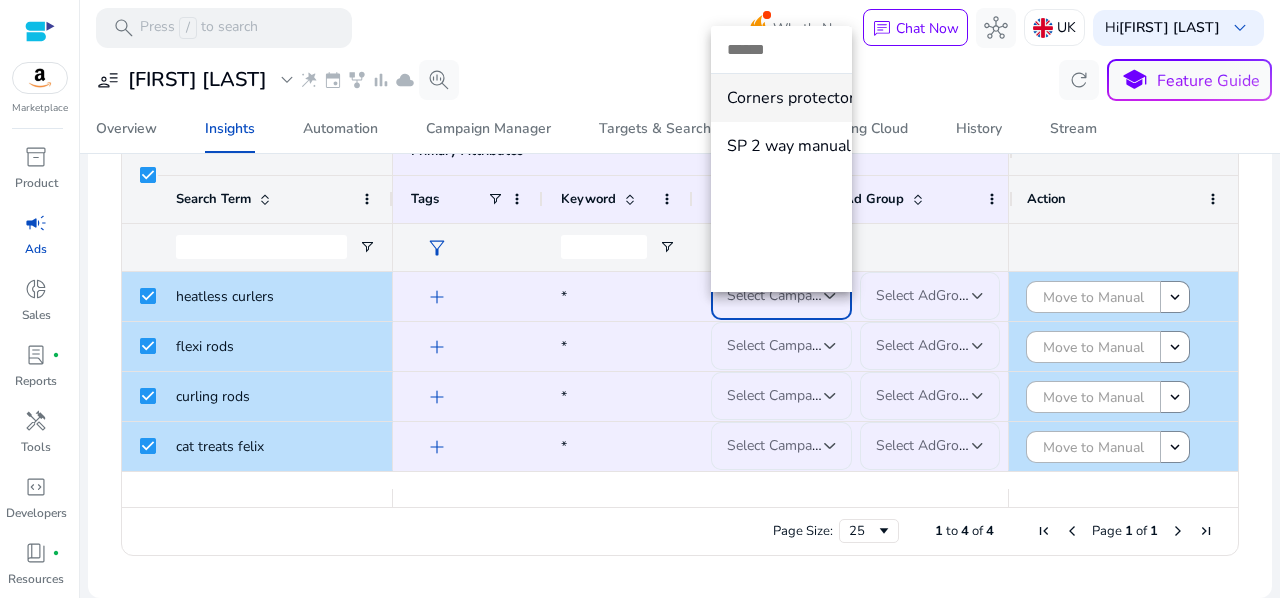 click at bounding box center [640, 299] 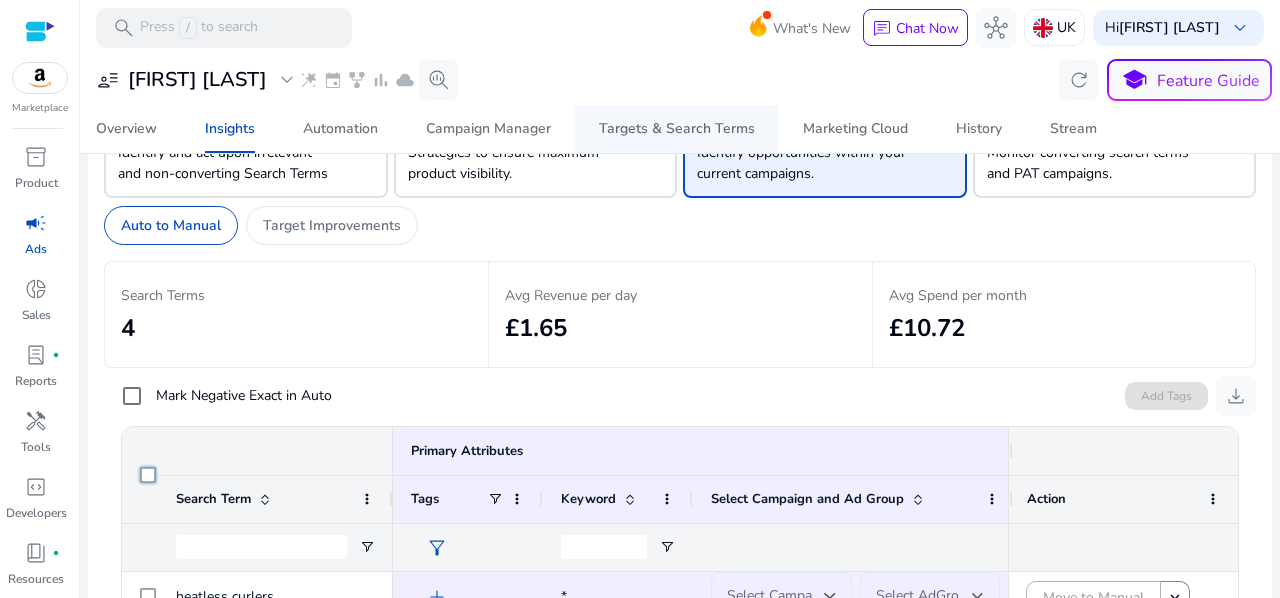 scroll, scrollTop: 0, scrollLeft: 0, axis: both 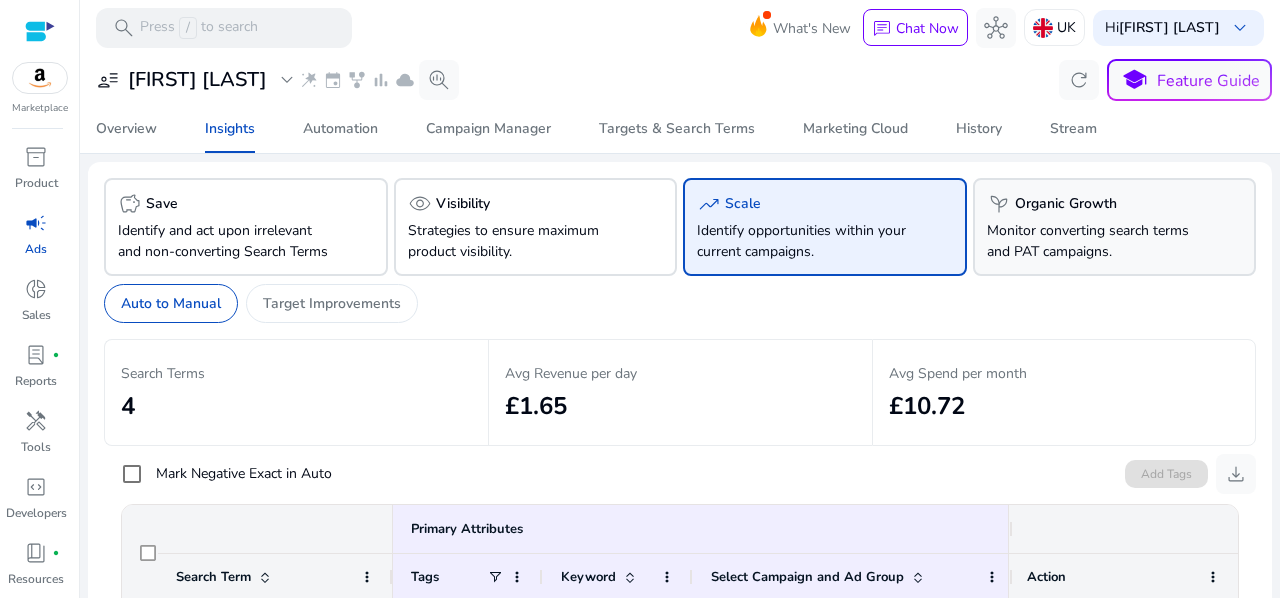 click on "Monitor converting search terms and PAT campaigns." 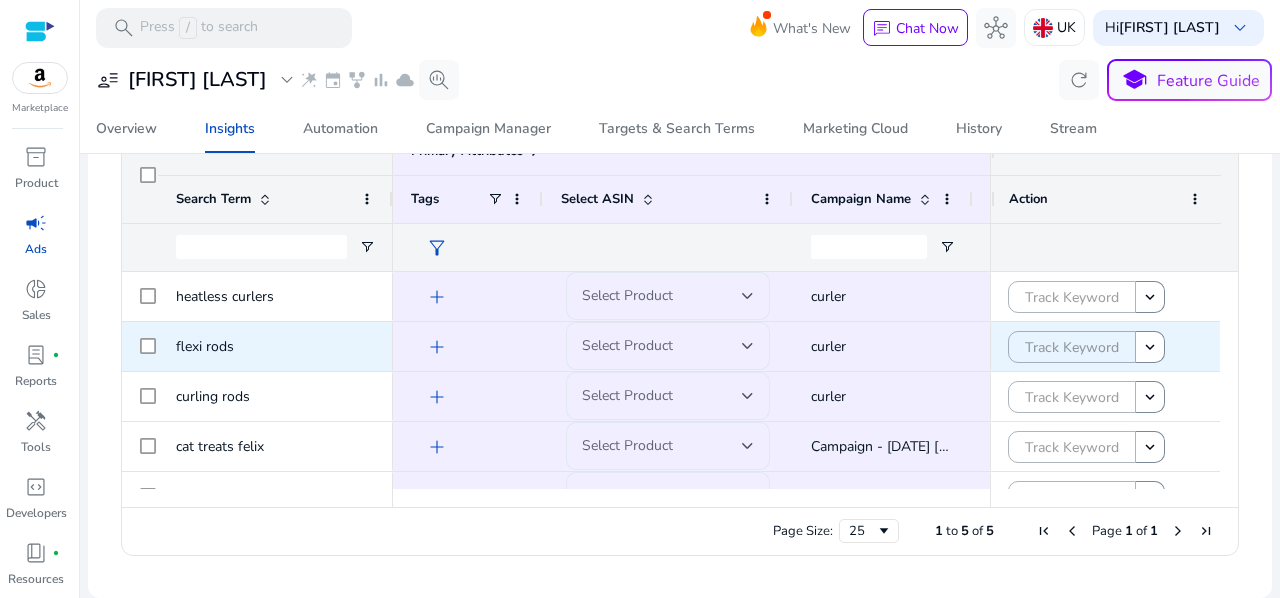 scroll, scrollTop: 394, scrollLeft: 0, axis: vertical 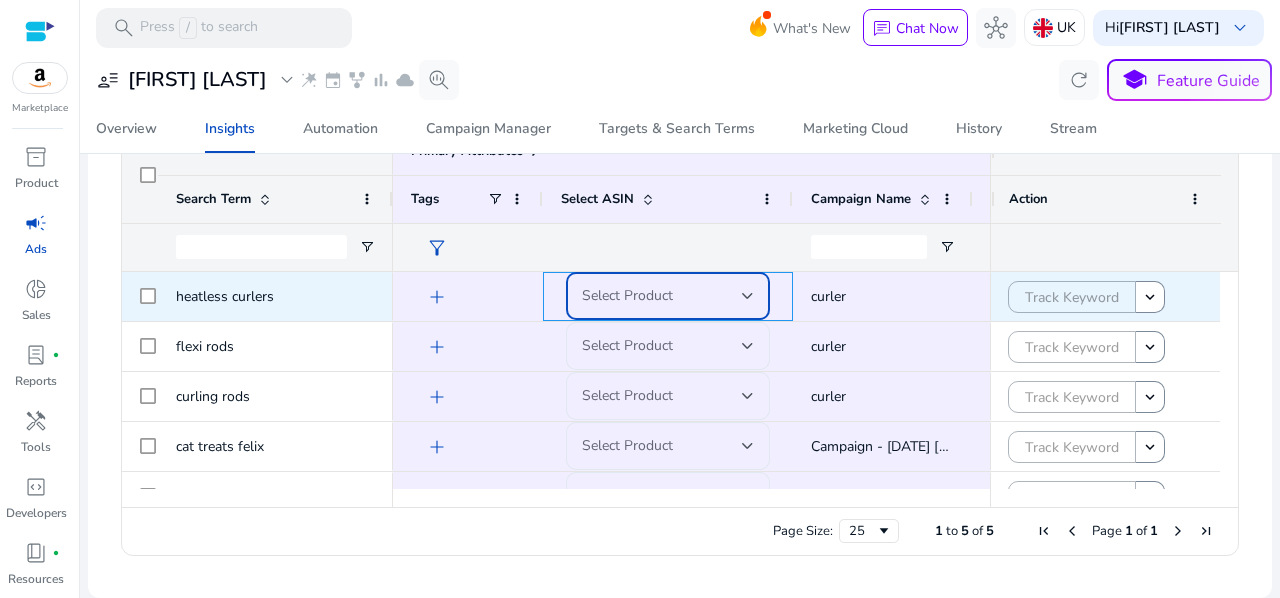 click at bounding box center [748, 296] 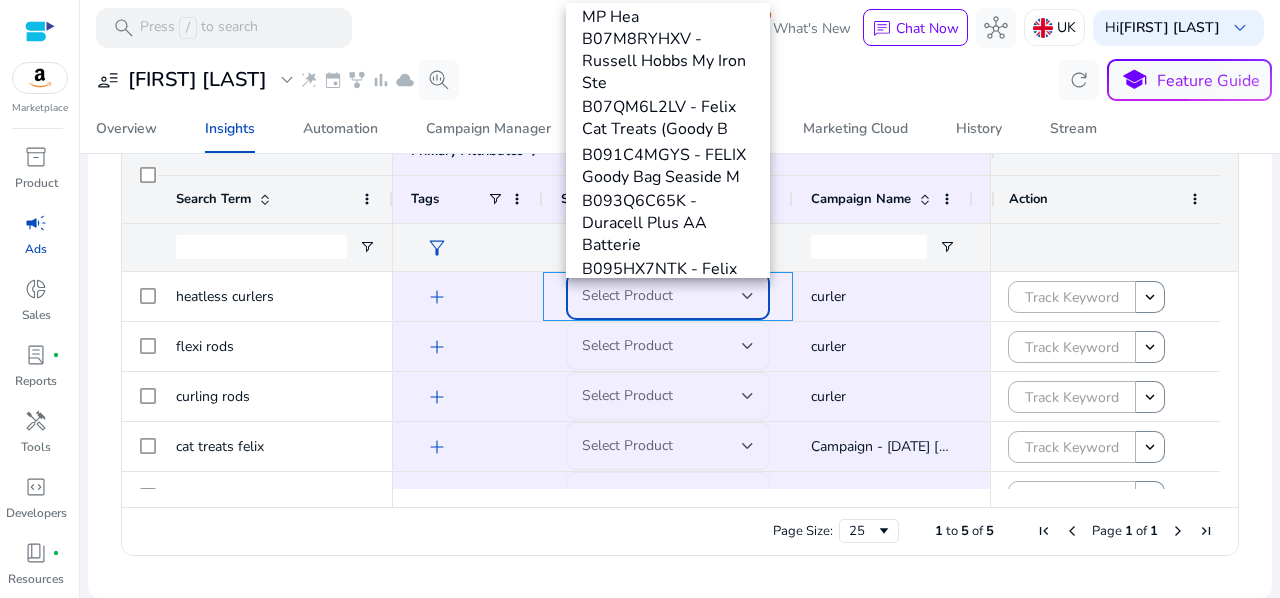 scroll, scrollTop: 725, scrollLeft: 0, axis: vertical 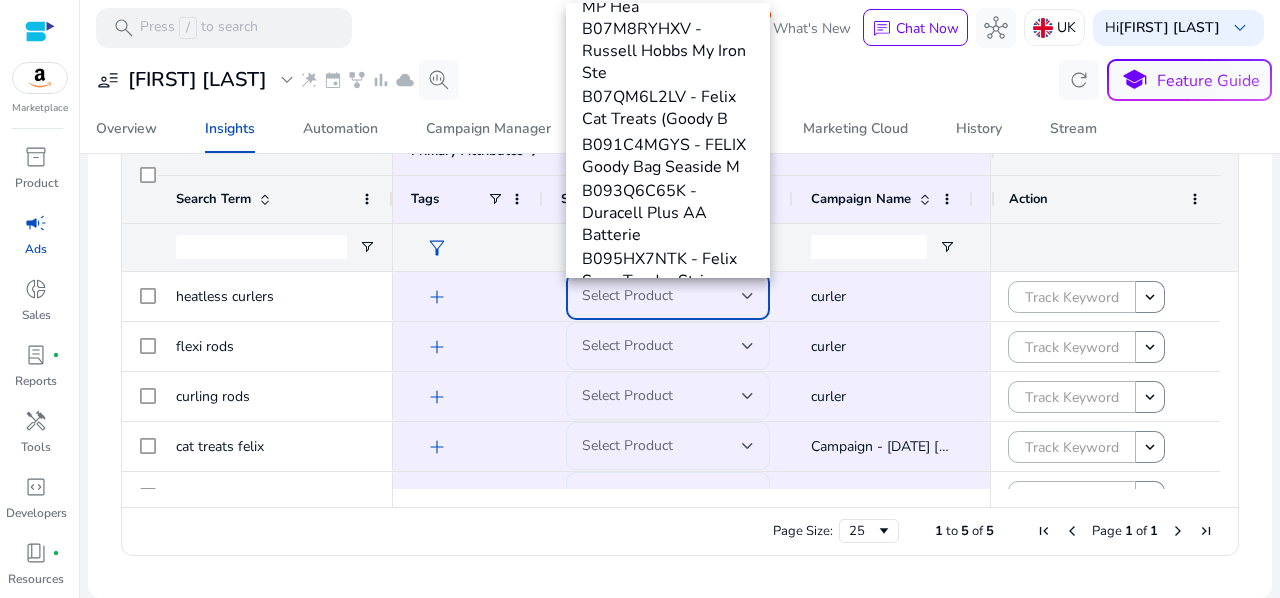 click at bounding box center (640, 299) 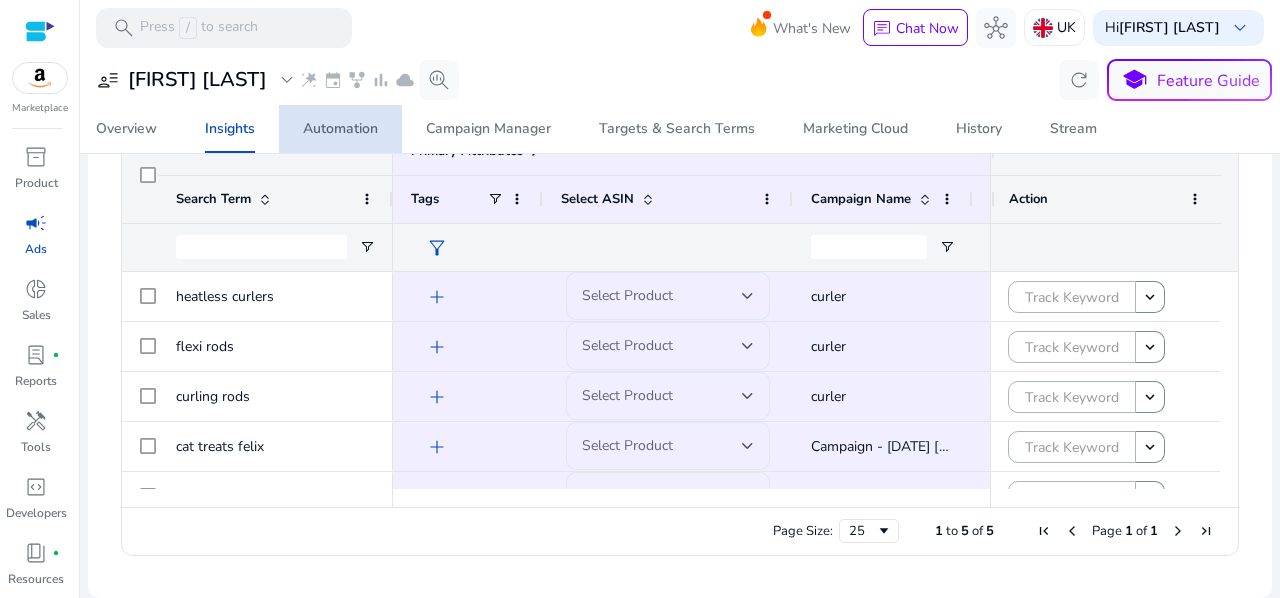 click on "Automation" at bounding box center [340, 129] 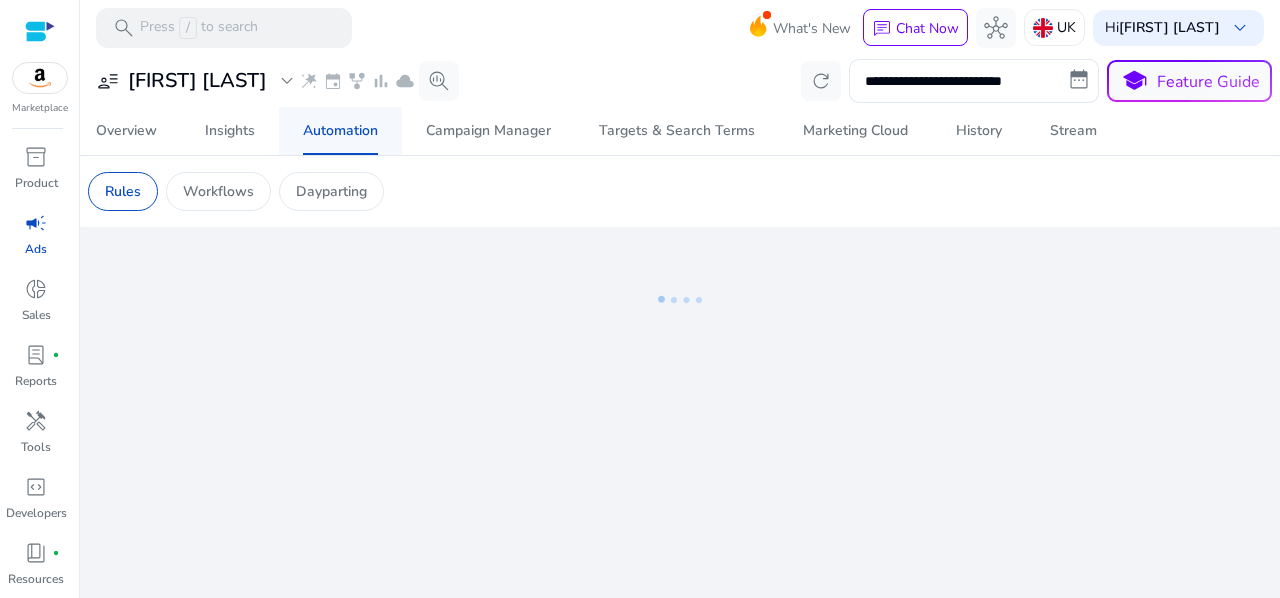 scroll, scrollTop: 0, scrollLeft: 0, axis: both 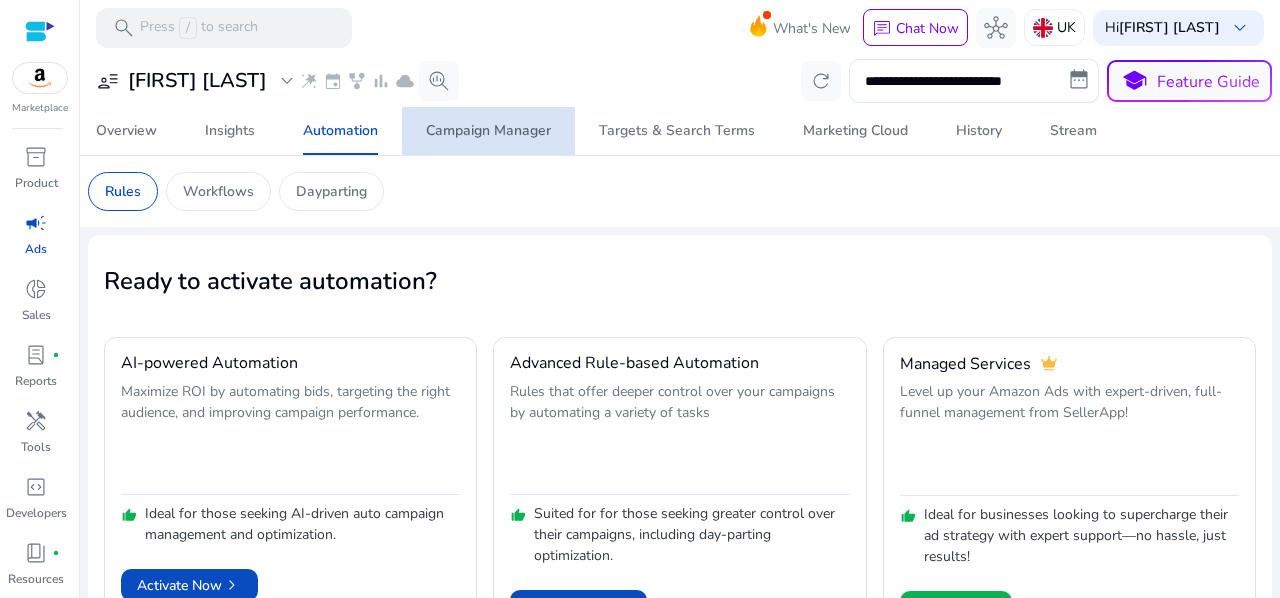 click on "Campaign Manager" at bounding box center (488, 131) 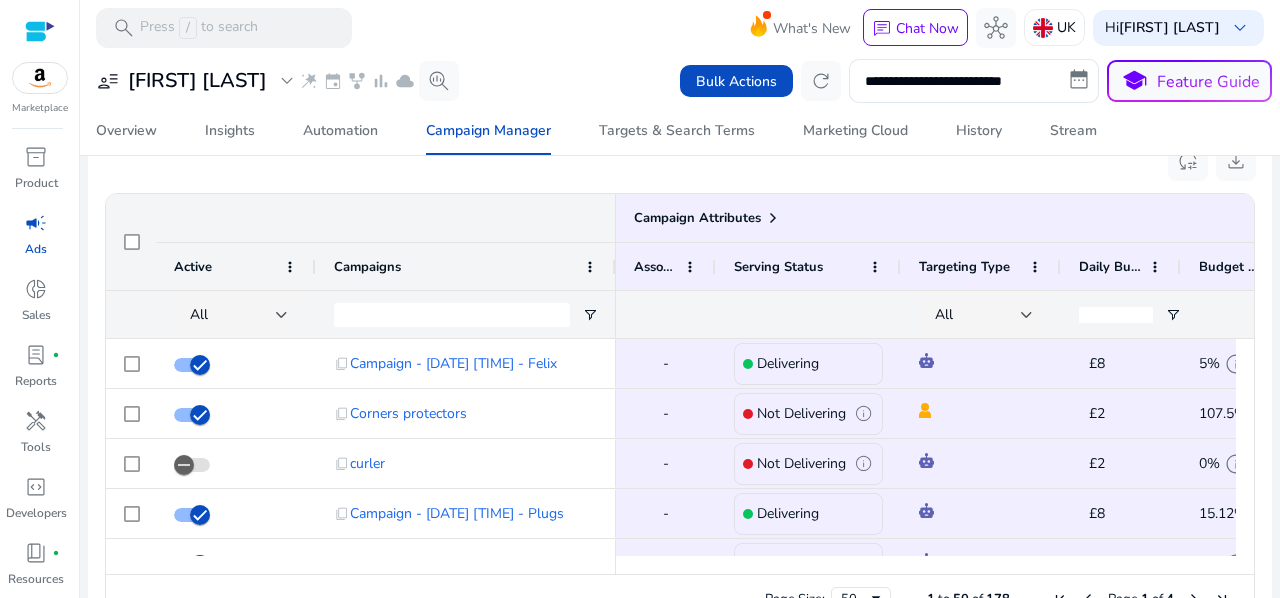 scroll, scrollTop: 1309, scrollLeft: 0, axis: vertical 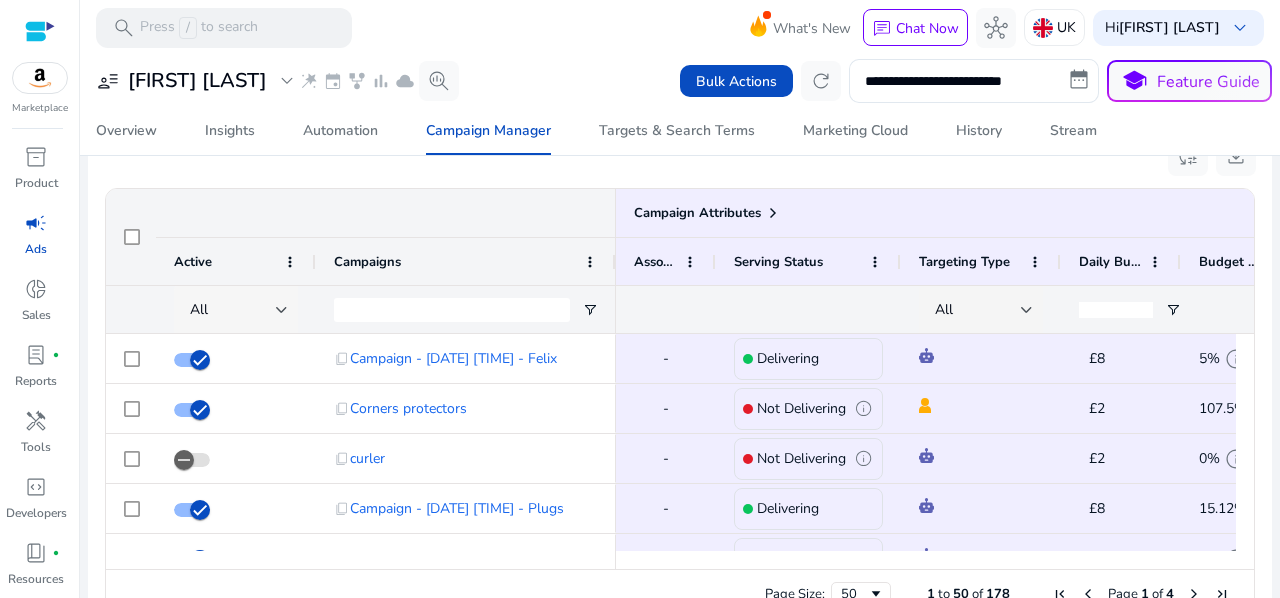 click on "All" at bounding box center (233, 310) 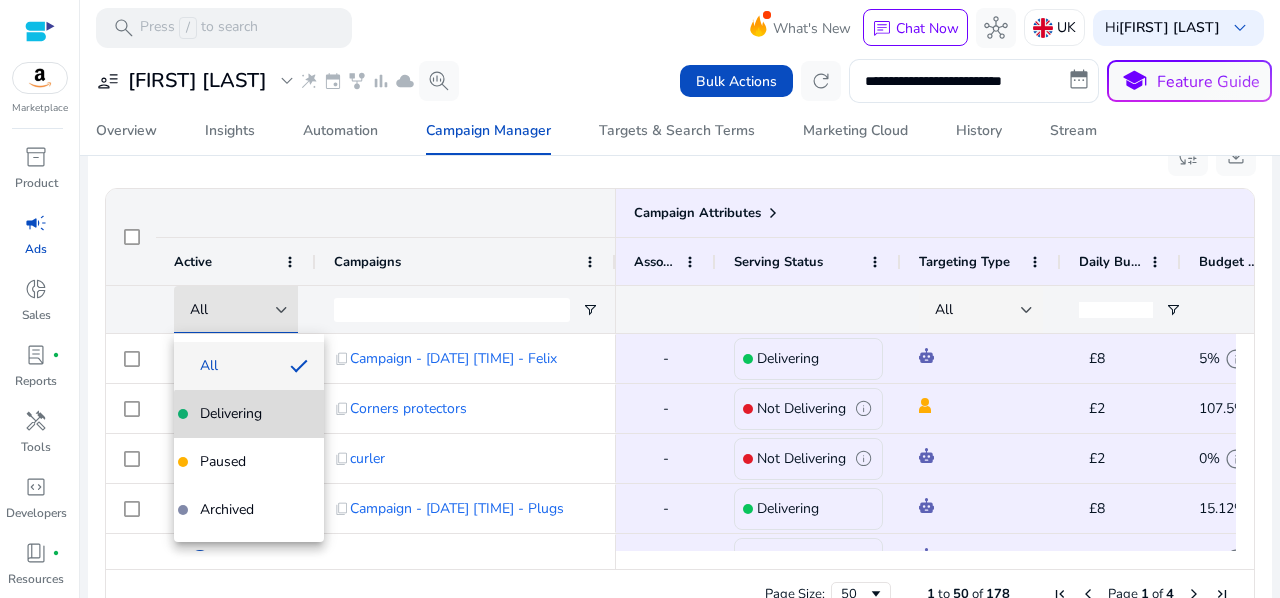 click on "Delivering" at bounding box center [249, 414] 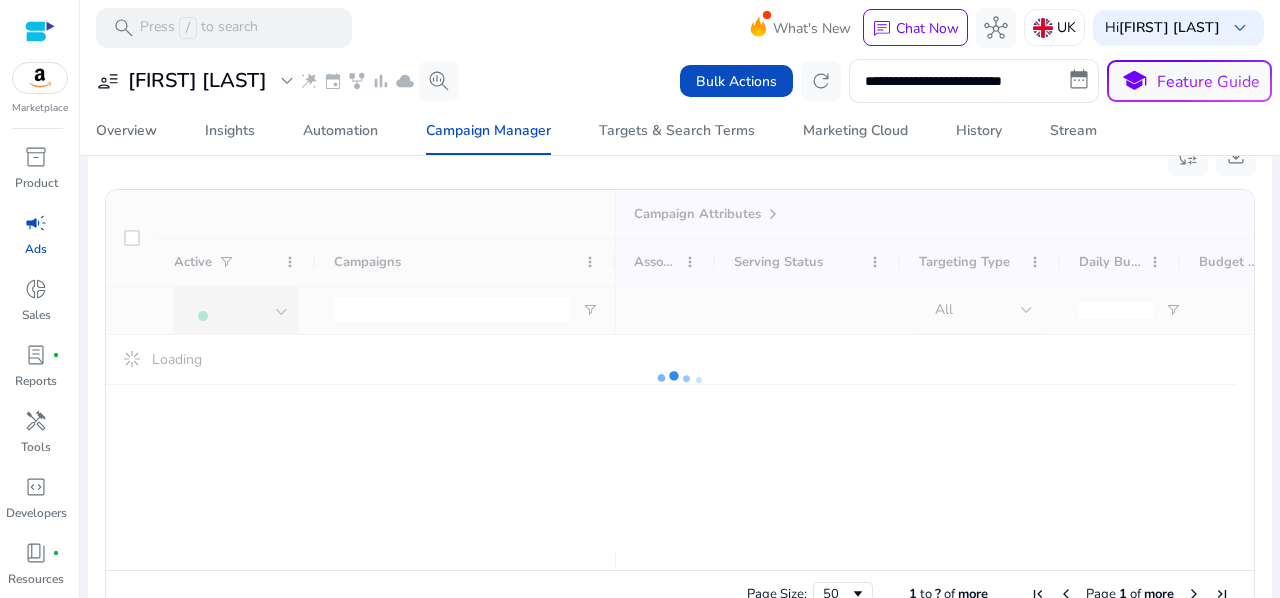 scroll, scrollTop: 1309, scrollLeft: 0, axis: vertical 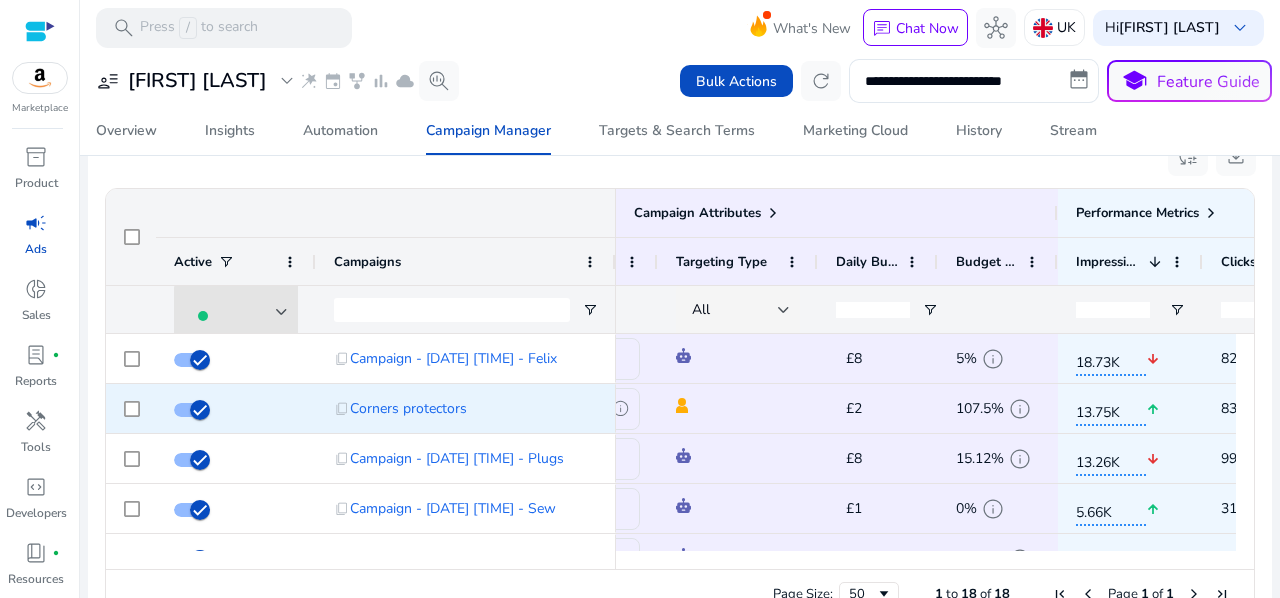 click on "£2" 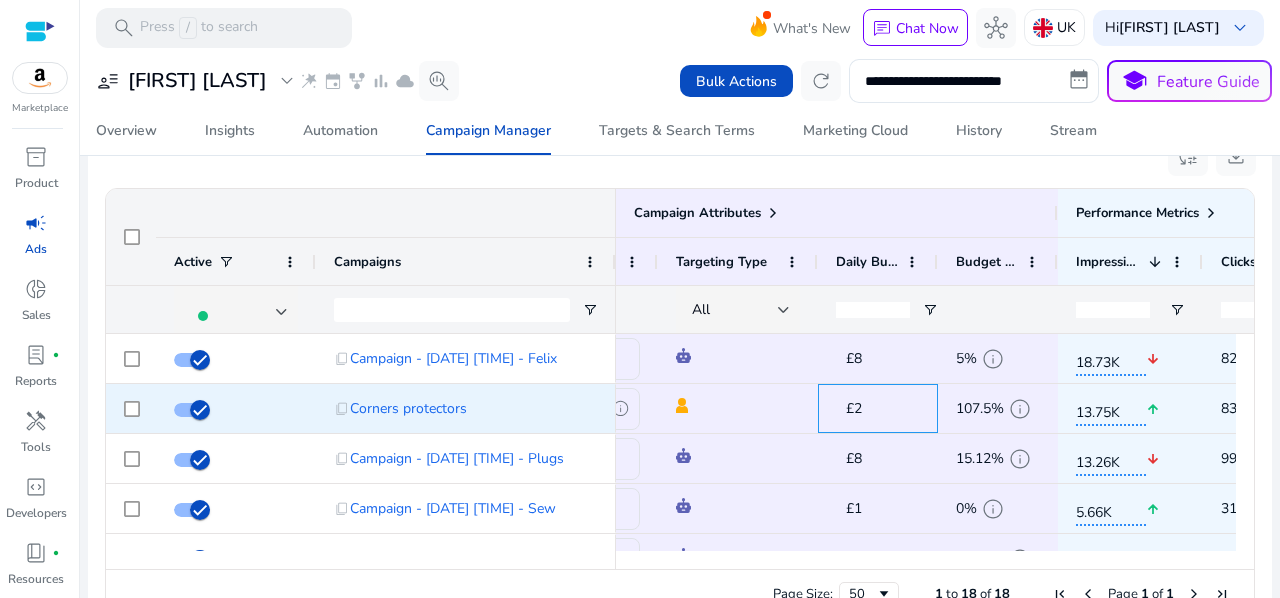 click on "£2 edit" 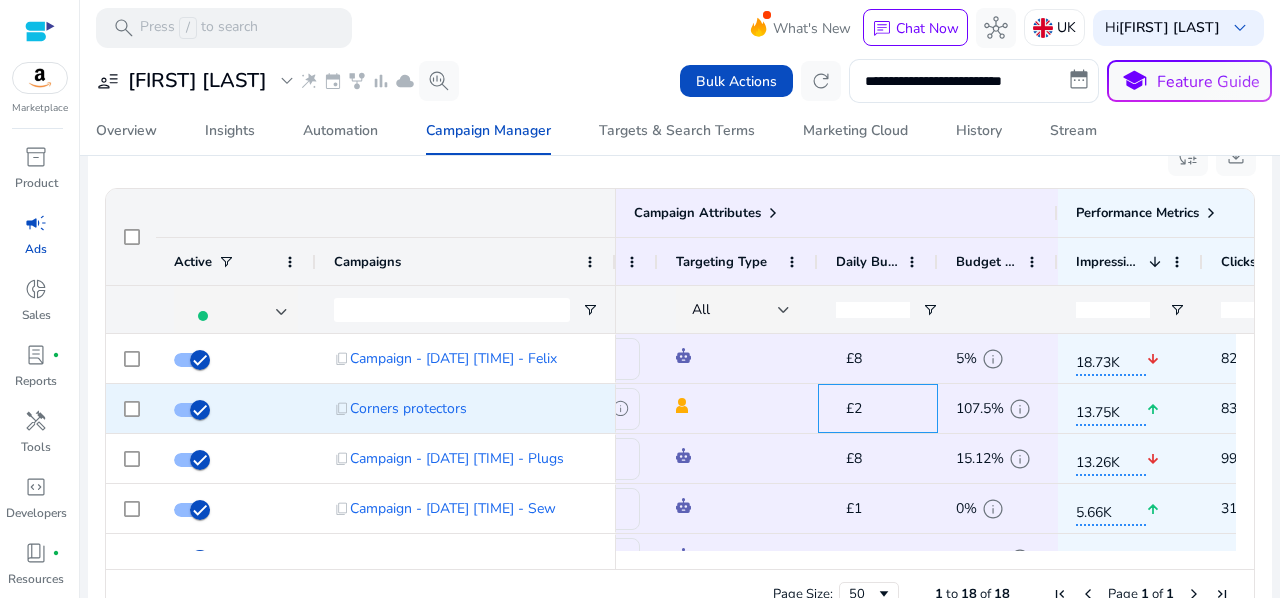 click on "£2 edit" 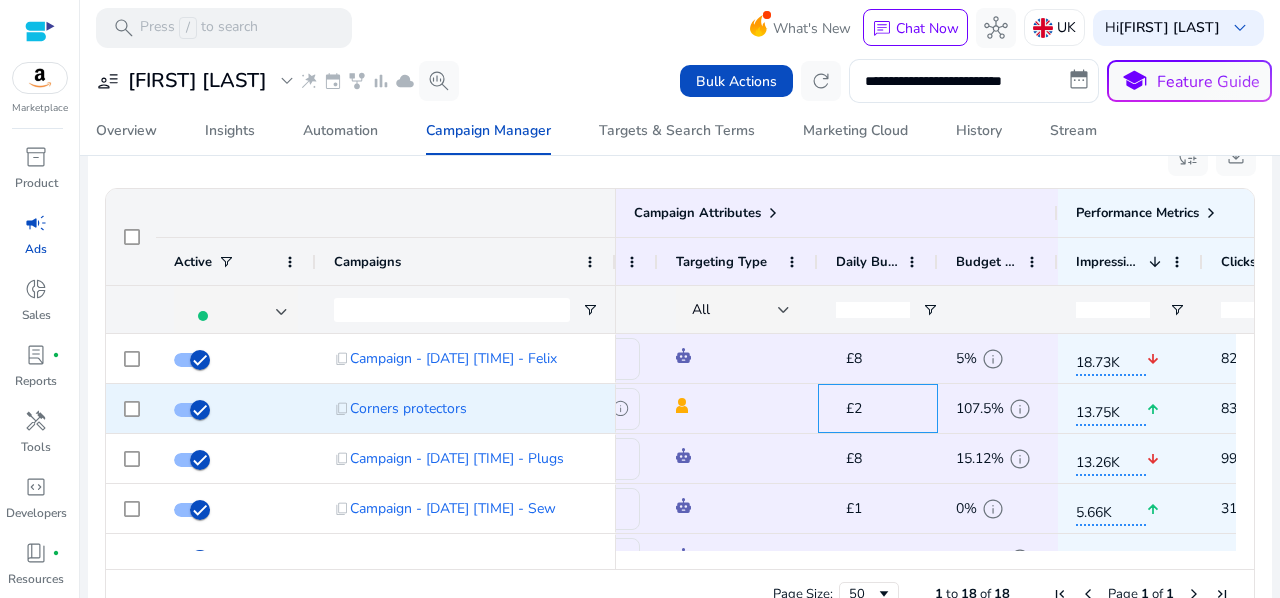 click on "£2 edit" 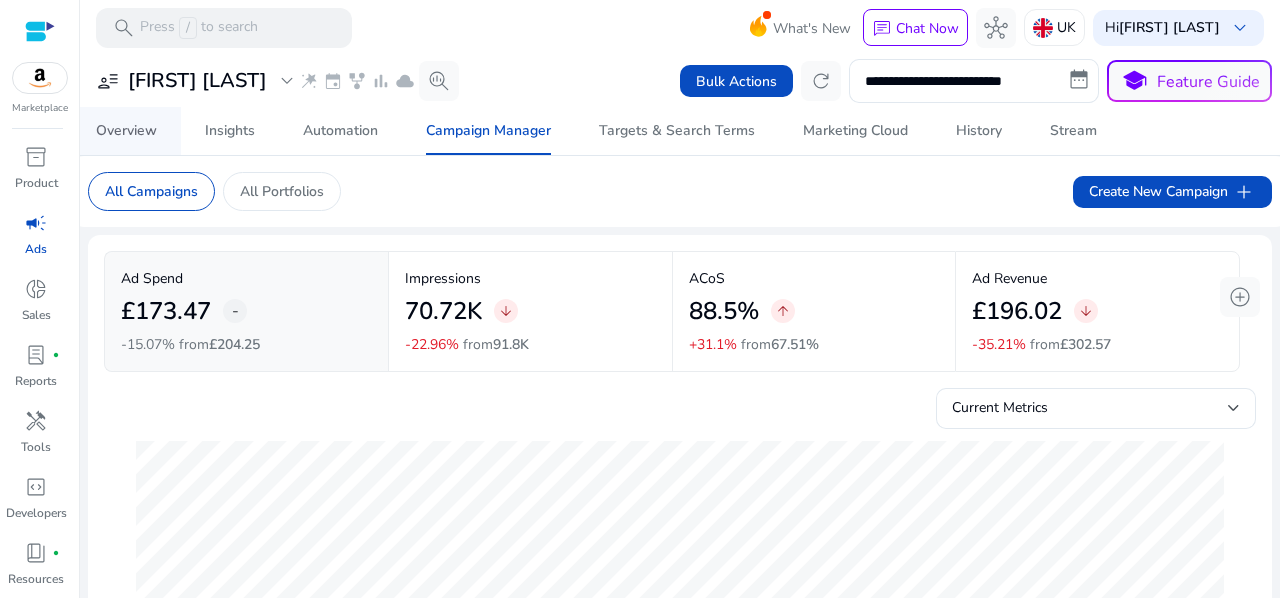 click on "Overview" at bounding box center (126, 131) 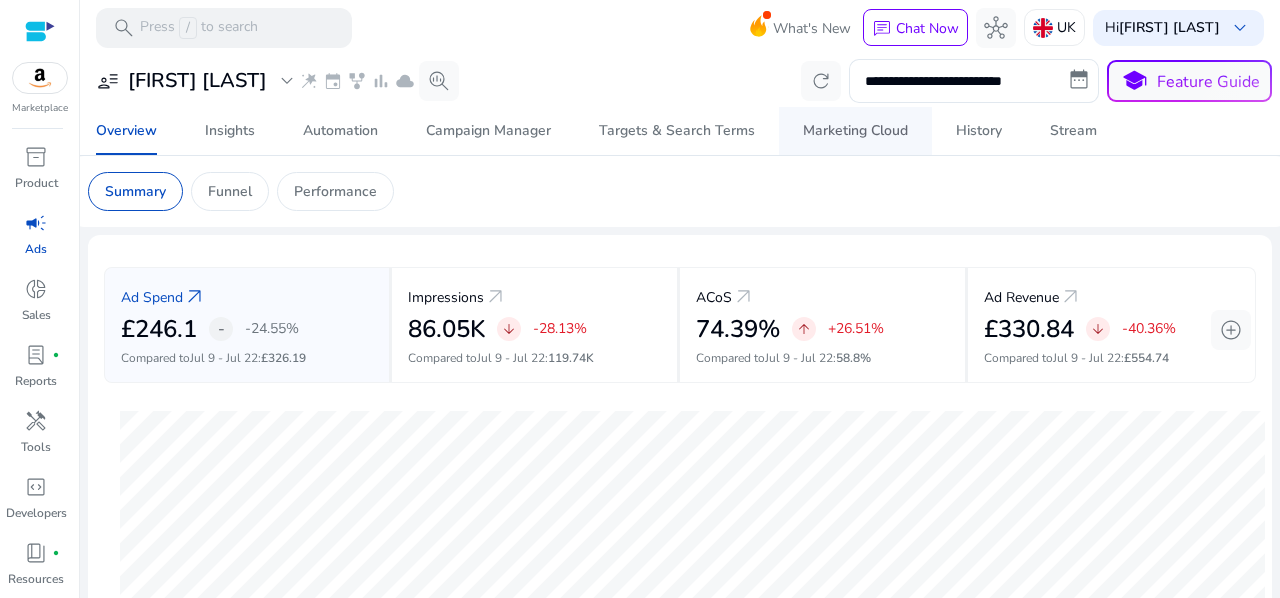 click on "Marketing Cloud" at bounding box center (855, 131) 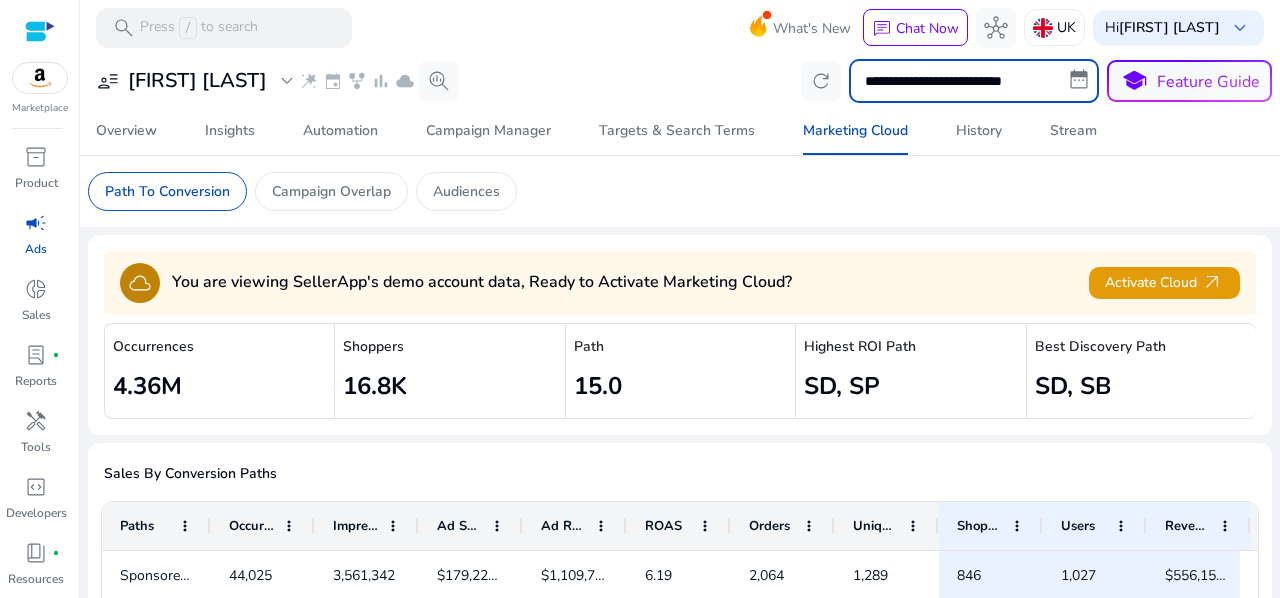 click on "**********" at bounding box center [974, 81] 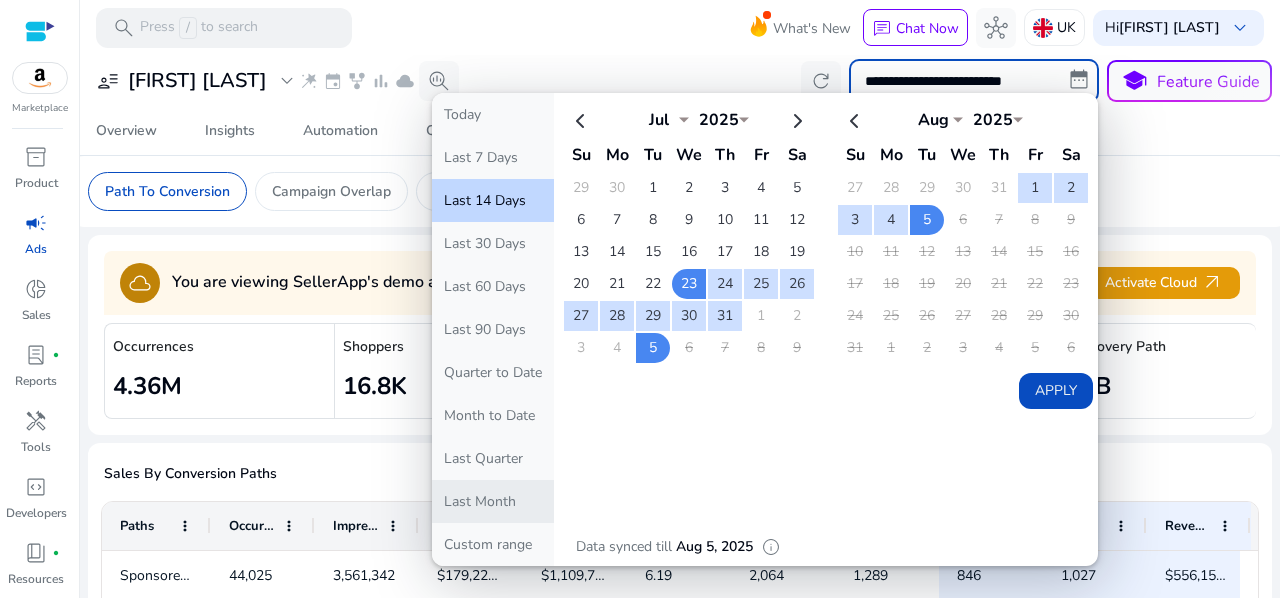 click on "Last Month" 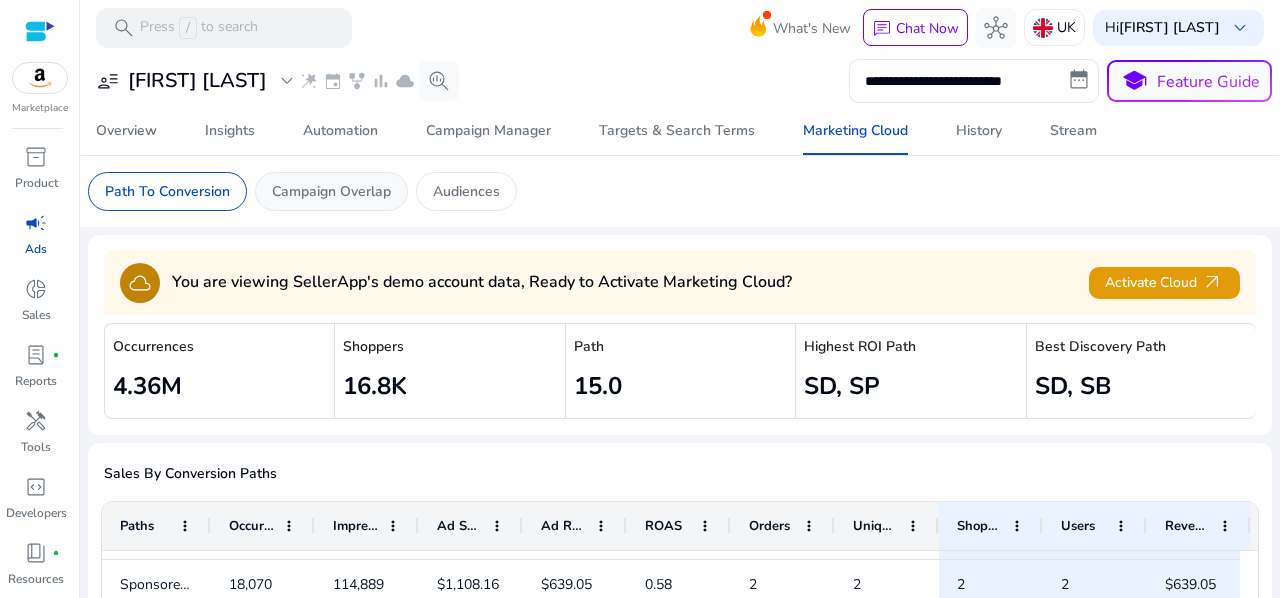 click on "Campaign Overlap" 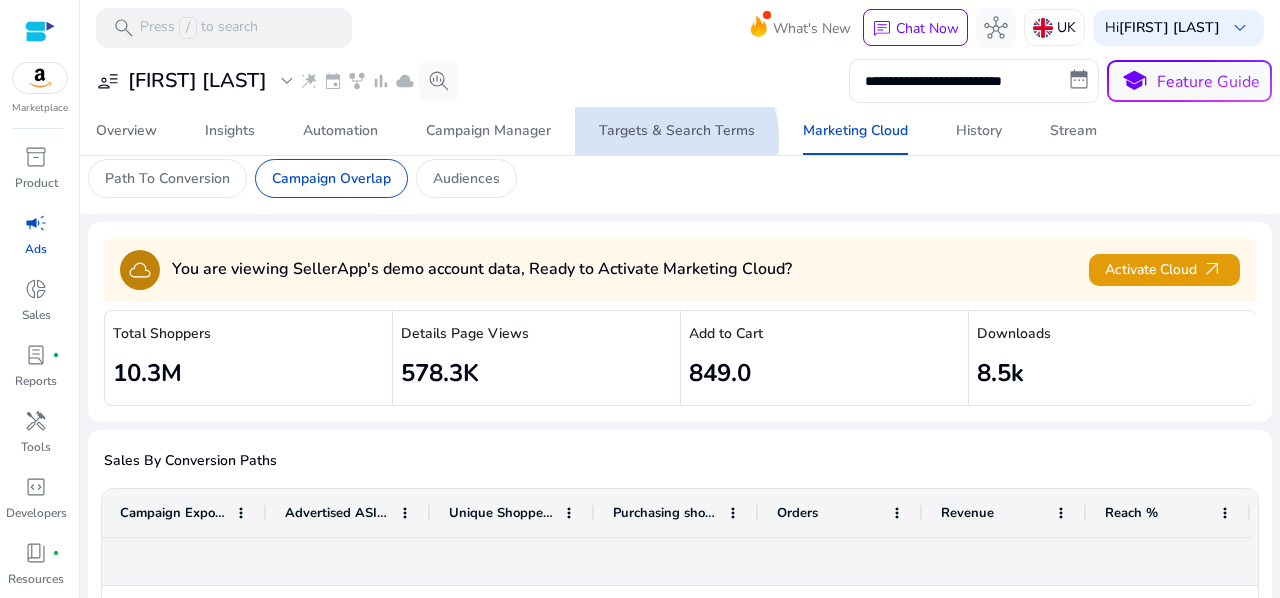 click on "Targets & Search Terms" at bounding box center (677, 131) 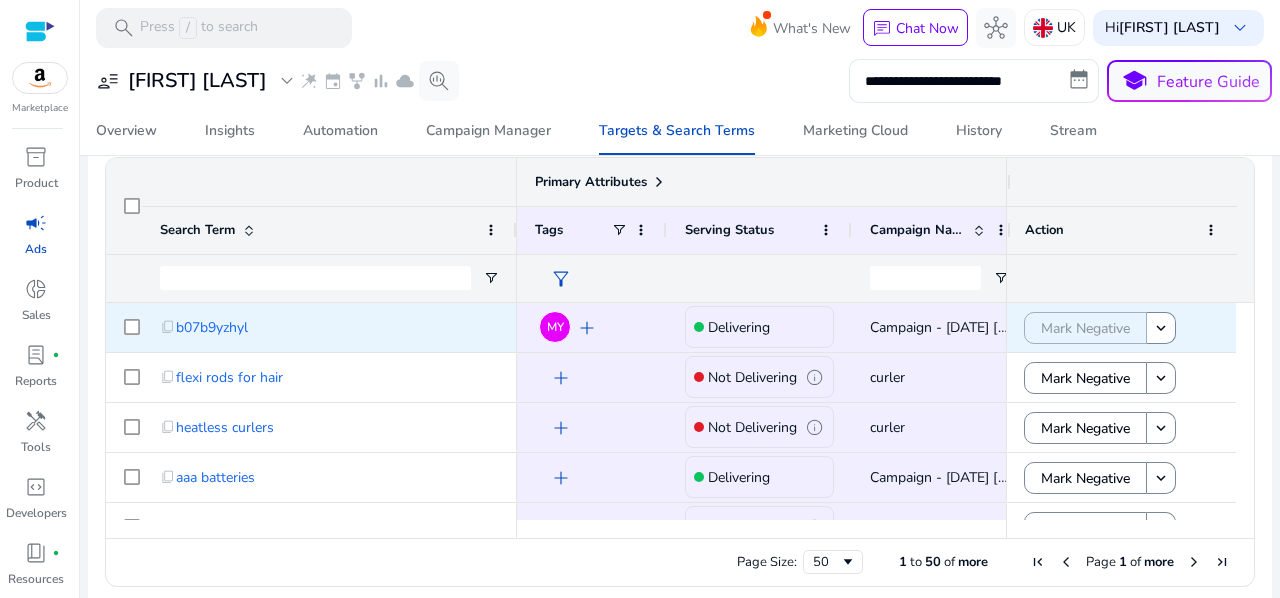 scroll, scrollTop: 243, scrollLeft: 0, axis: vertical 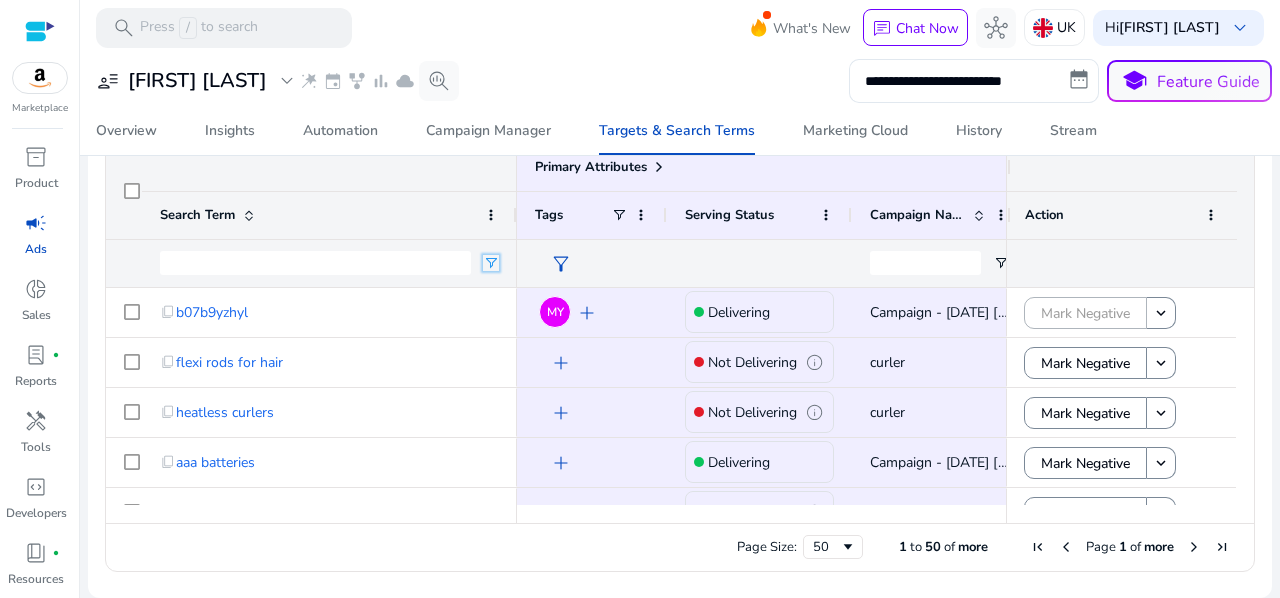 click 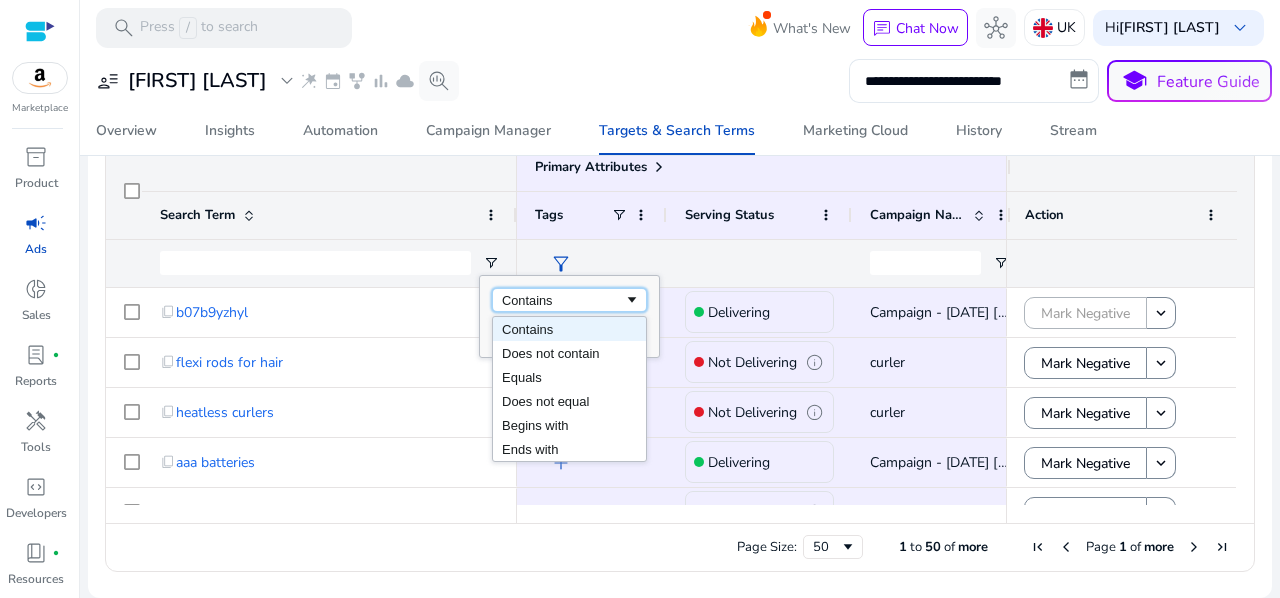 click on "Contains" at bounding box center [563, 300] 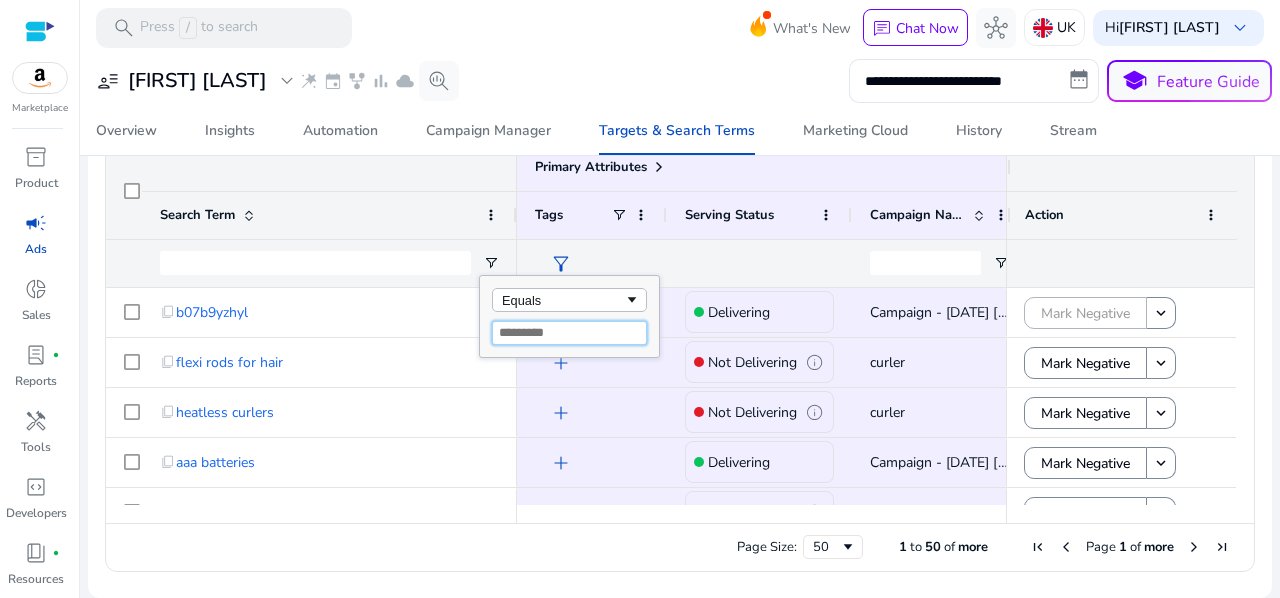 click at bounding box center (569, 333) 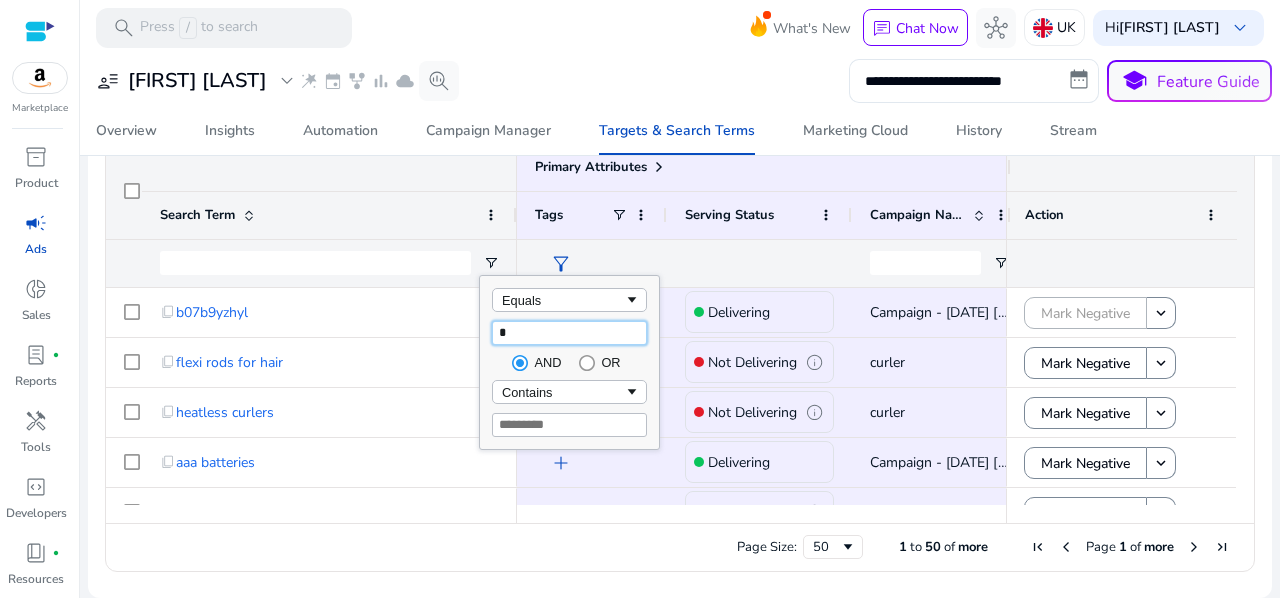 type on "**" 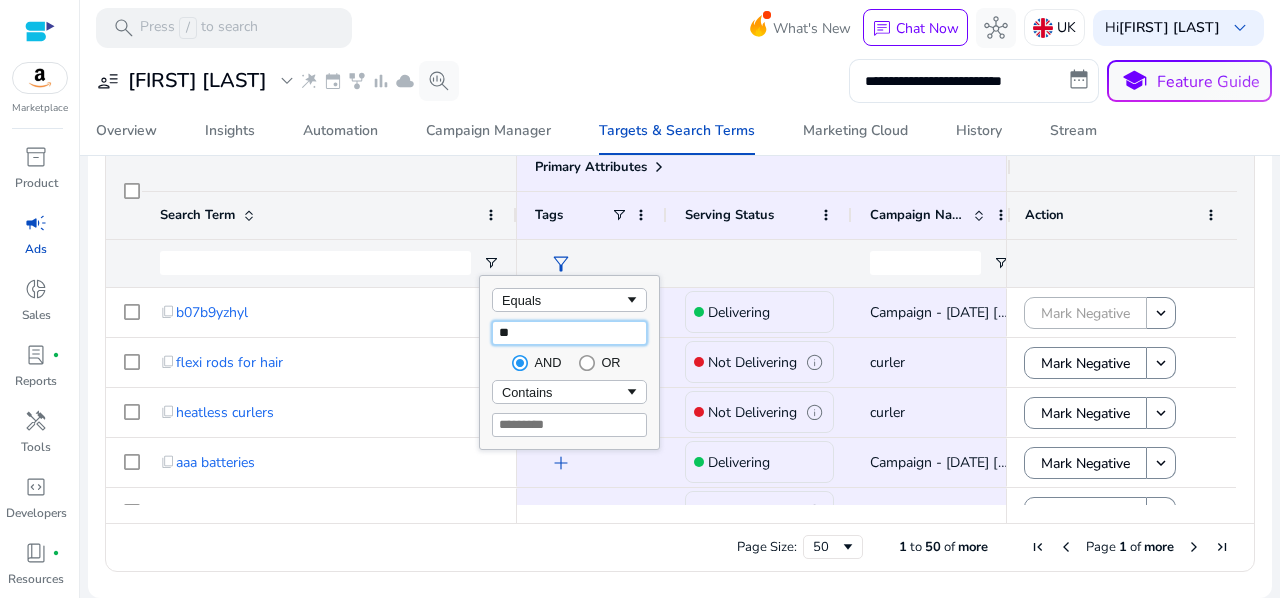 type on "**" 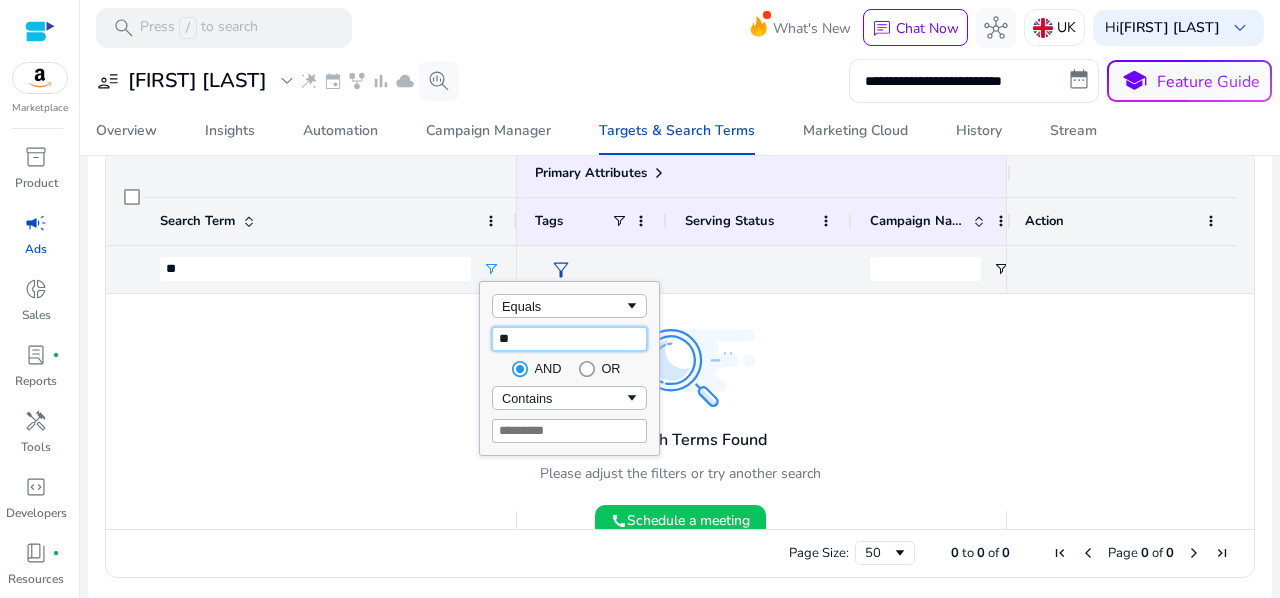 scroll, scrollTop: 243, scrollLeft: 0, axis: vertical 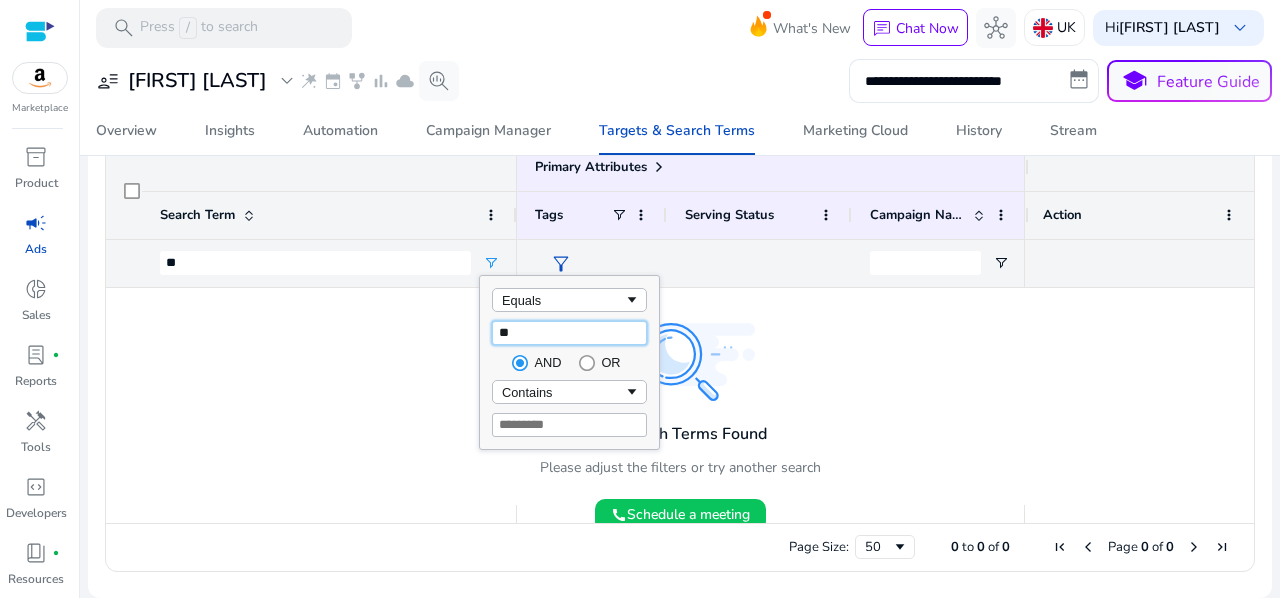 type on "***" 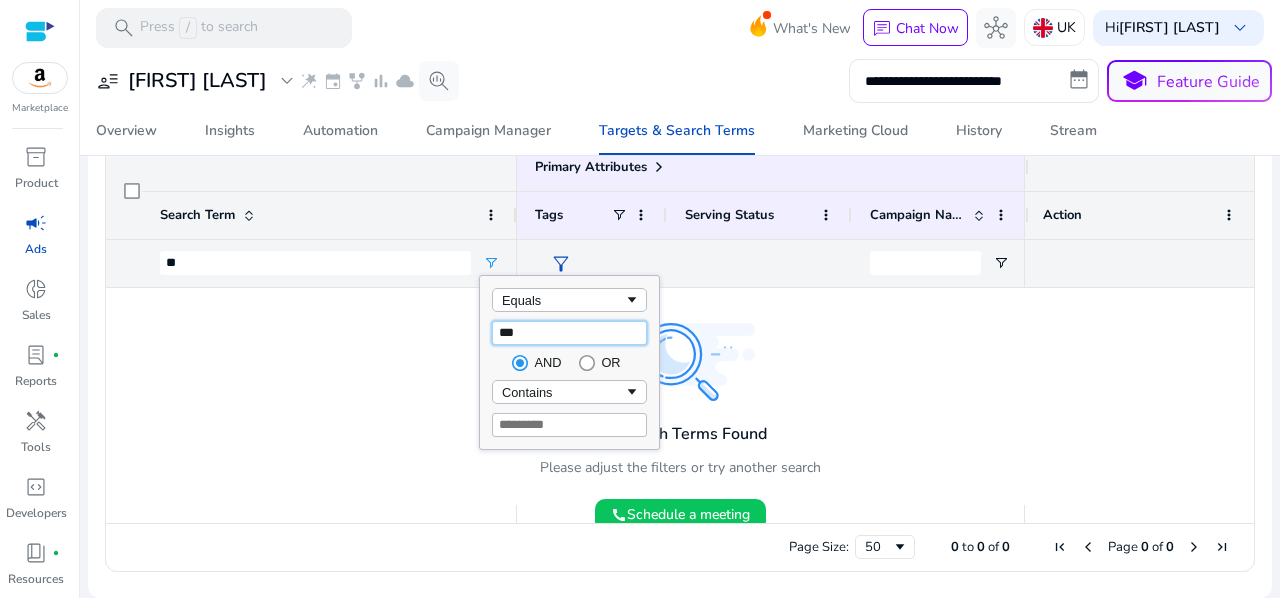 type on "***" 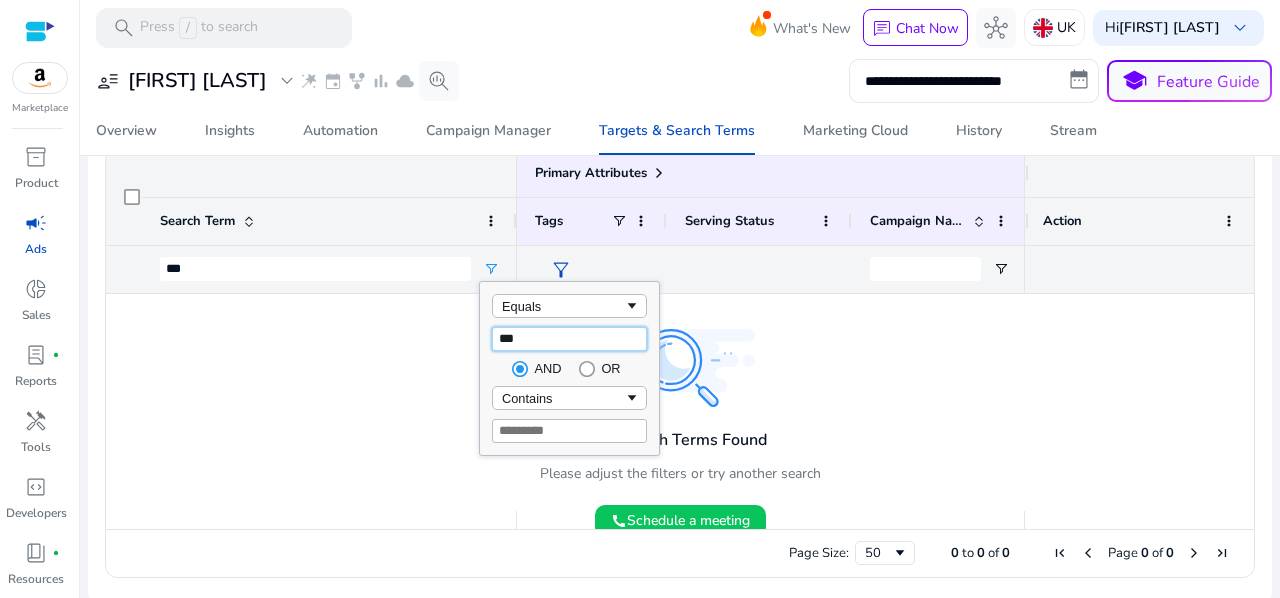 scroll, scrollTop: 243, scrollLeft: 0, axis: vertical 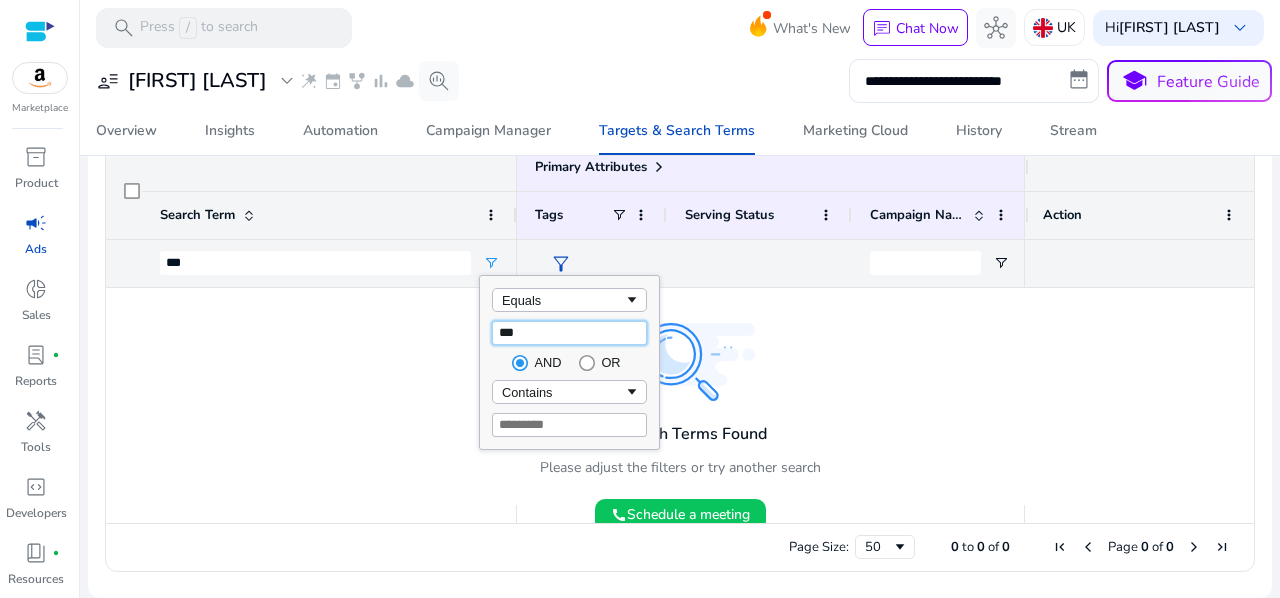 type on "****" 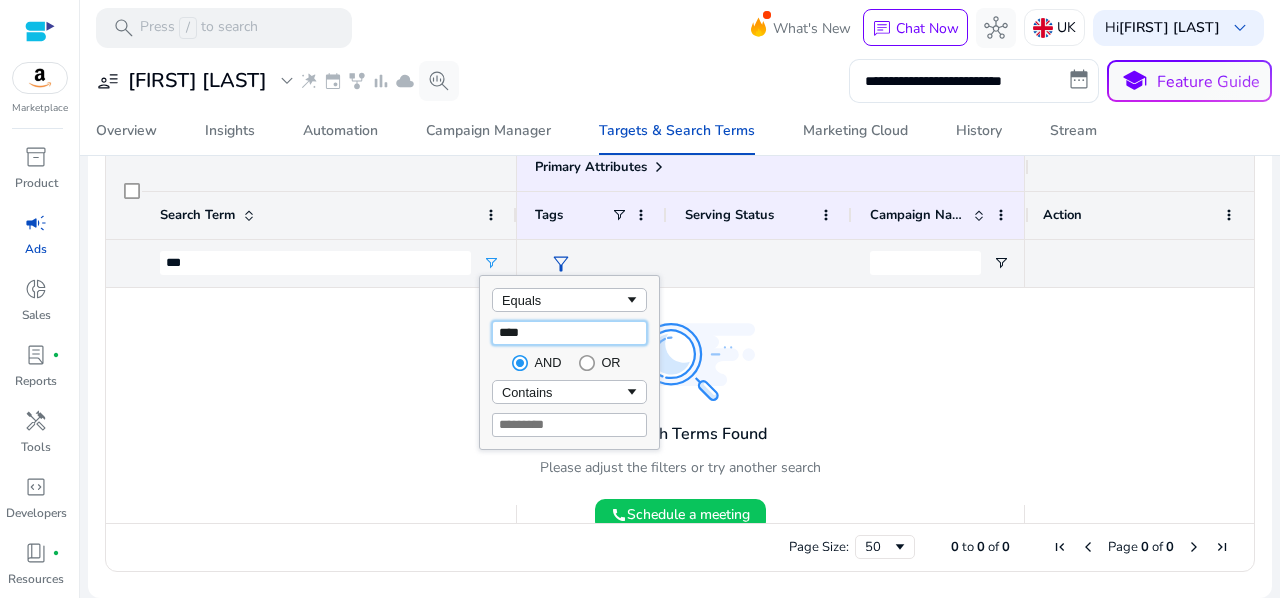 type on "****" 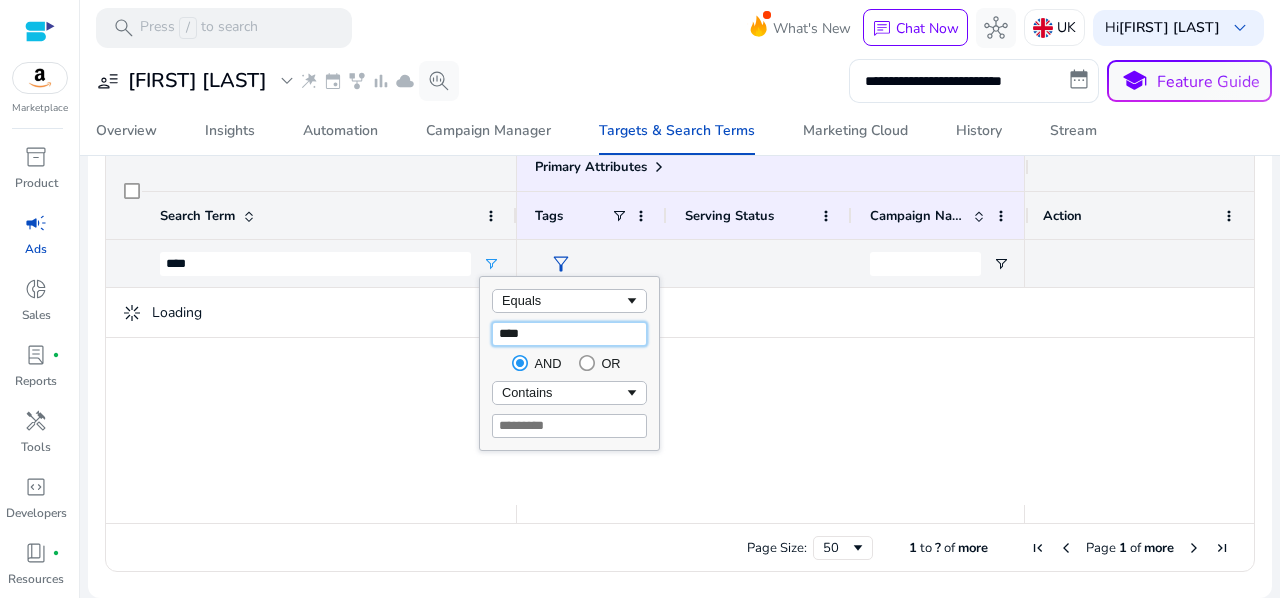 type on "*****" 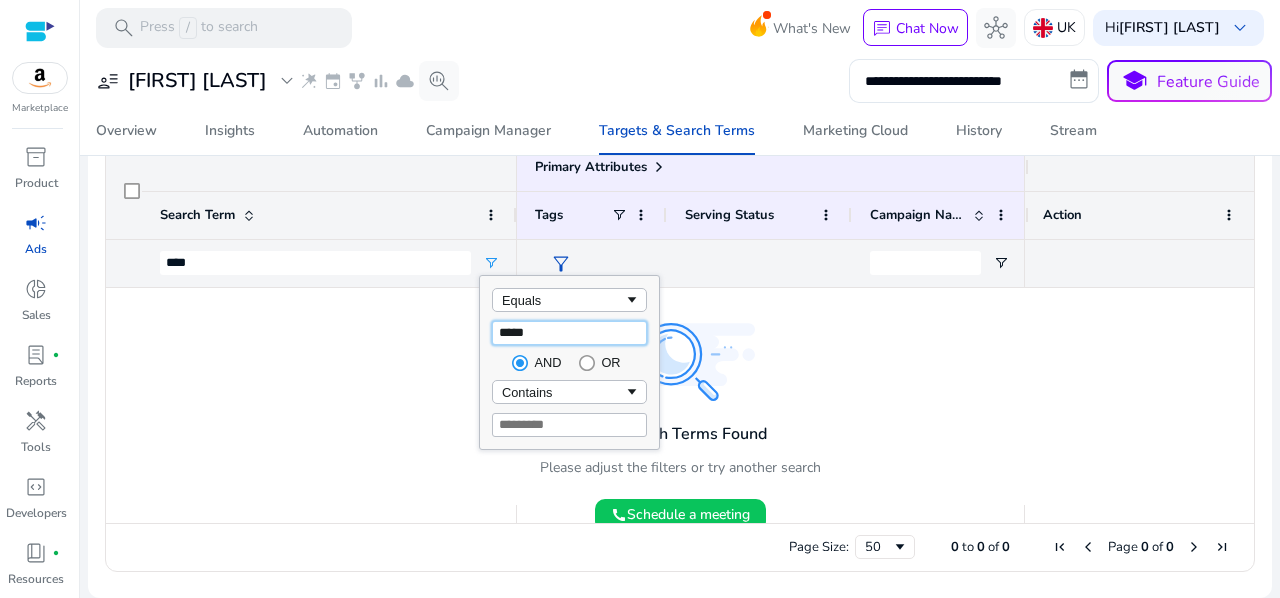 type on "*****" 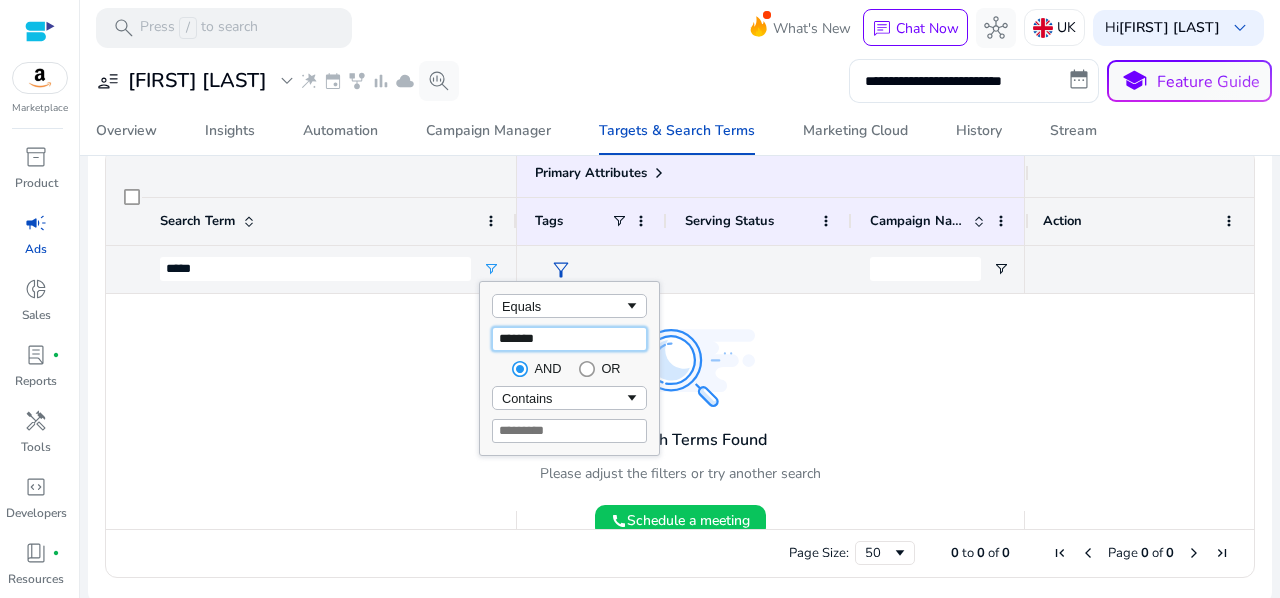 scroll, scrollTop: 243, scrollLeft: 0, axis: vertical 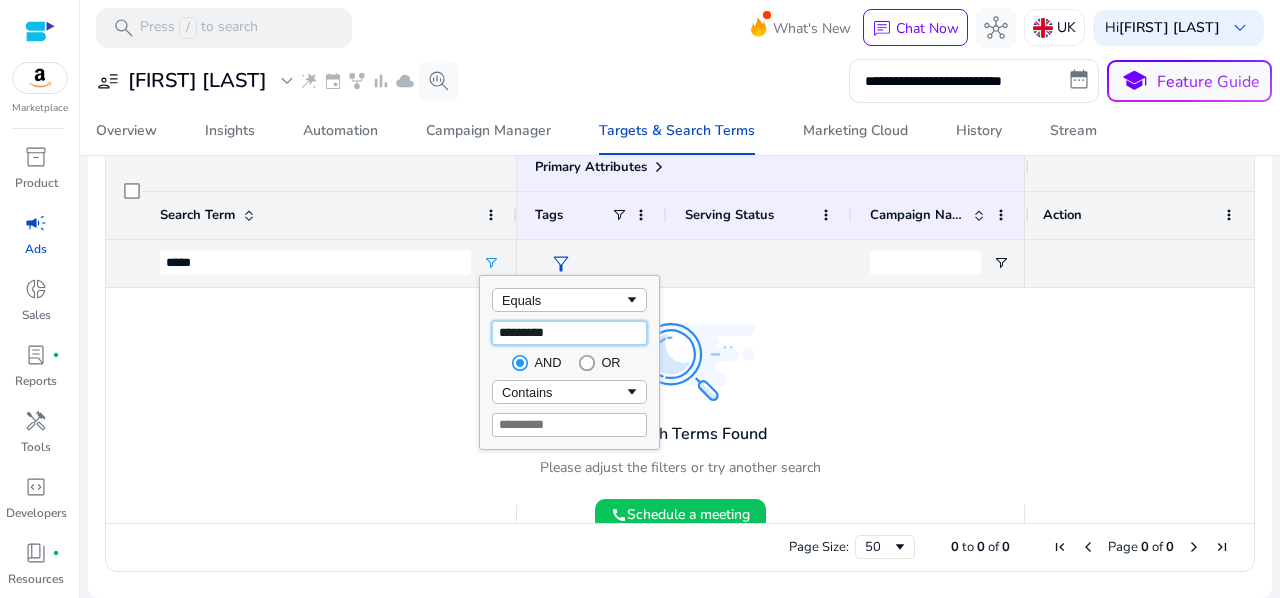 type on "**********" 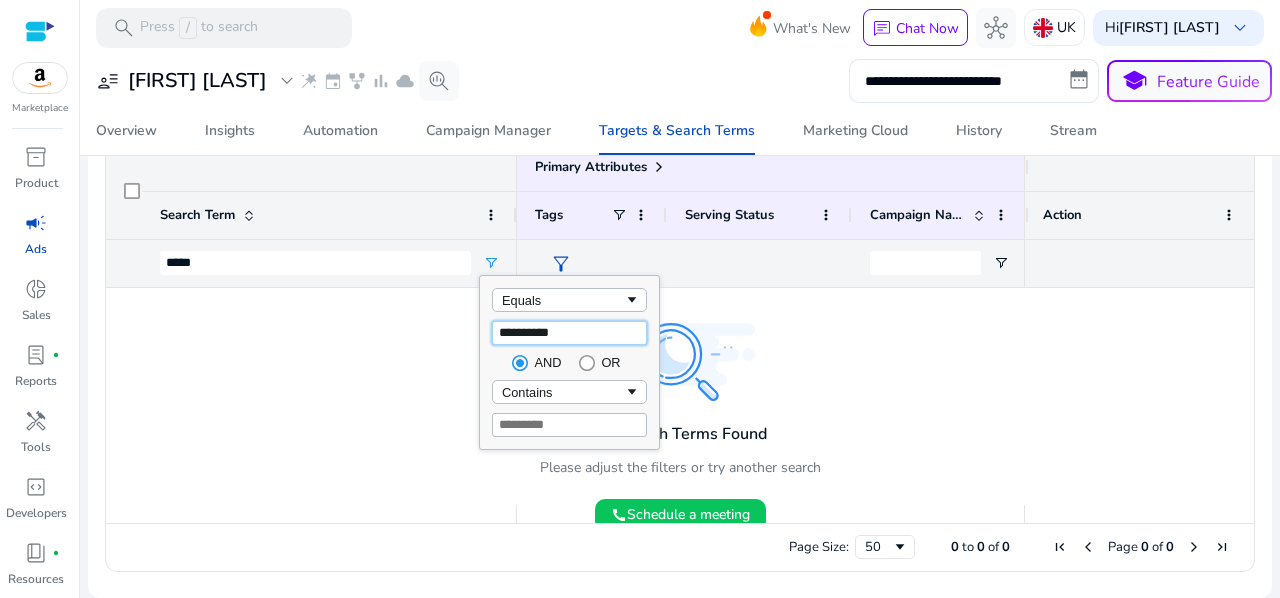 type on "**********" 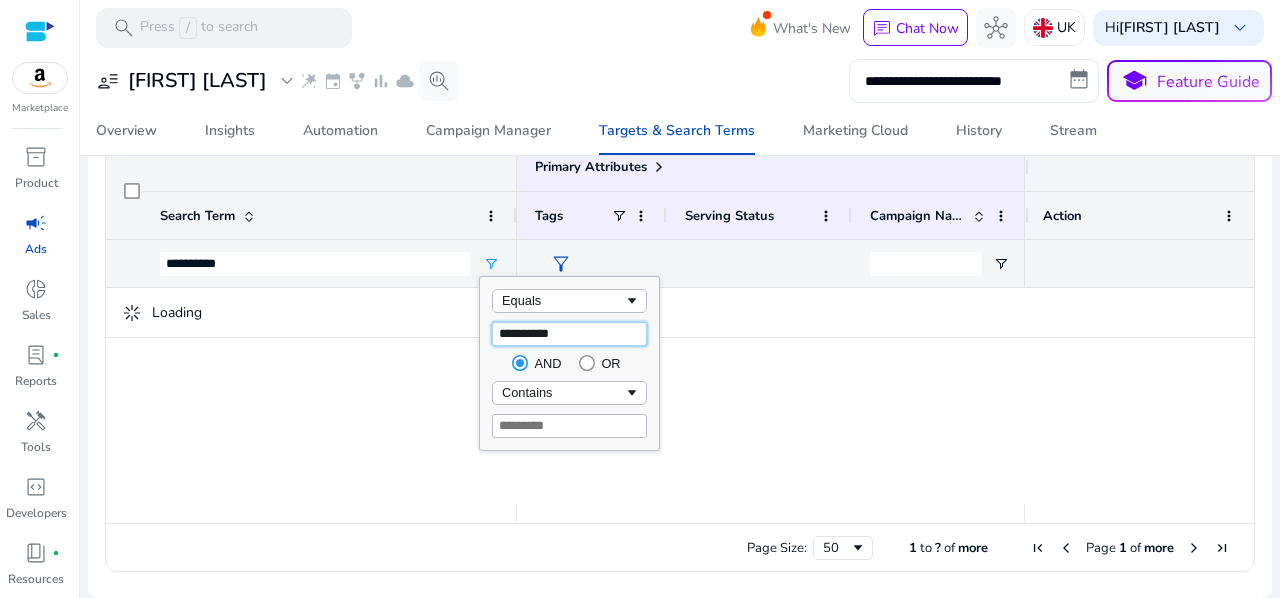 scroll, scrollTop: 243, scrollLeft: 0, axis: vertical 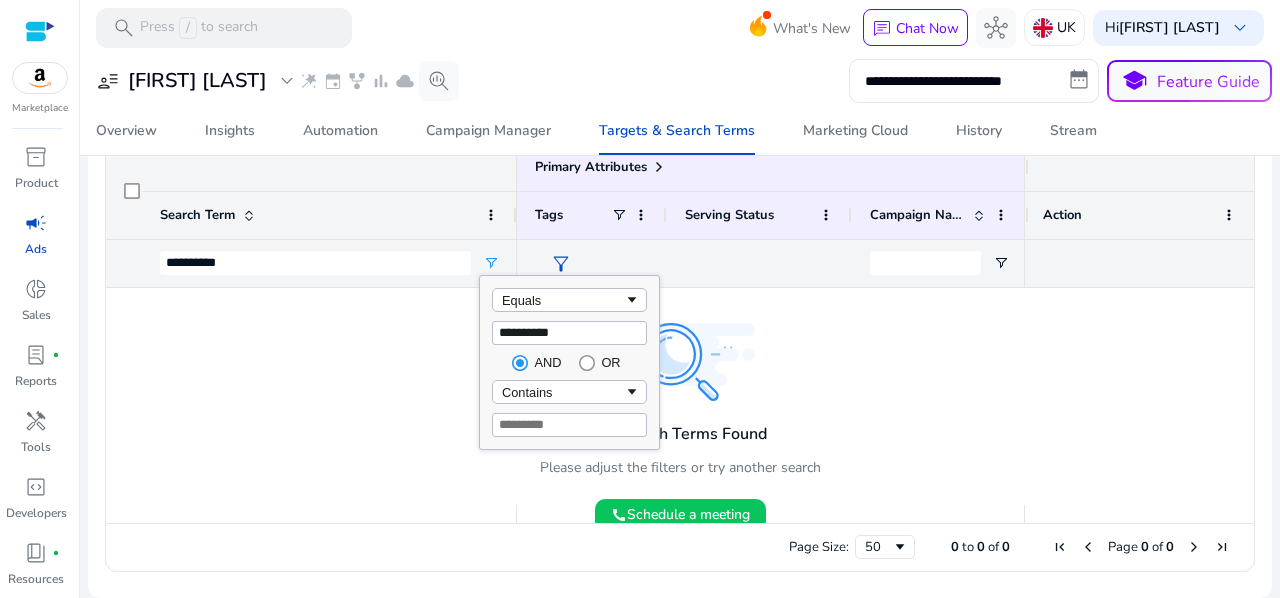 click on "Search Term" 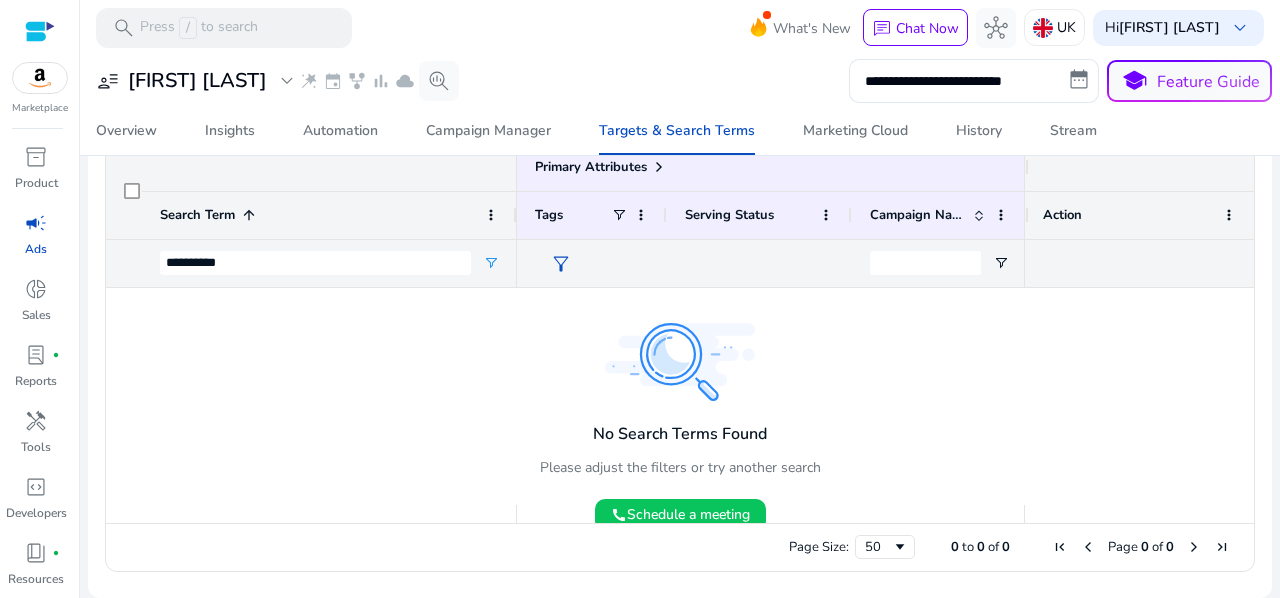 click on "**********" 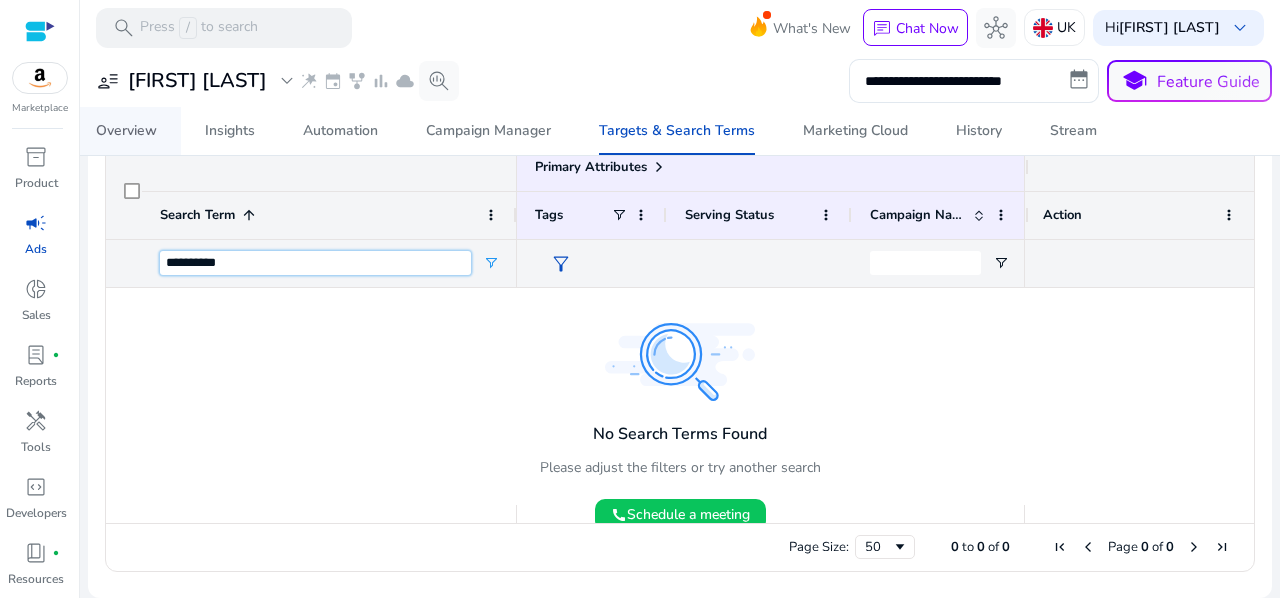 drag, startPoint x: 399, startPoint y: 261, endPoint x: 118, endPoint y: 132, distance: 309.19574 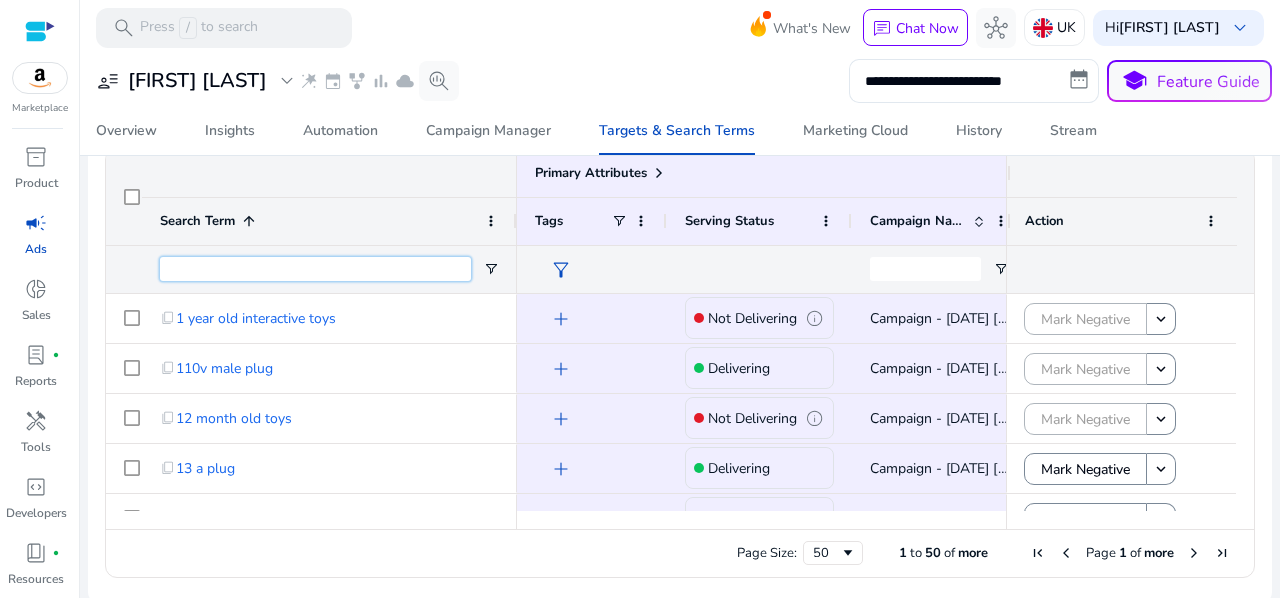 scroll, scrollTop: 243, scrollLeft: 0, axis: vertical 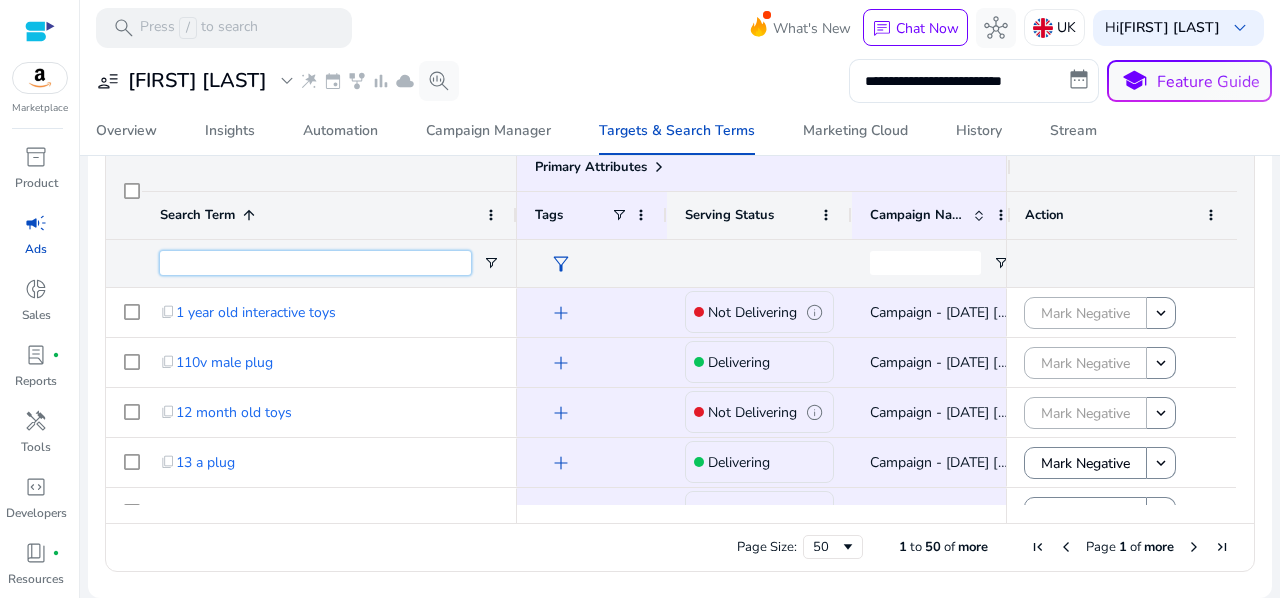 type 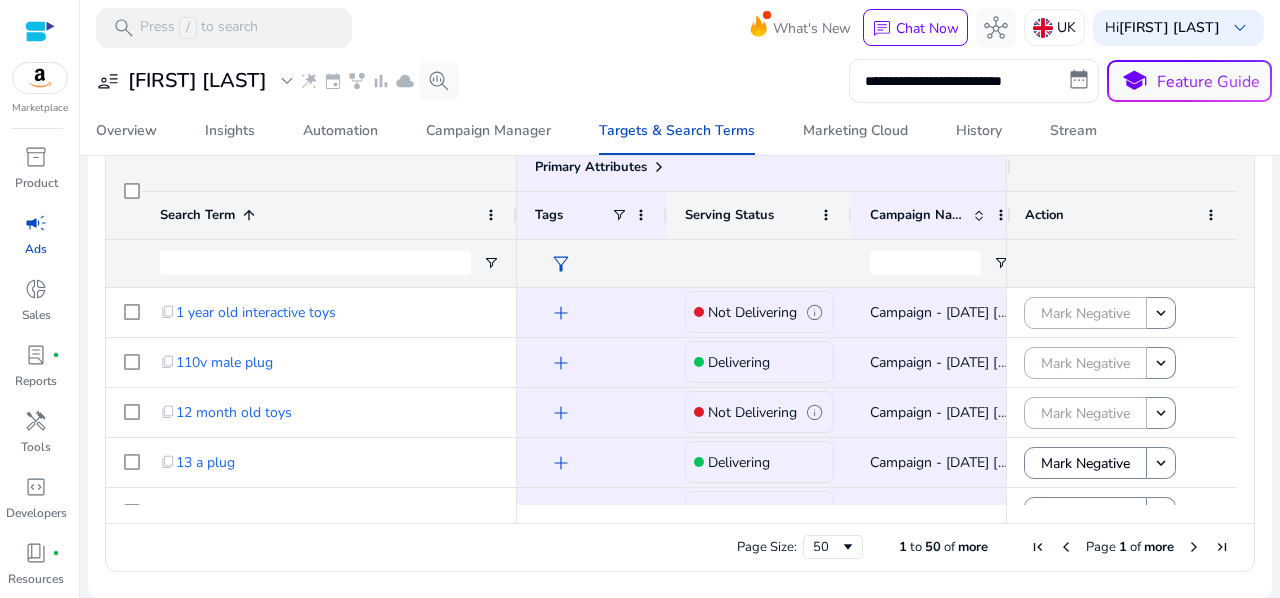 click on "Serving Status" 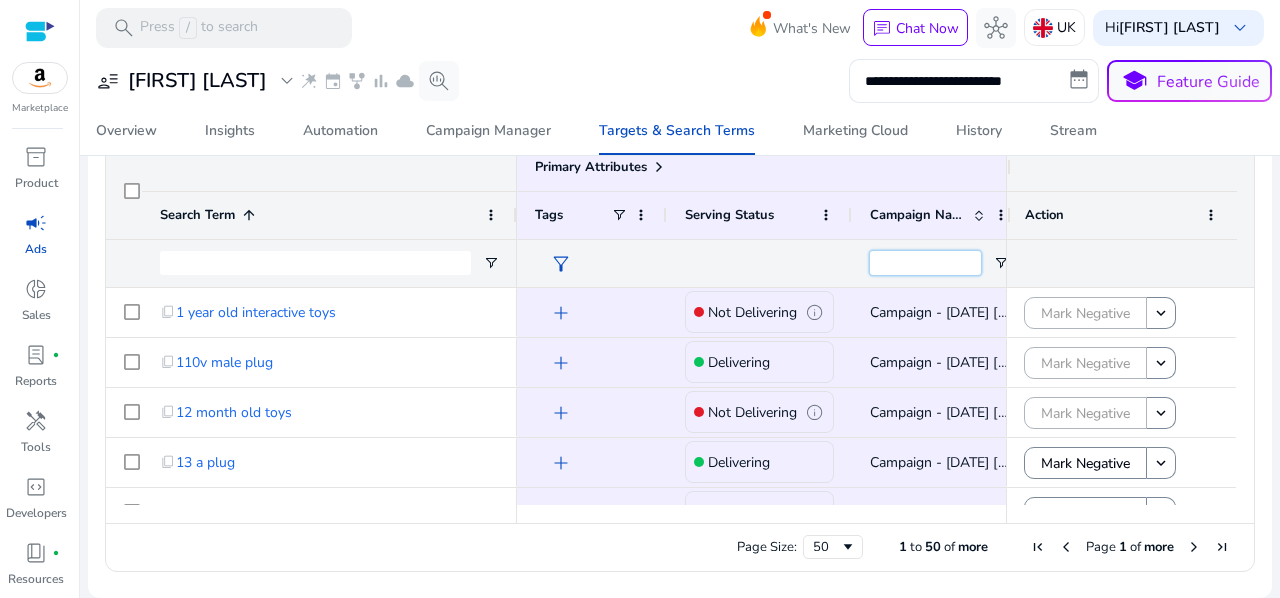 click at bounding box center (925, 263) 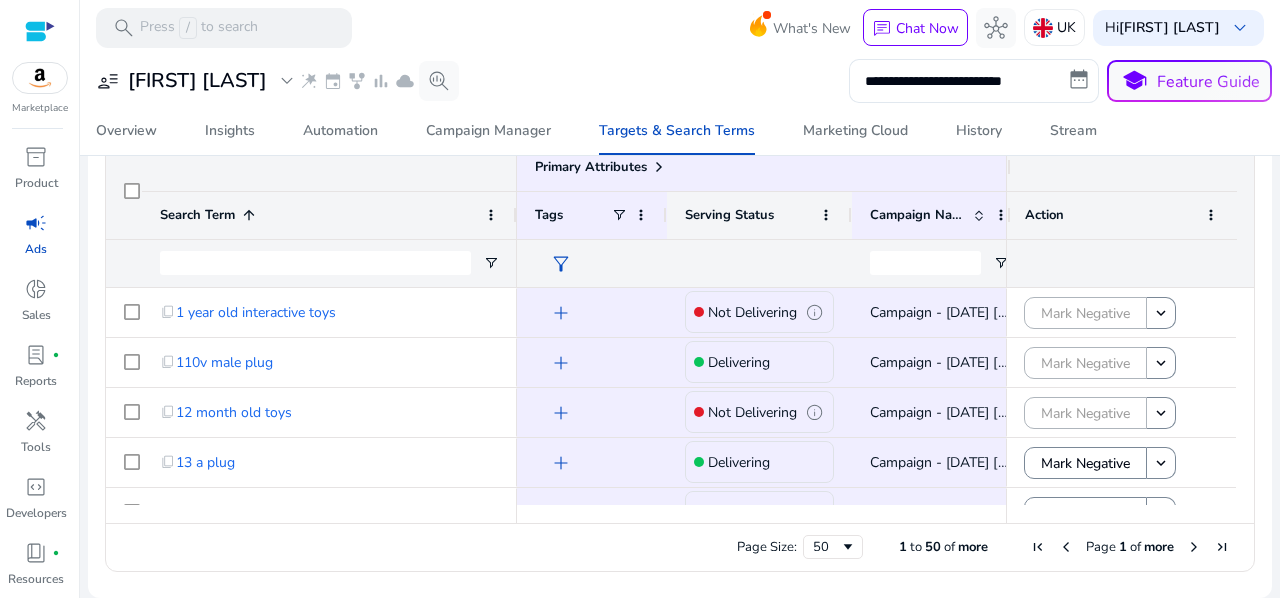 click on "Serving Status" 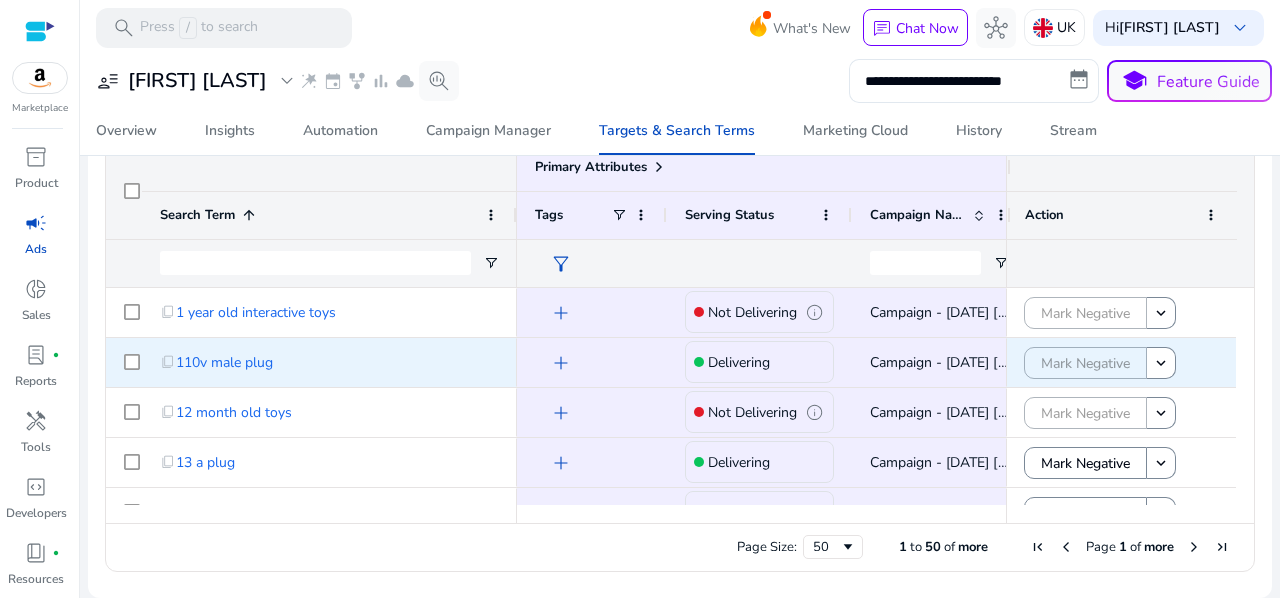 scroll, scrollTop: 0, scrollLeft: 69, axis: horizontal 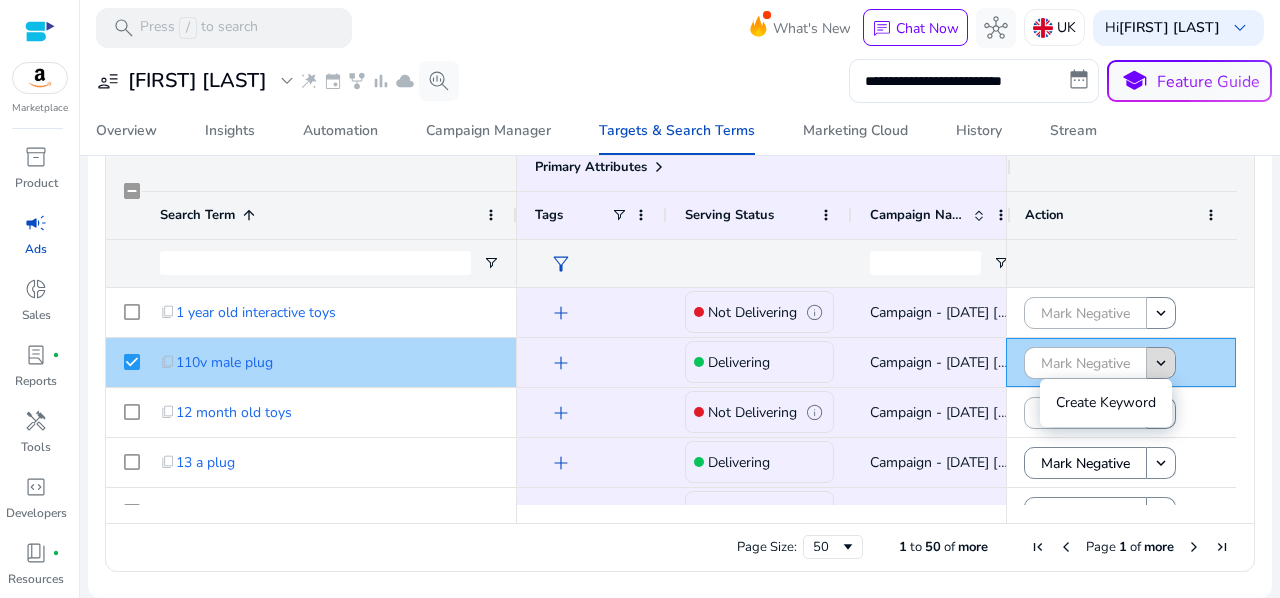 click on "keyboard_arrow_down" 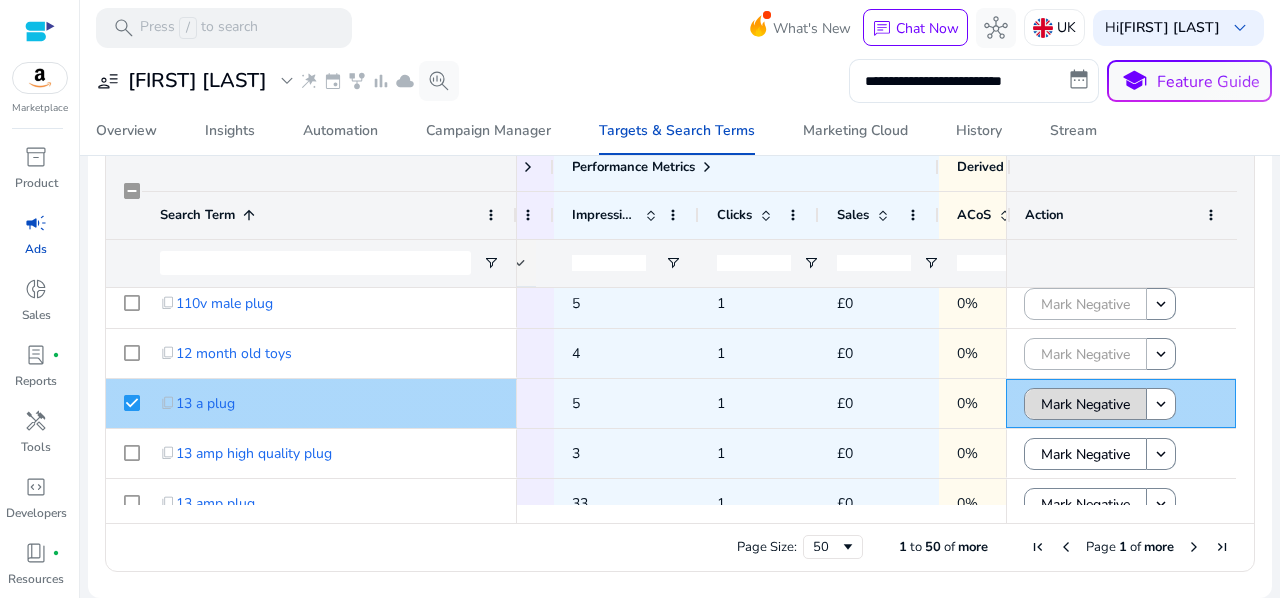 click on "Mark Negative" 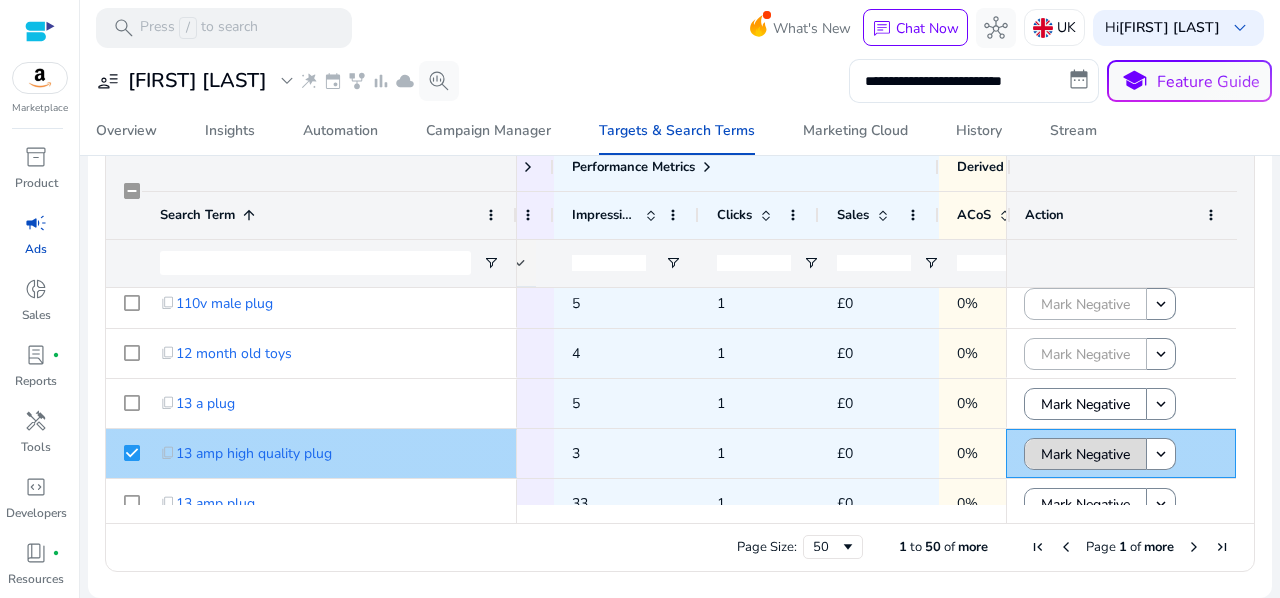 click on "Mark Negative" 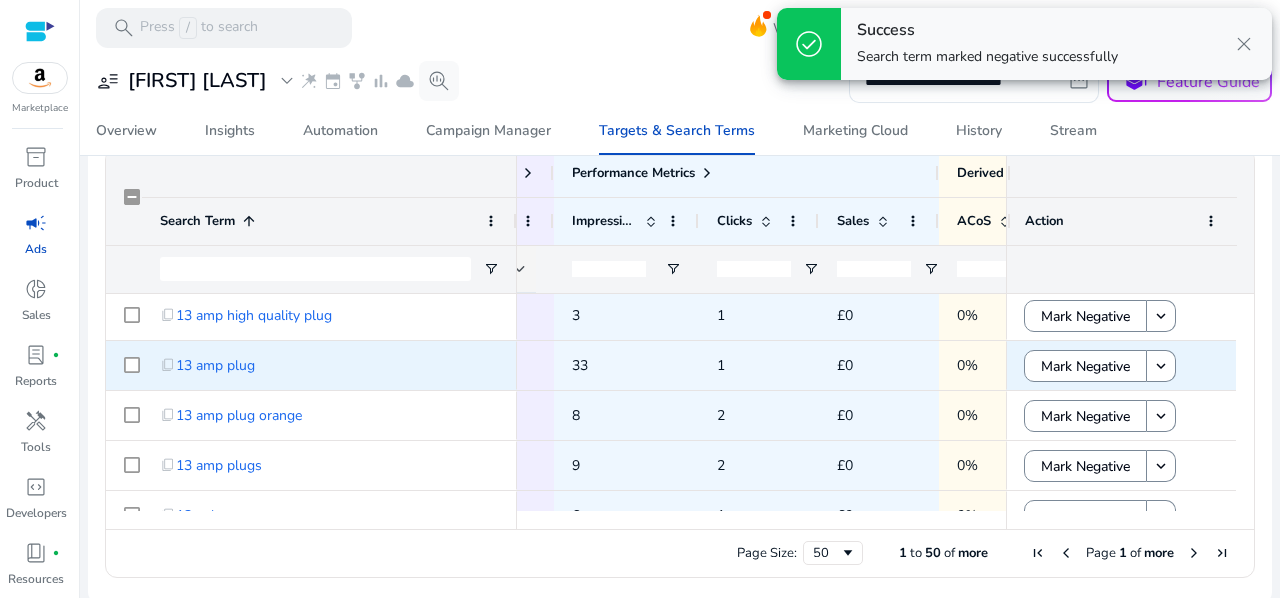 click on "content_copy   13 amp plug" 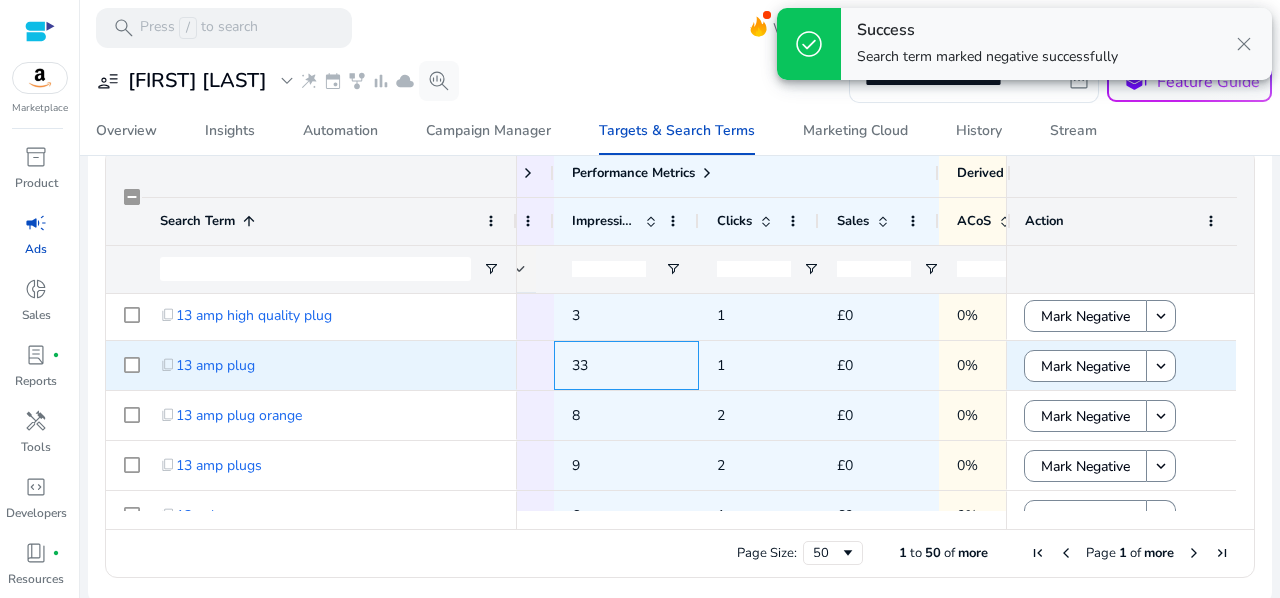 click on "33" 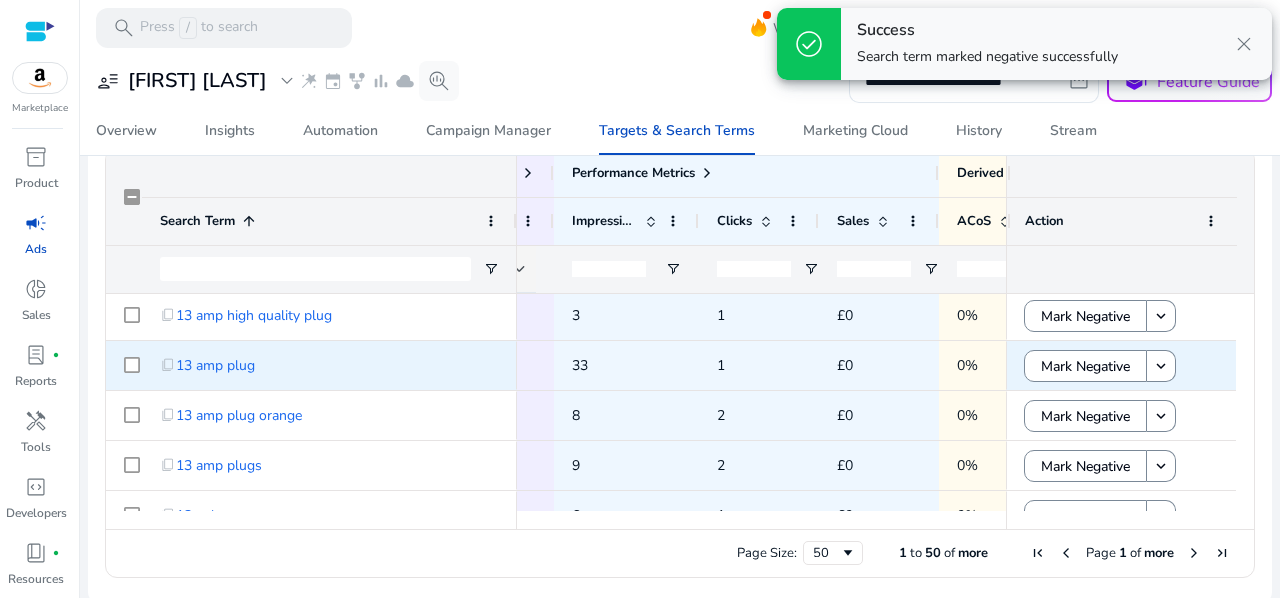 click on "1" 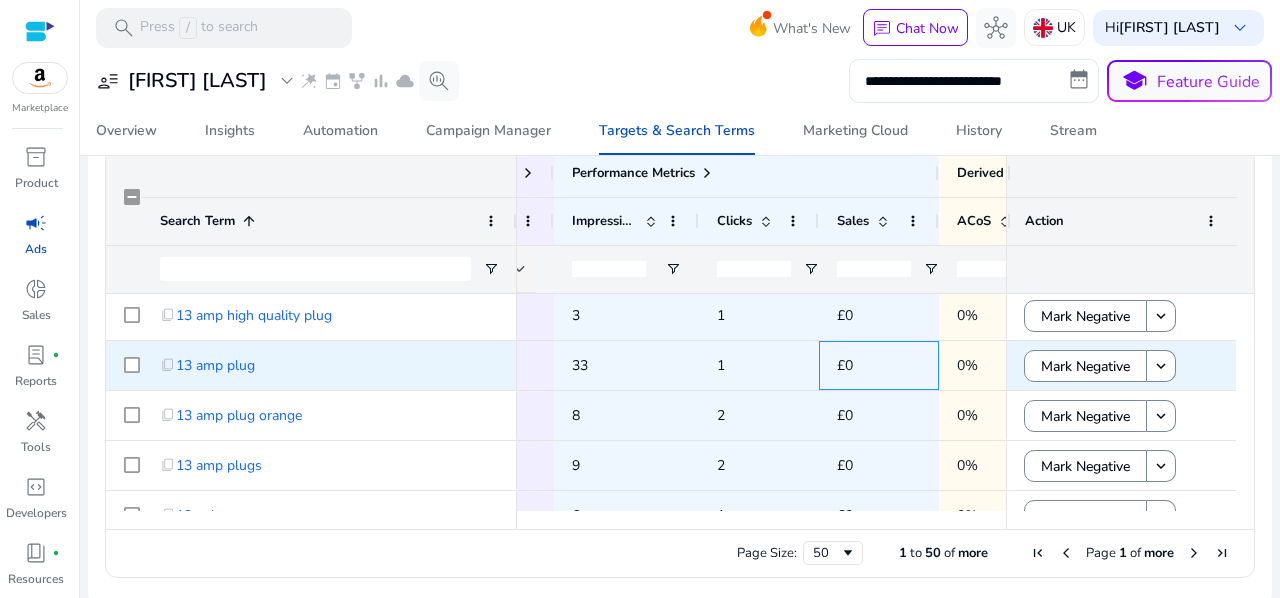 click on "£0" 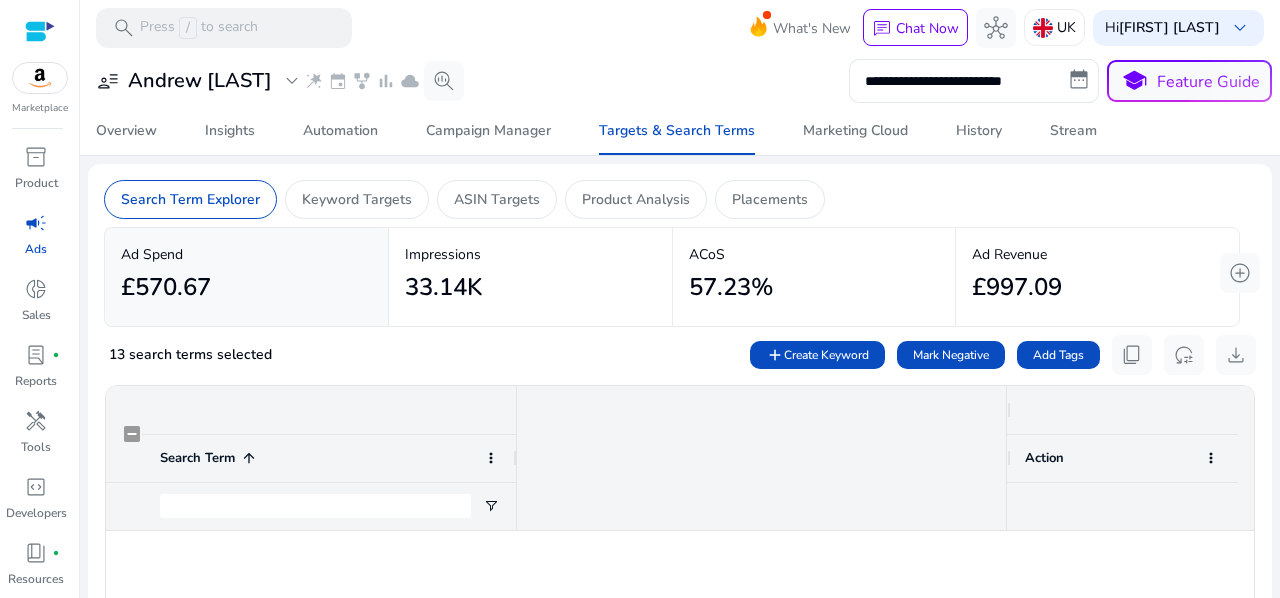 scroll, scrollTop: 0, scrollLeft: 0, axis: both 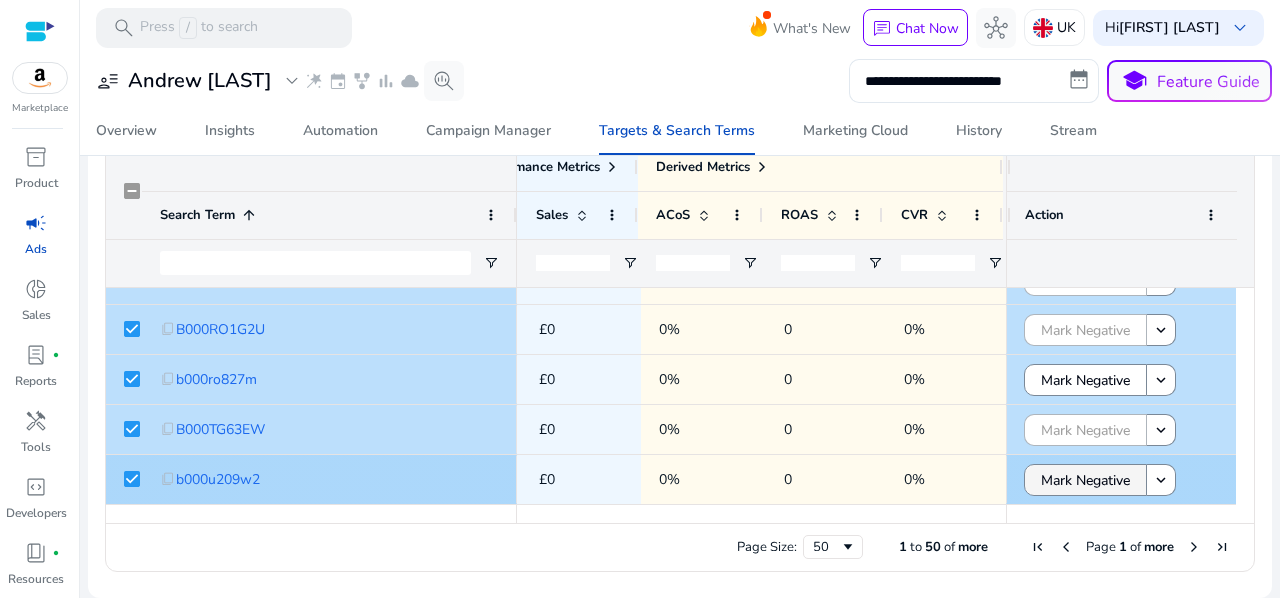 click on "Mark Negative" 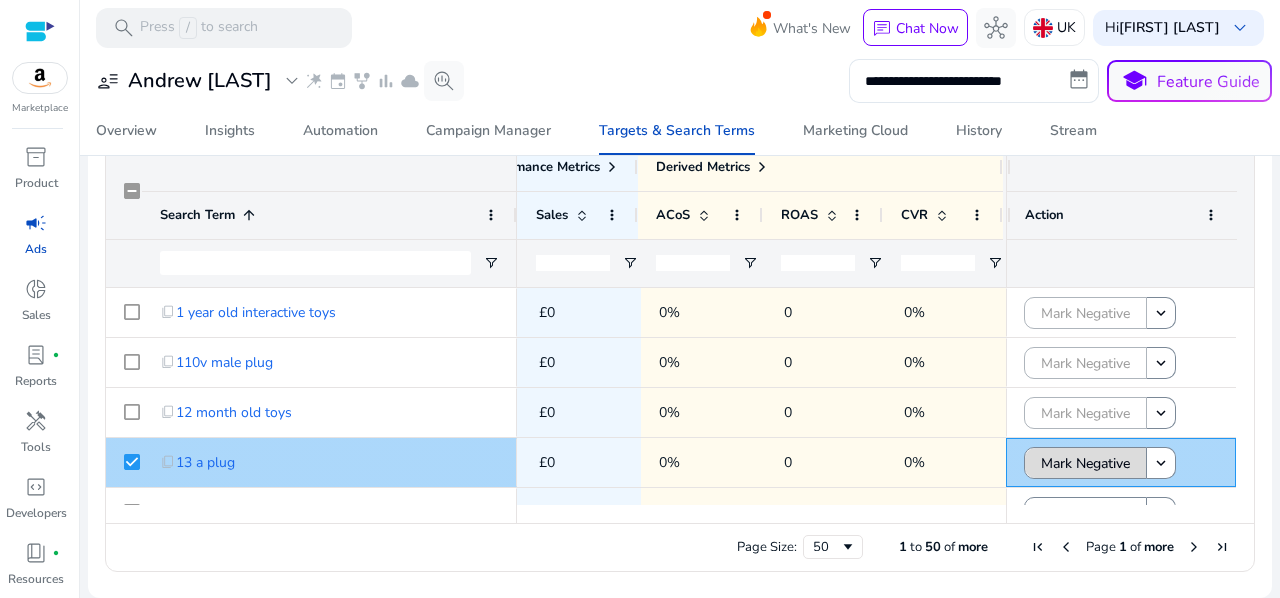 click on "Mark Negative" 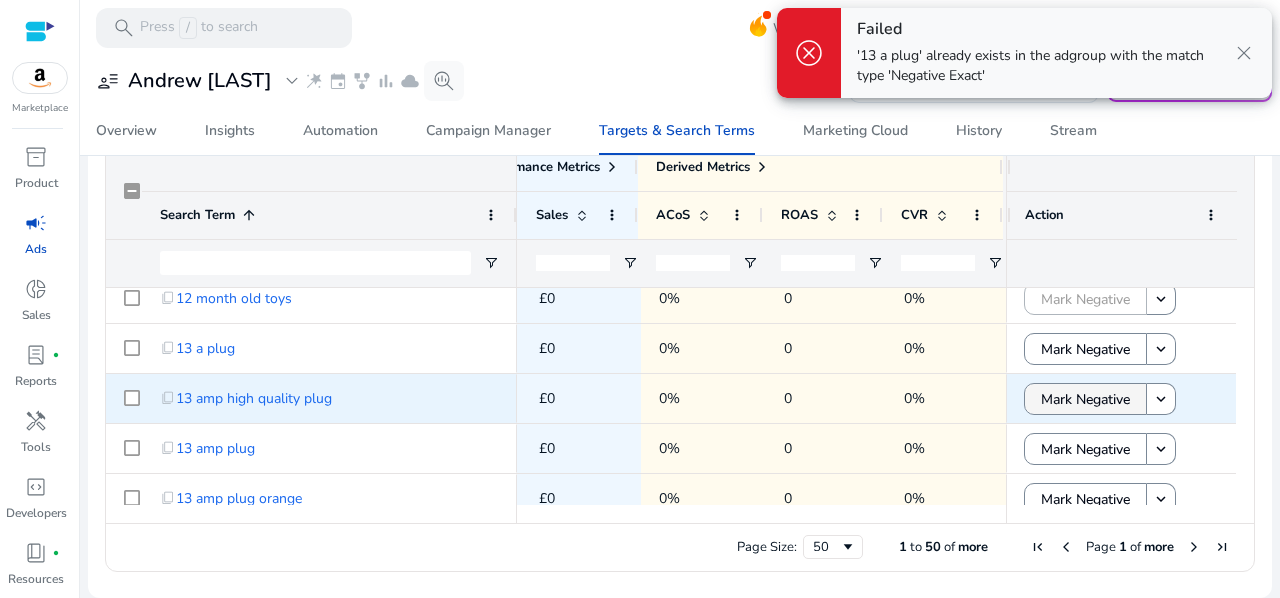click on "Mark Negative" 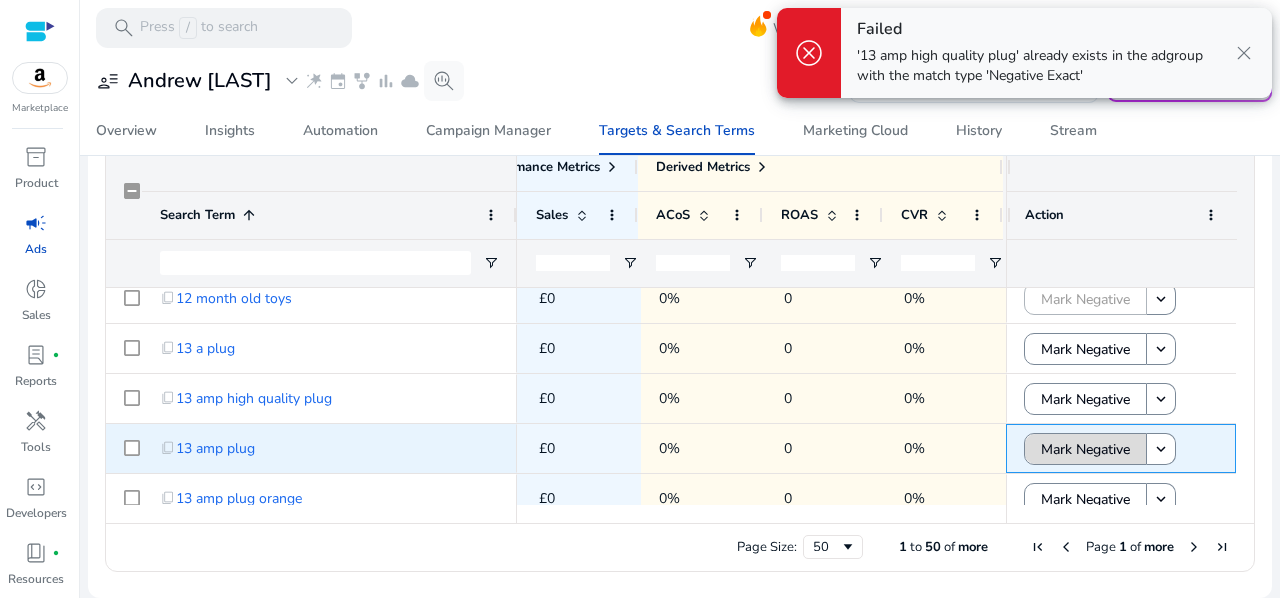 click on "Mark Negative" 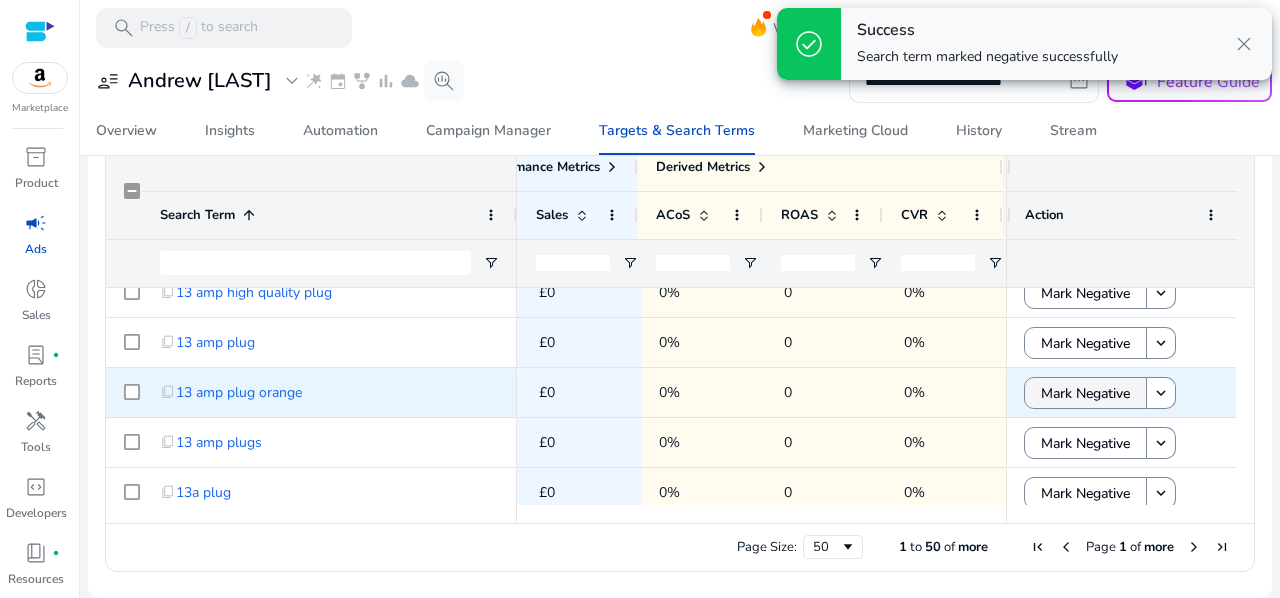 click on "Mark Negative" 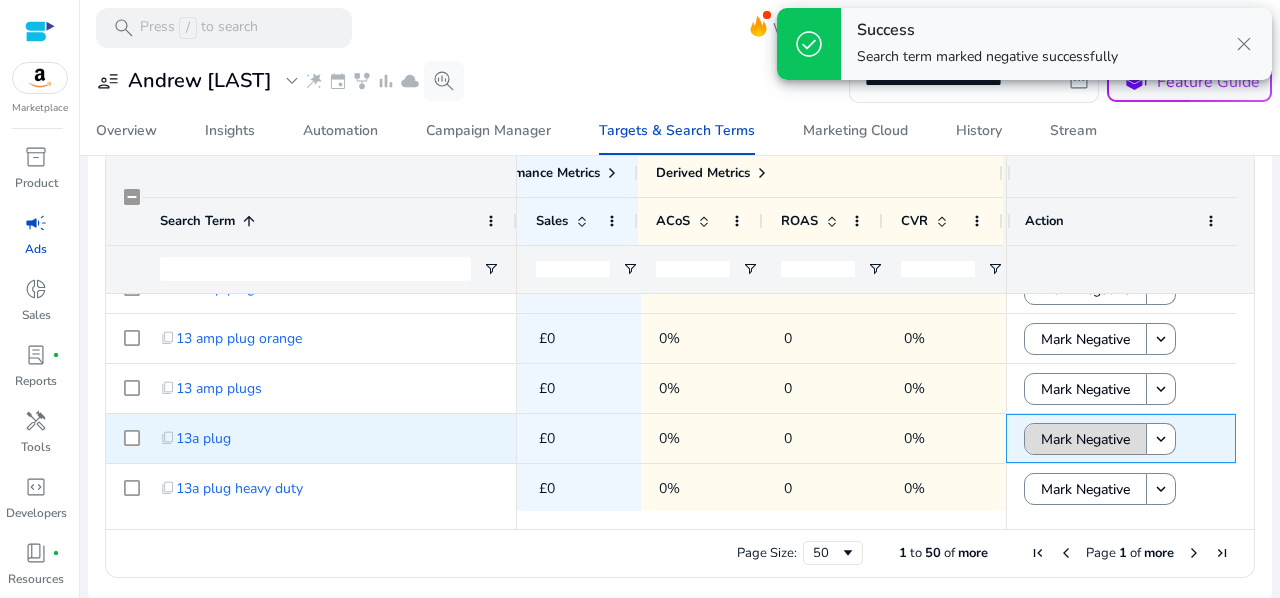 click on "Mark Negative" 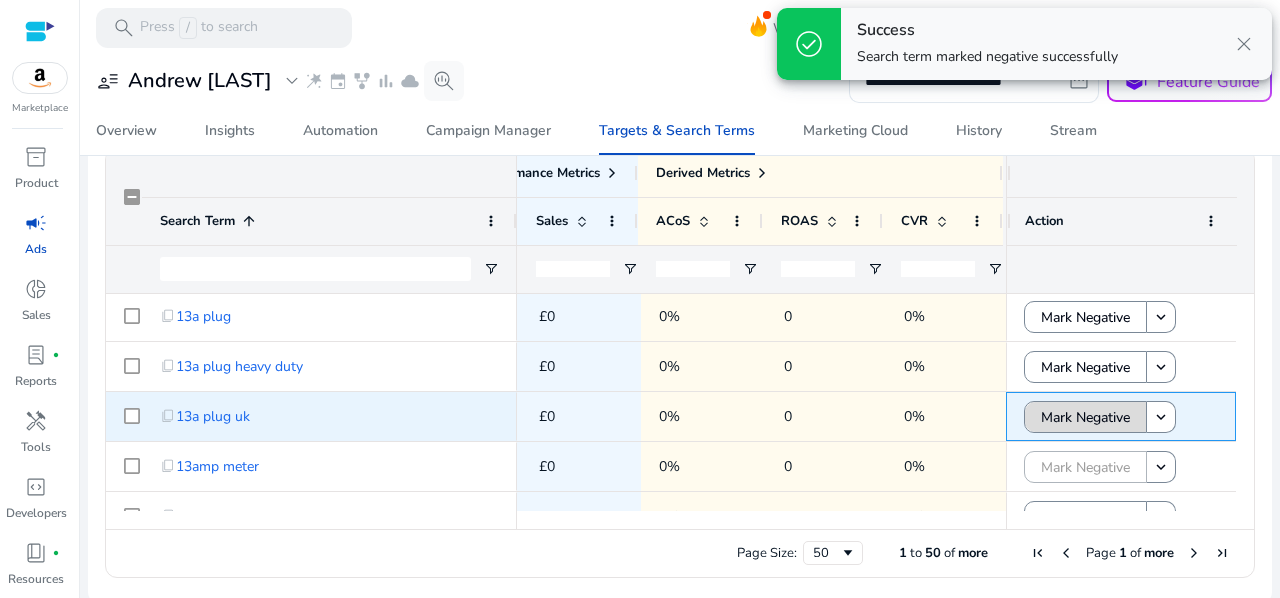 click on "Mark Negative" 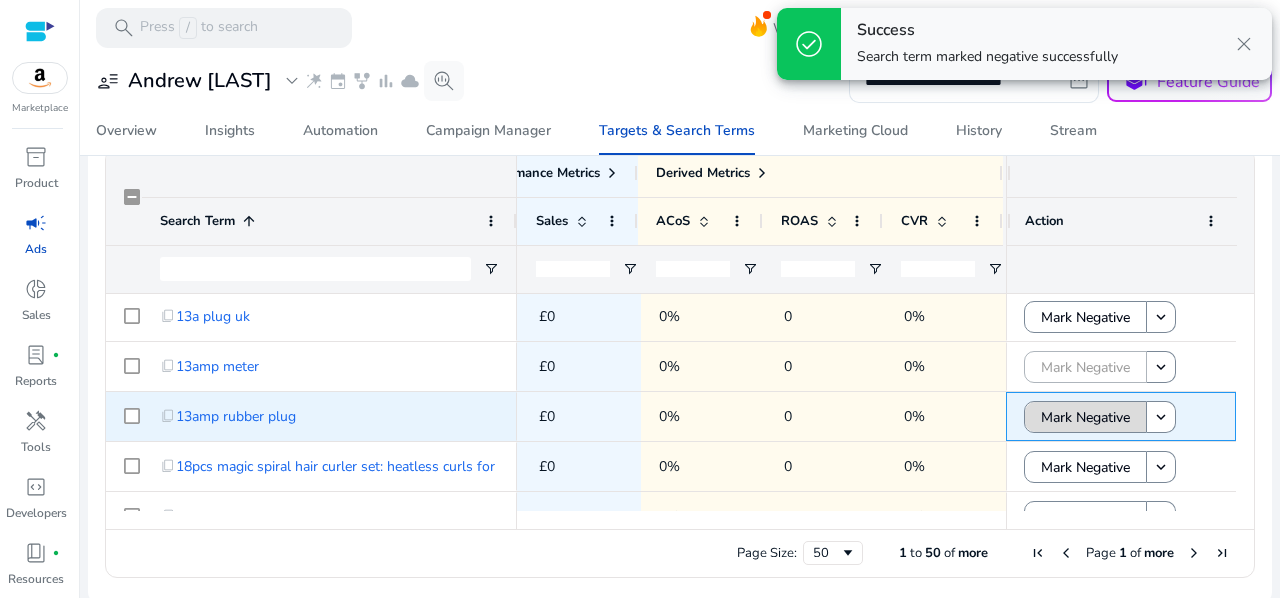 click on "Mark Negative" 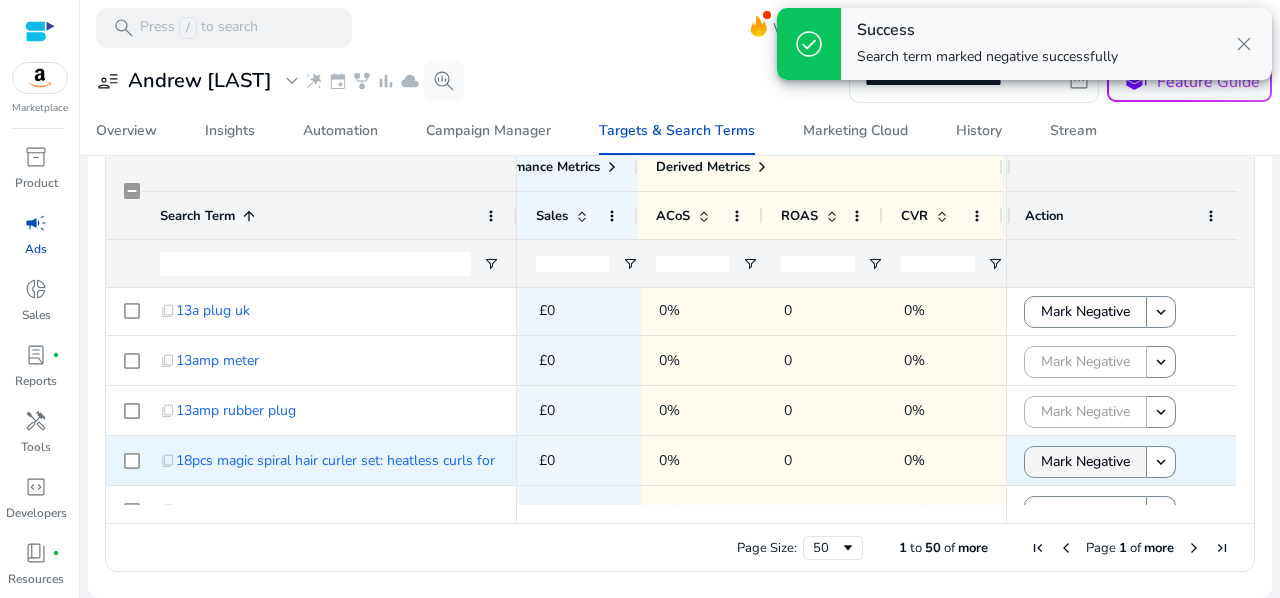 click on "Mark Negative" 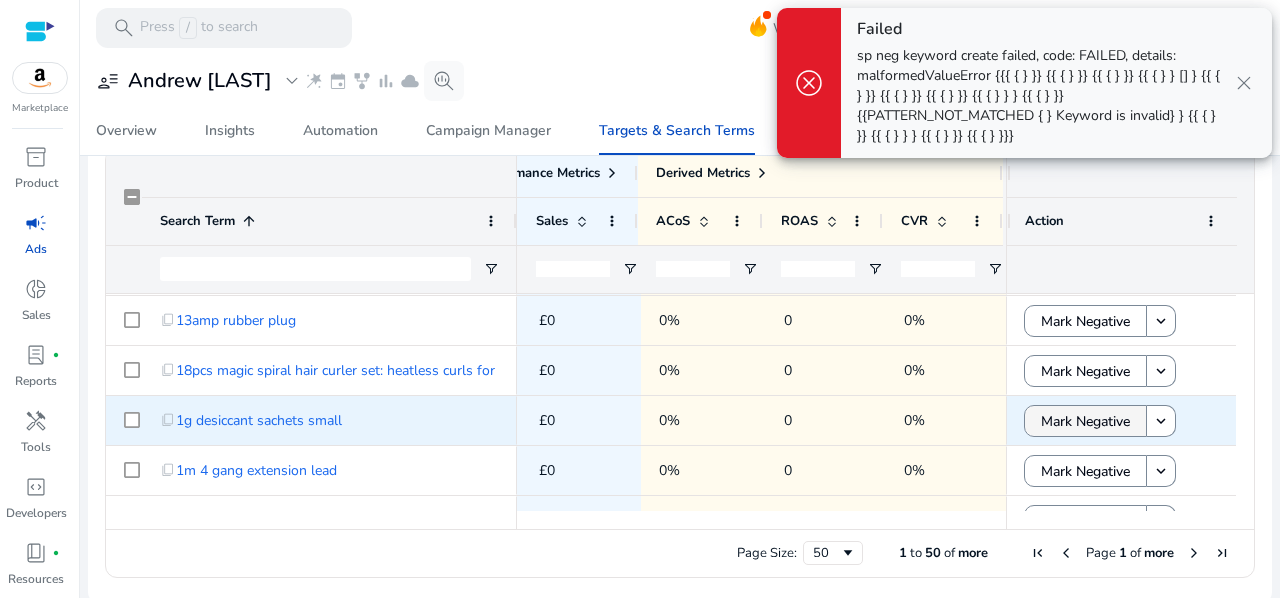 click on "Mark Negative" 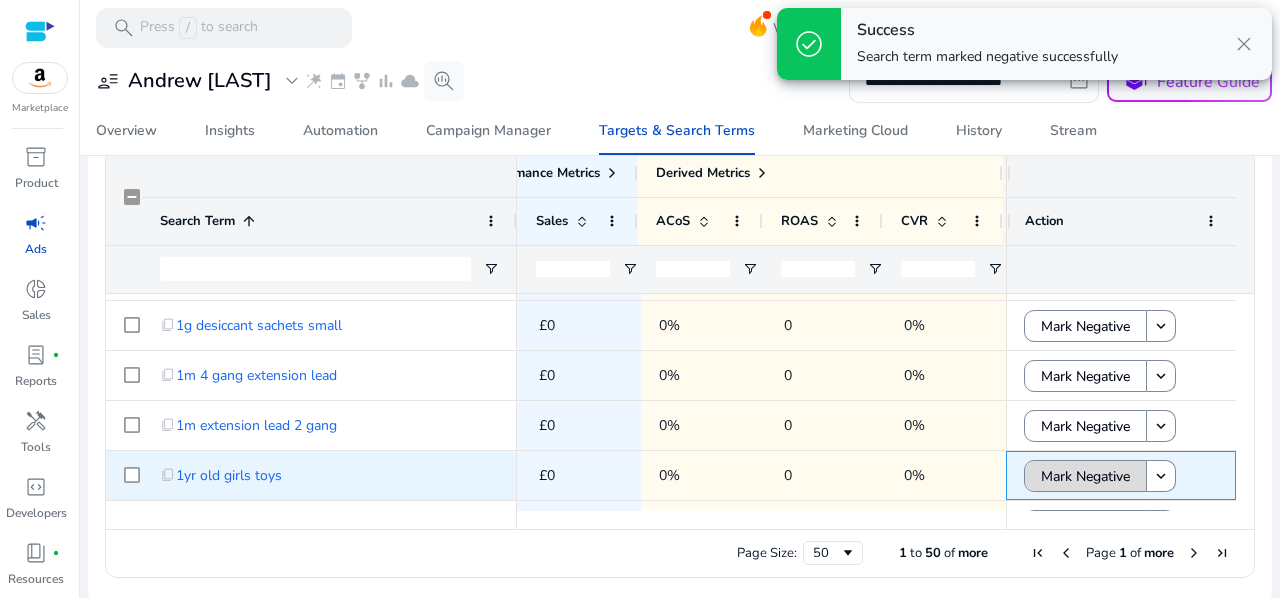 click on "Mark Negative" 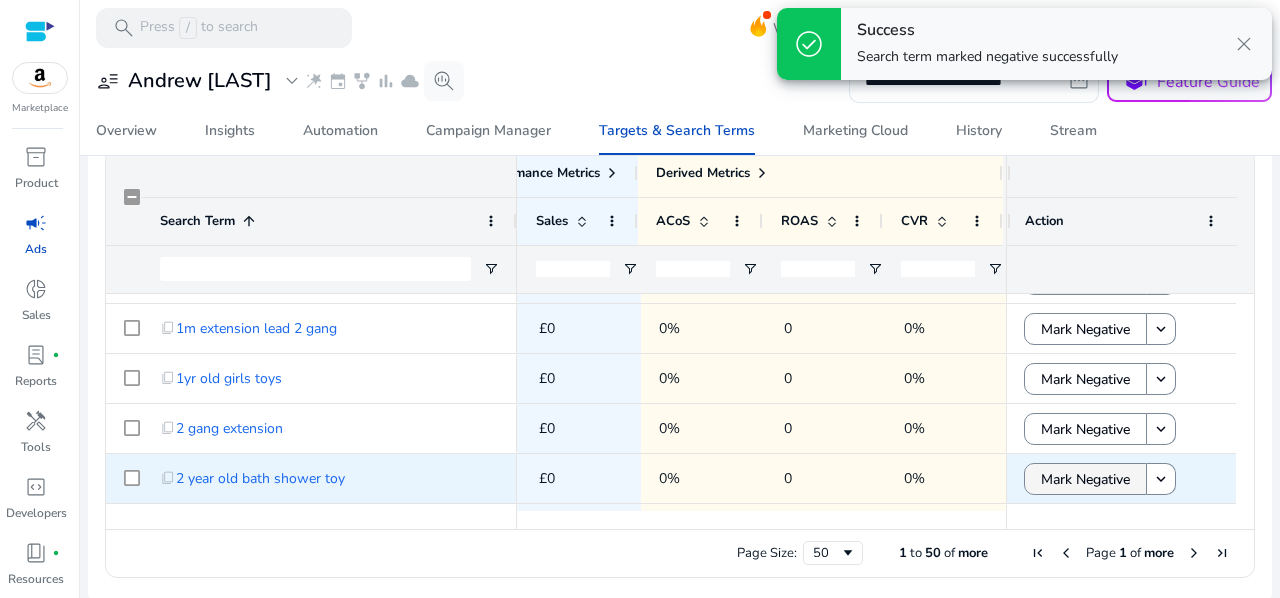 click on "Mark Negative" 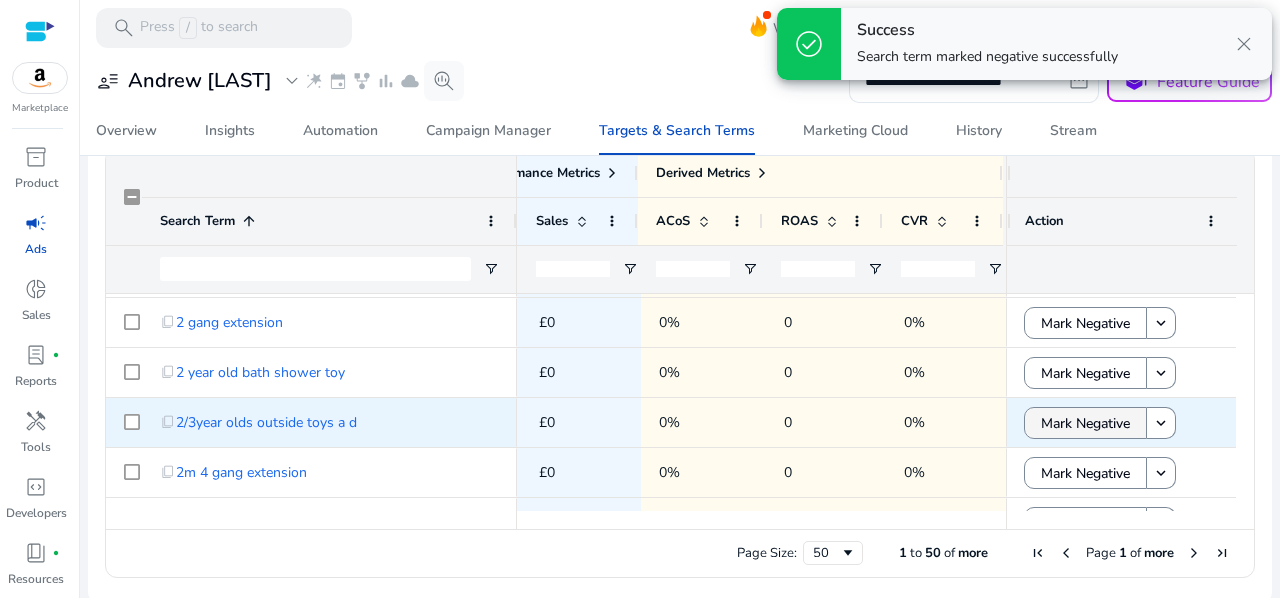 click on "Mark Negative" 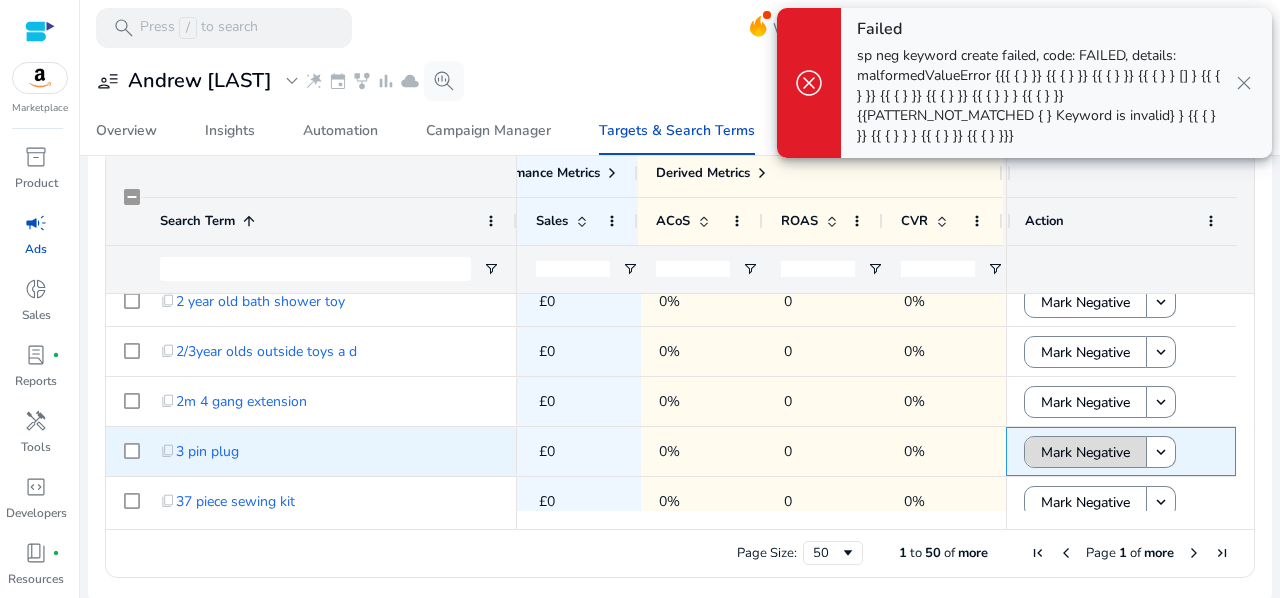 click on "Mark Negative" 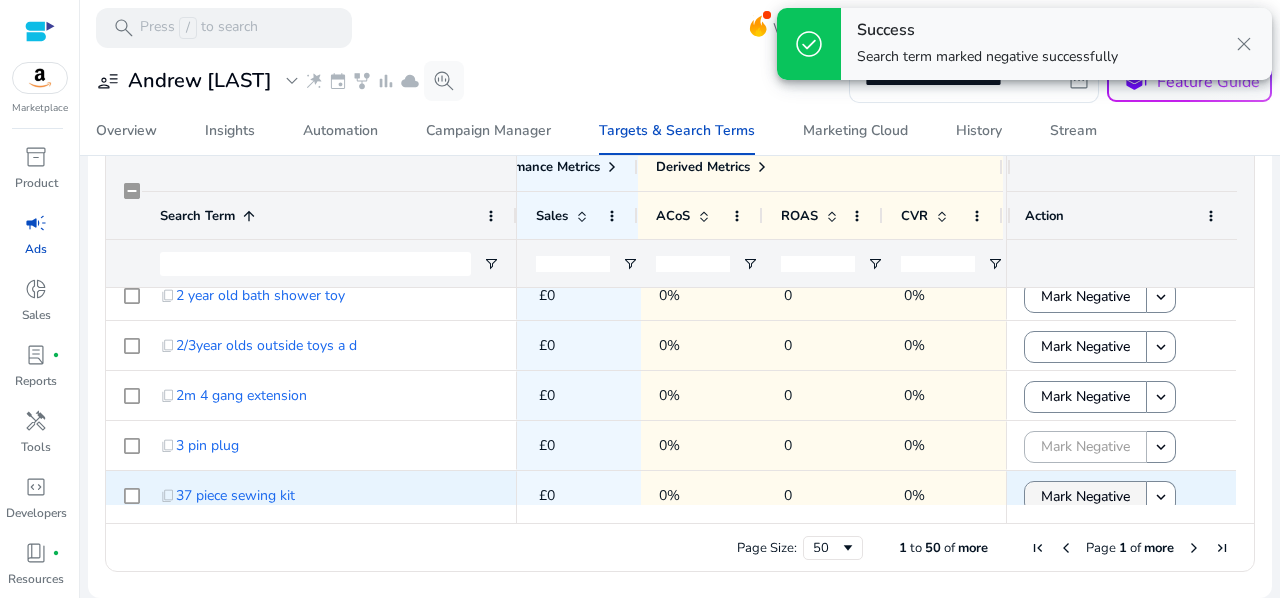 click on "Mark Negative" 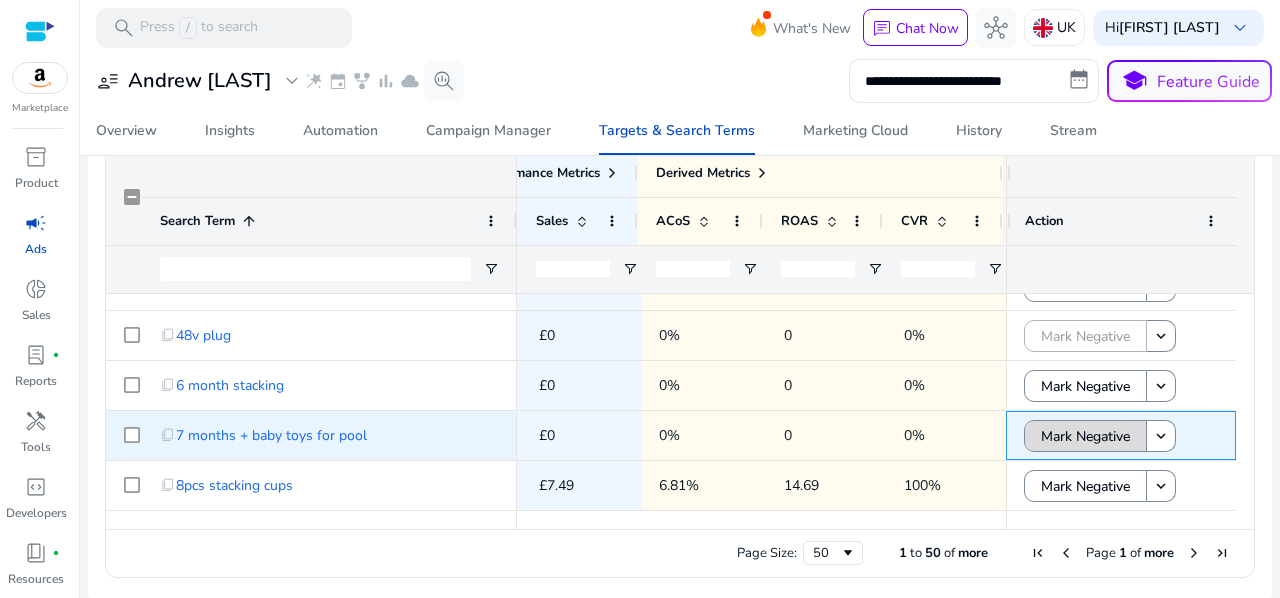 click on "Mark Negative" 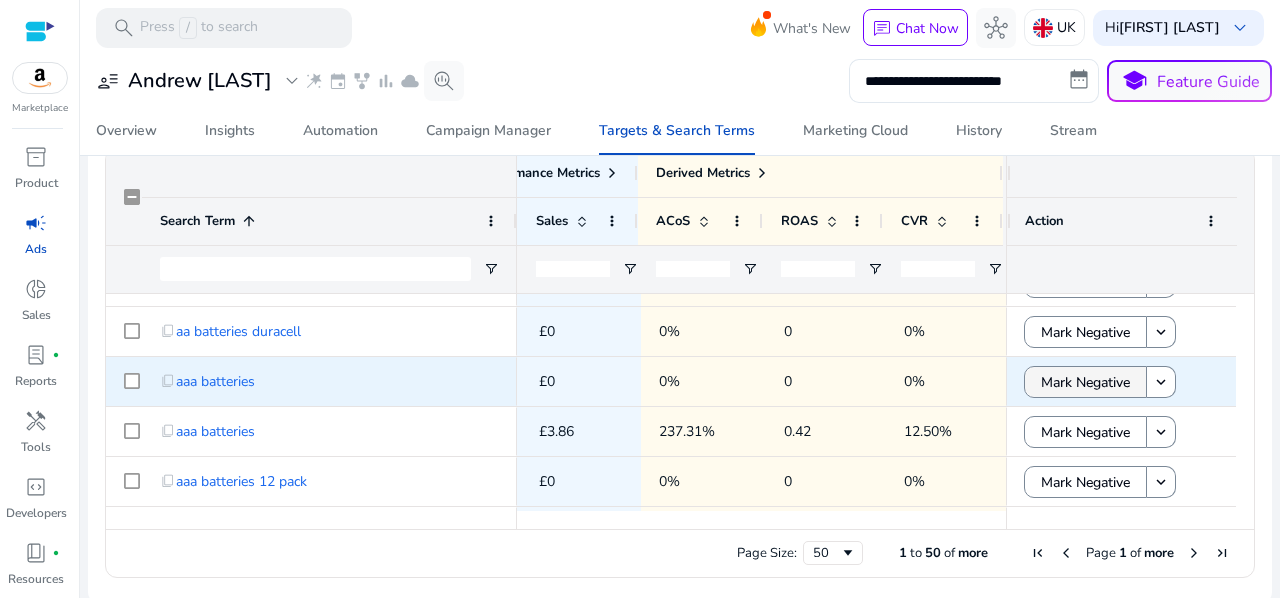 click on "Mark Negative" 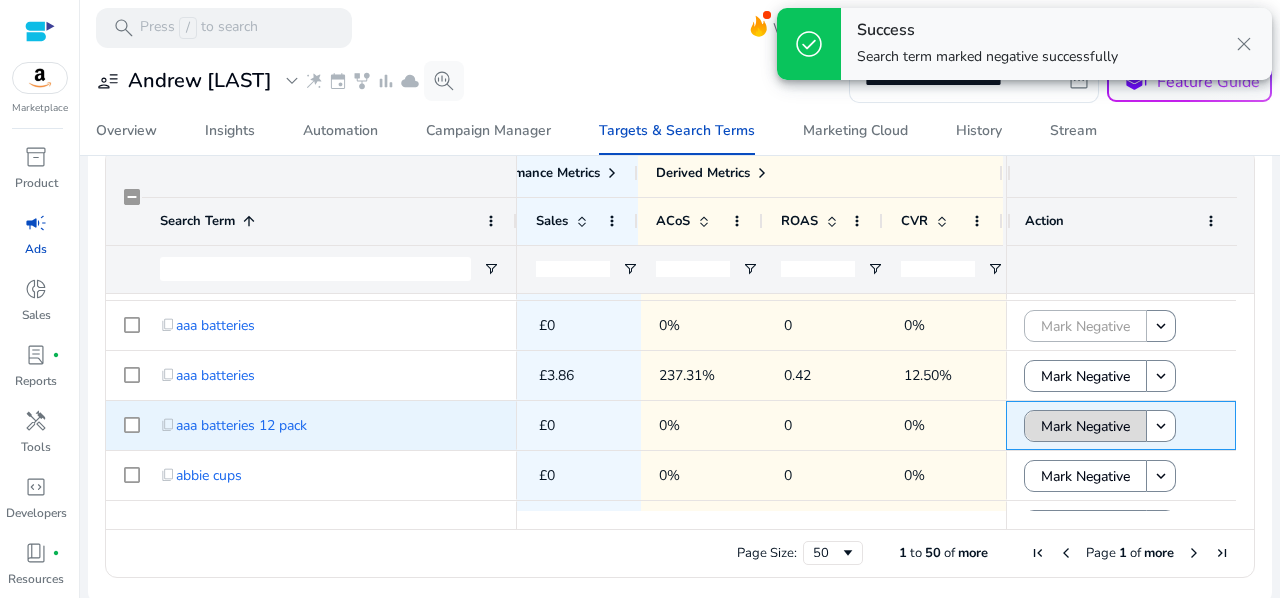 click on "Mark Negative" 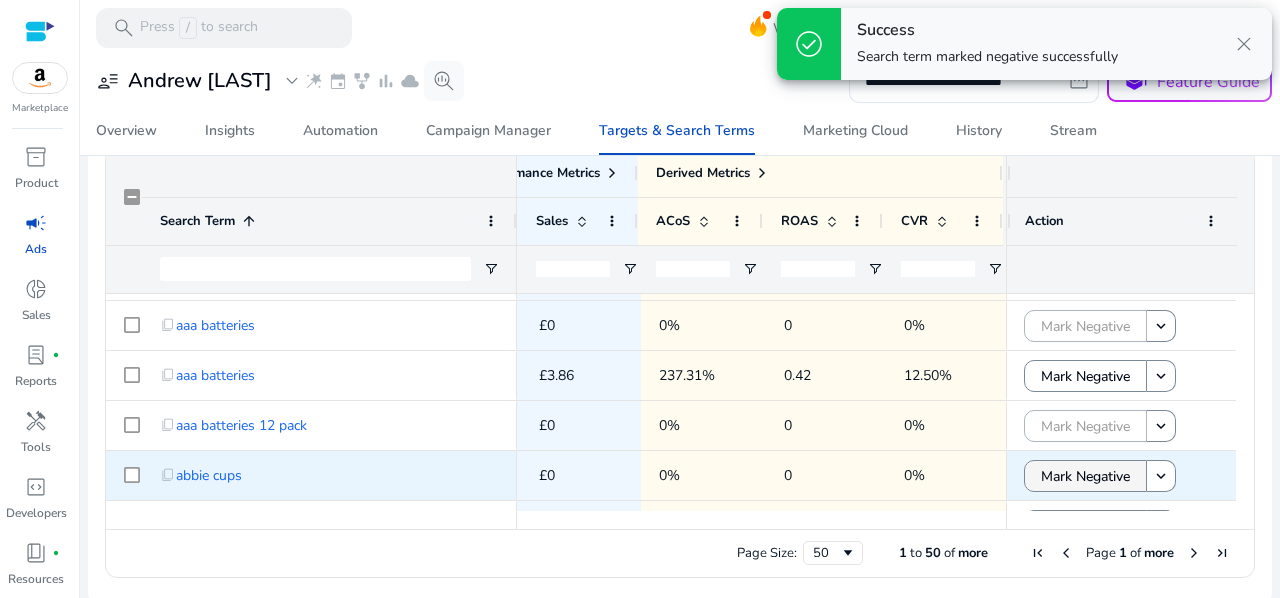 click on "Mark Negative" 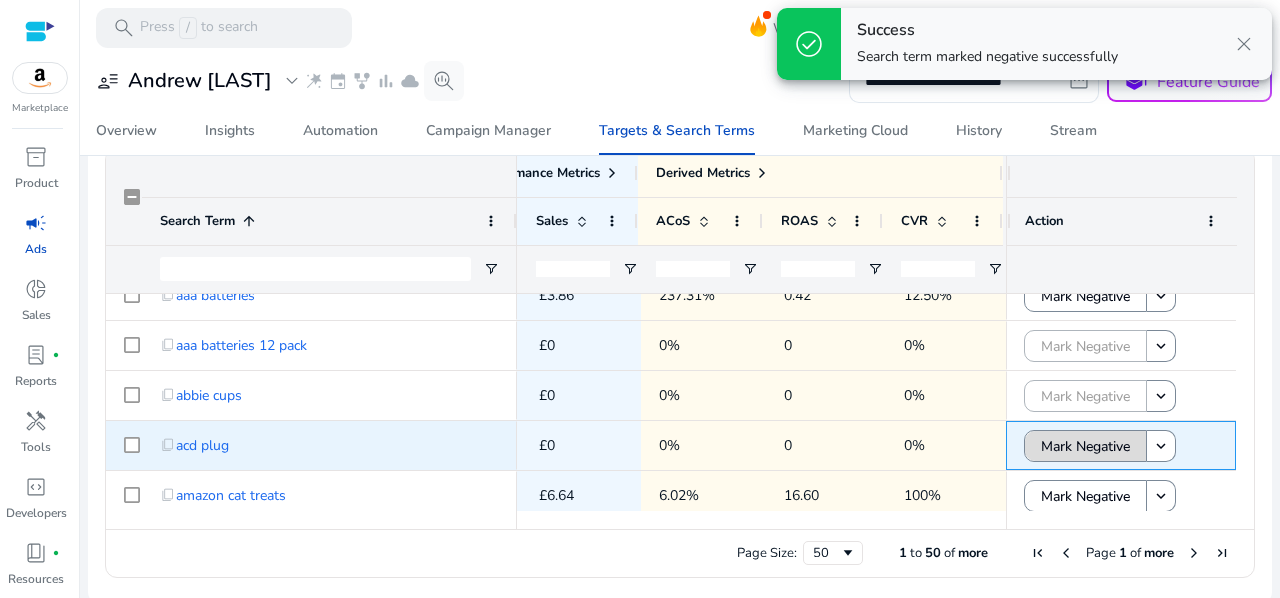 click on "Mark Negative" 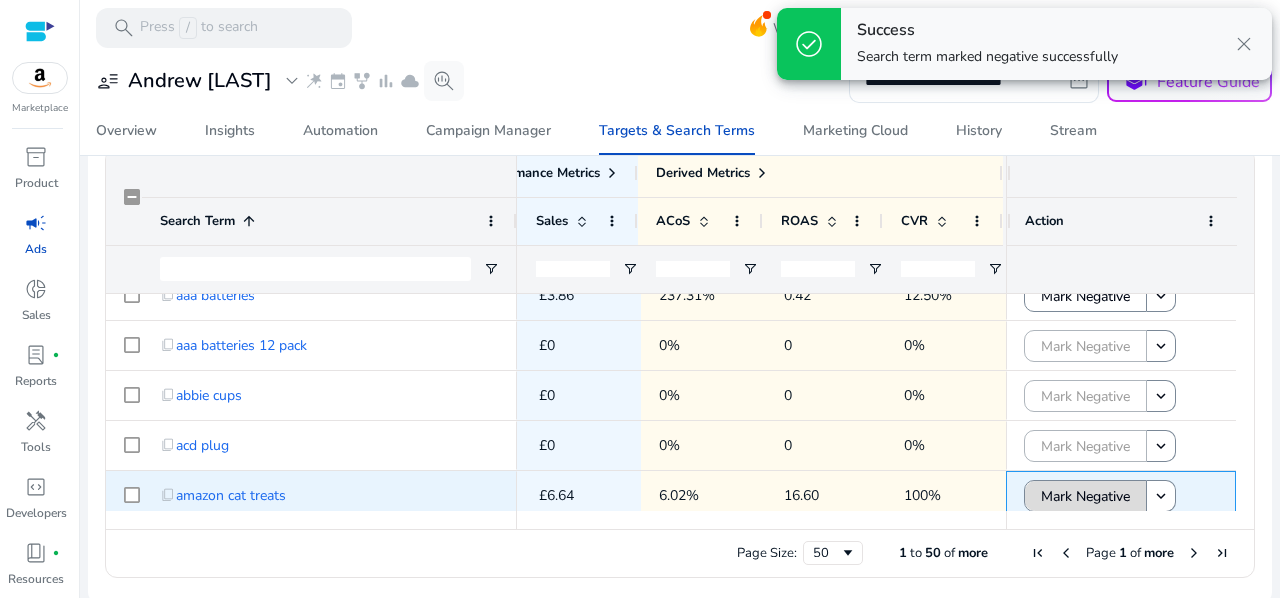 click on "Mark Negative" 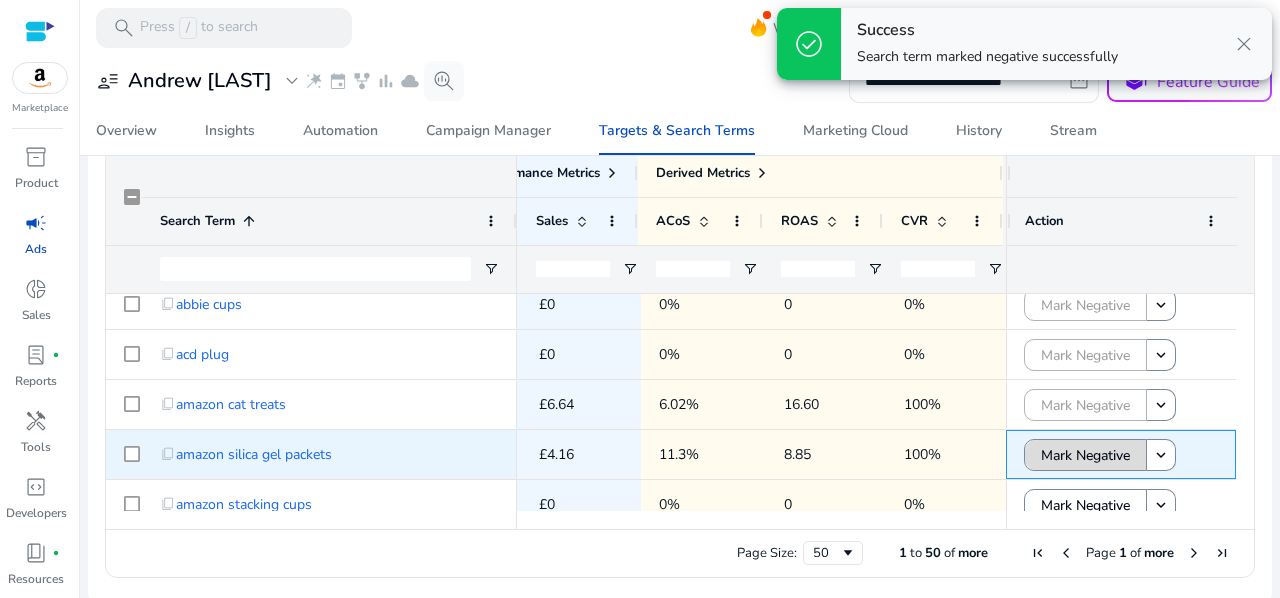 click on "Mark Negative" 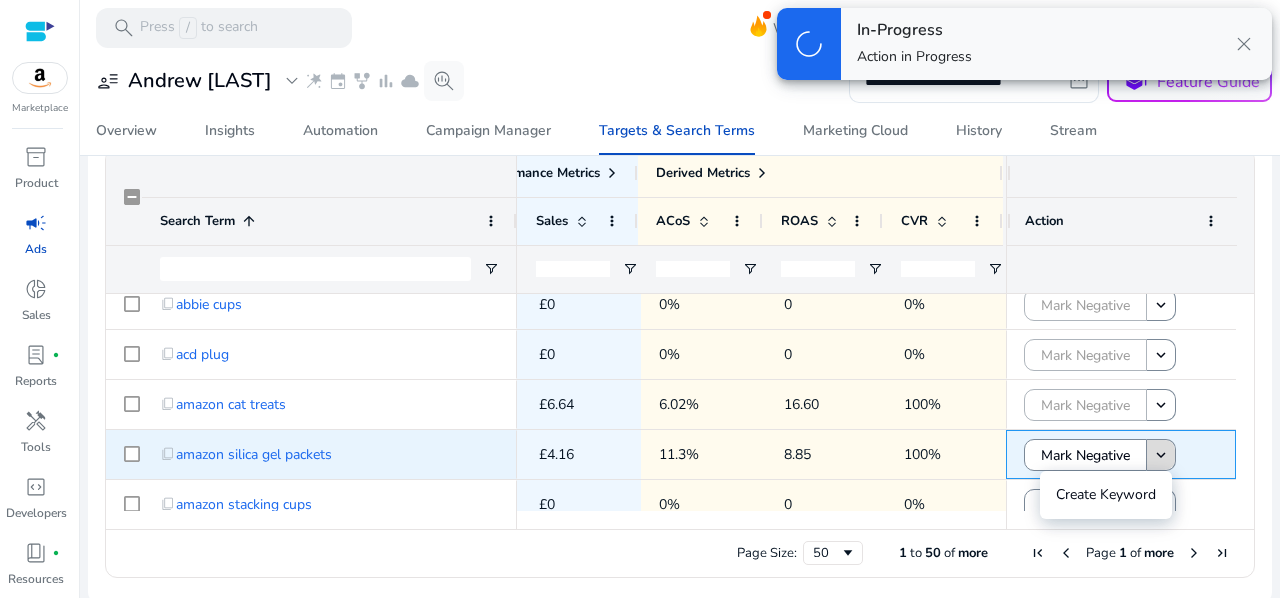 click on "keyboard_arrow_down" 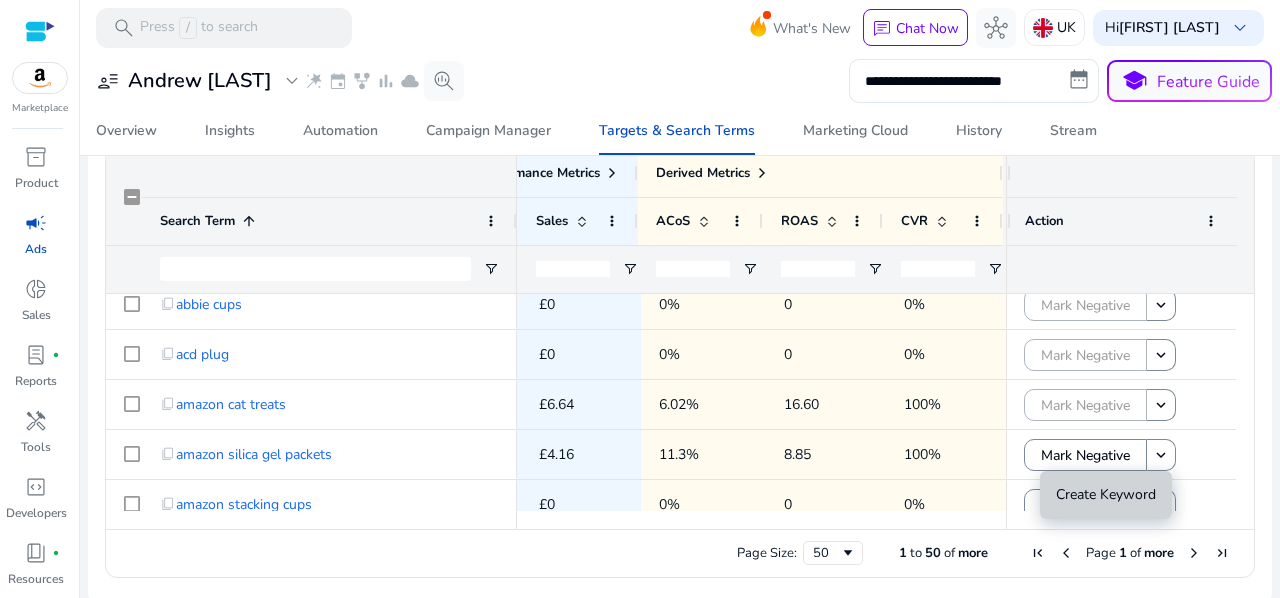 click on "Create Keyword" at bounding box center [1106, 494] 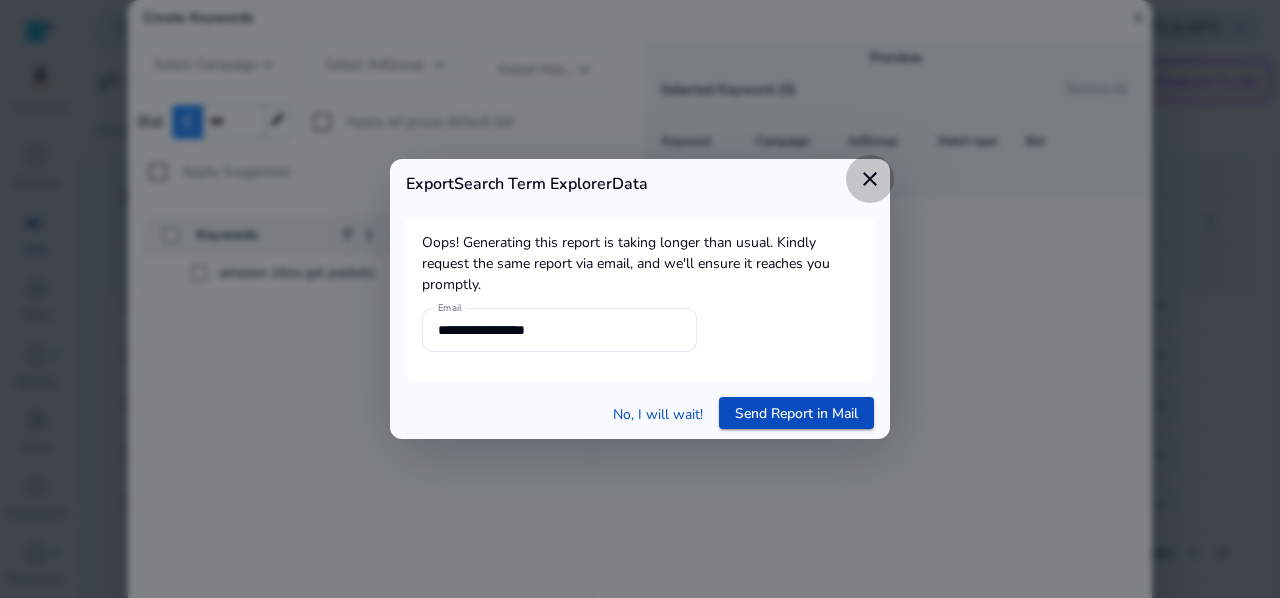 click on "close" at bounding box center [870, 179] 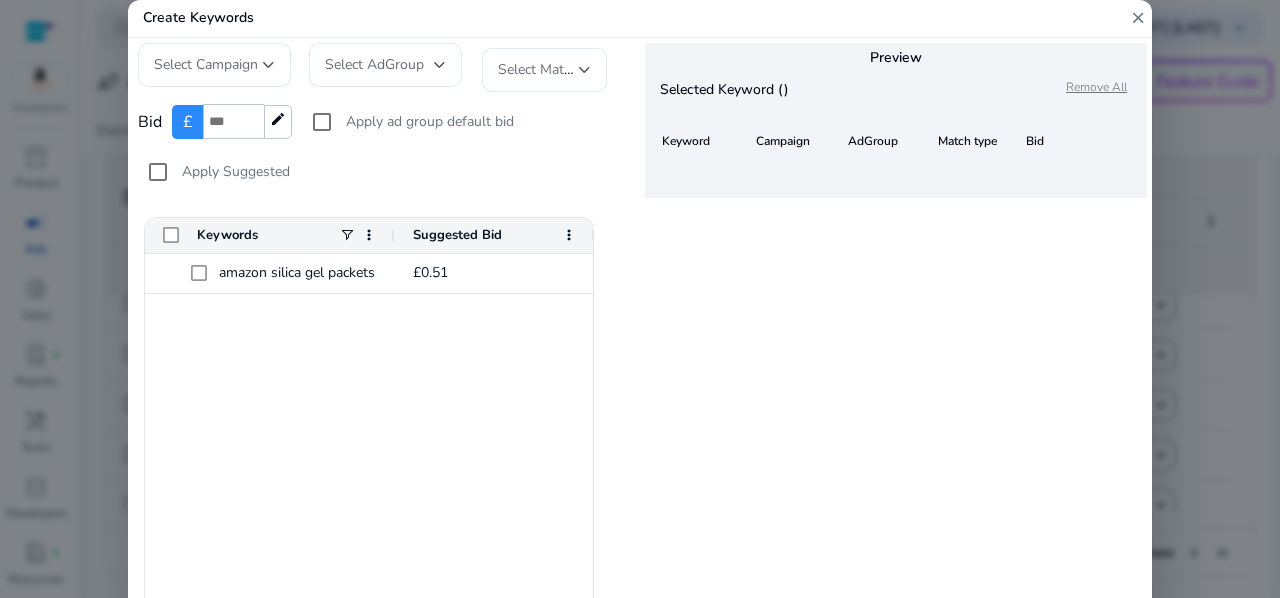 click on "close" at bounding box center (1138, 18) 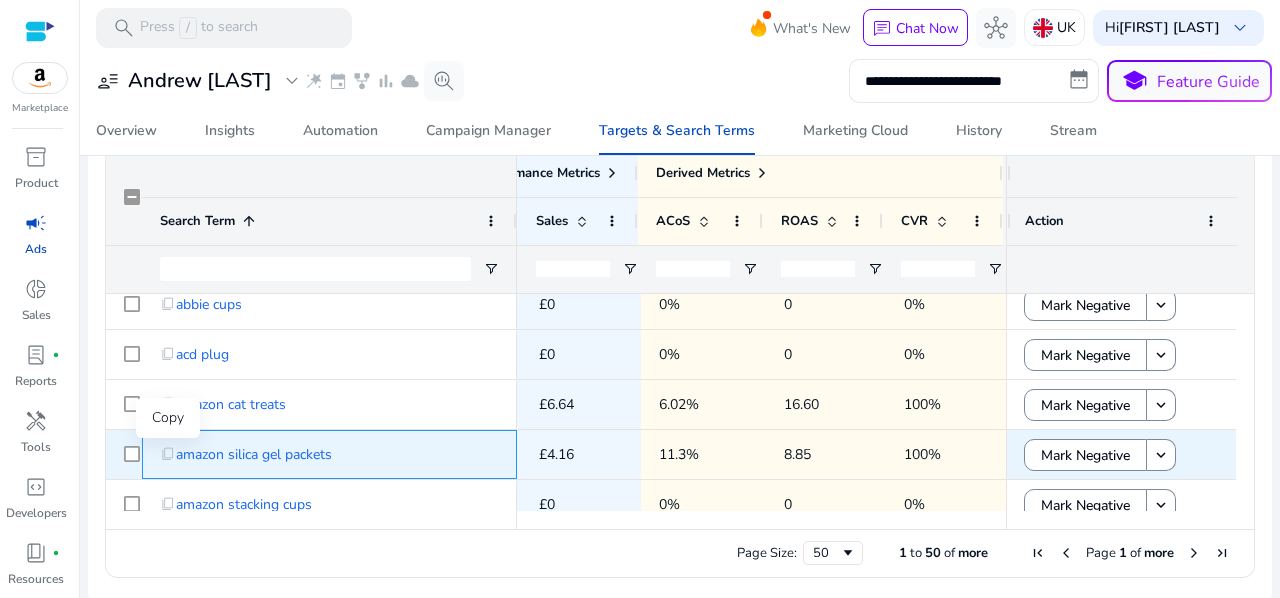 drag, startPoint x: 345, startPoint y: 458, endPoint x: 168, endPoint y: 457, distance: 177.00282 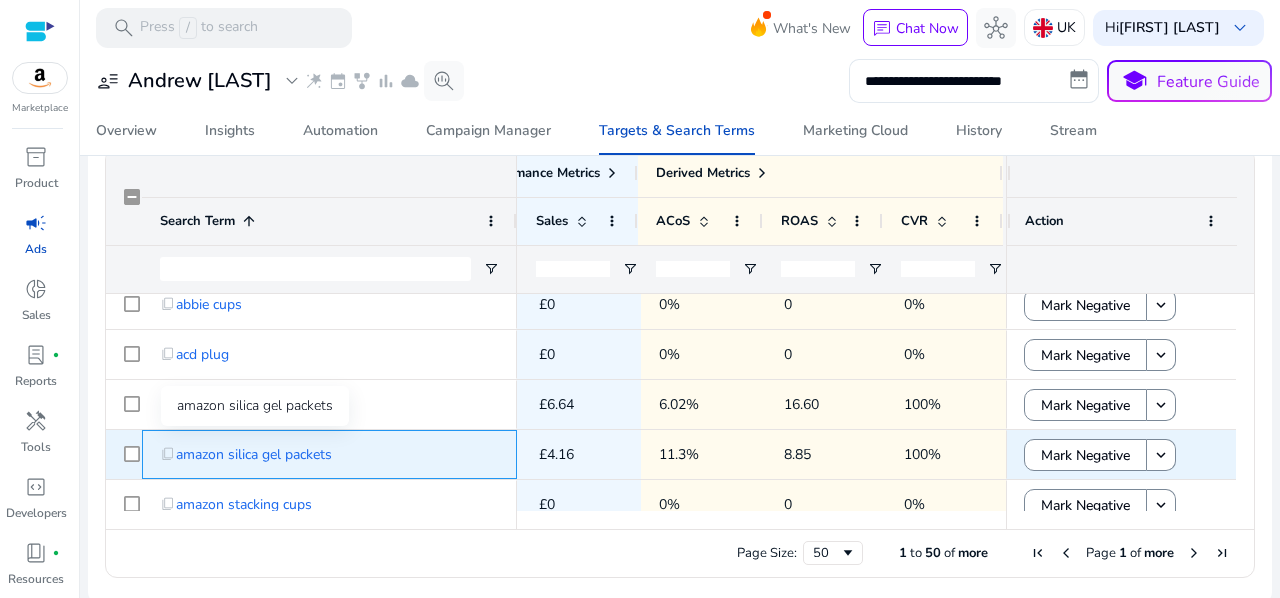 copy on "t_copy   amazon silica gel packets" 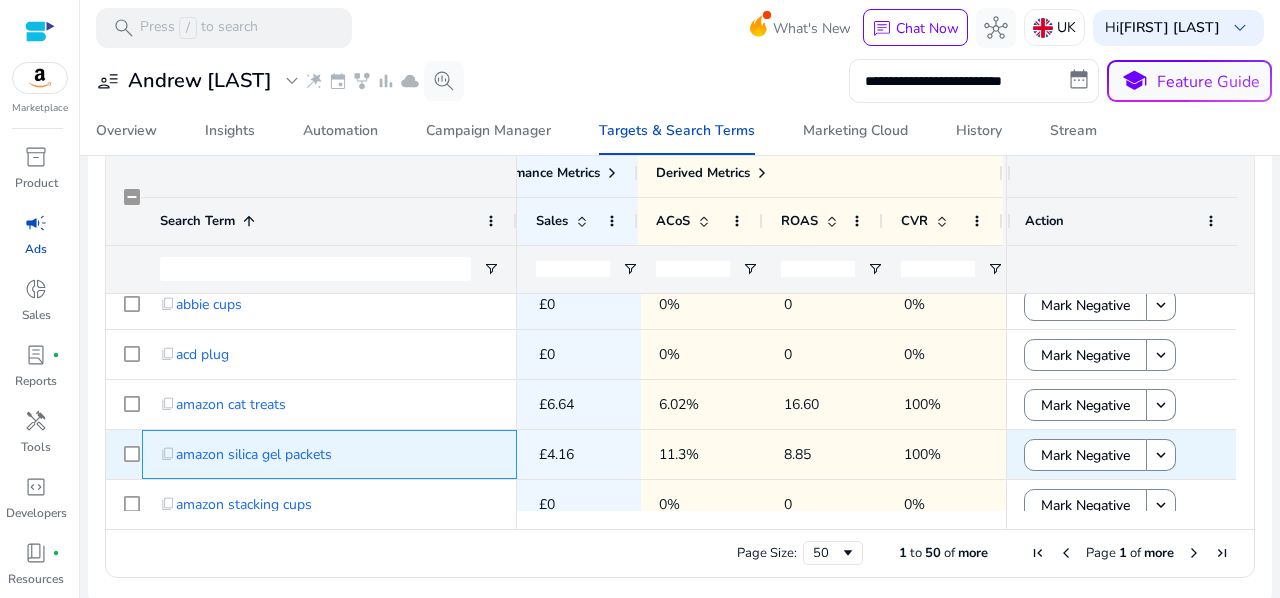 scroll, scrollTop: 1860, scrollLeft: 0, axis: vertical 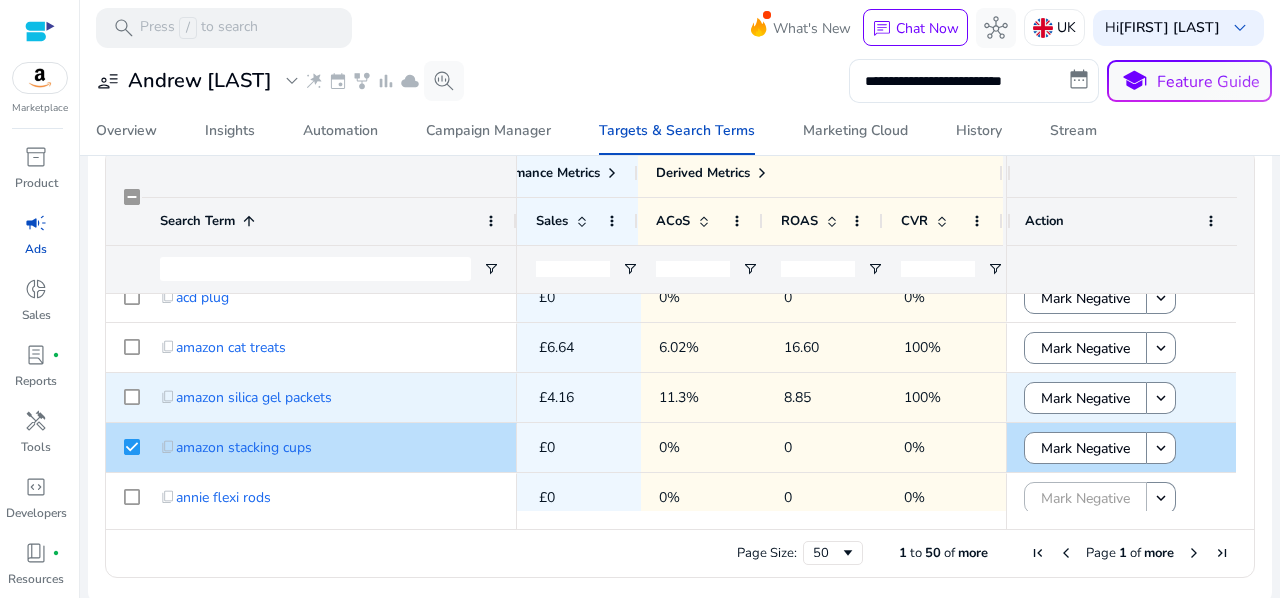 click on "content_copy   amazon silica gel packets" 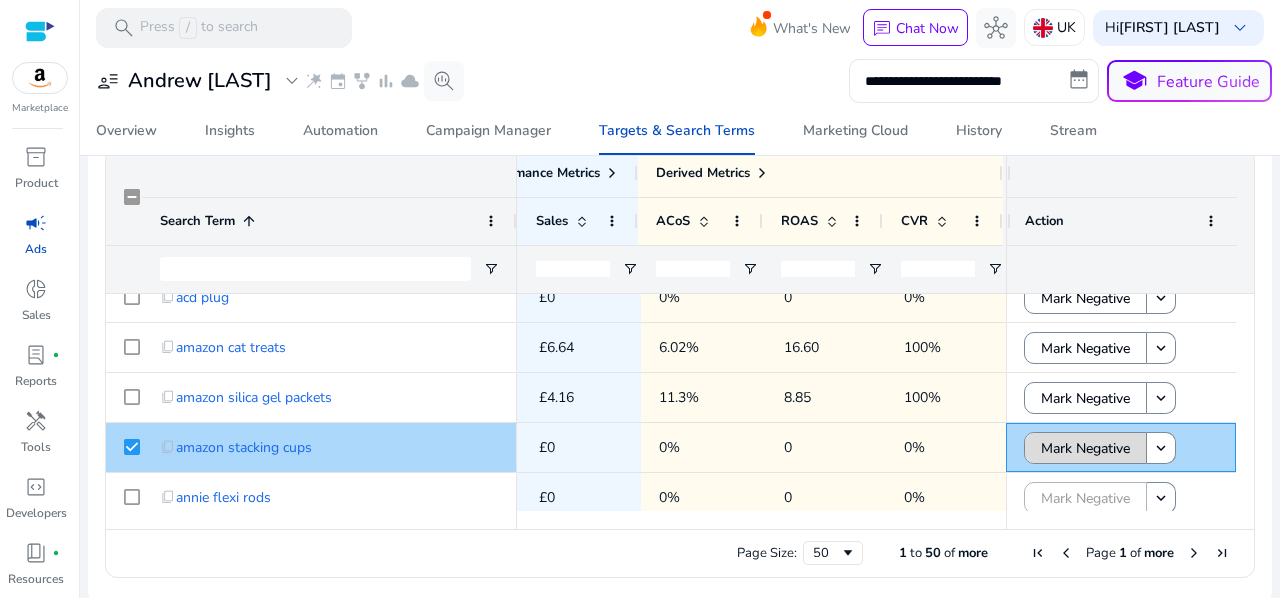 click on "Mark Negative" 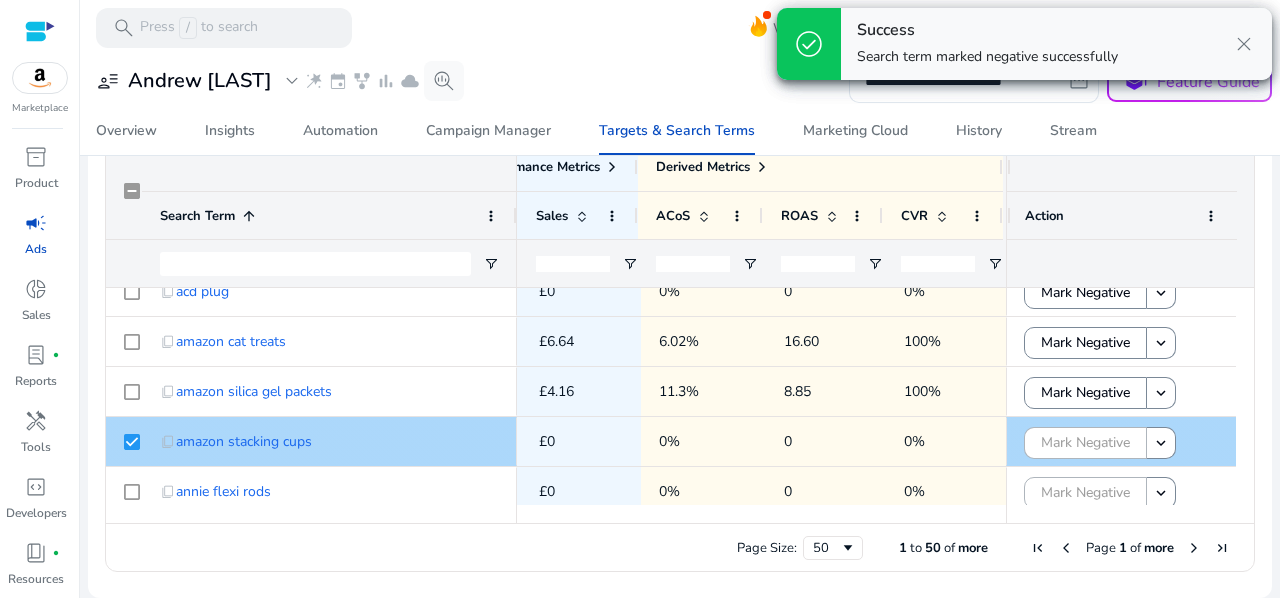 scroll, scrollTop: 1928, scrollLeft: 0, axis: vertical 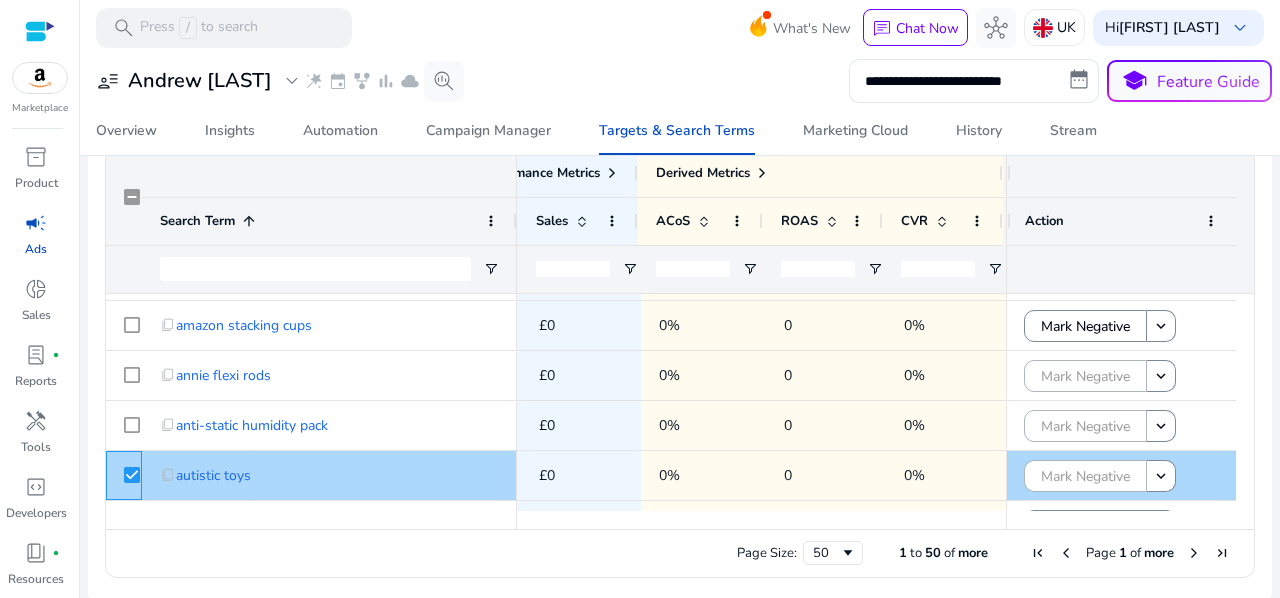 click 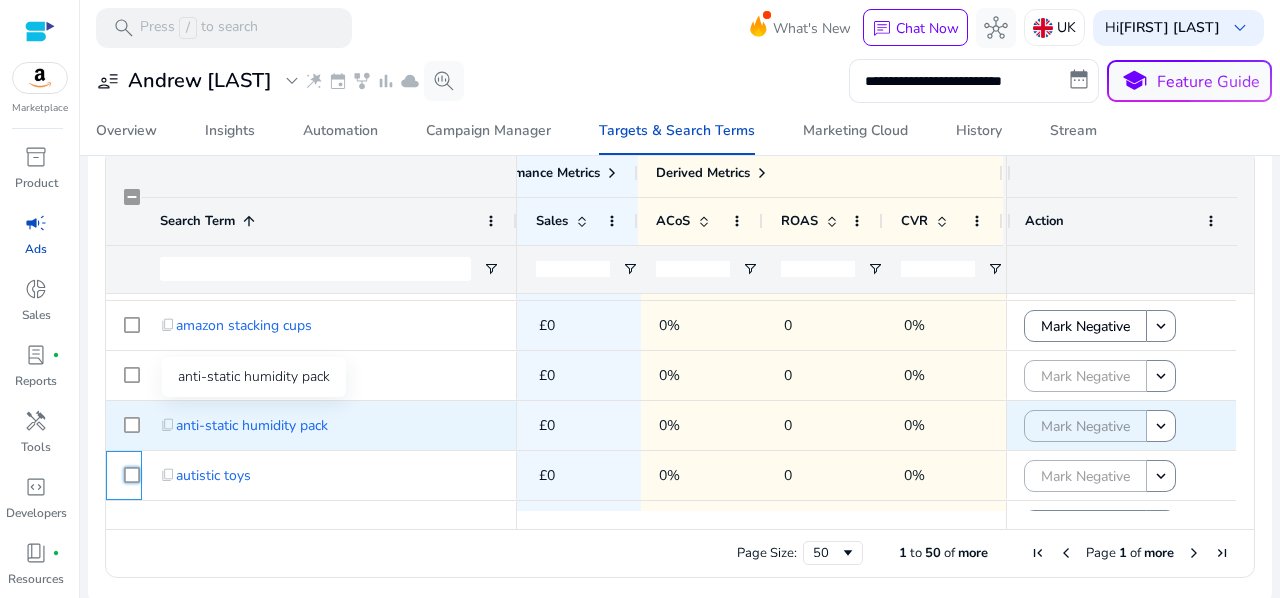 scroll, scrollTop: 2097, scrollLeft: 0, axis: vertical 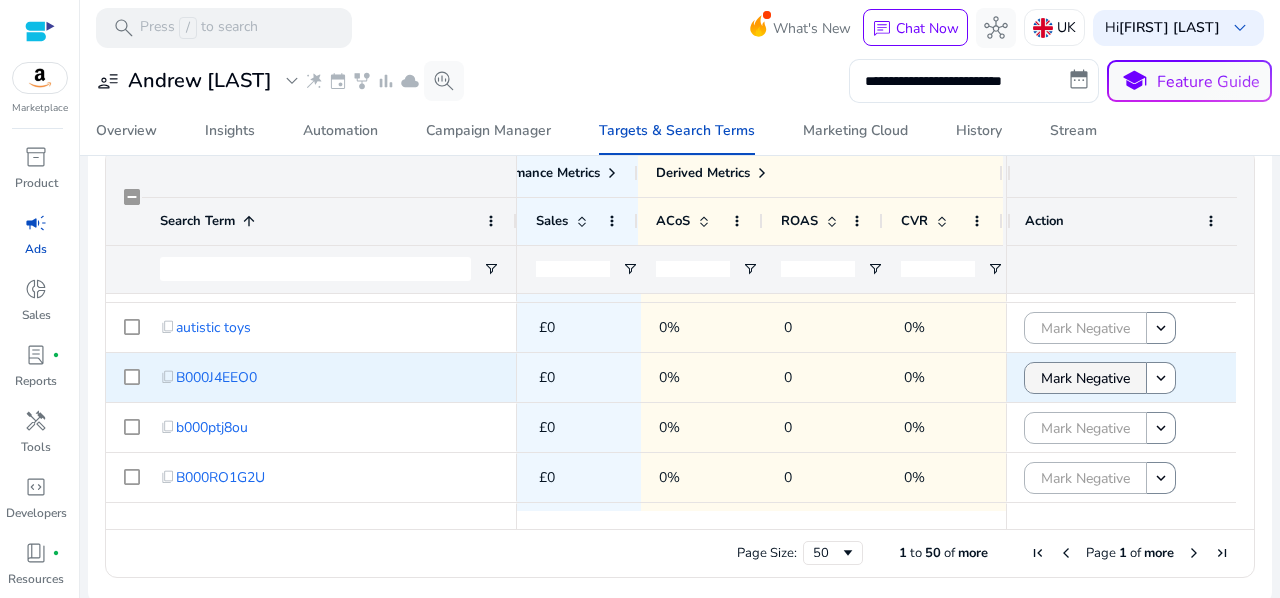 click on "Mark Negative" 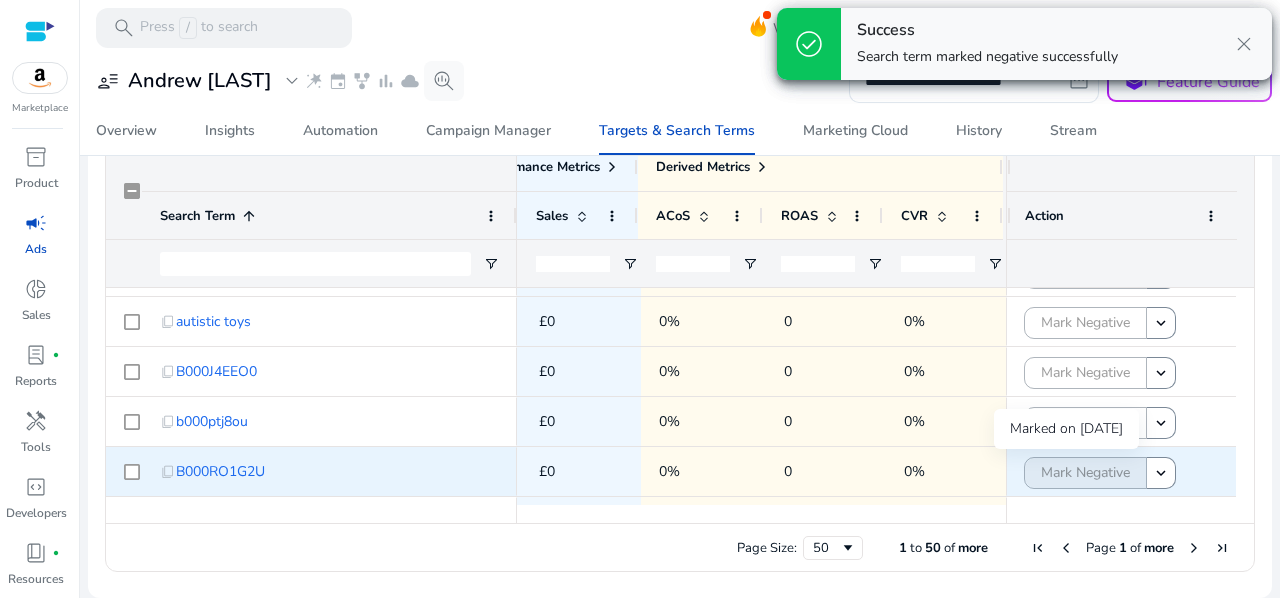 scroll, scrollTop: 2165, scrollLeft: 0, axis: vertical 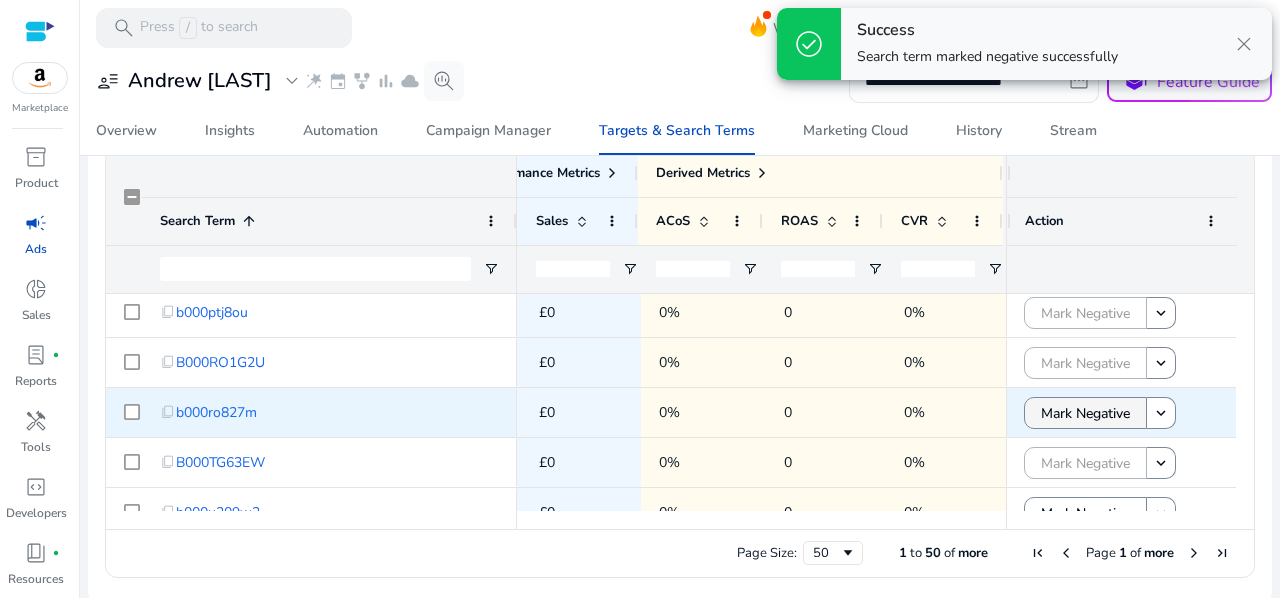 click on "Mark Negative" 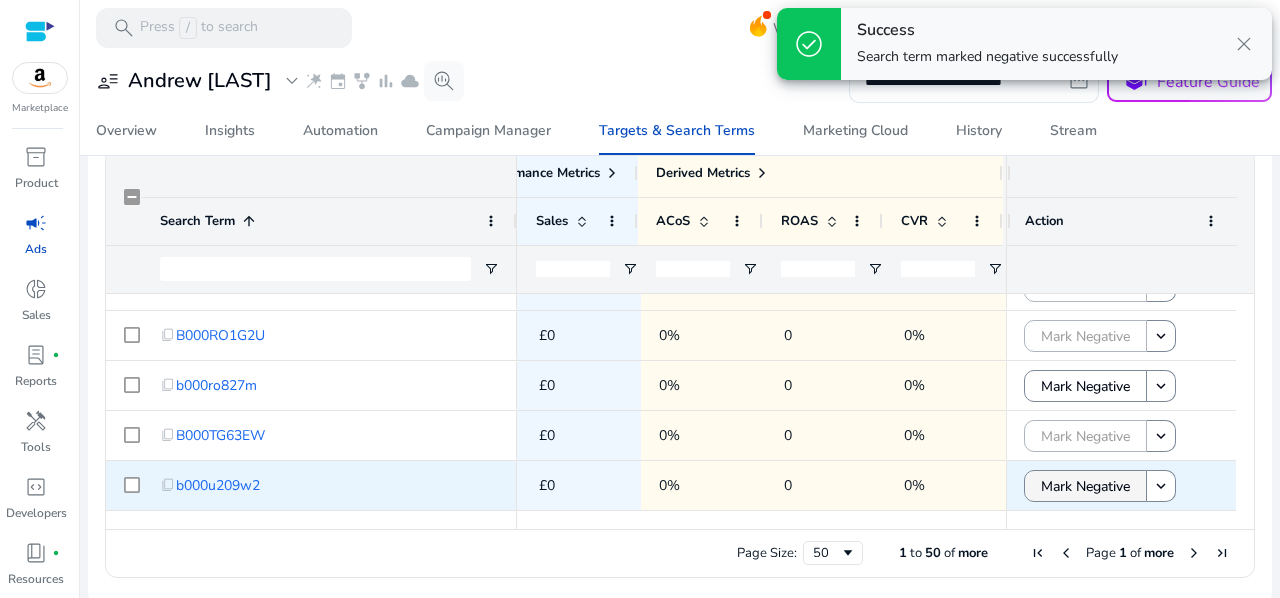 click on "Mark Negative" 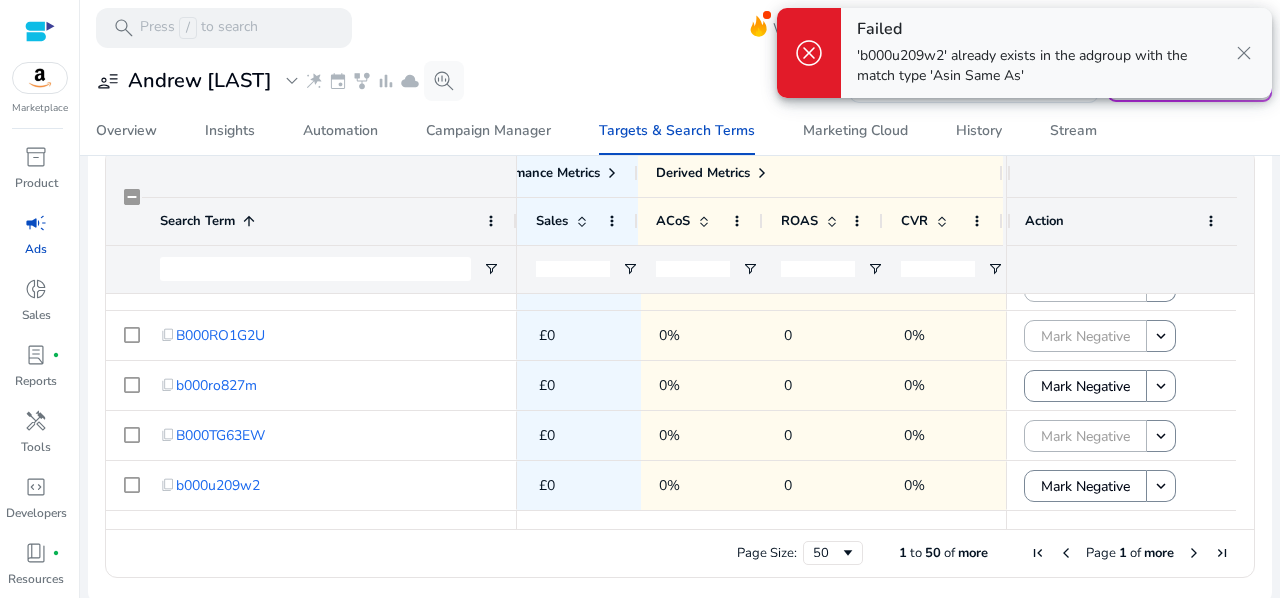 click at bounding box center (1194, 553) 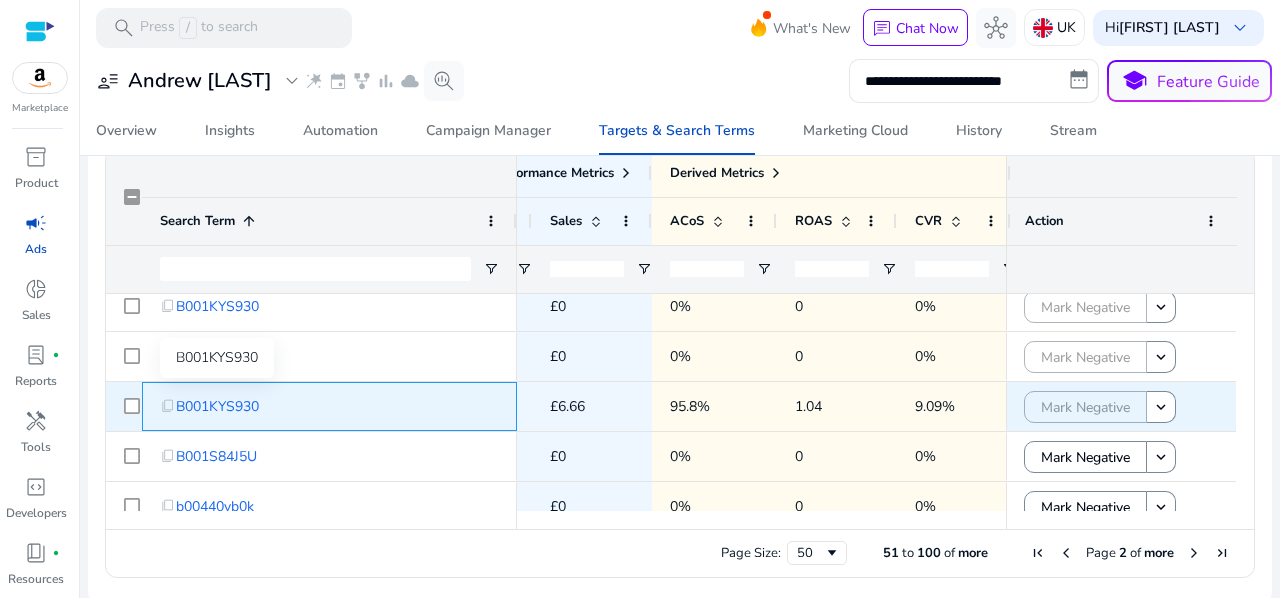 drag, startPoint x: 270, startPoint y: 412, endPoint x: 177, endPoint y: 409, distance: 93.04838 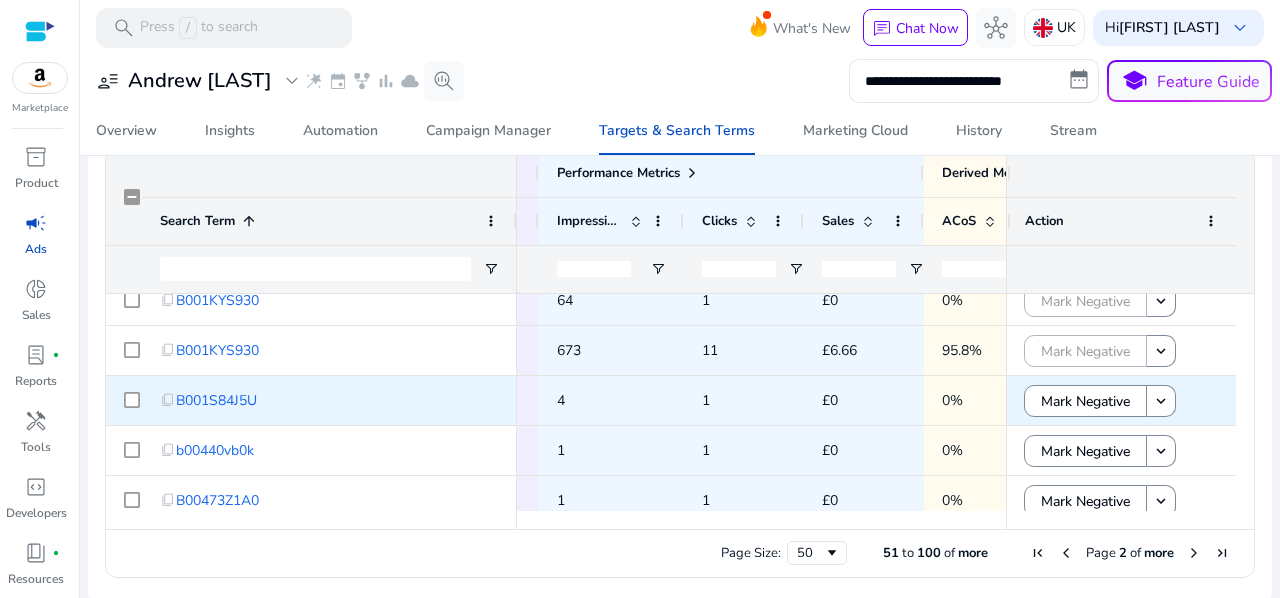 click on "content_copy   B001S84J5U" 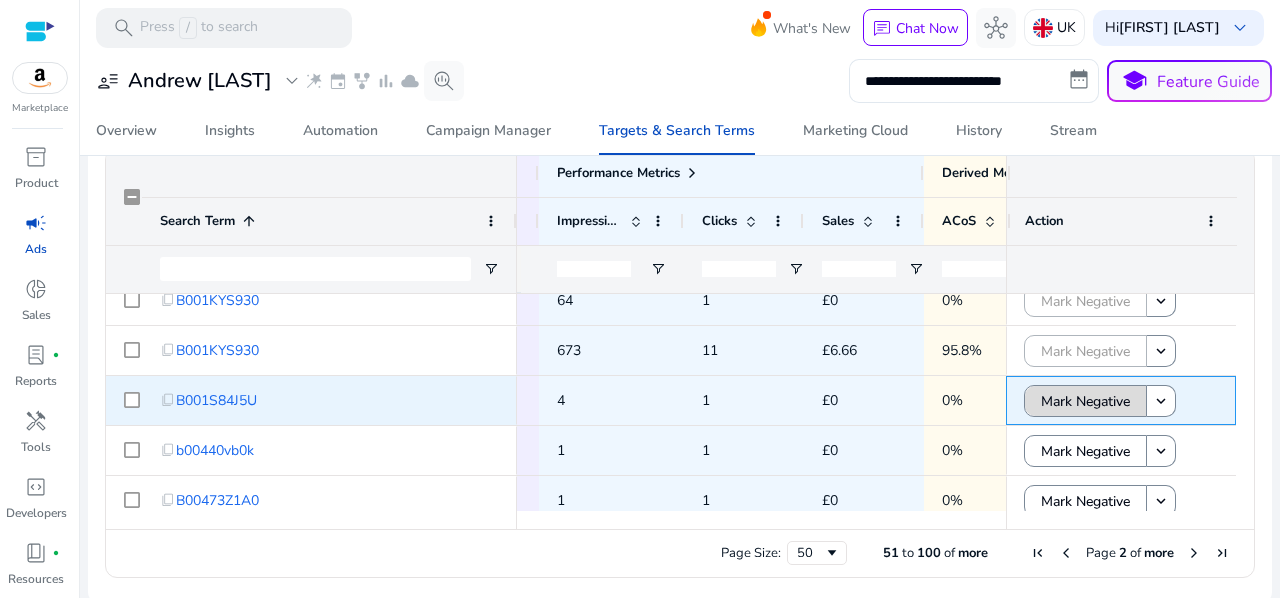 click on "Mark Negative" 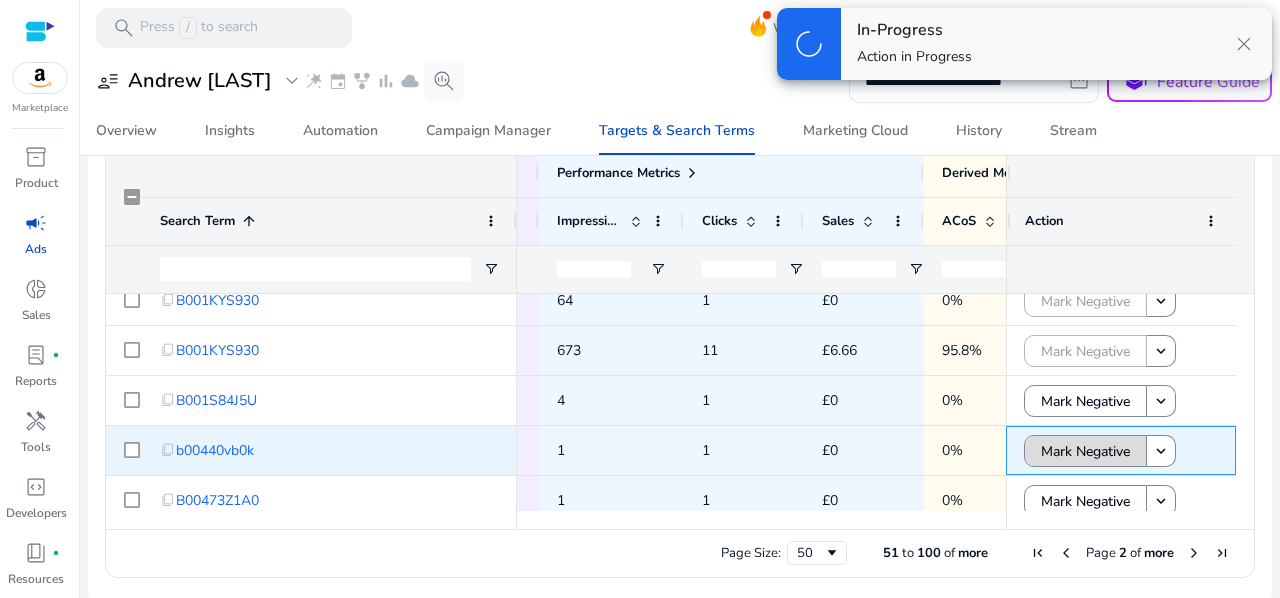 click on "Mark Negative" 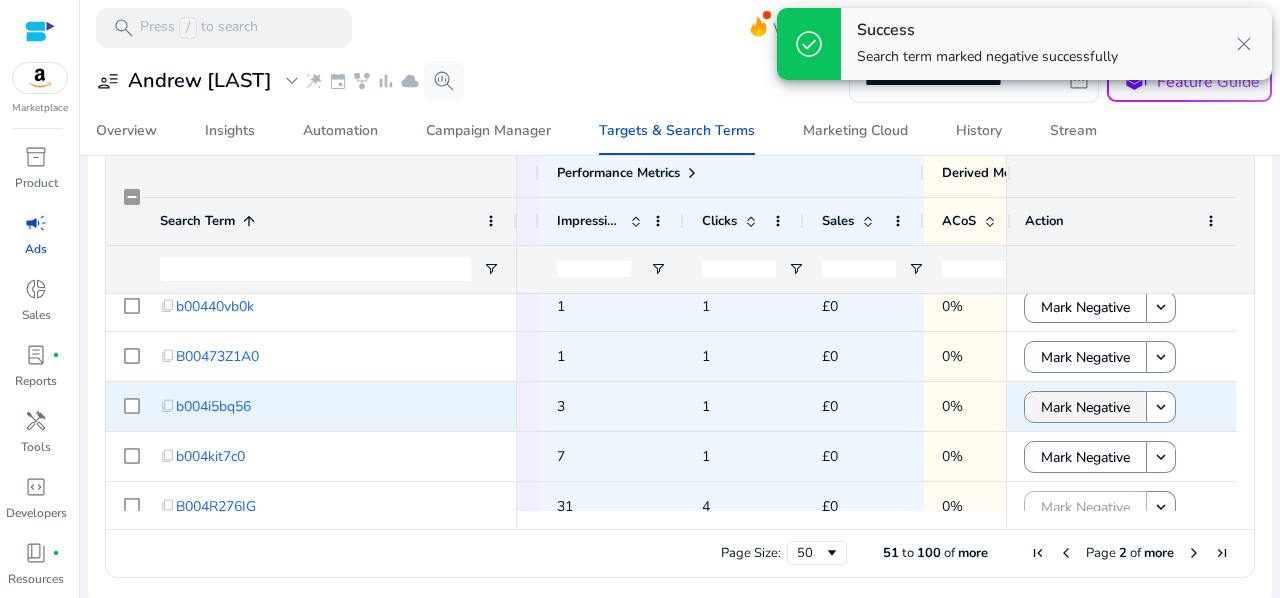 click on "Mark Negative" 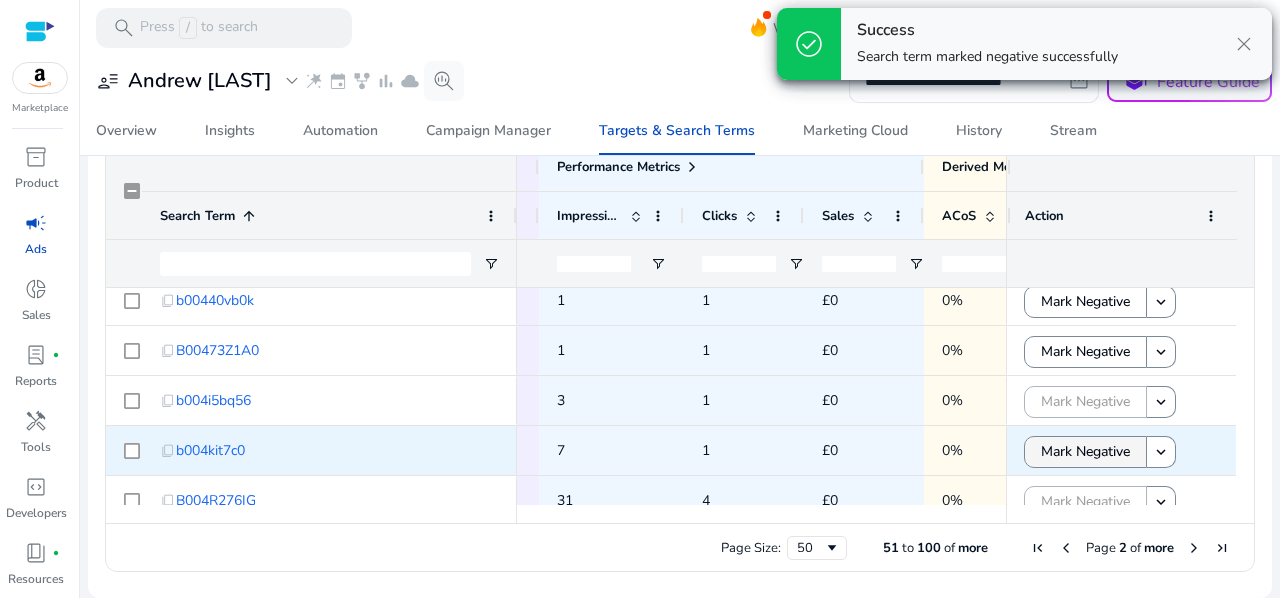 click on "Mark Negative" 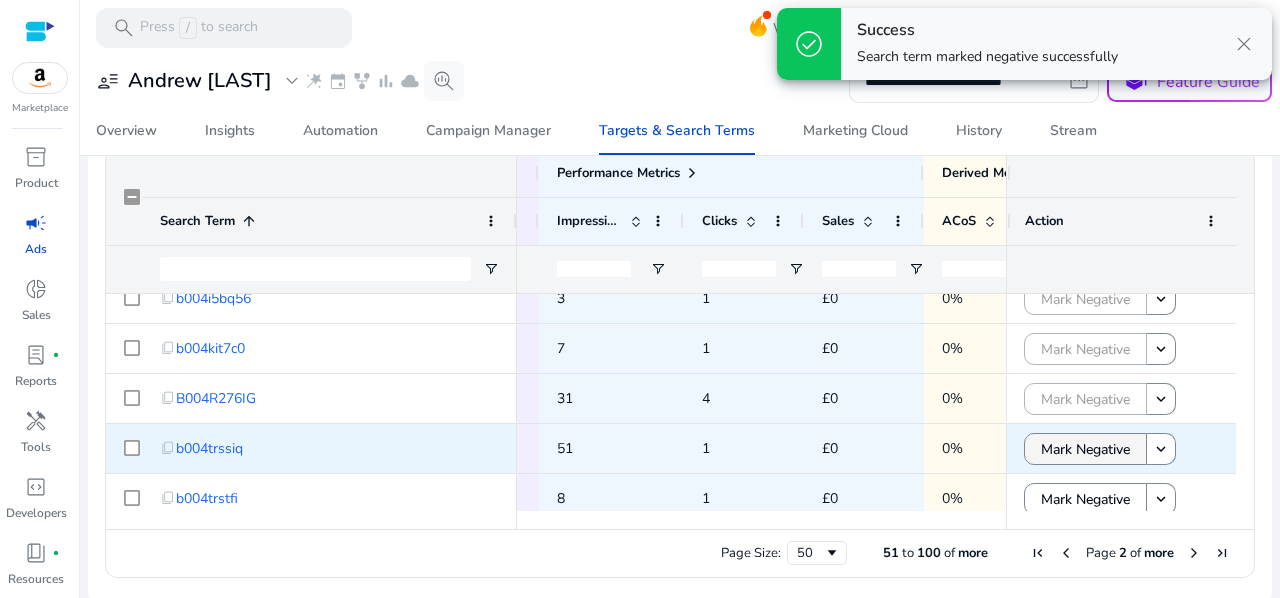 click on "Mark Negative" 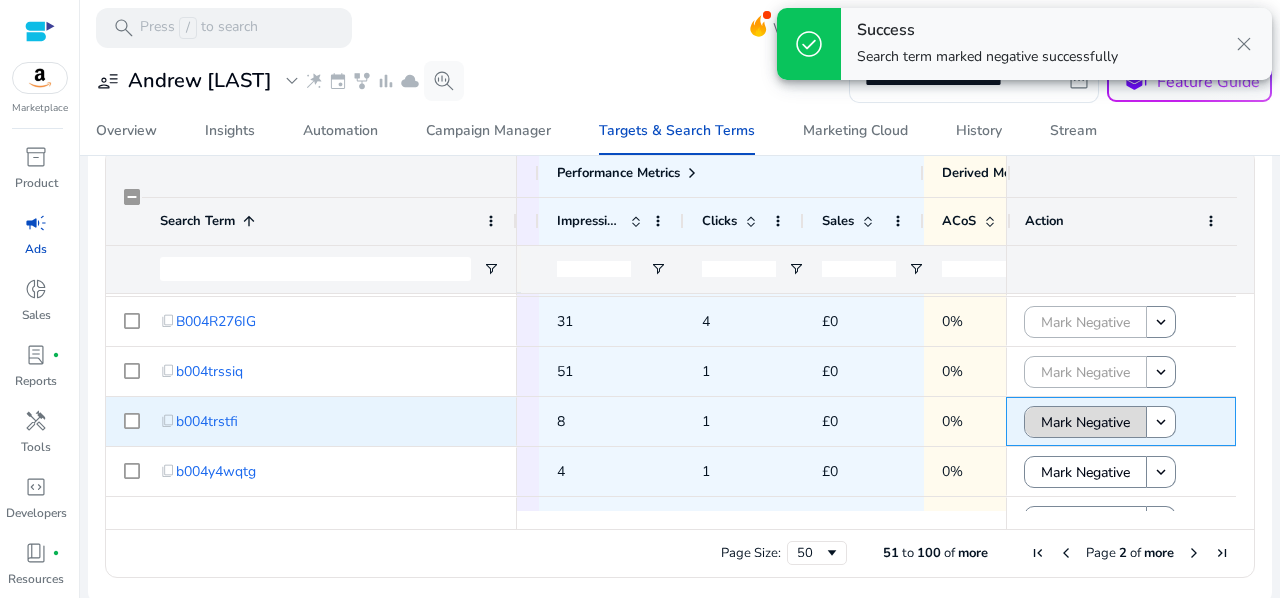 click 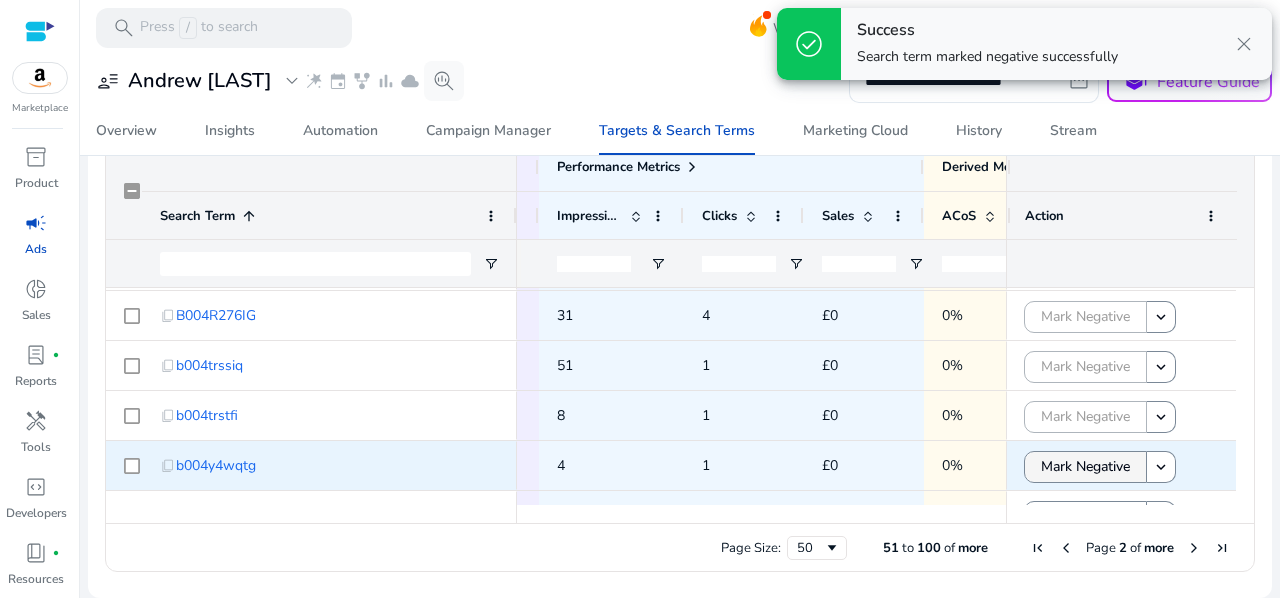 click on "Mark Negative" 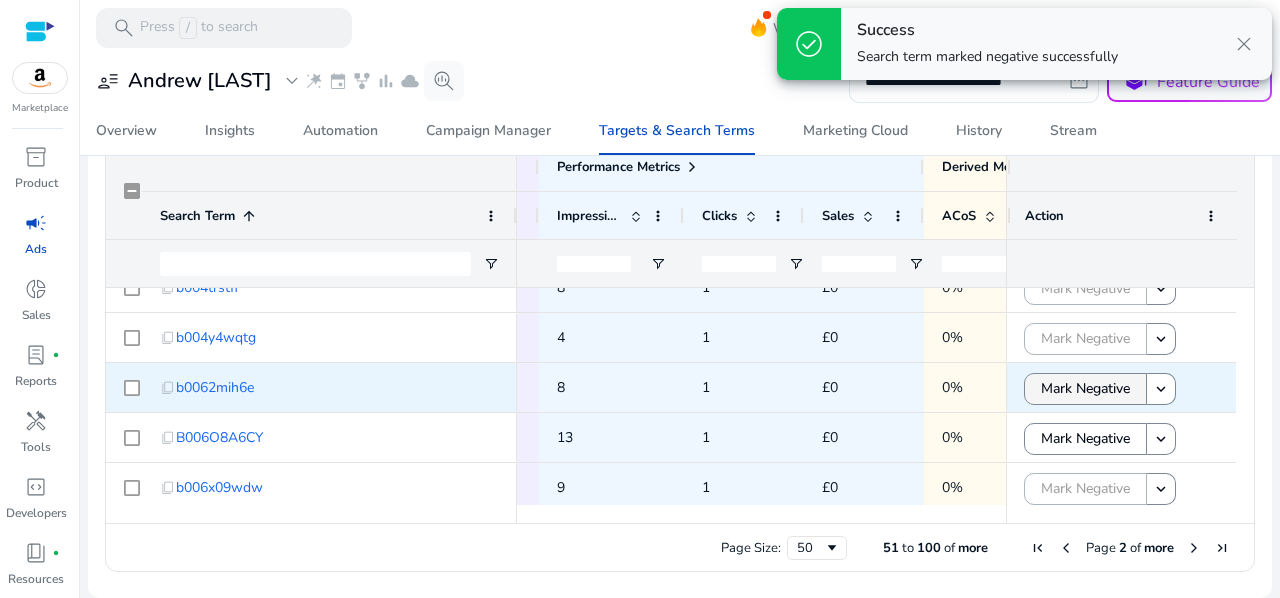 click on "Mark Negative" 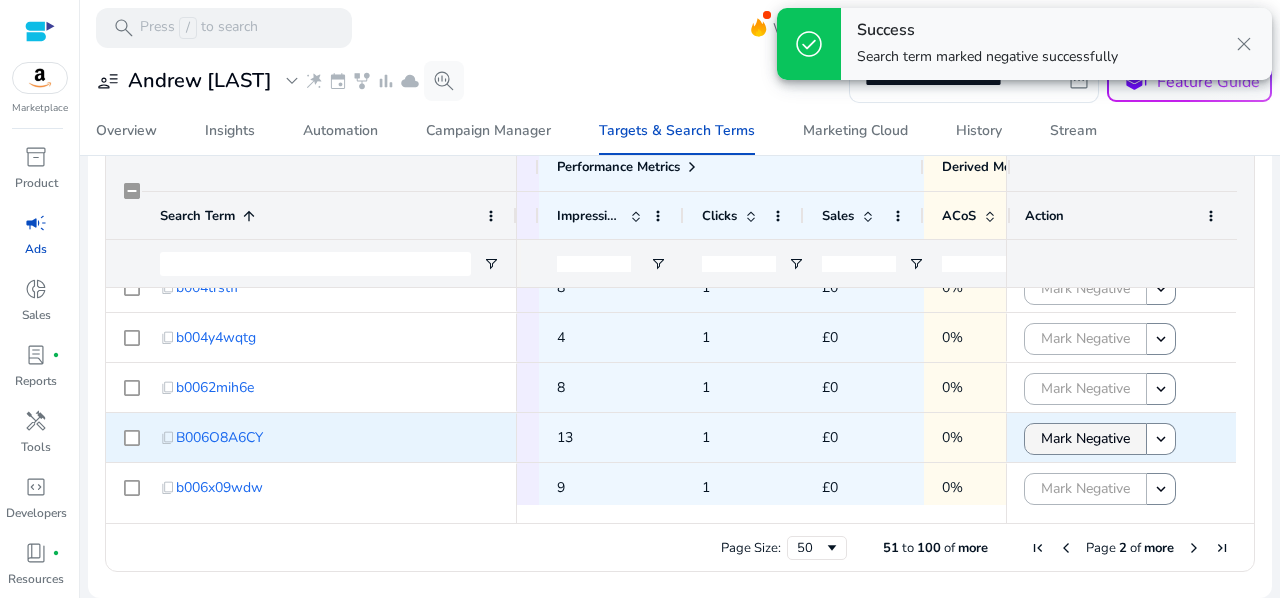 click on "Mark Negative" 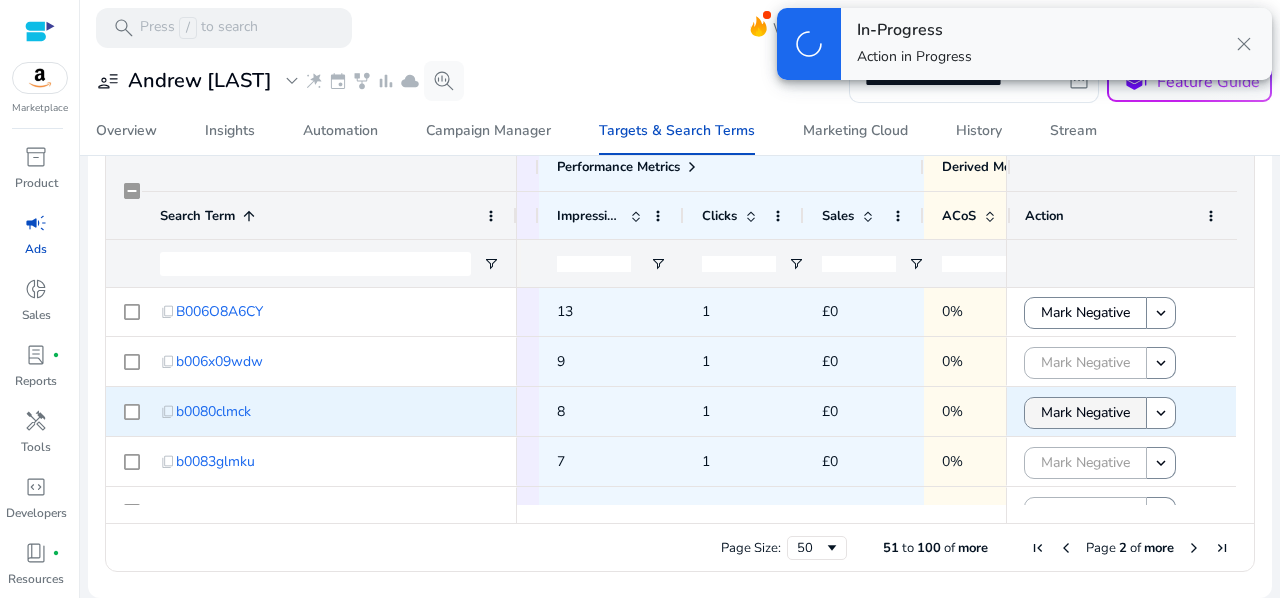 click on "Mark Negative" 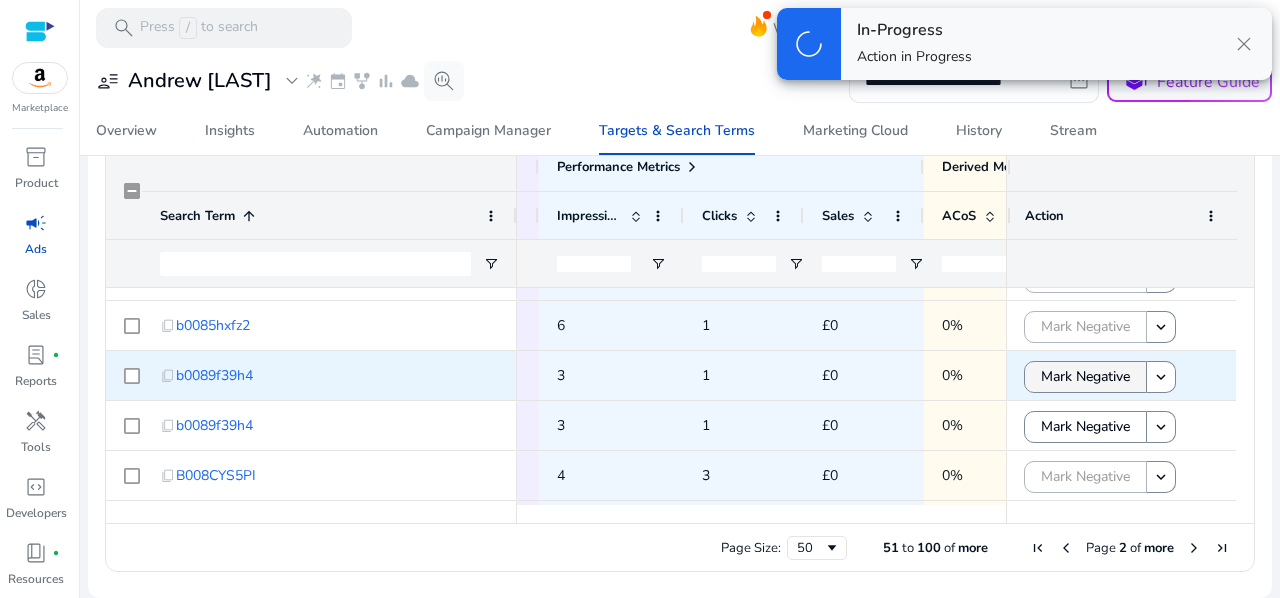 click on "Mark Negative" 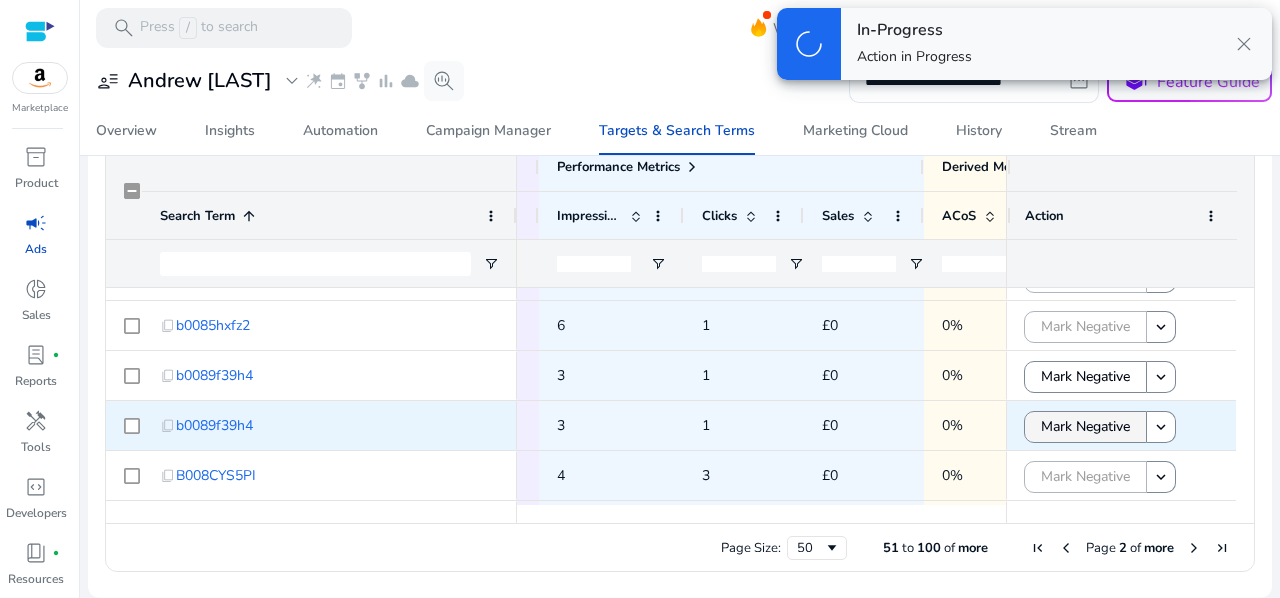 click on "Mark Negative" 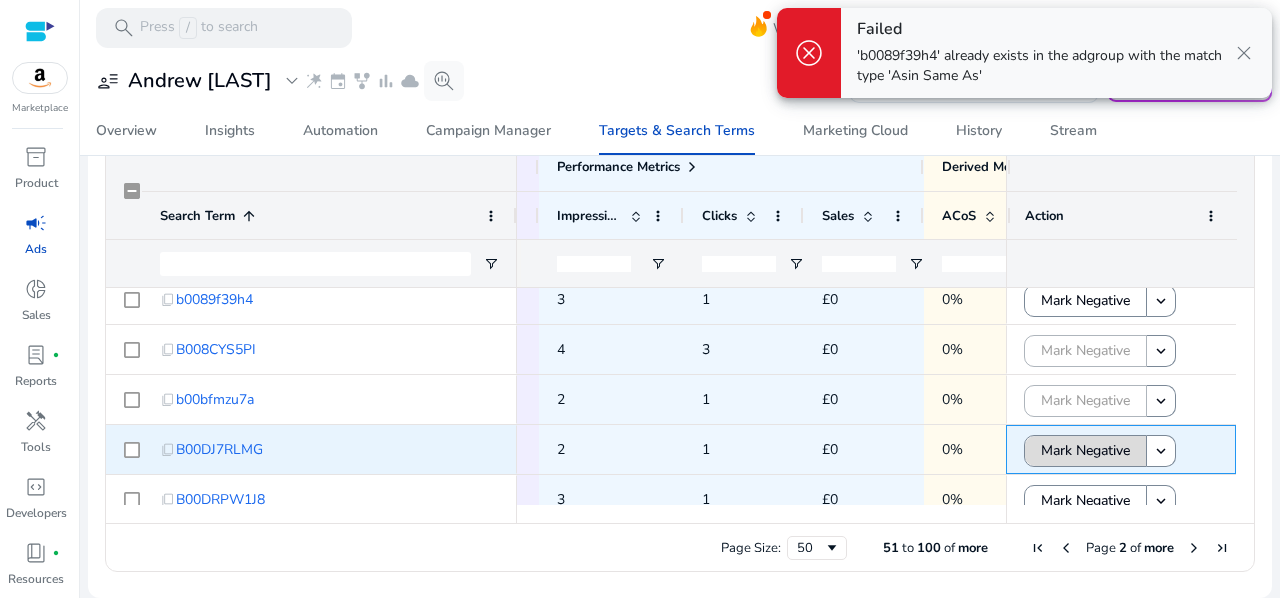 click on "Mark Negative" 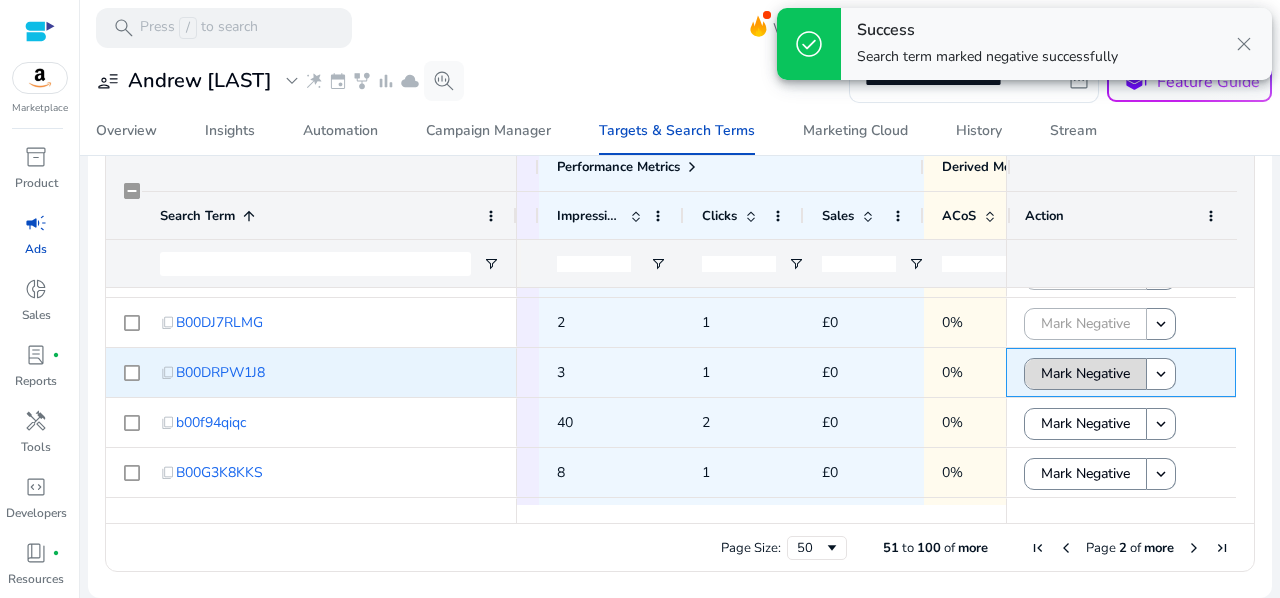 click on "**********" at bounding box center (640, 299) 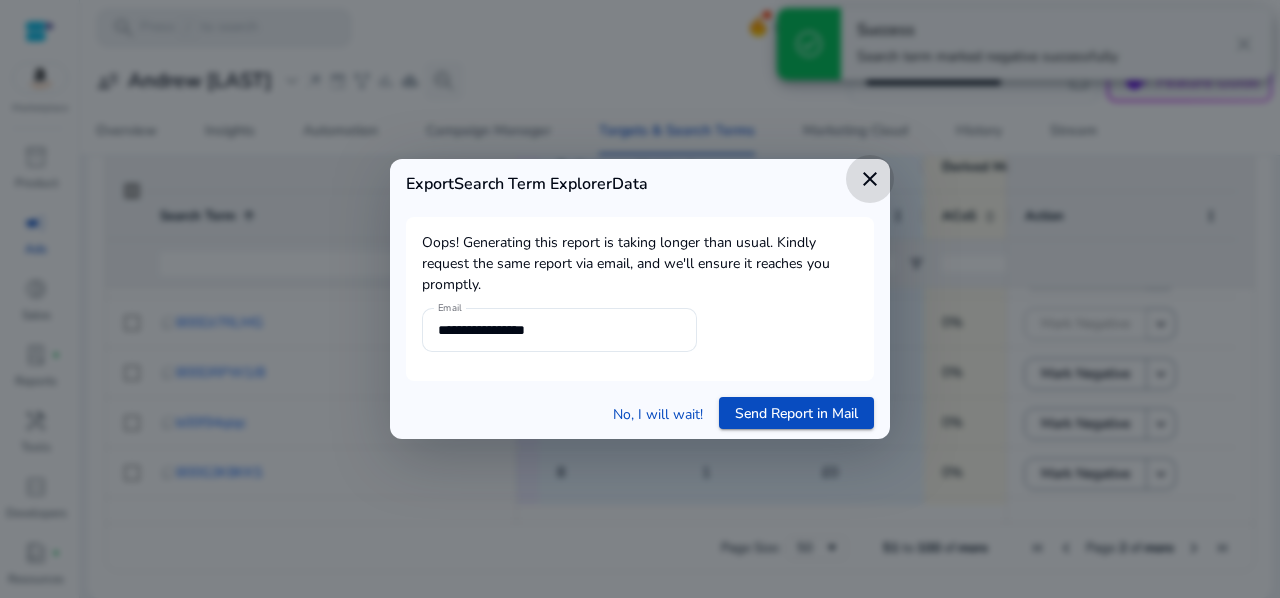 click on "close" at bounding box center (870, 179) 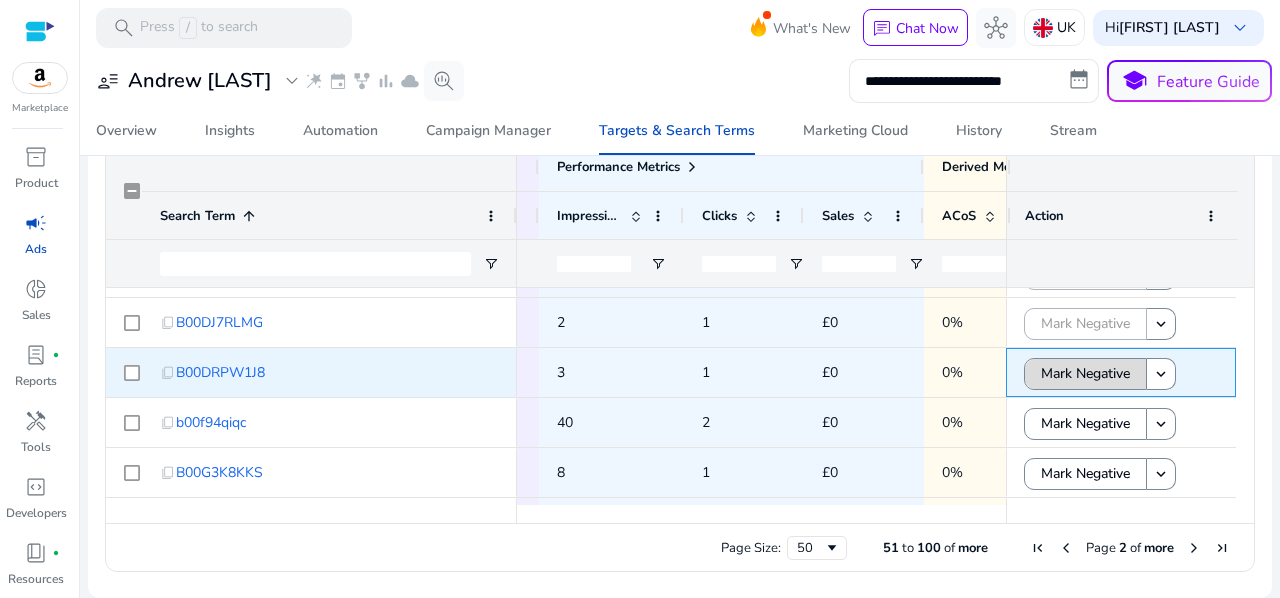 click on "Mark Negative" 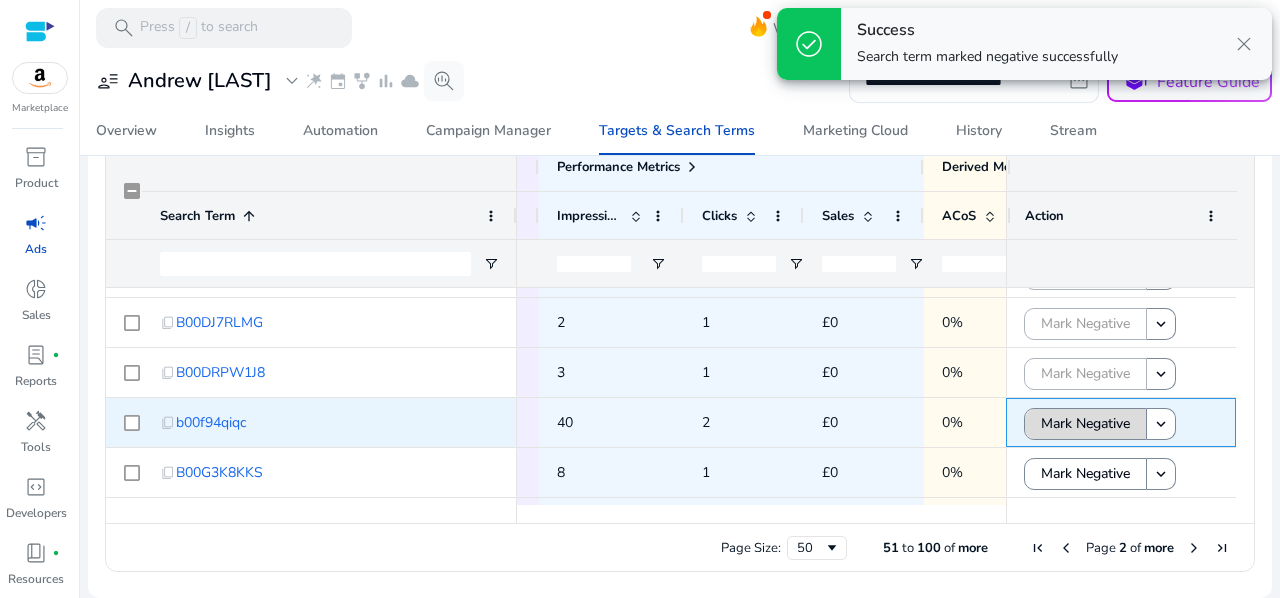 click on "Mark Negative" 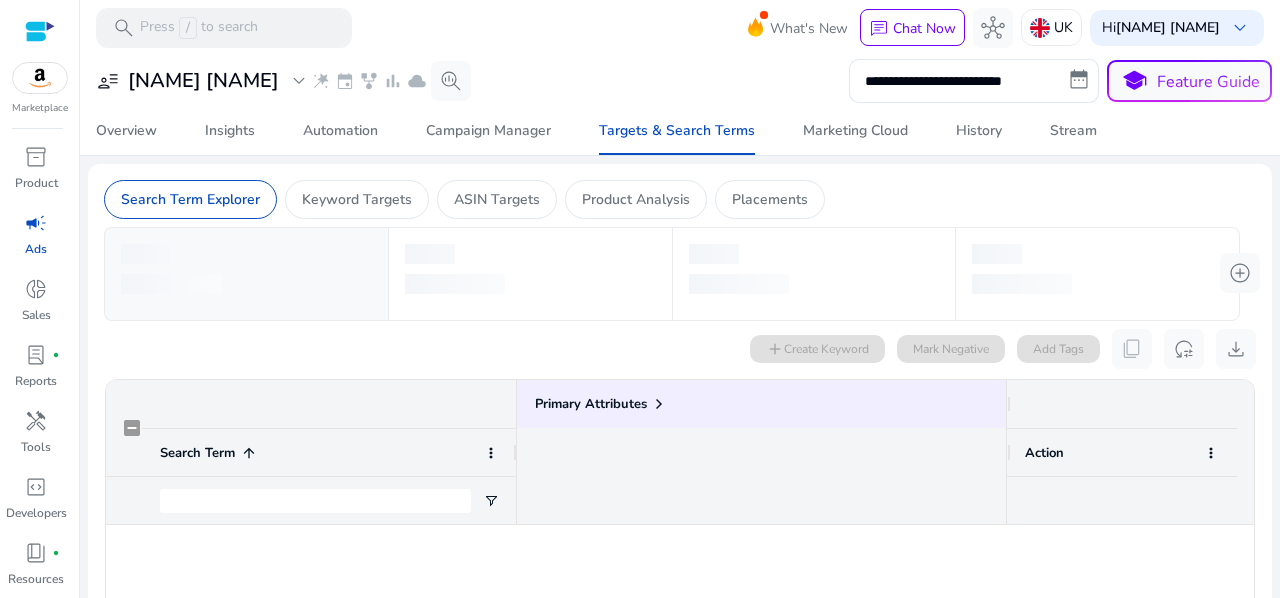 scroll, scrollTop: 0, scrollLeft: 0, axis: both 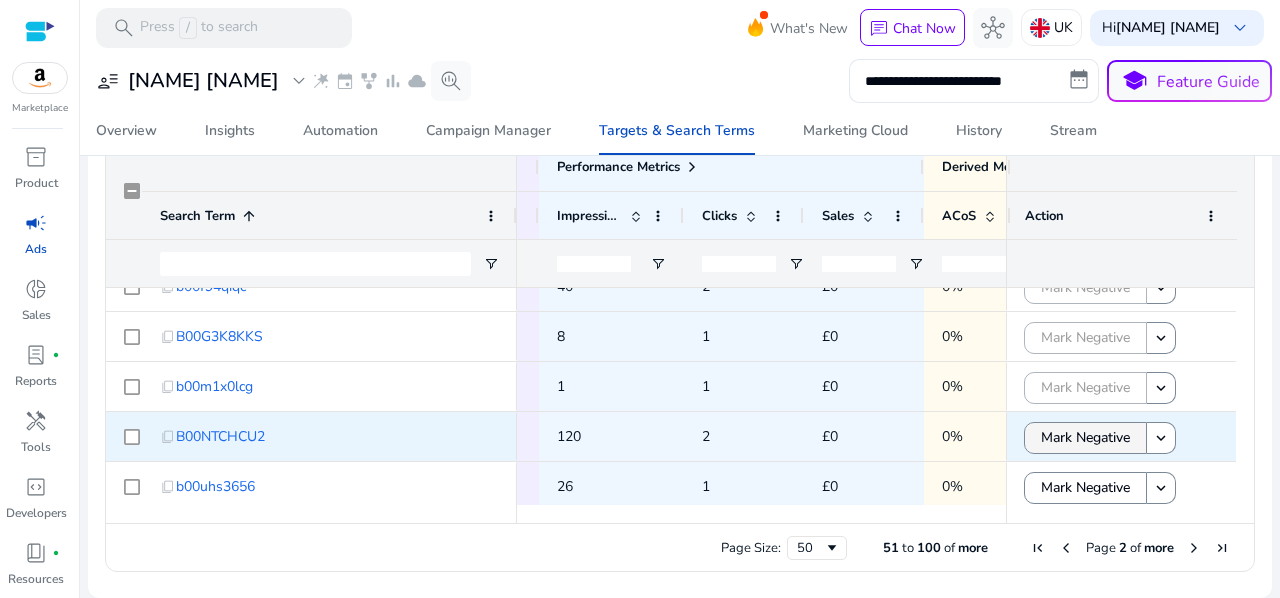click on "Mark Negative" 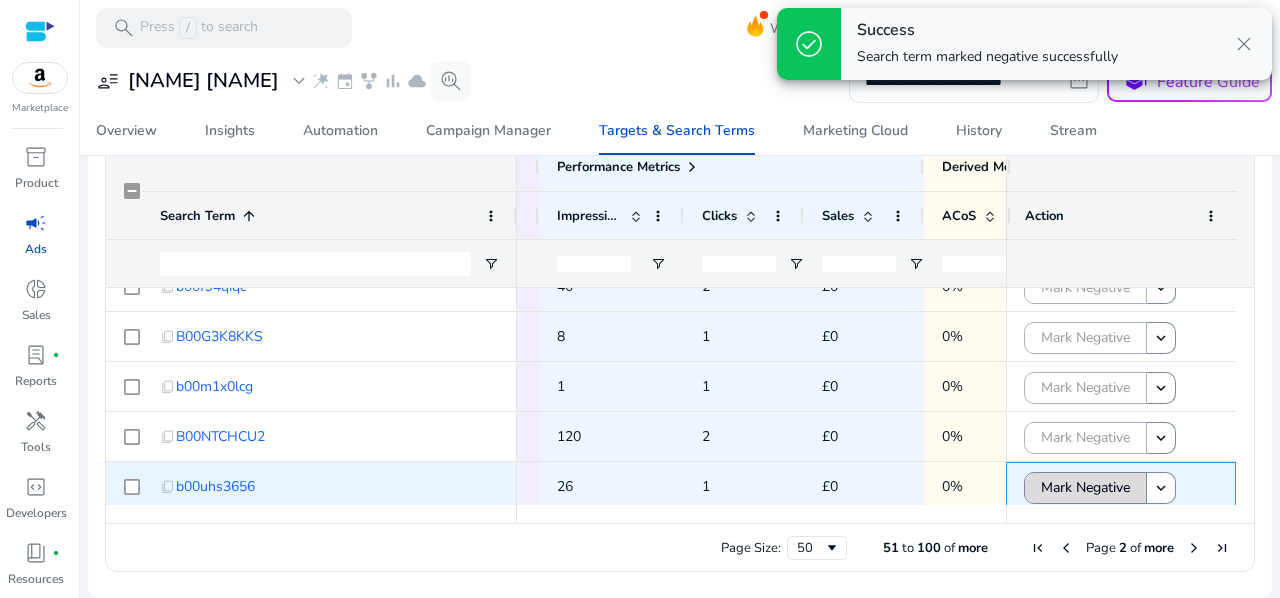 click on "Mark Negative" 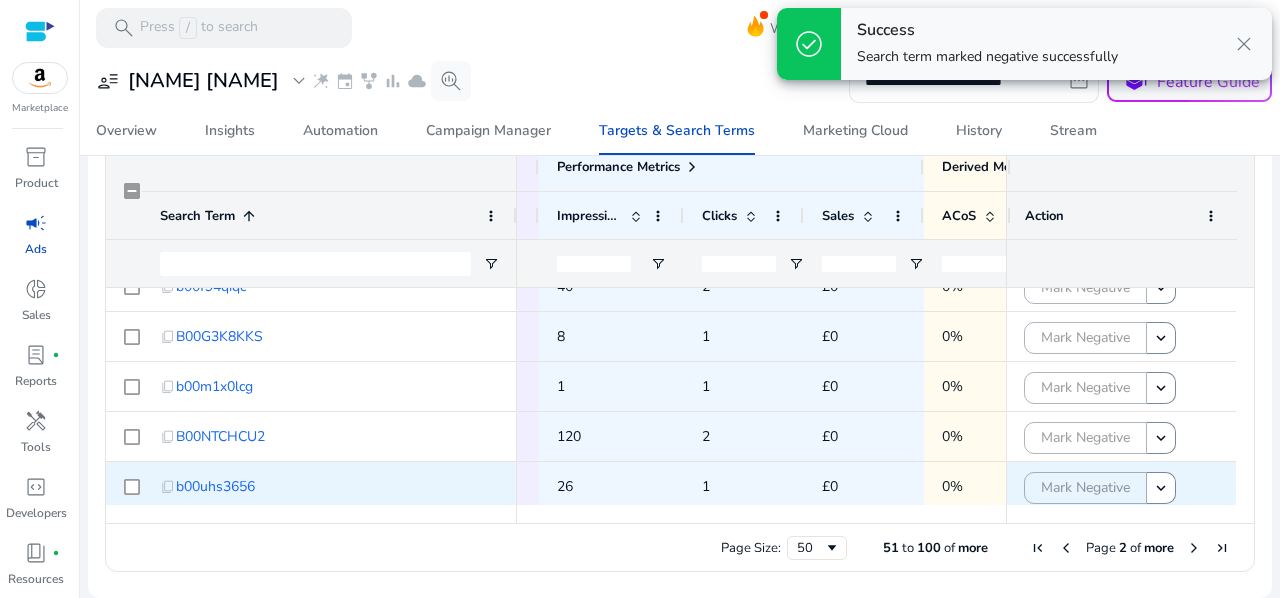 scroll, scrollTop: 1408, scrollLeft: 0, axis: vertical 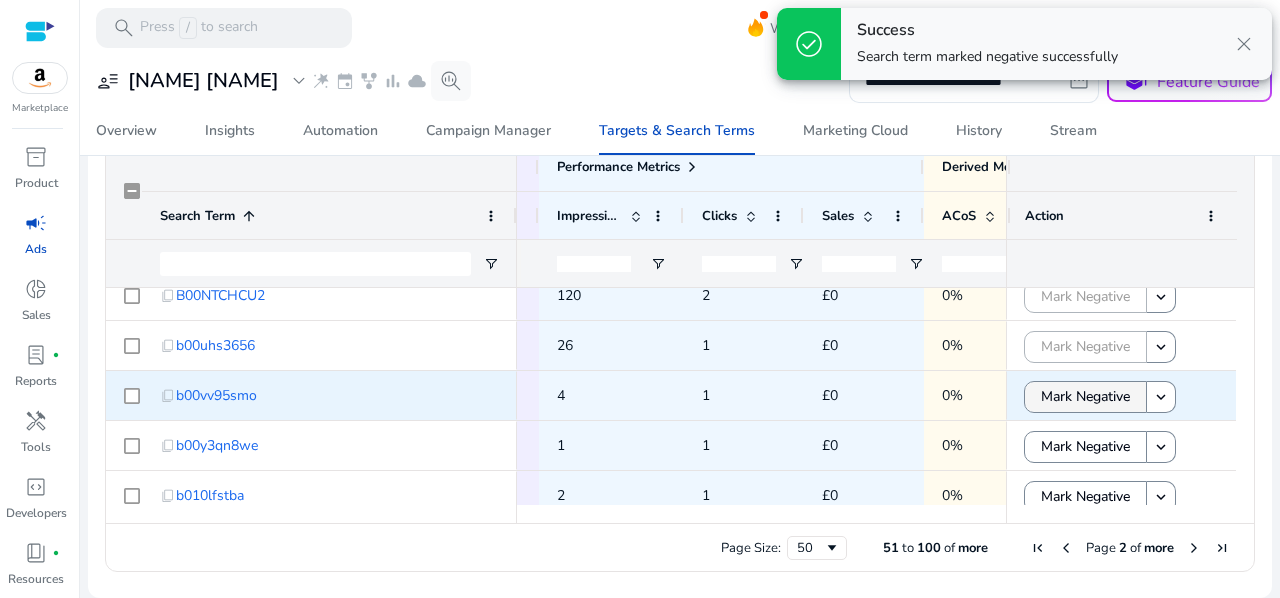 click on "Mark Negative" 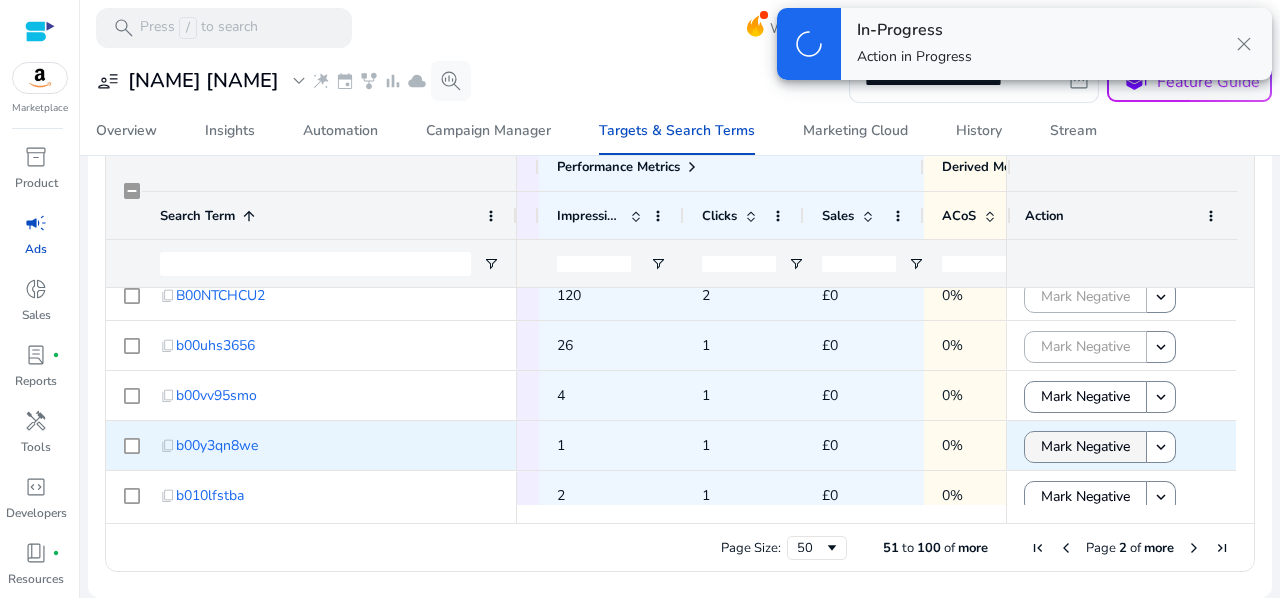 click on "Mark Negative" 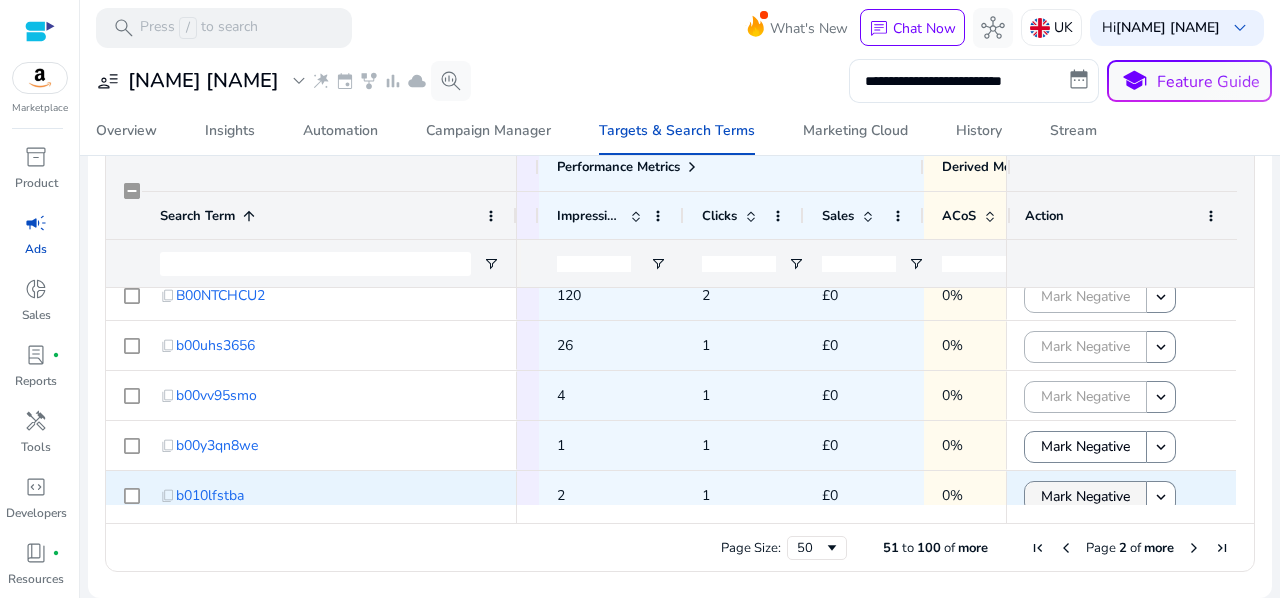 click on "Mark Negative" 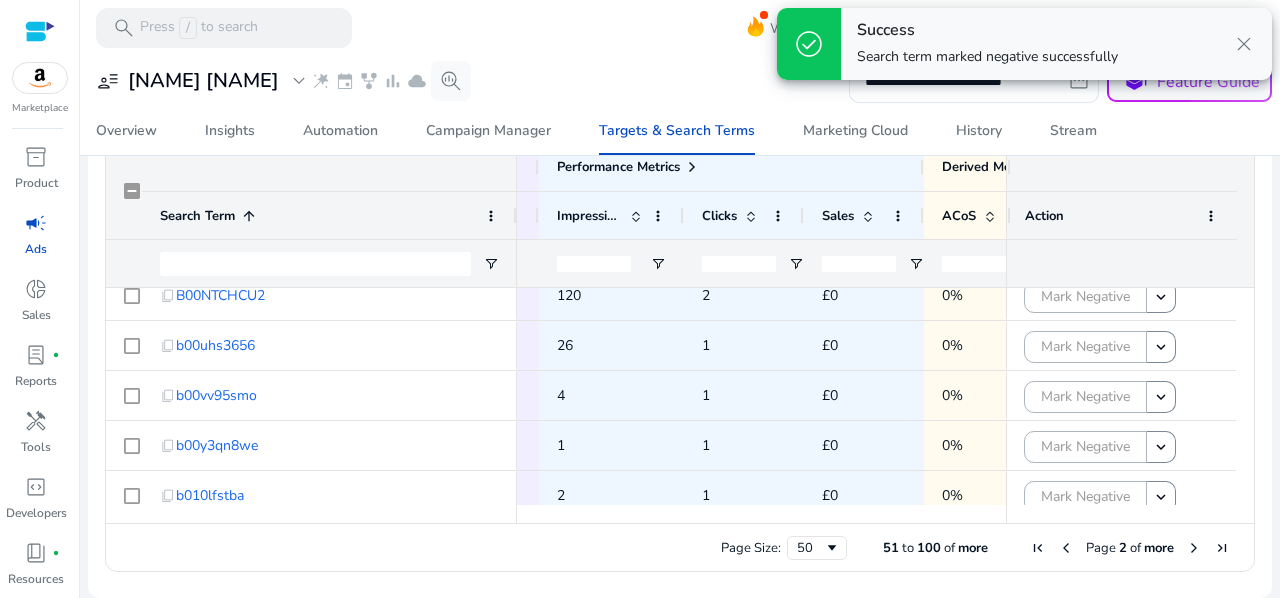 scroll, scrollTop: 1585, scrollLeft: 0, axis: vertical 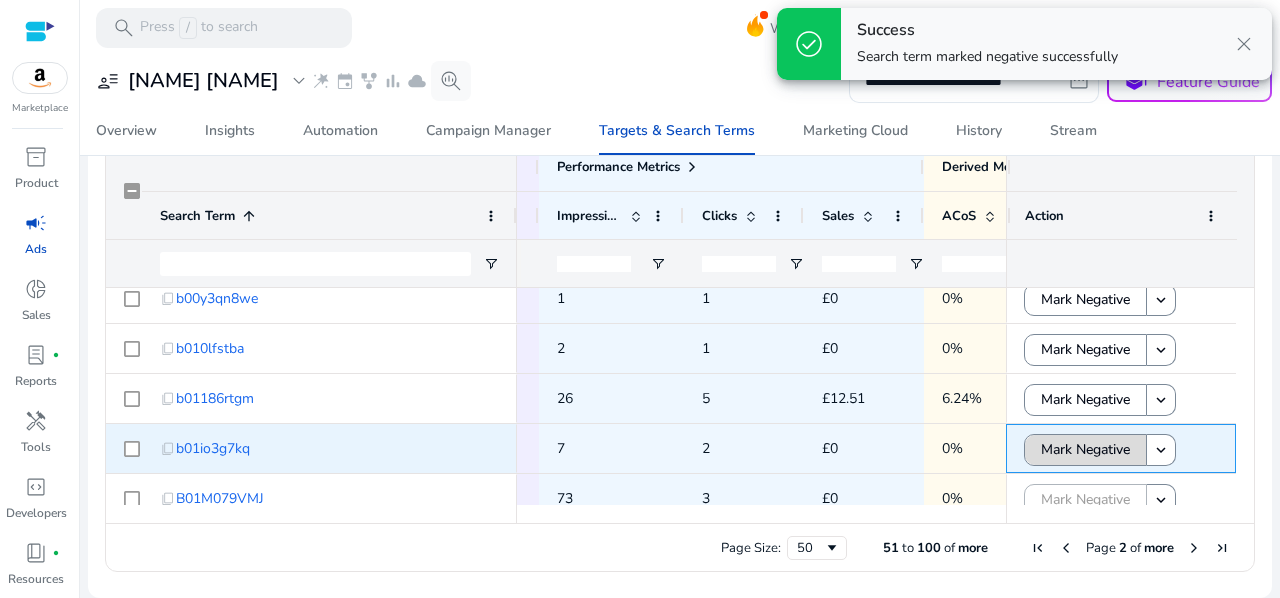 click on "Mark Negative" 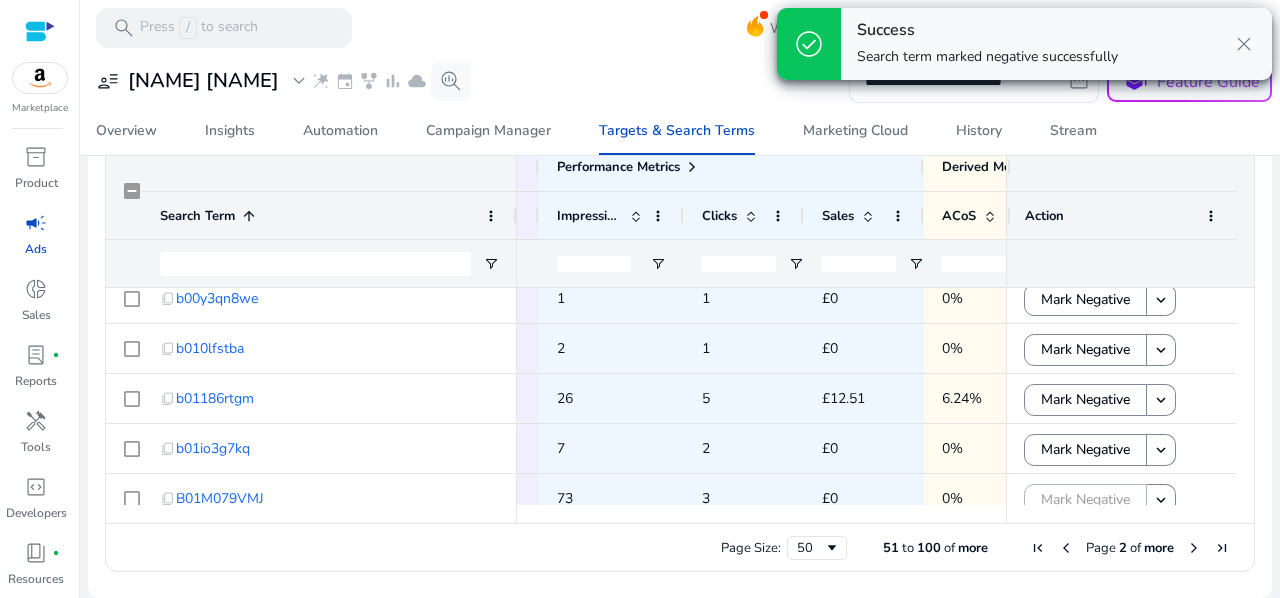 scroll, scrollTop: 1728, scrollLeft: 0, axis: vertical 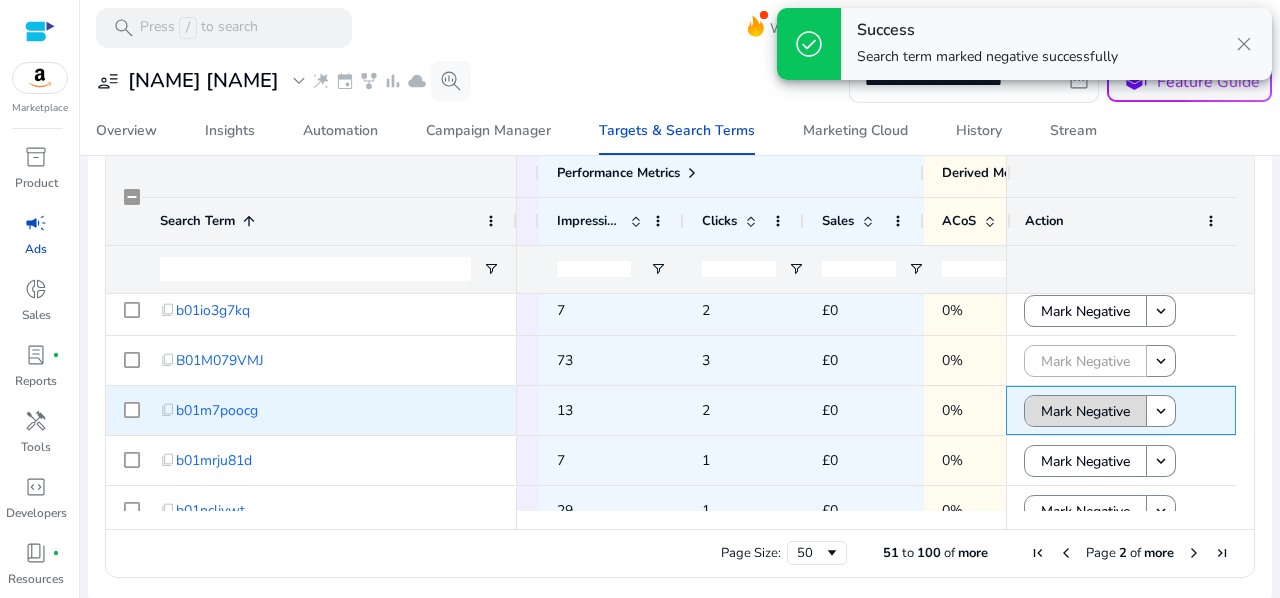 click on "Mark Negative" 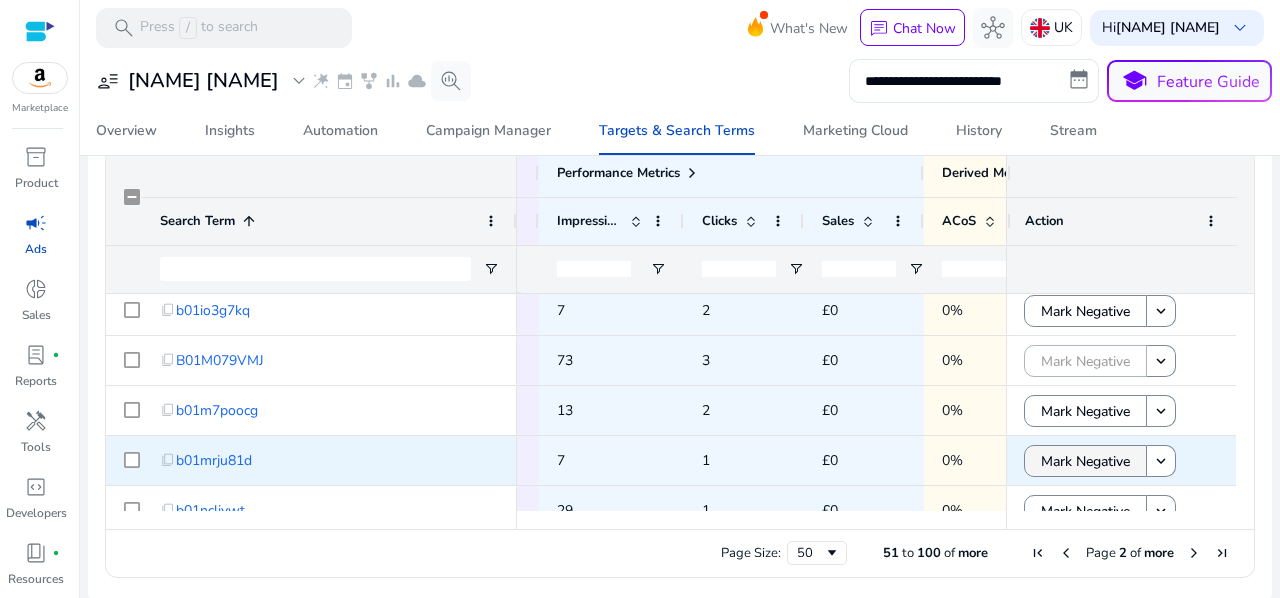 click on "Mark Negative" 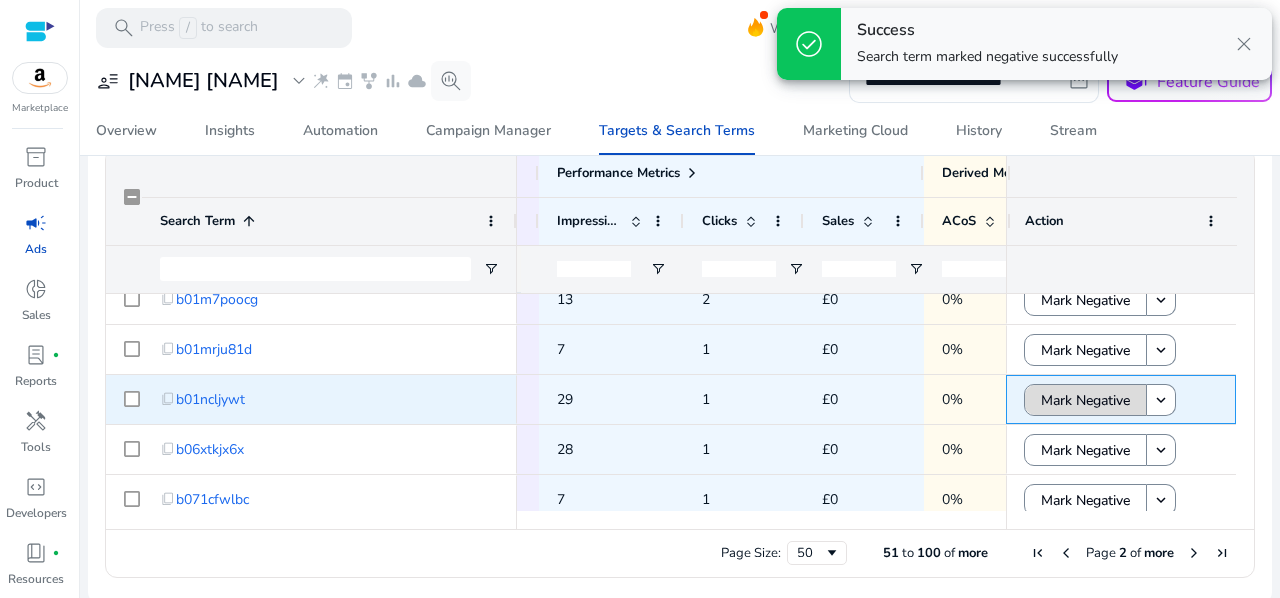 click on "Mark Negative" 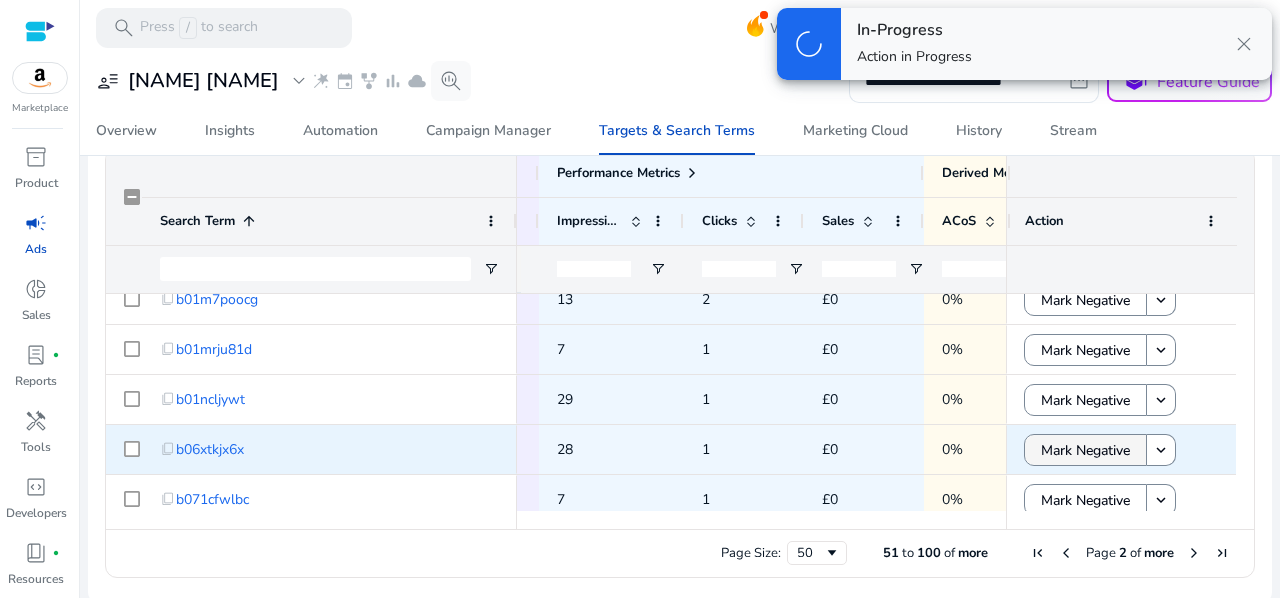 click on "Mark Negative" 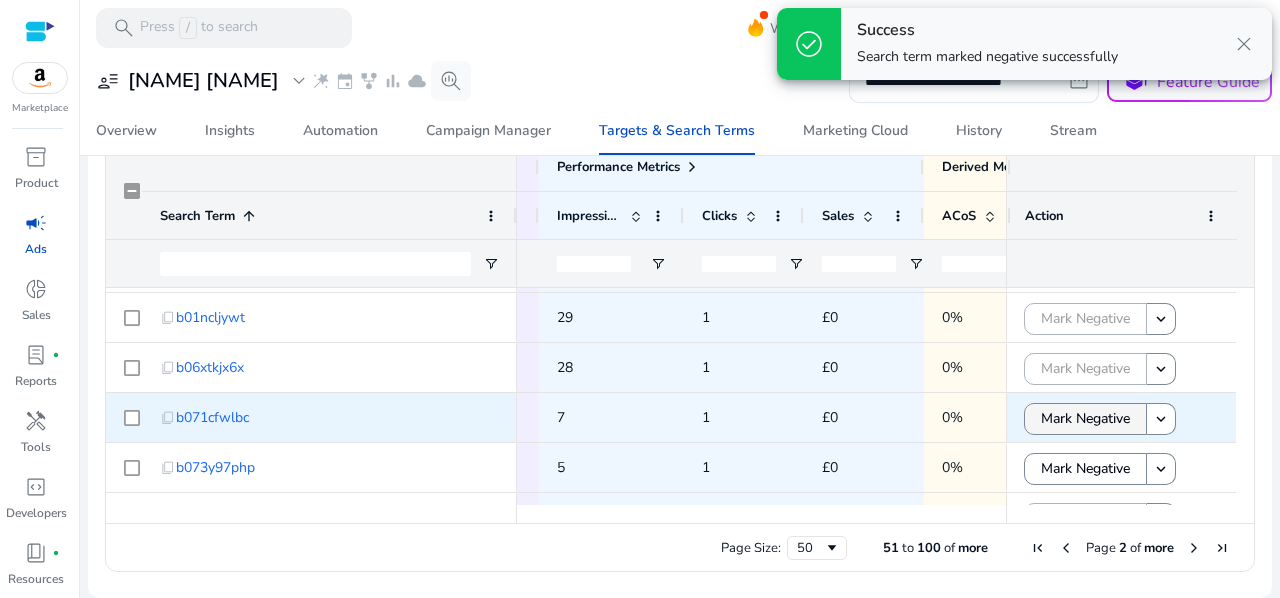 click on "Mark Negative" 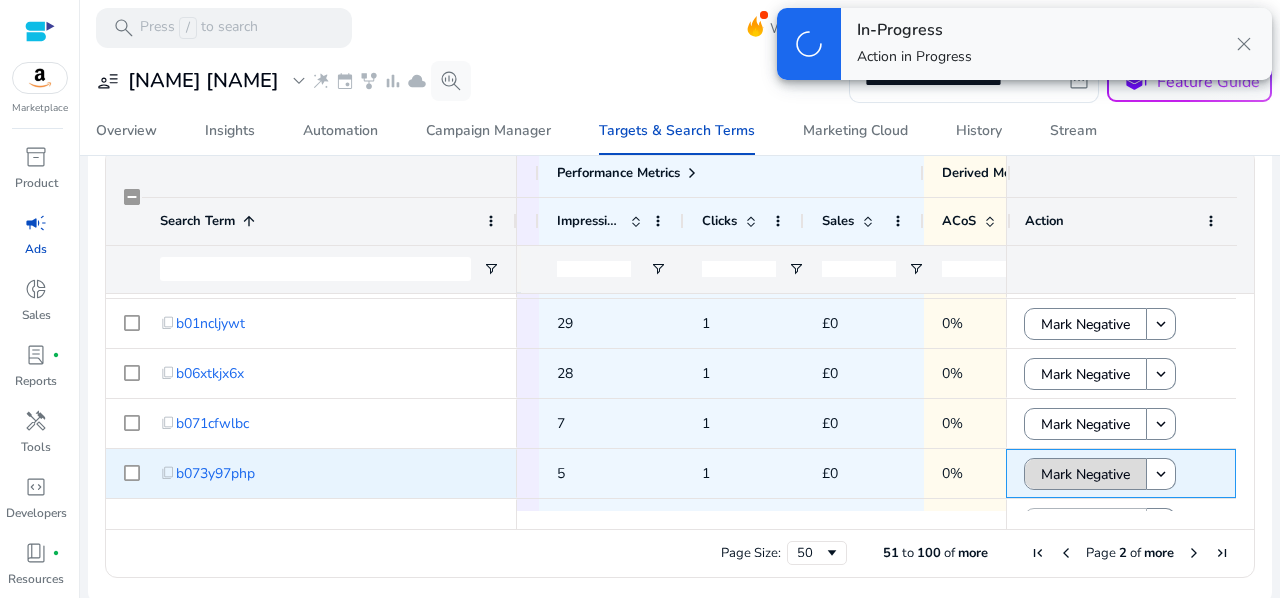 click on "Mark Negative" 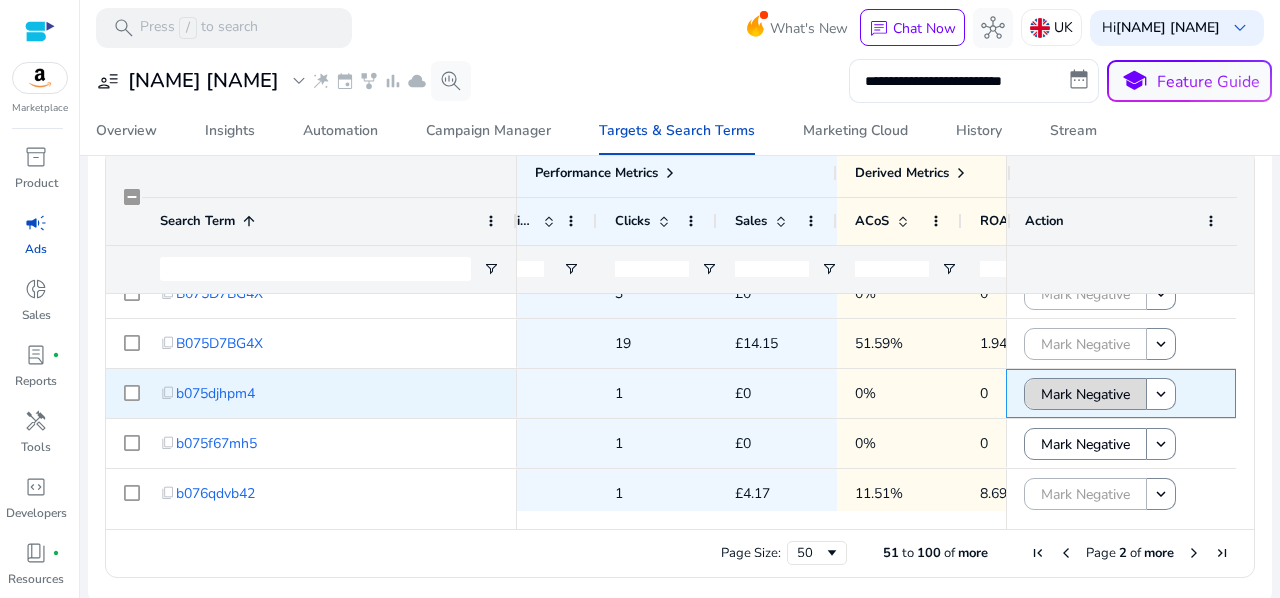 click on "Mark Negative" 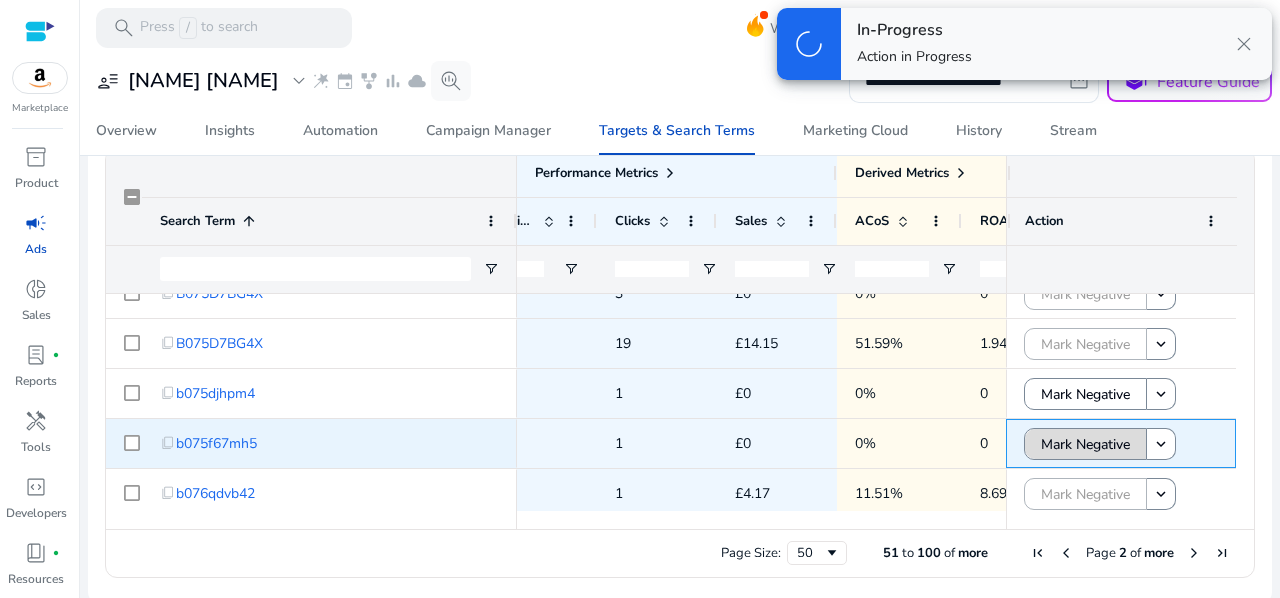 click on "Mark Negative" 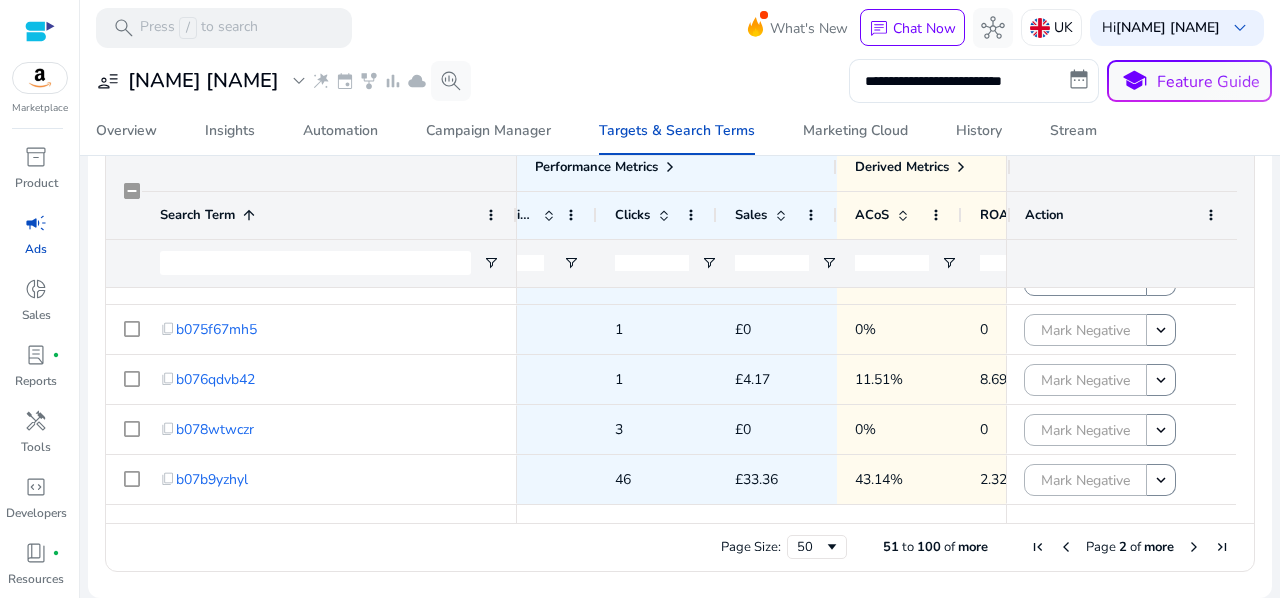 click at bounding box center (1194, 547) 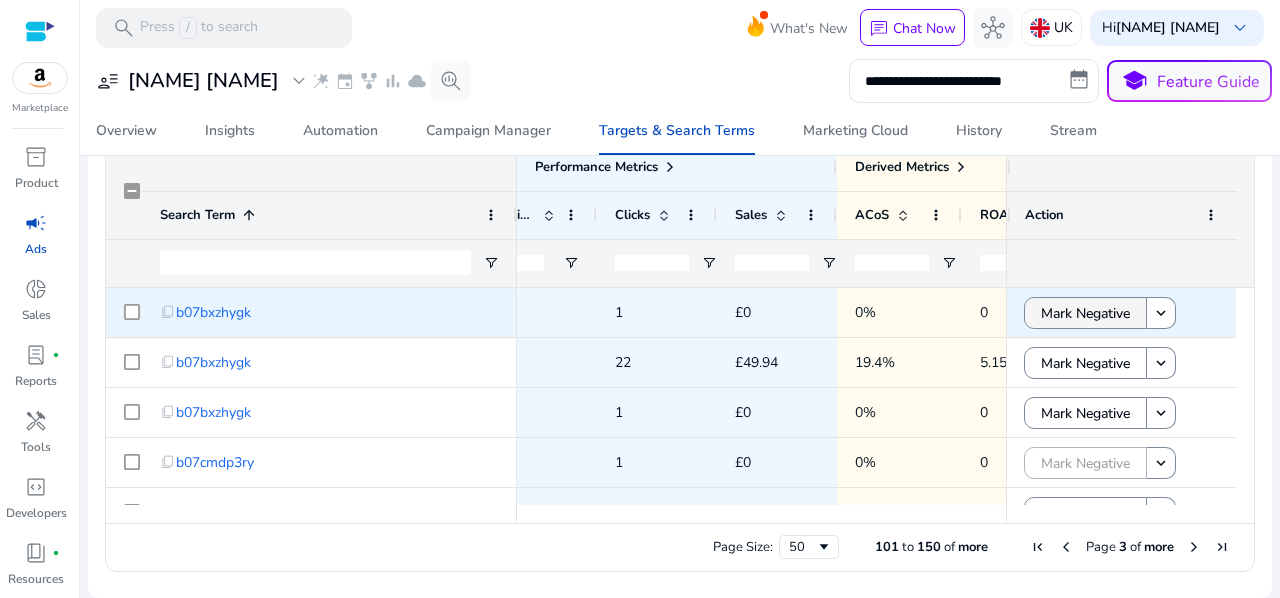 click on "Mark Negative" 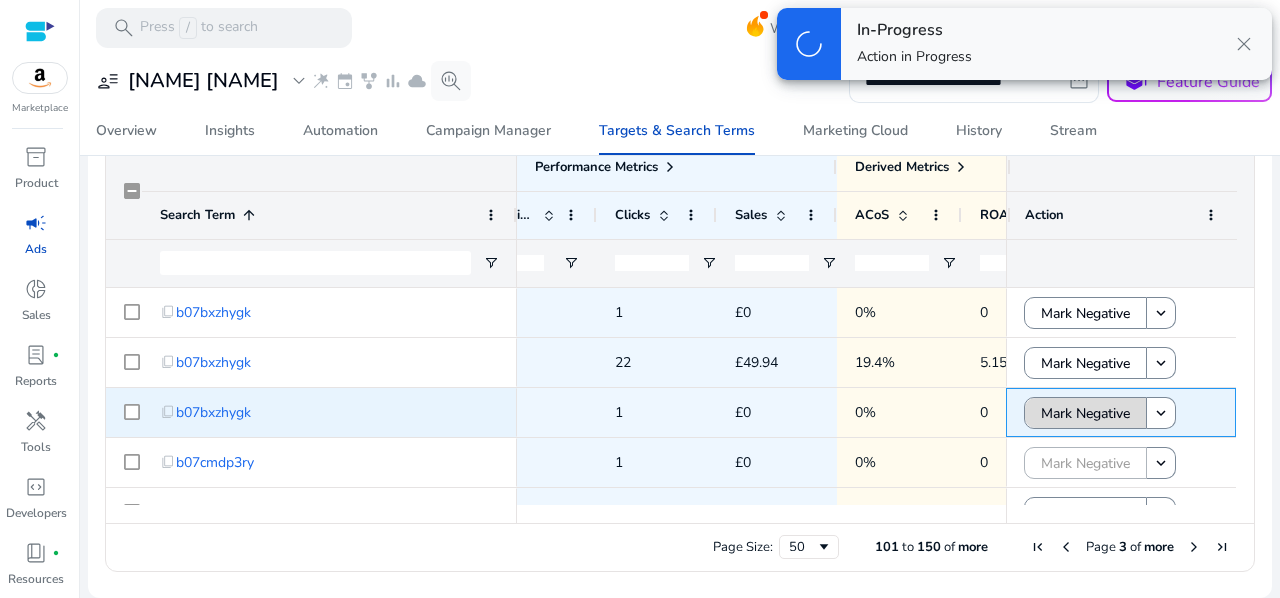 click on "Mark Negative" 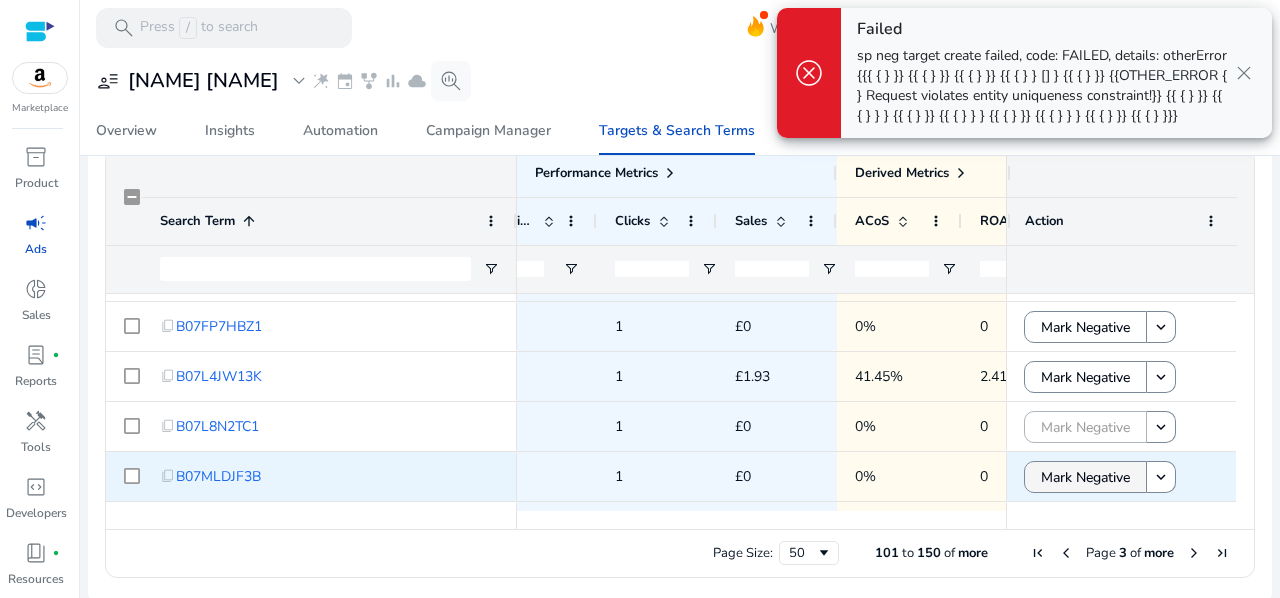 click on "Mark Negative" 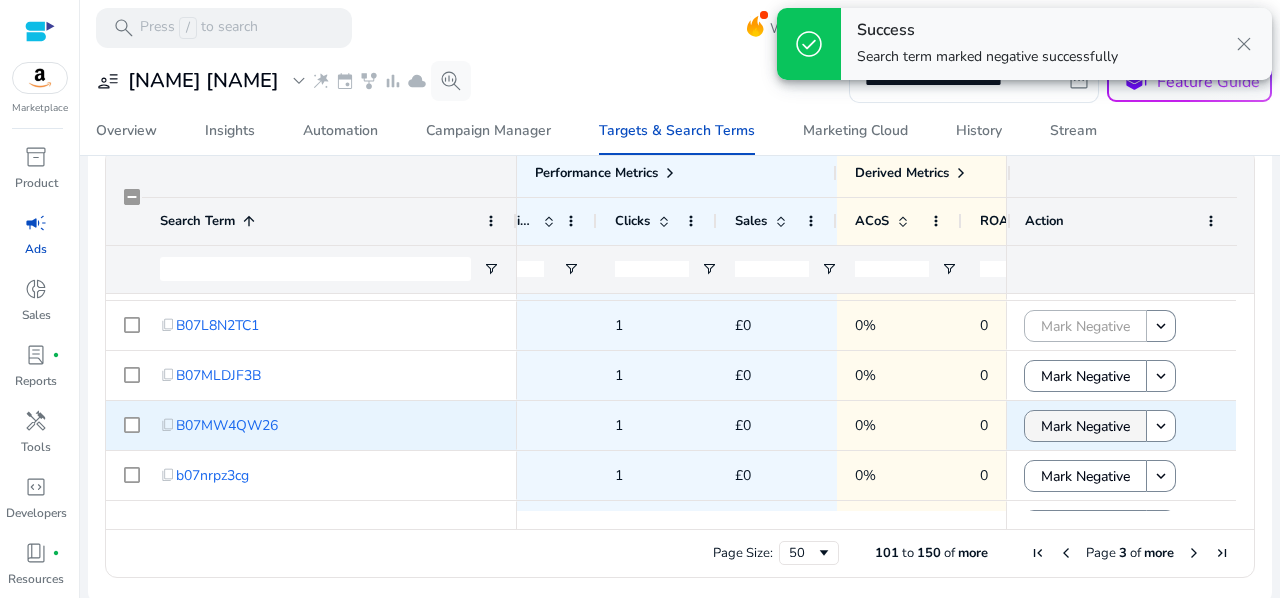 click on "Mark Negative" 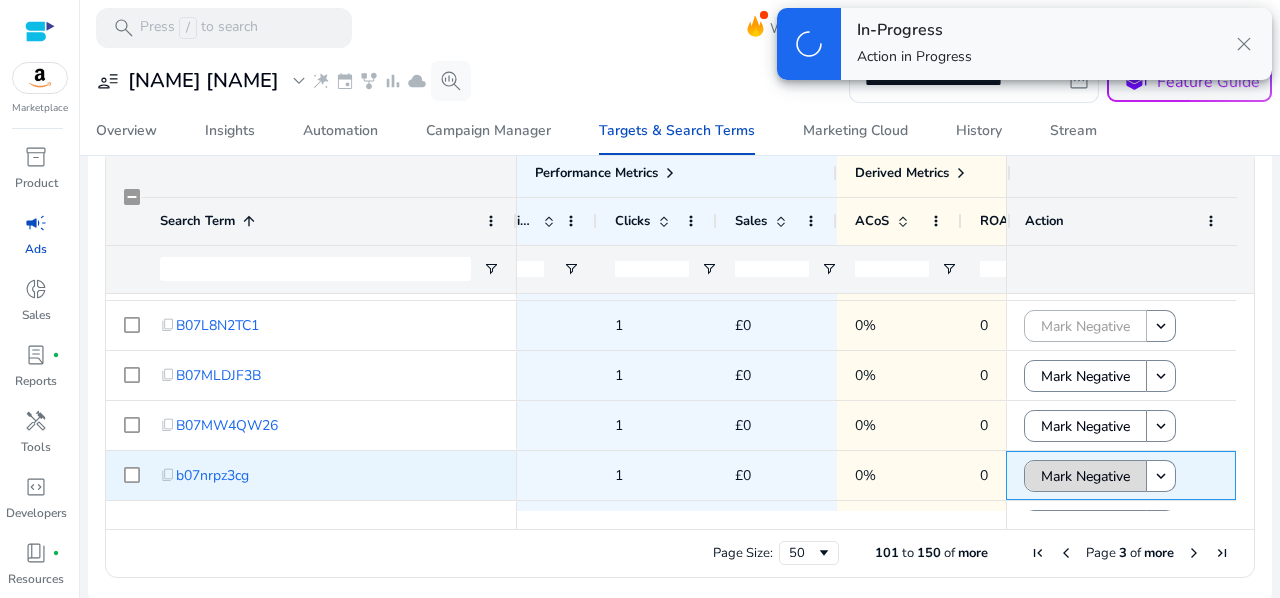 click on "Mark Negative" 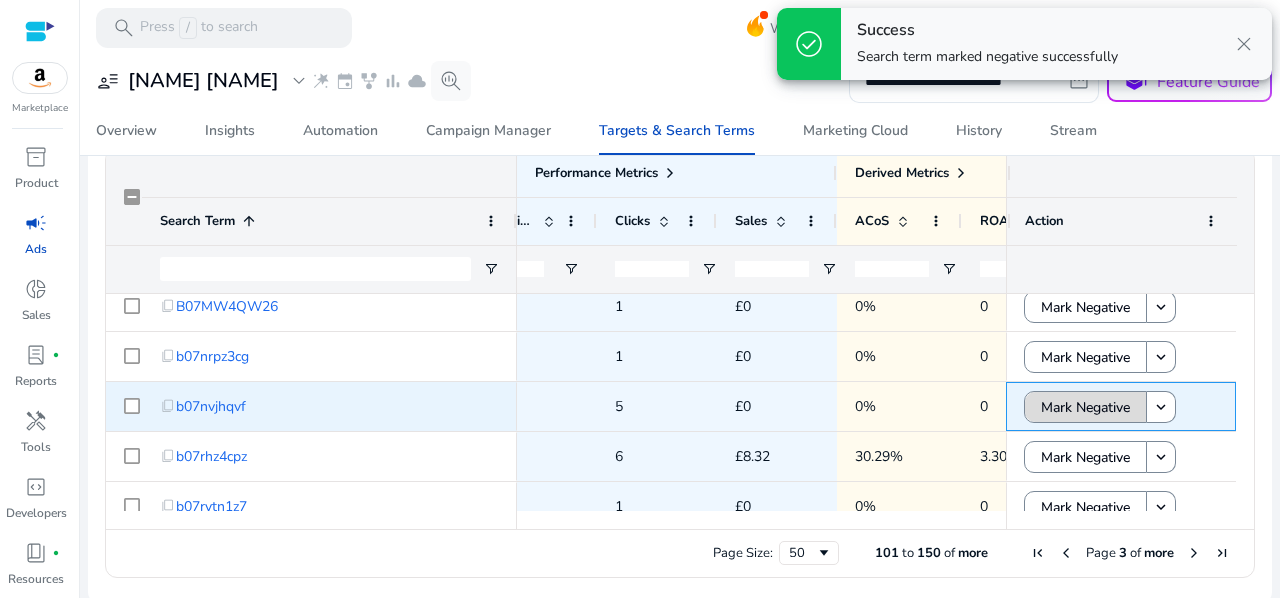 click on "Mark Negative" 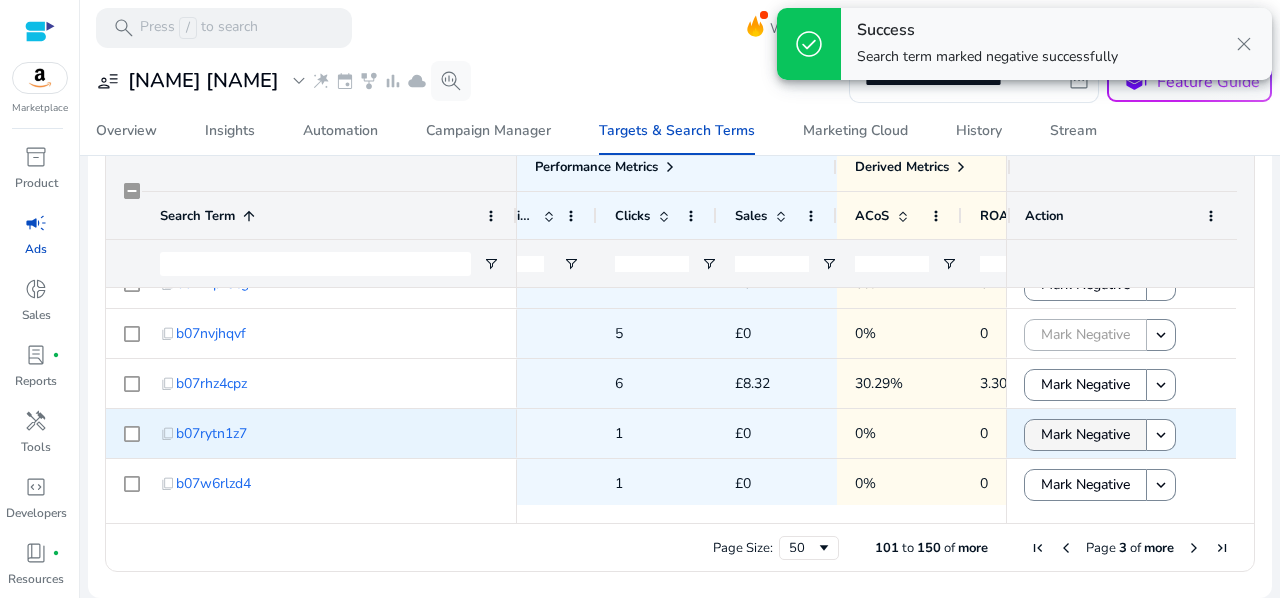 click on "Mark Negative keyboard_arrow_down Mark Negative keyboard_arrow_down Mark Negative keyboard_arrow_down Mark Negative keyboard_arrow_down Mark Negative keyboard_arrow_down Mark Negative keyboard_arrow_down Mark Negative keyboard_arrow_down Mark Negative keyboard_arrow_down Mark Negative keyboard_arrow_down Mark Negative keyboard_arrow_down Mark Negative keyboard_arrow_down Mark Negative keyboard_arrow_down Mark Negative keyboard_arrow_down Mark Negative keyboard_arrow_down Mark Negative keyboard_arrow_down Mark Negative keyboard_arrow_down Mark Negative keyboard_arrow_down Mark Negative keyboard_arrow_down Mark Negative keyboard_arrow_down Mark Negative keyboard_arrow_down Mark Negative keyboard_arrow_down Mark Negative keyboard_arrow_down Mark Negative keyboard_arrow_down Mark Negative keyboard_arrow_down" 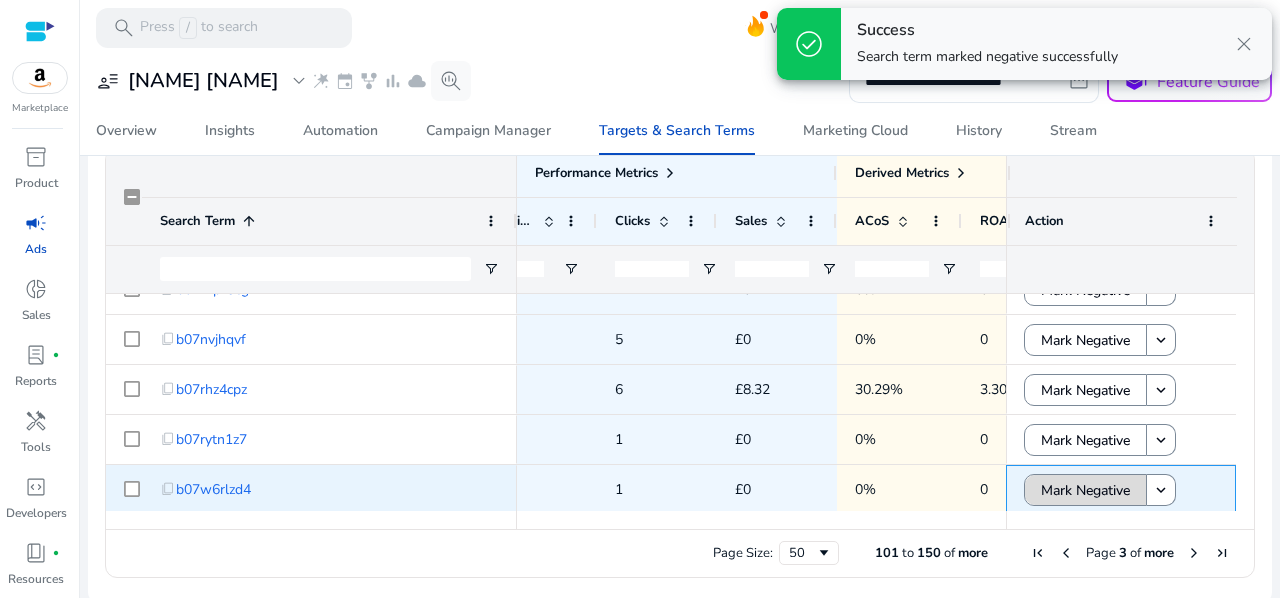 click on "Mark Negative" 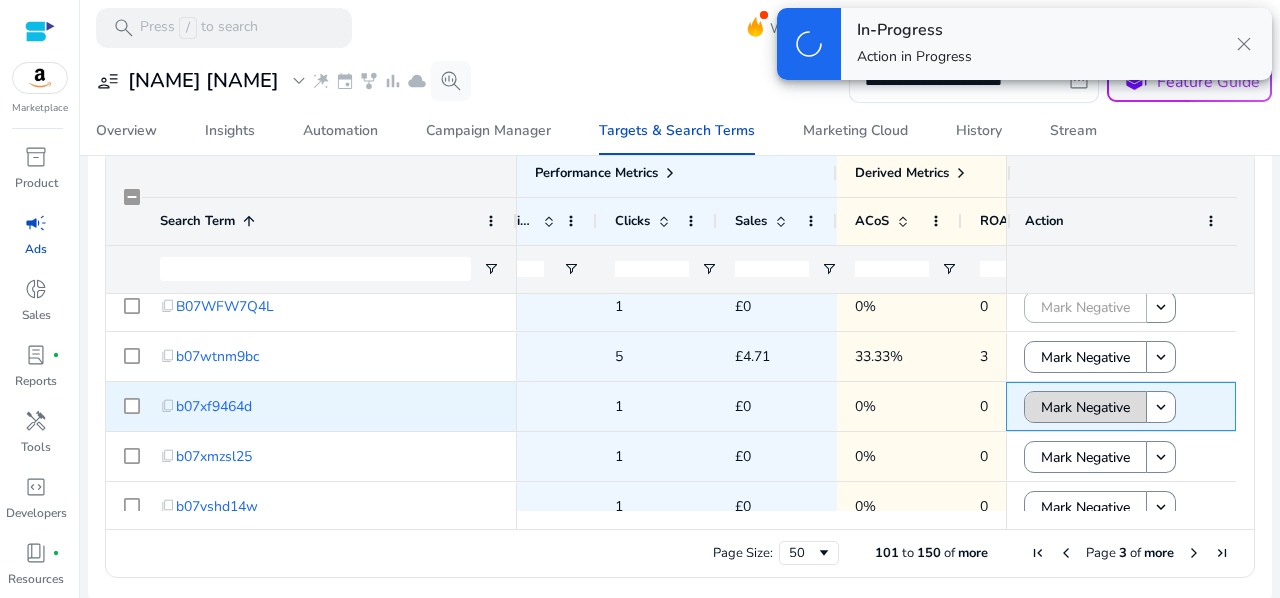 click on "Mark Negative" 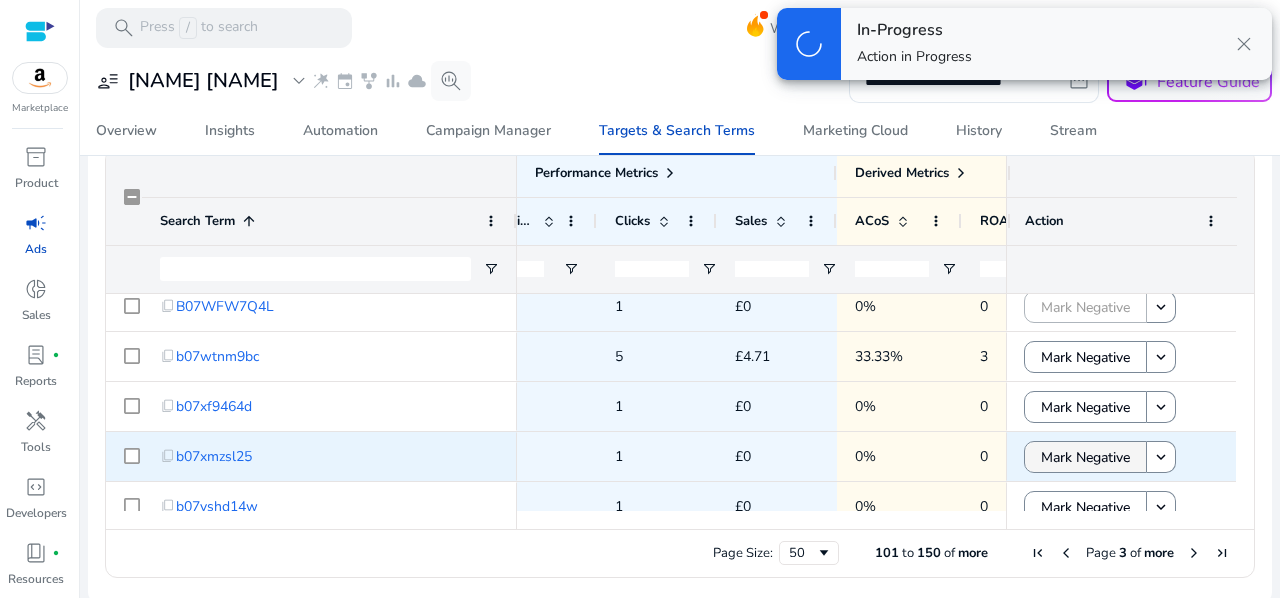 click on "Mark Negative" 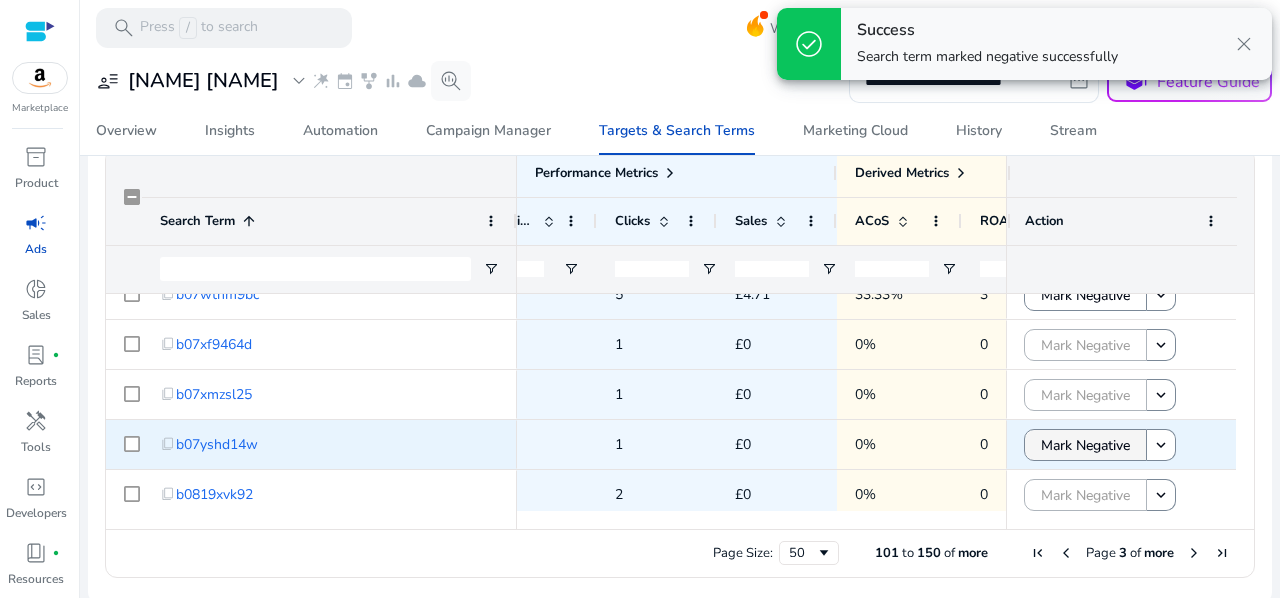 click on "Mark Negative" 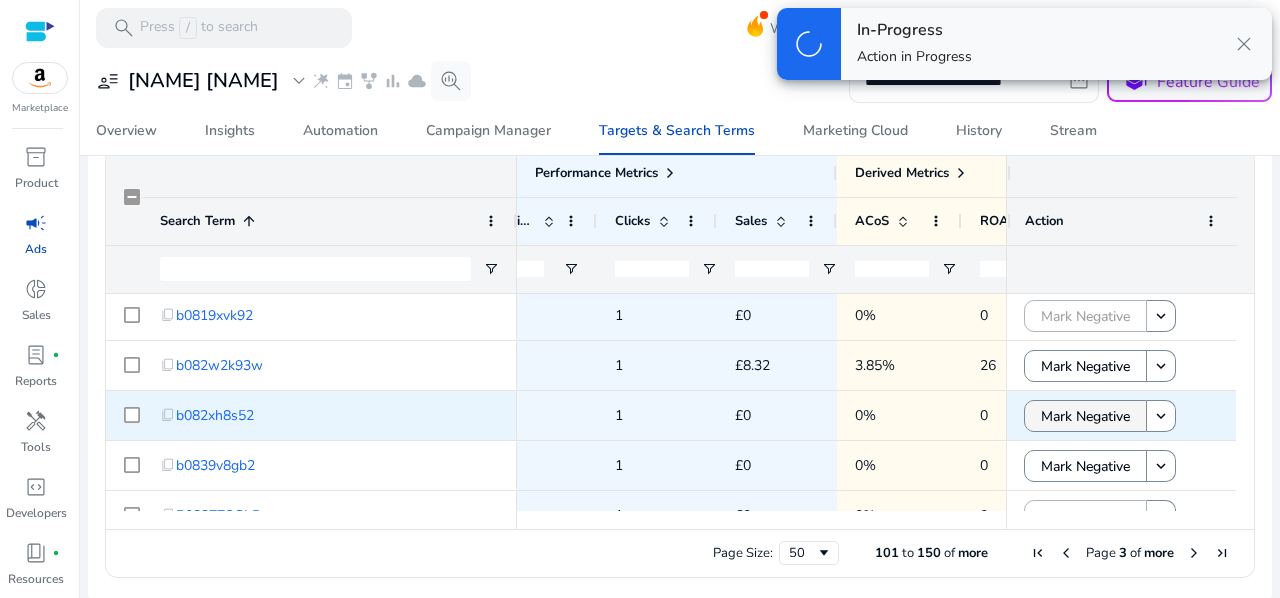 click on "Mark Negative" 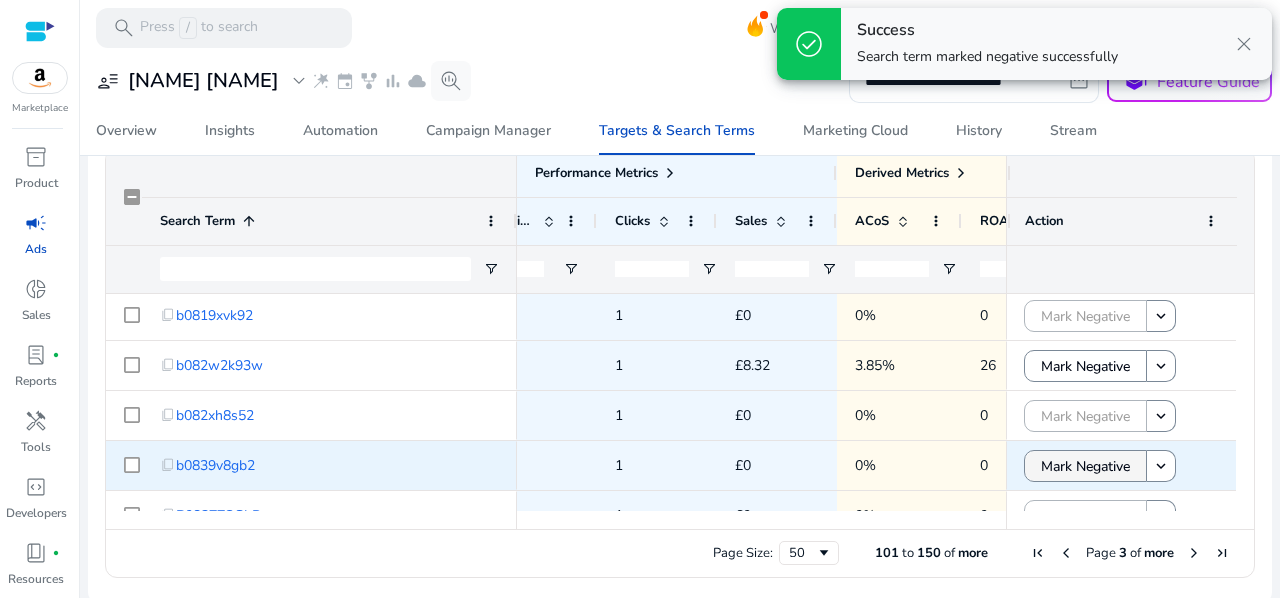 click on "Mark Negative" 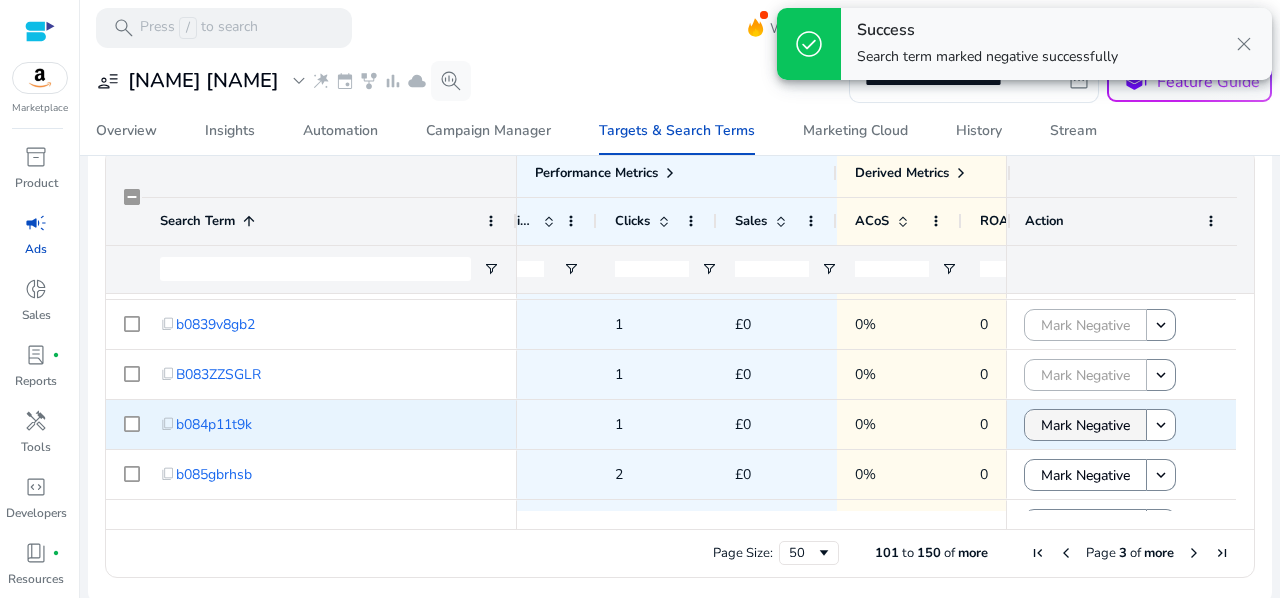 click on "Mark Negative" 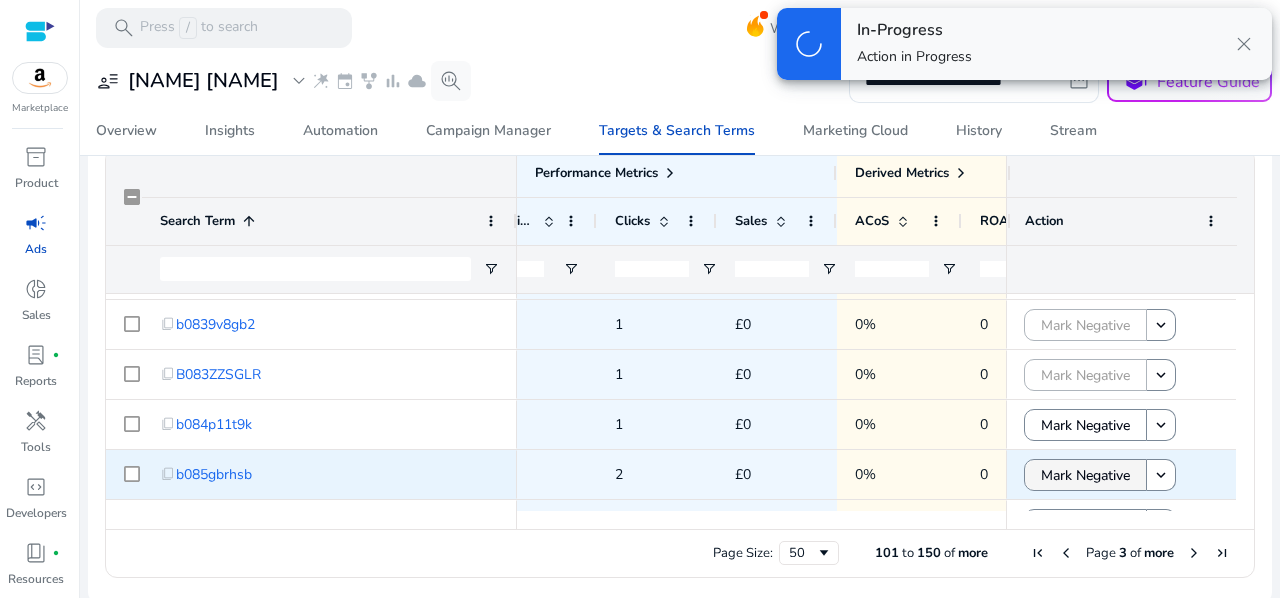 click on "Mark Negative" 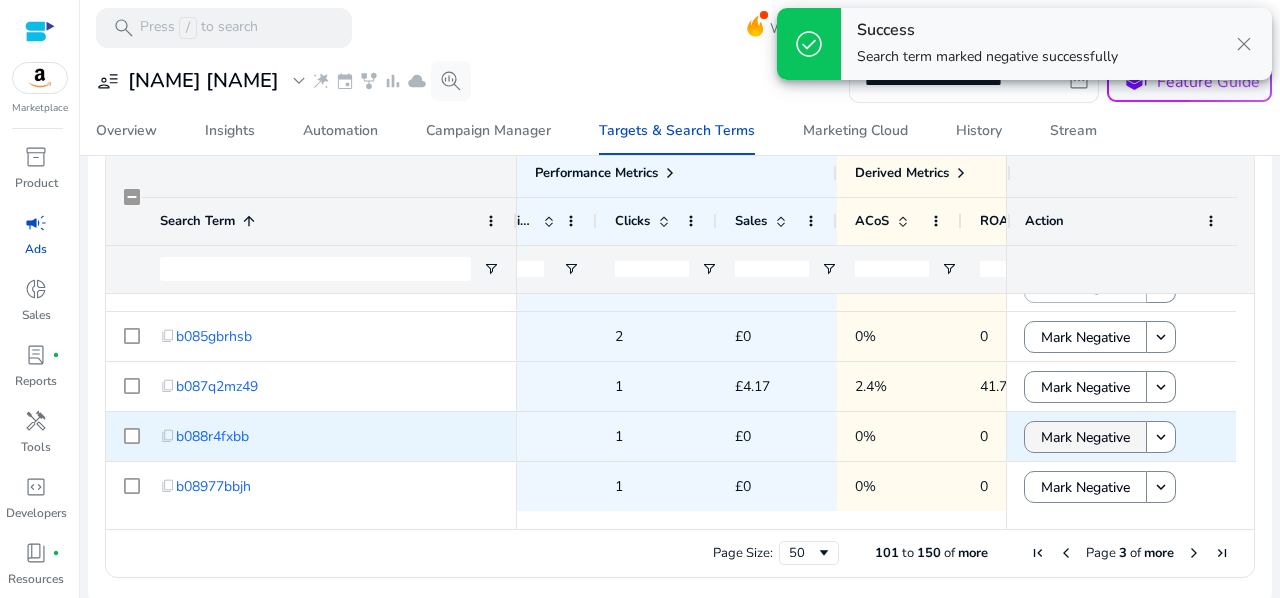 click on "Mark Negative" 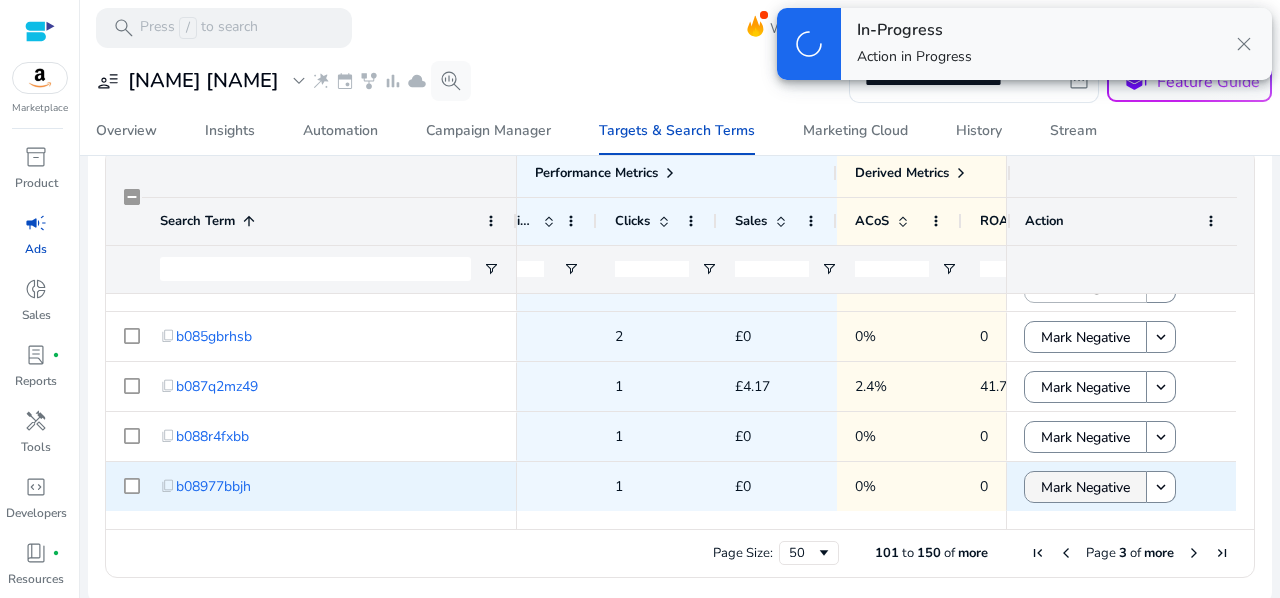 click on "Mark Negative" 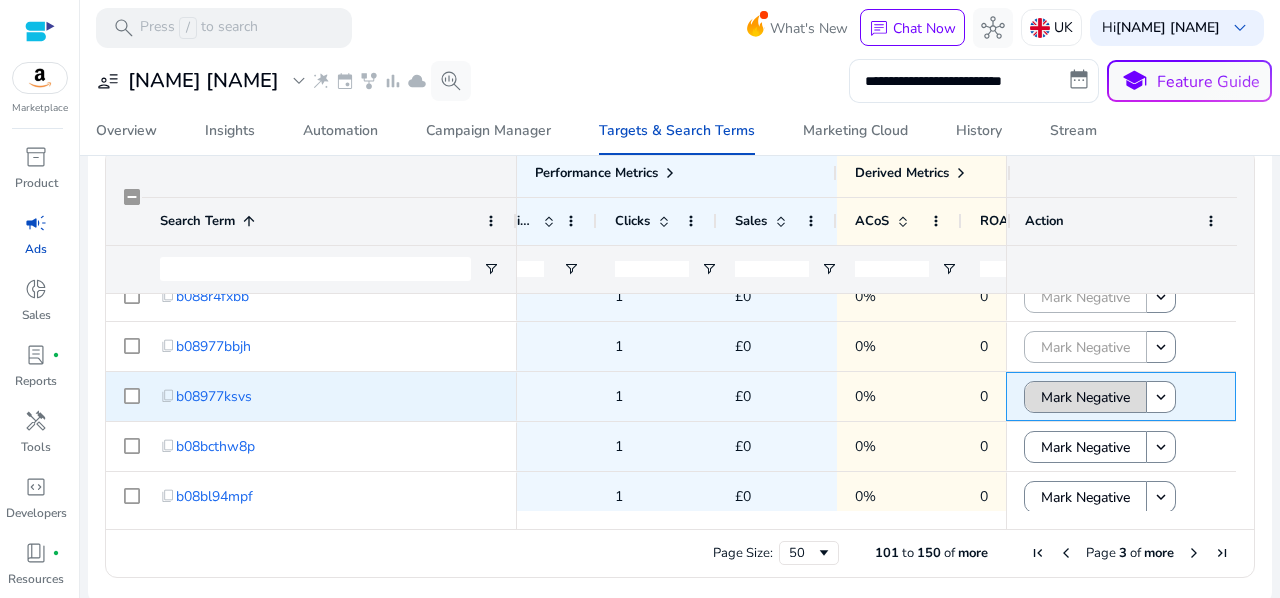 click on "Mark Negative" 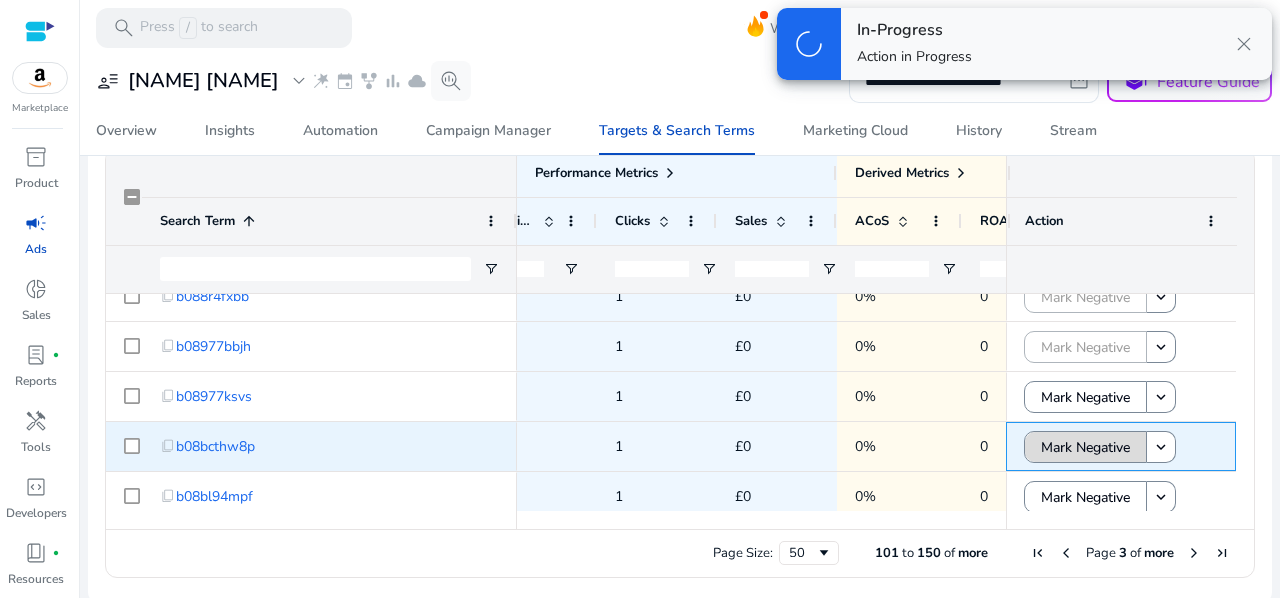 click on "Mark Negative" 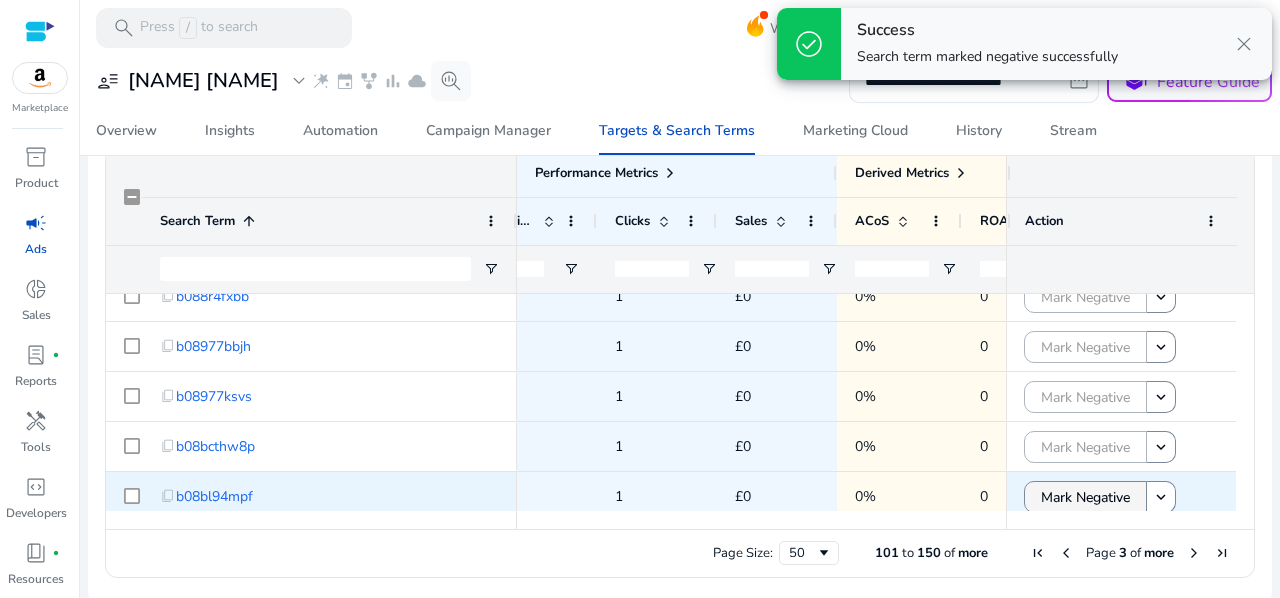 click on "Mark Negative" 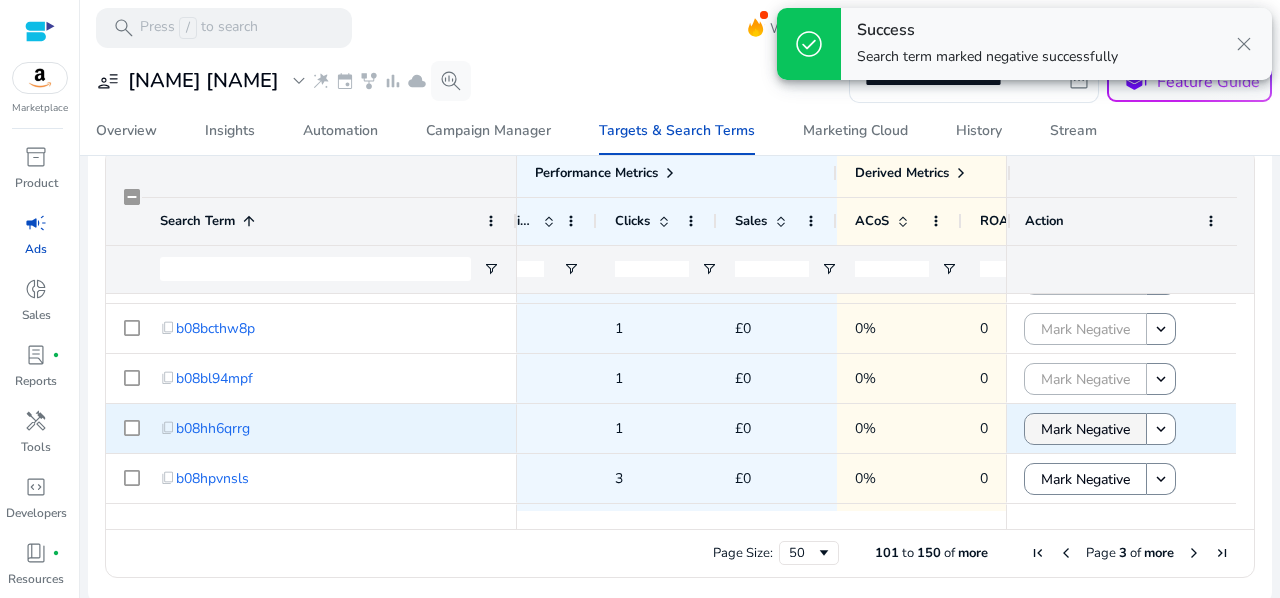 click on "Mark Negative" 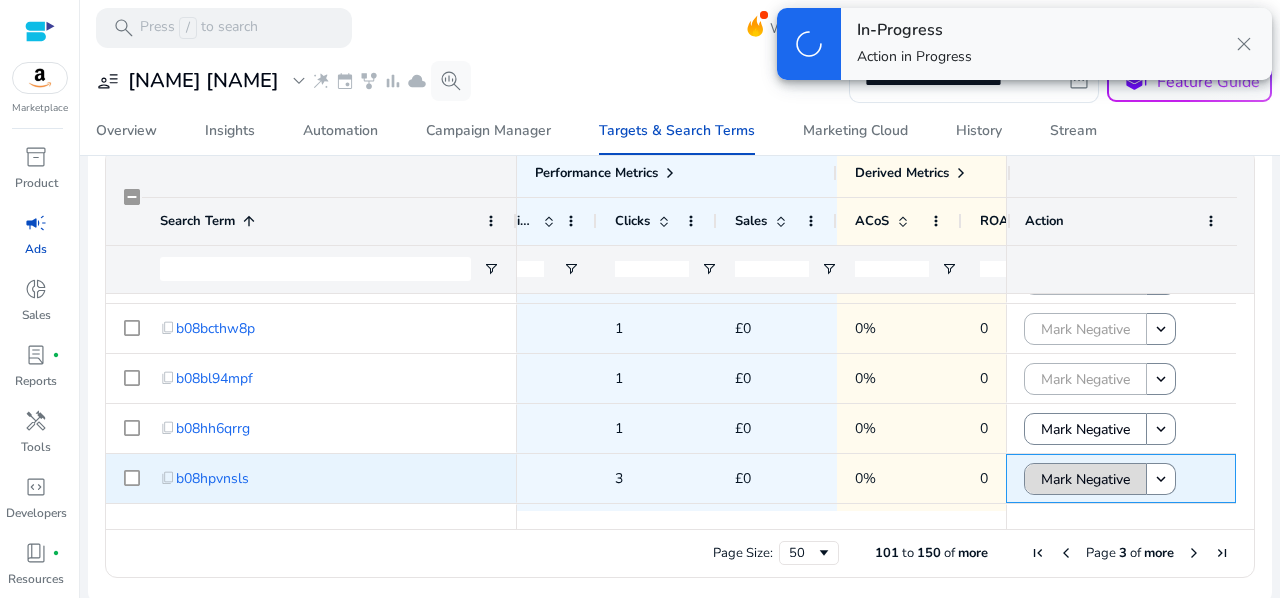 click on "Mark Negative" 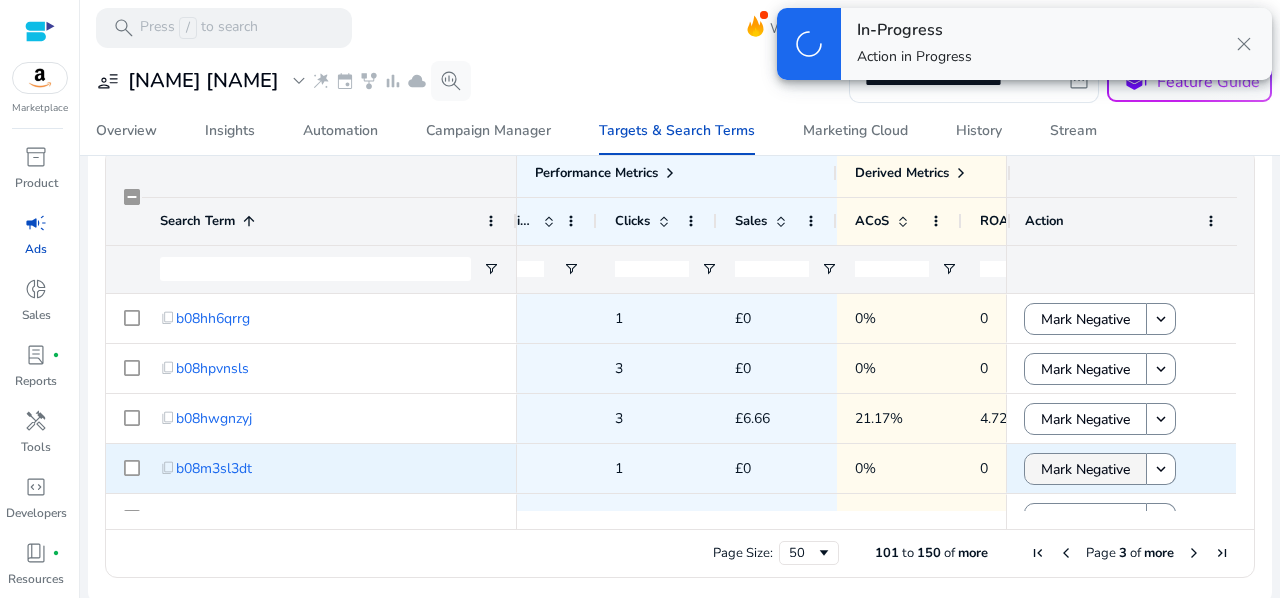 click on "Mark Negative" 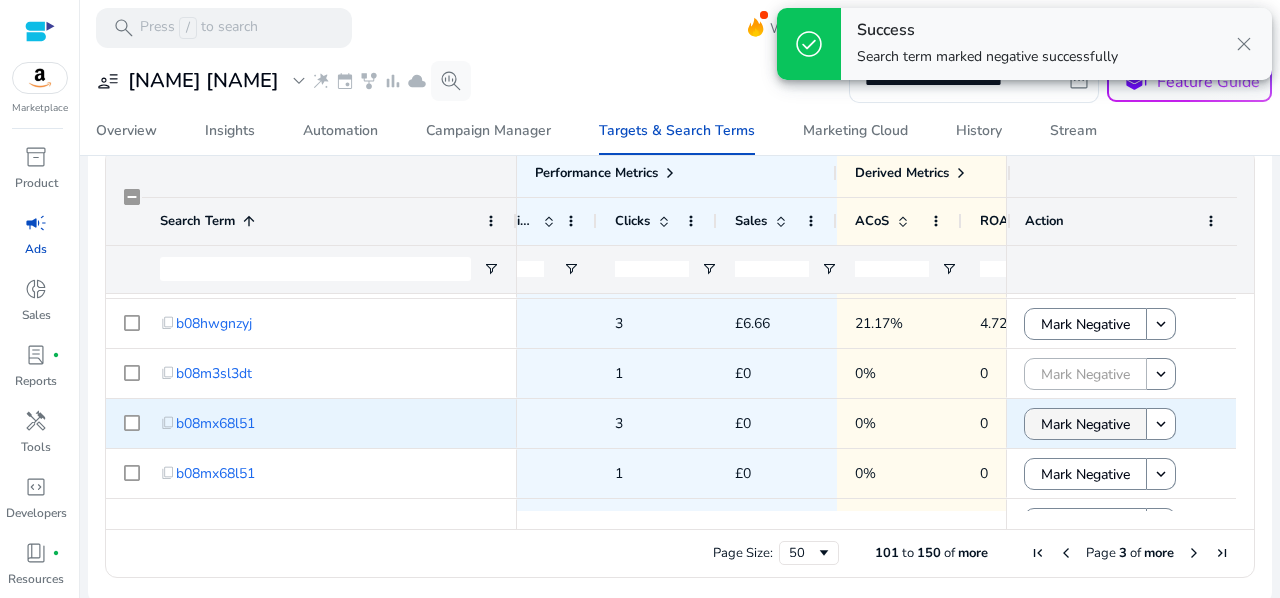click on "Mark Negative" 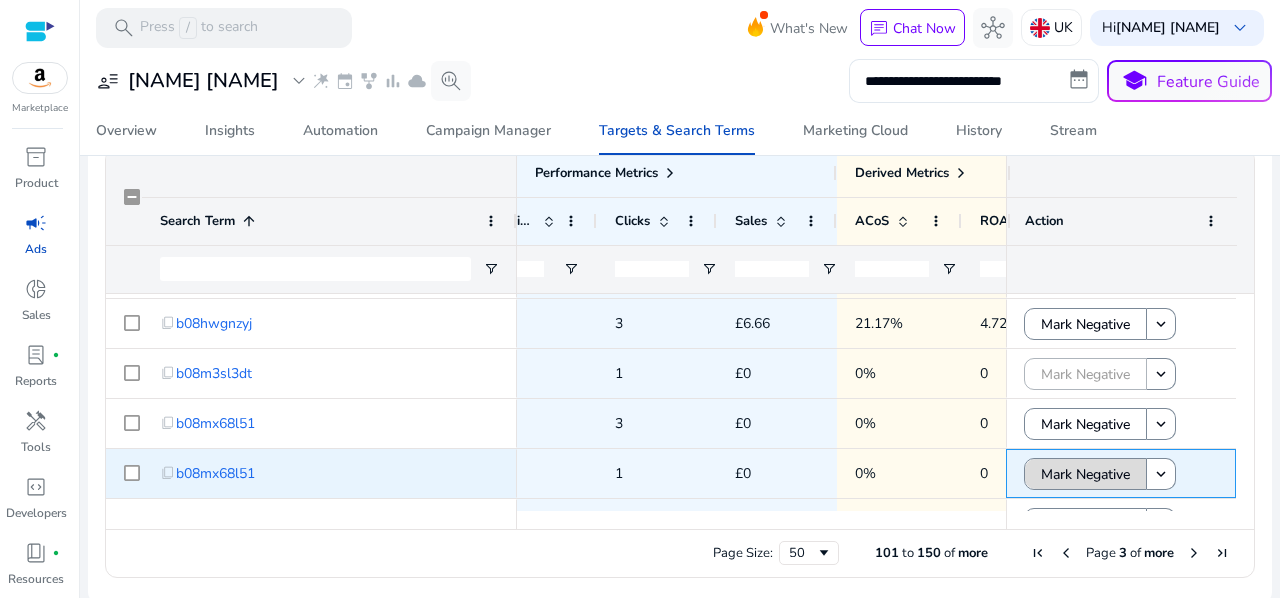 click 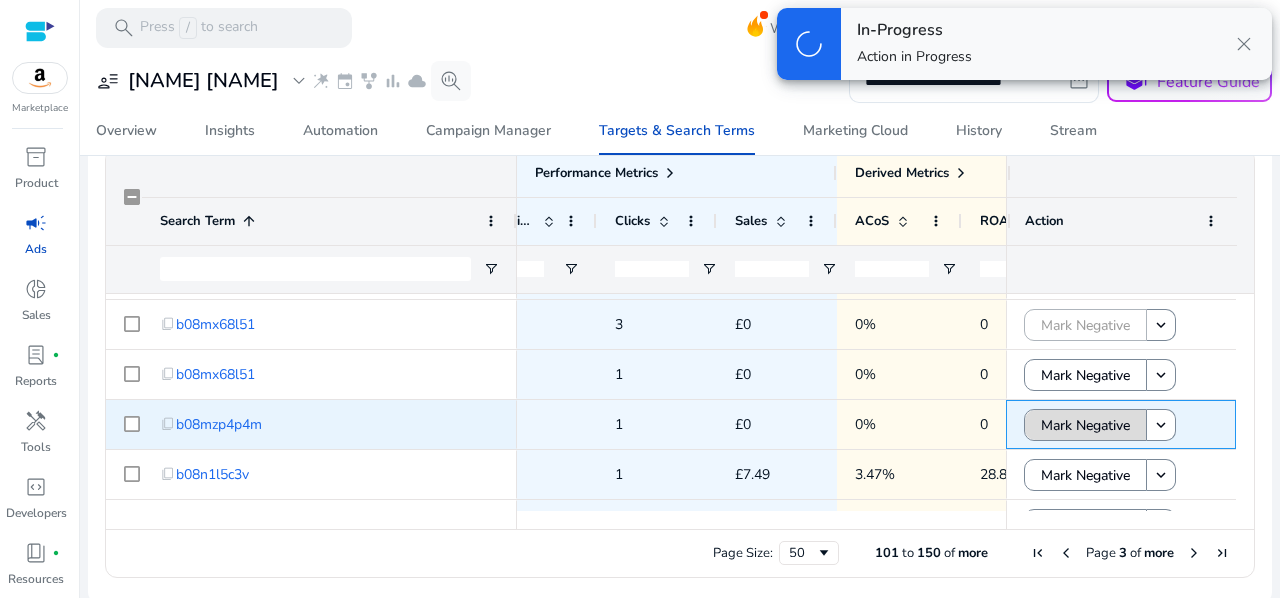 click on "Mark Negative" 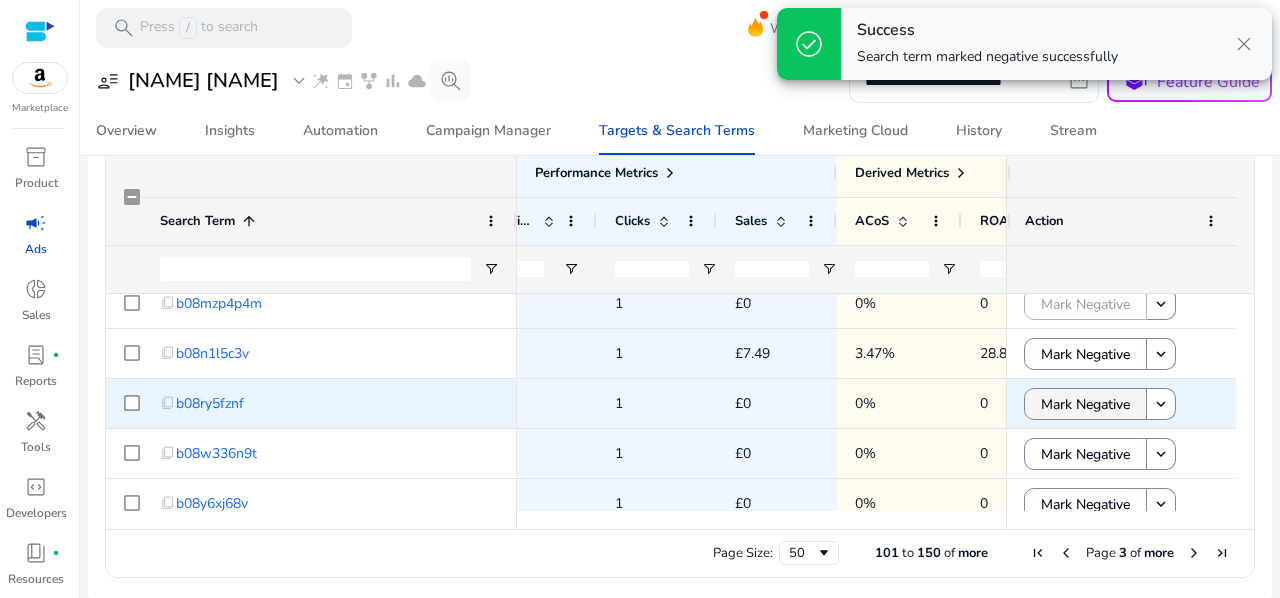 click on "Mark Negative" 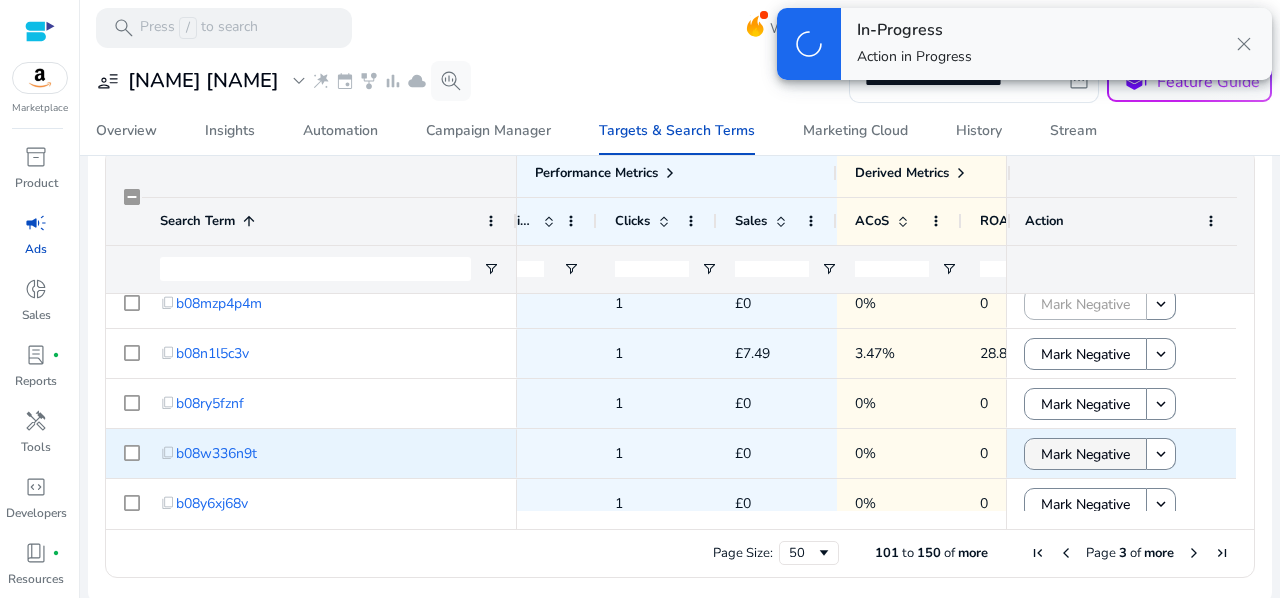 click on "Mark Negative" 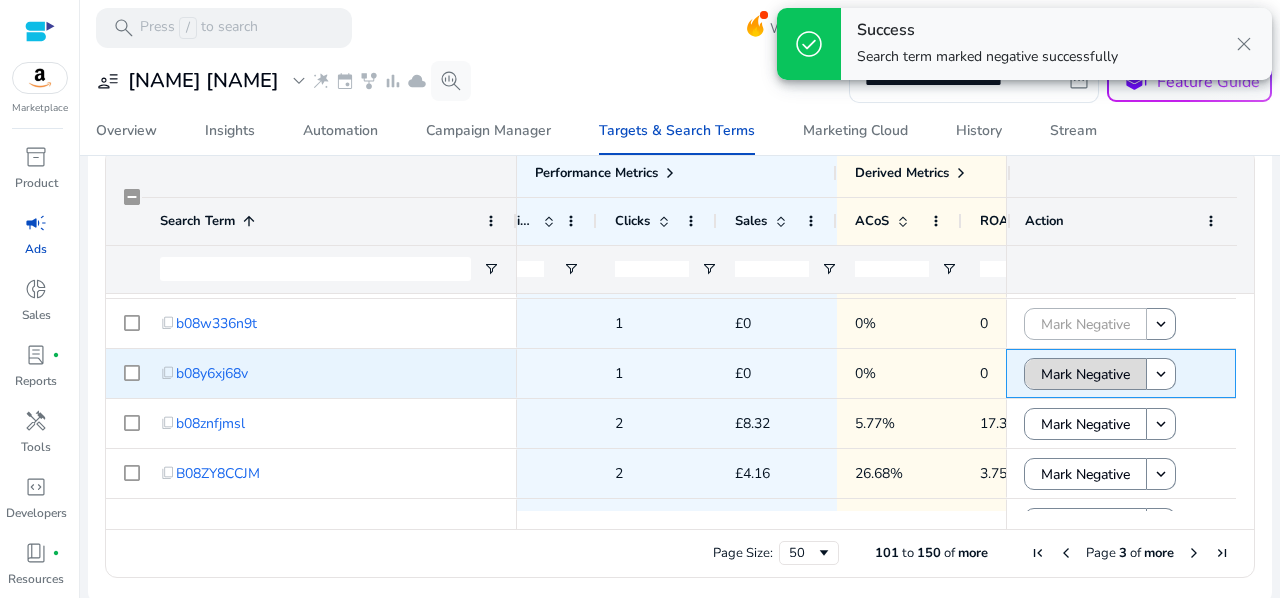 click on "Mark Negative" 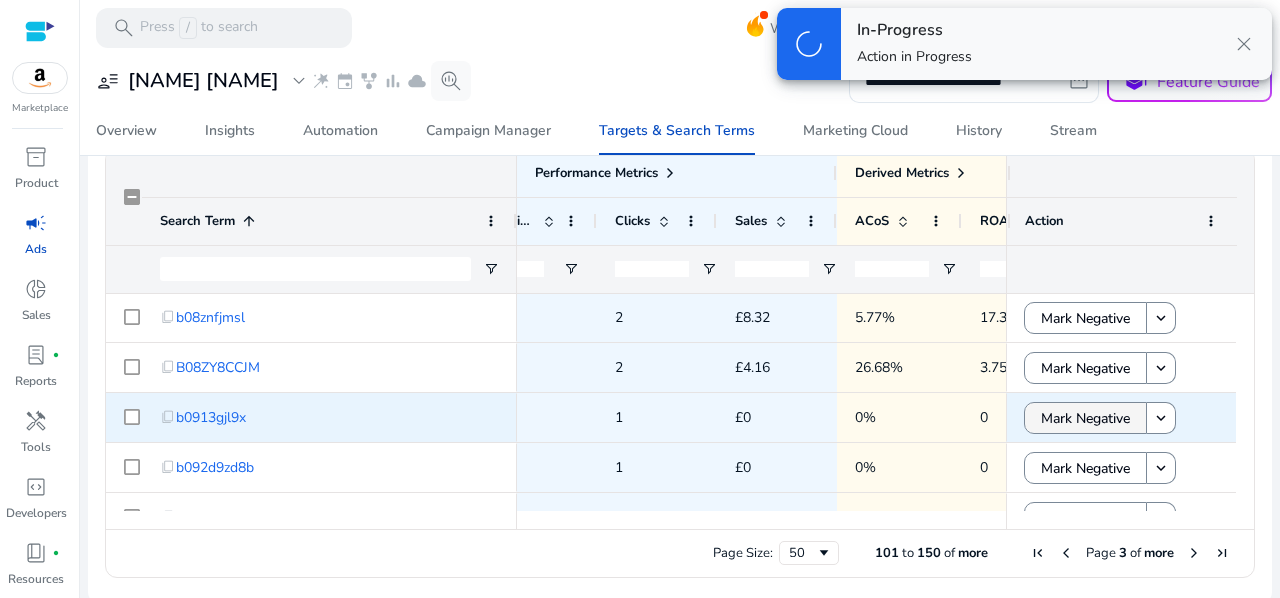 click on "Mark Negative" 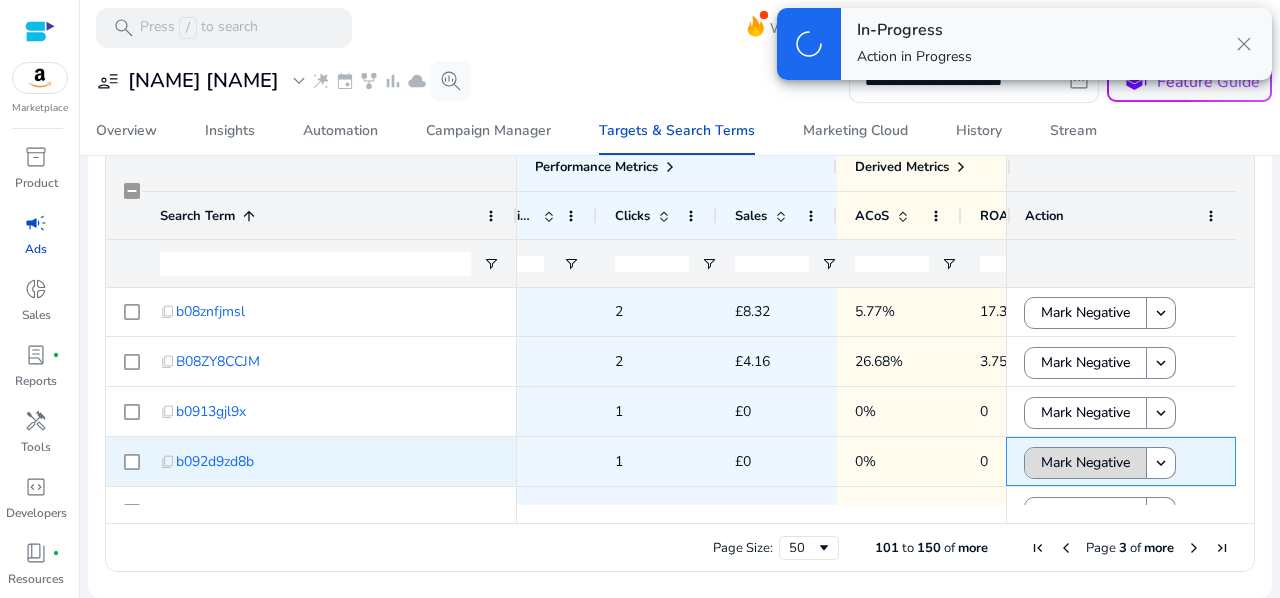 click on "Mark Negative" 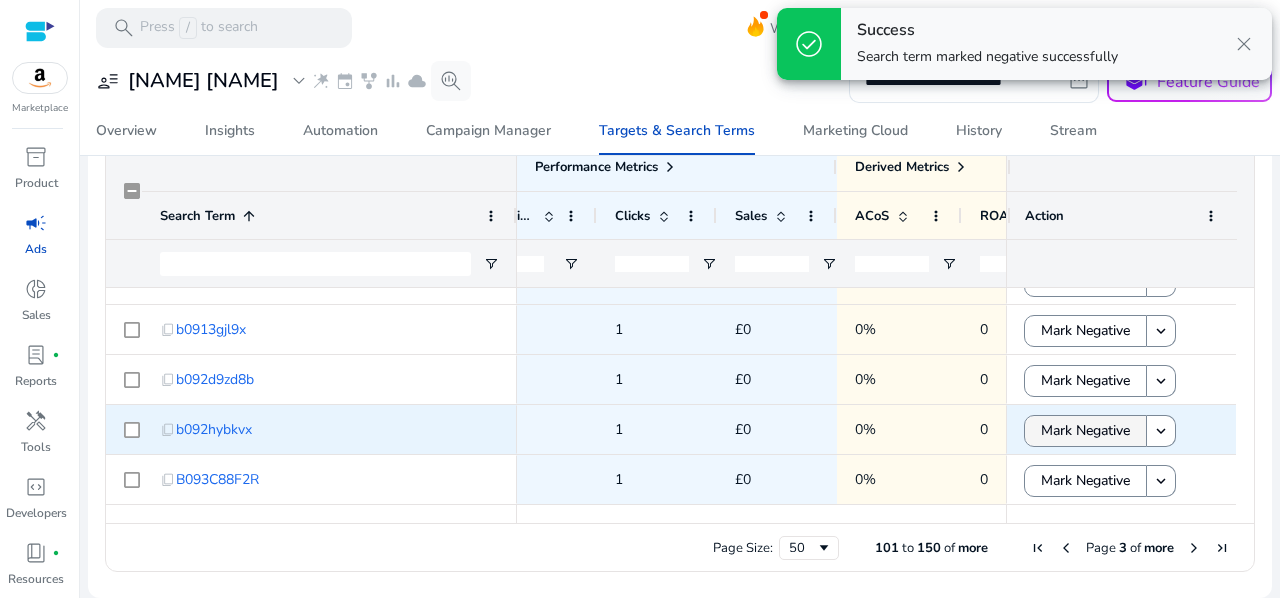 click on "Mark Negative" 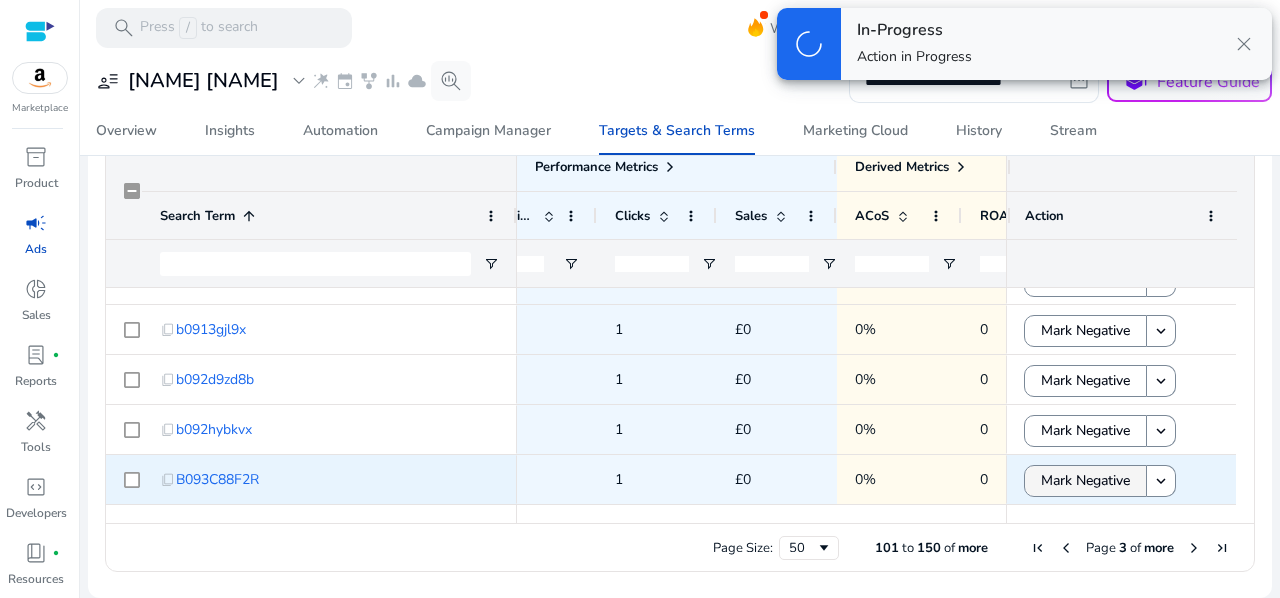 click on "Mark Negative" 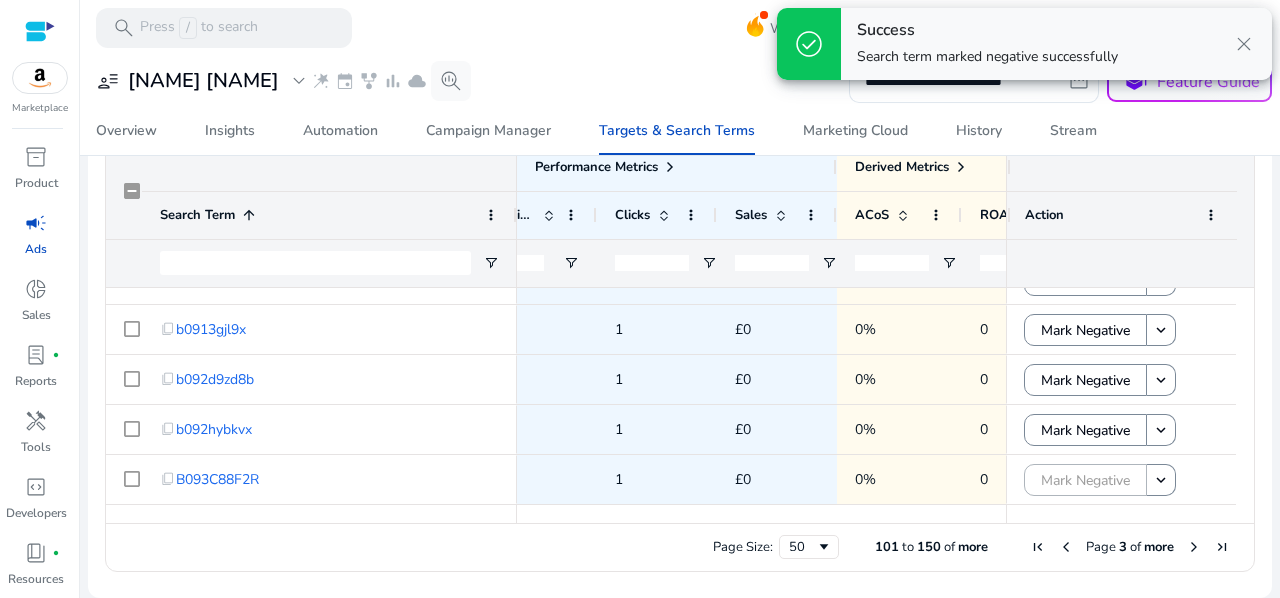 click at bounding box center [1194, 547] 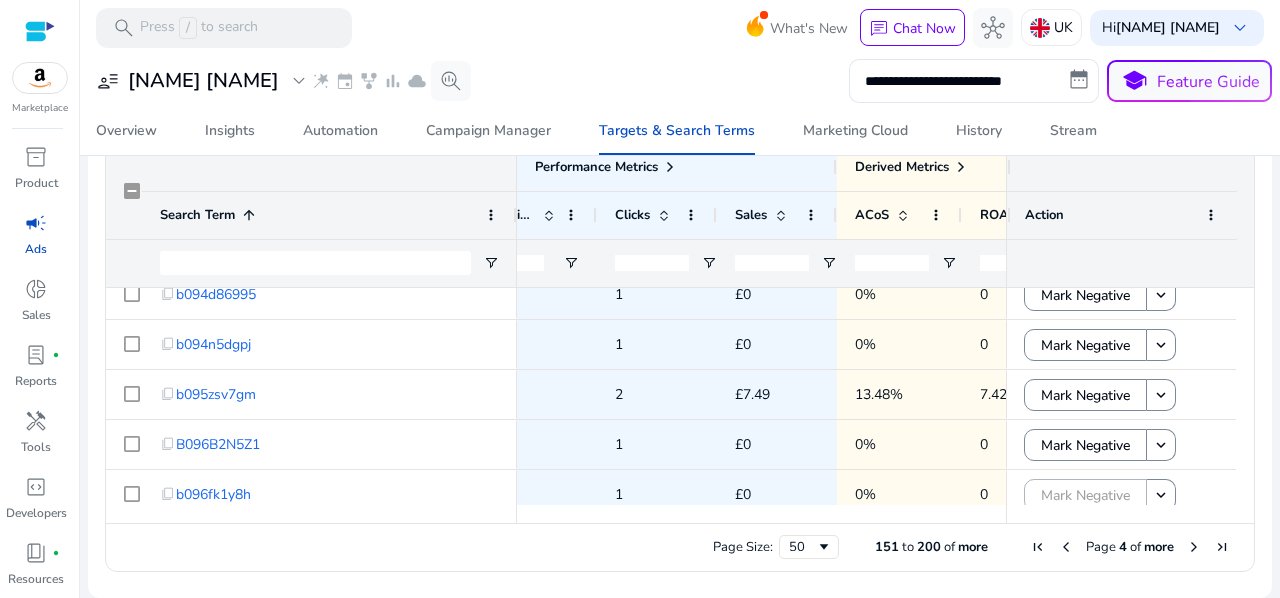 scroll, scrollTop: 119, scrollLeft: 0, axis: vertical 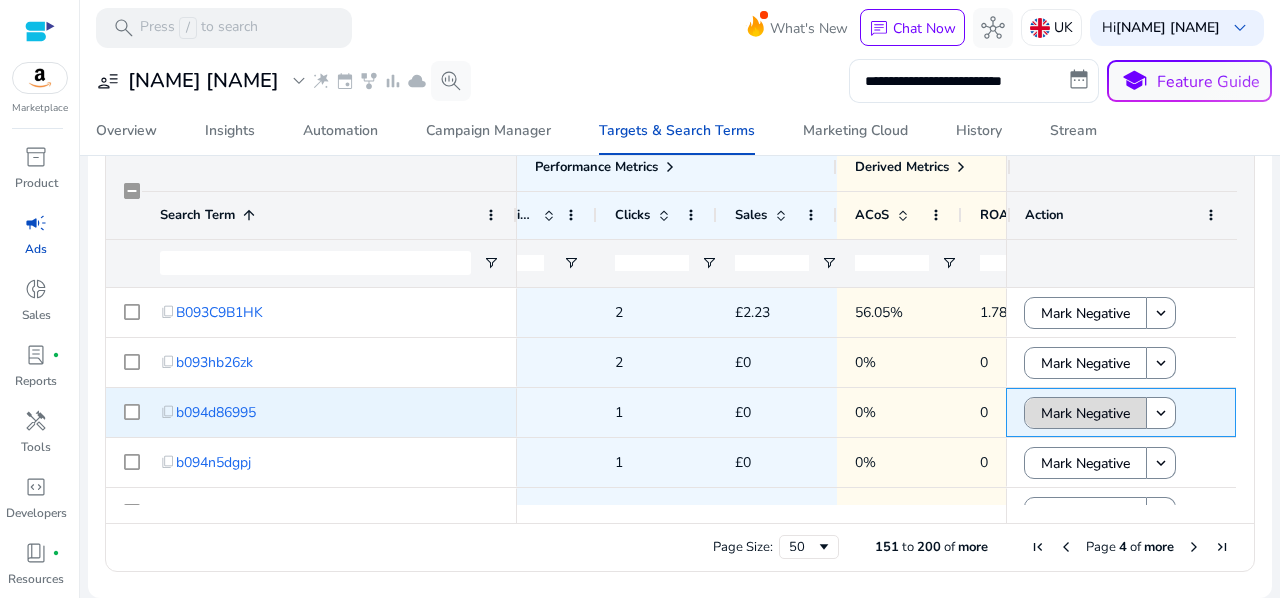 click on "Mark Negative" 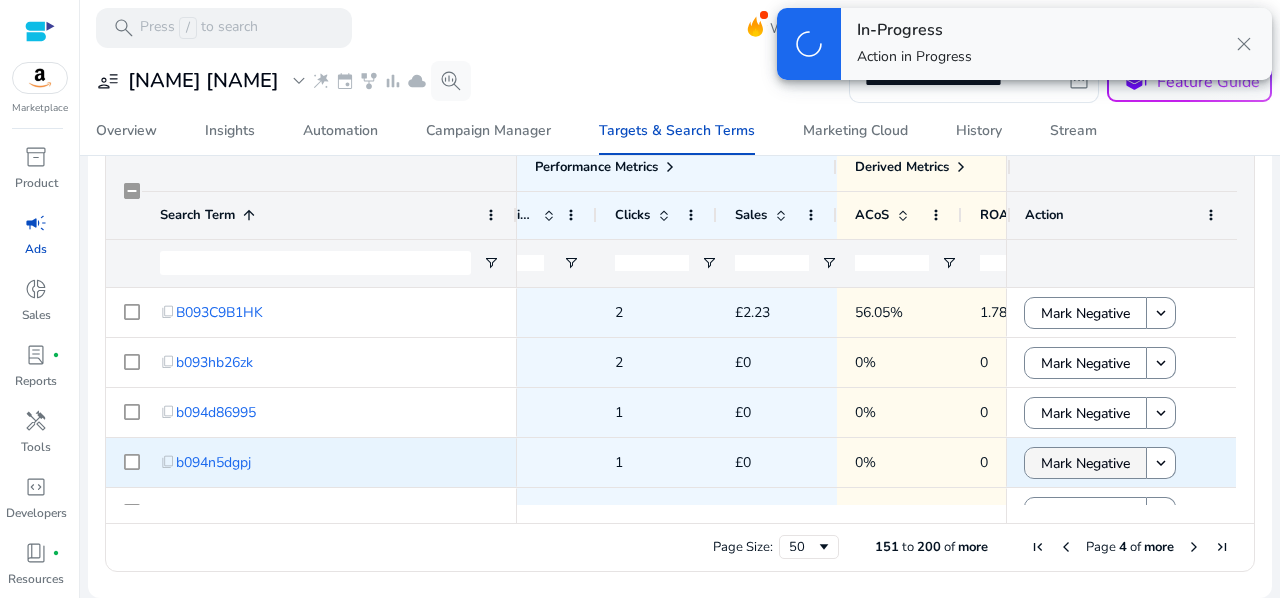 click on "Mark Negative" 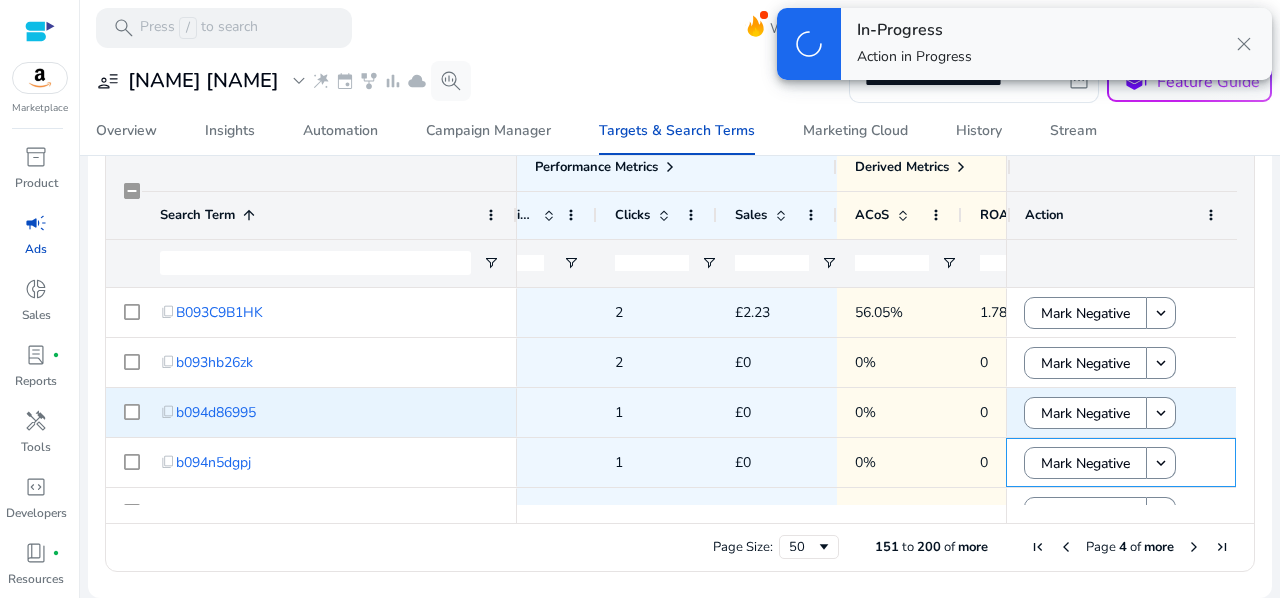 scroll, scrollTop: 237, scrollLeft: 0, axis: vertical 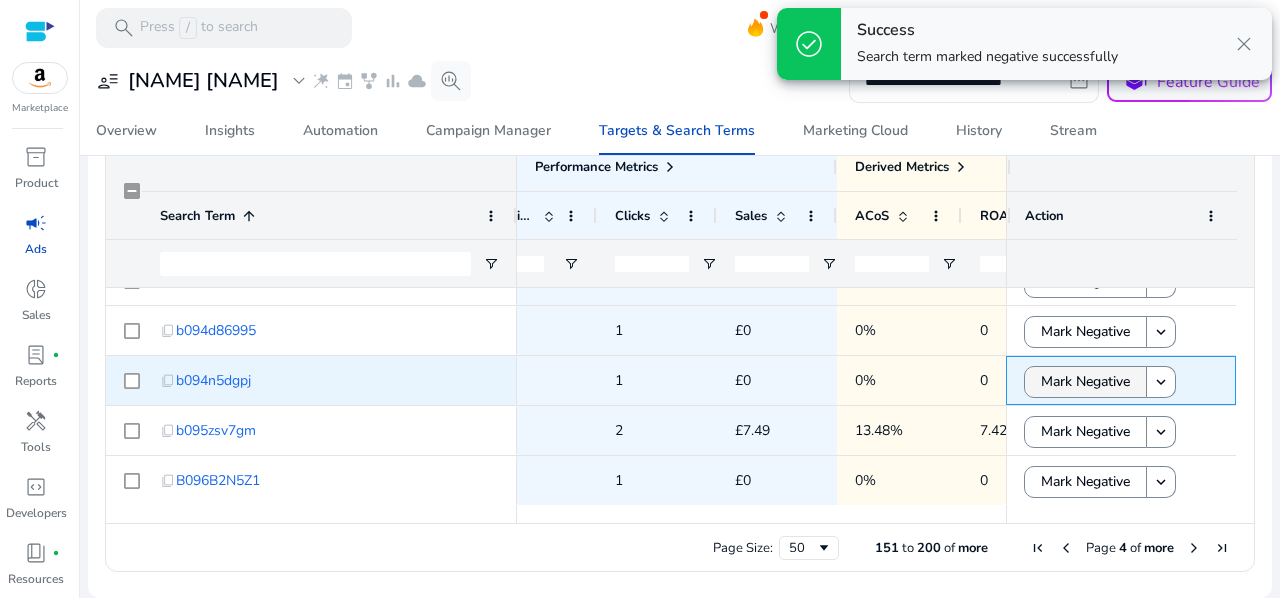 click on "Mark Negative" 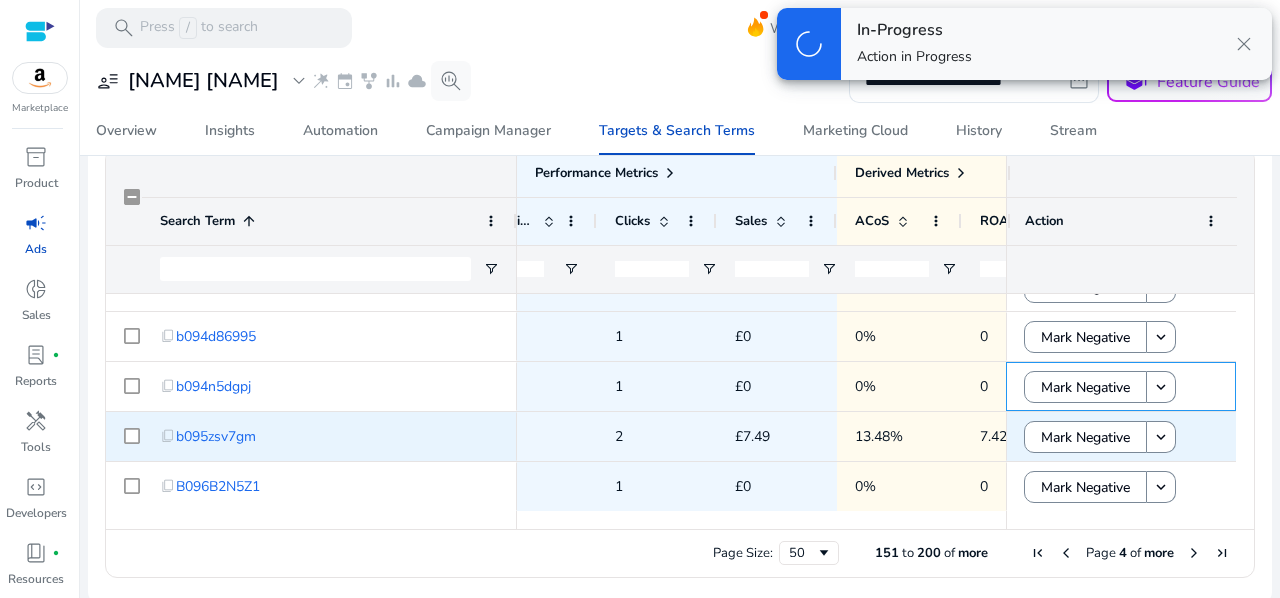 scroll, scrollTop: 114, scrollLeft: 0, axis: vertical 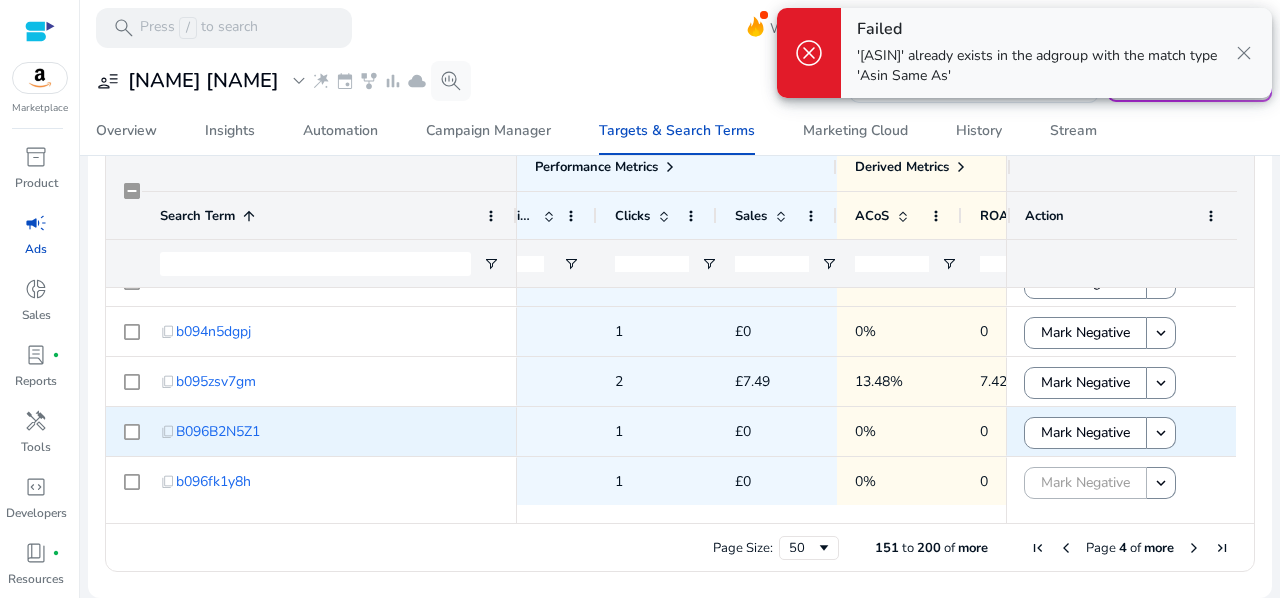 click on "Mark Negative" 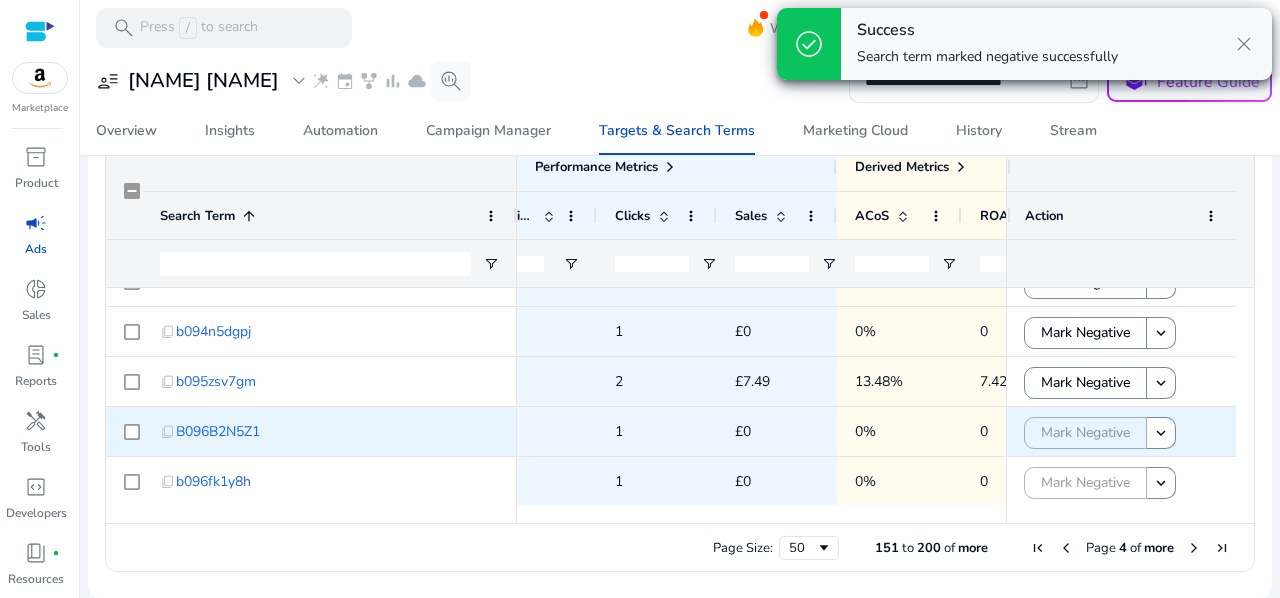 scroll, scrollTop: 187, scrollLeft: 0, axis: vertical 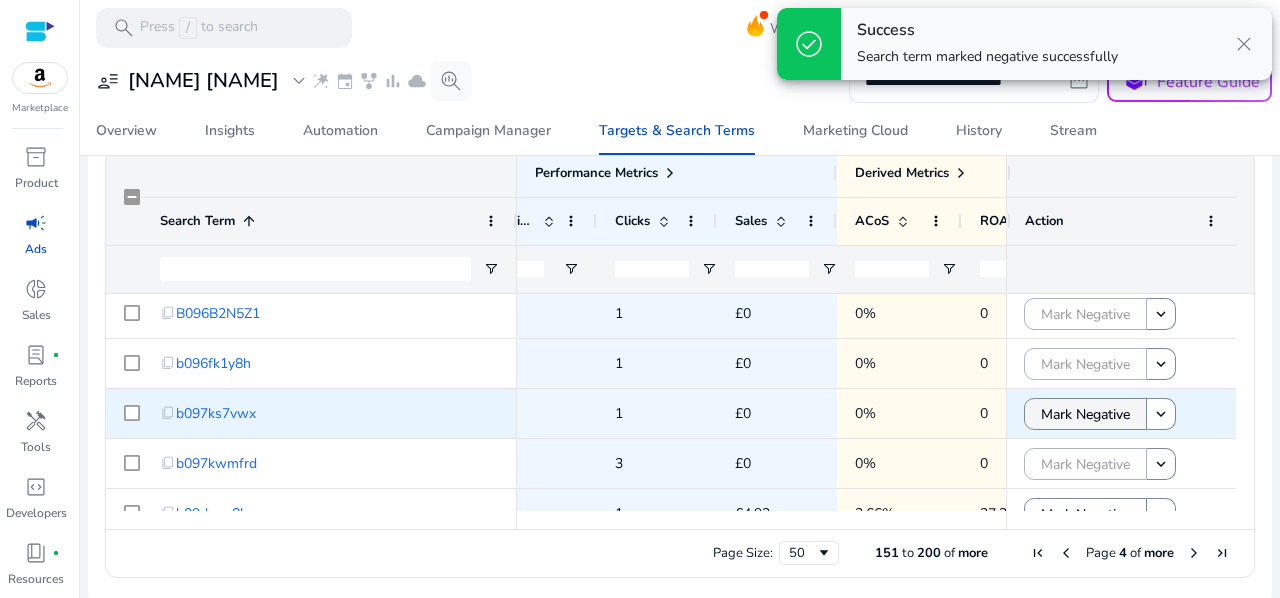 click on "Mark Negative" 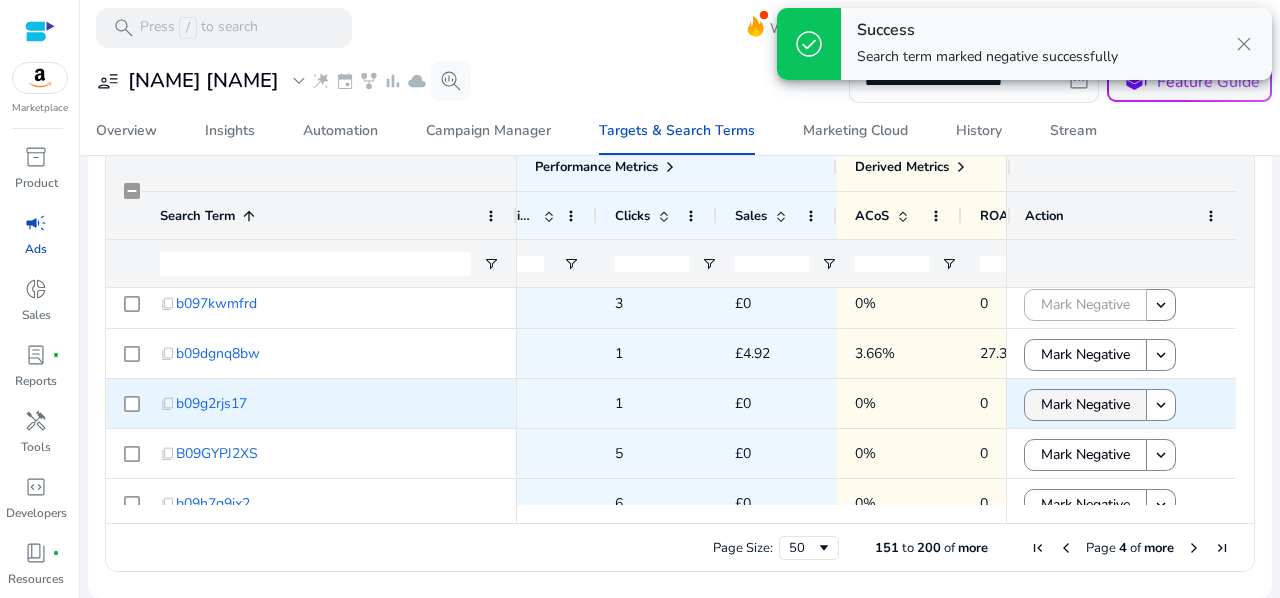 click on "Mark Negative" 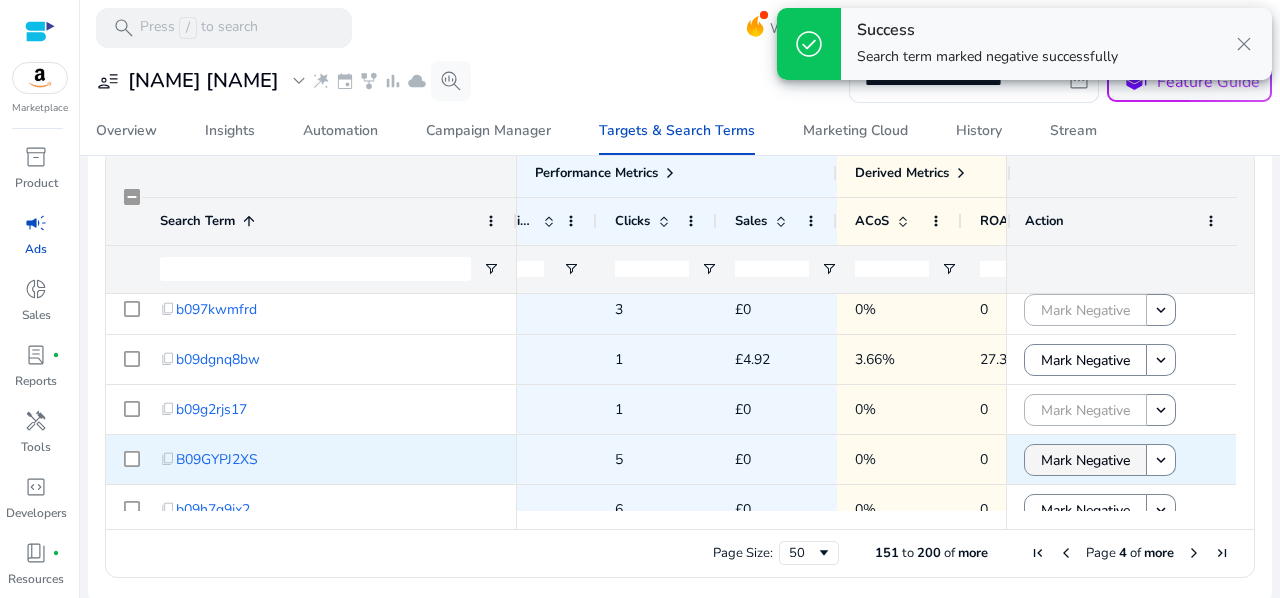 click on "Mark Negative" 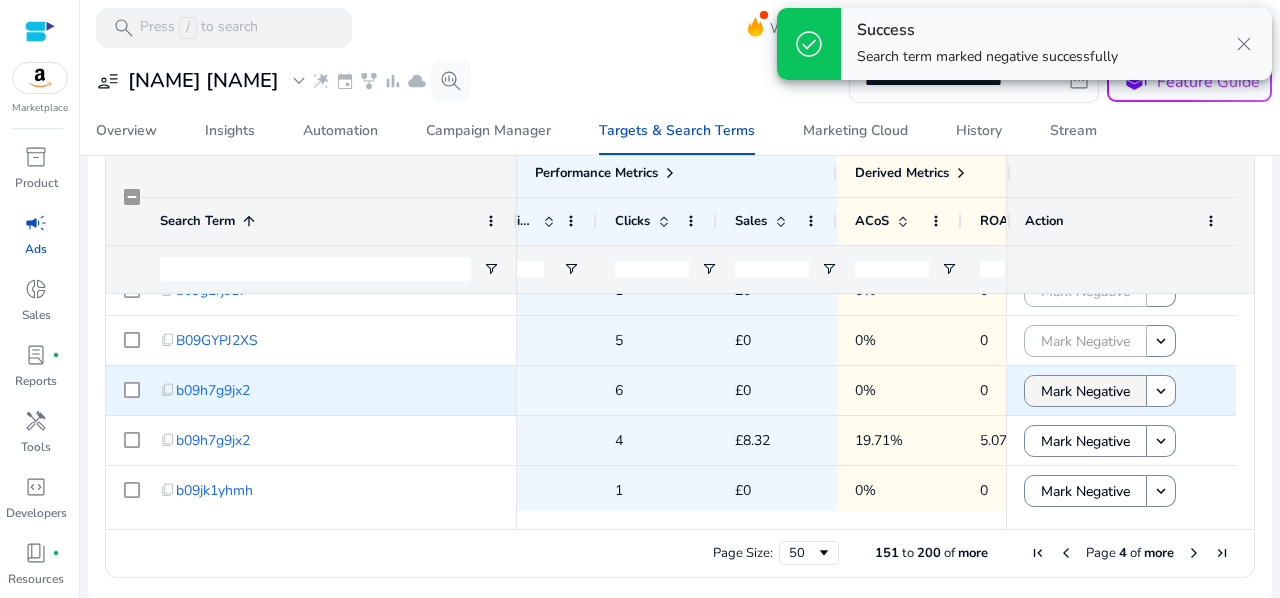 click on "Mark Negative" 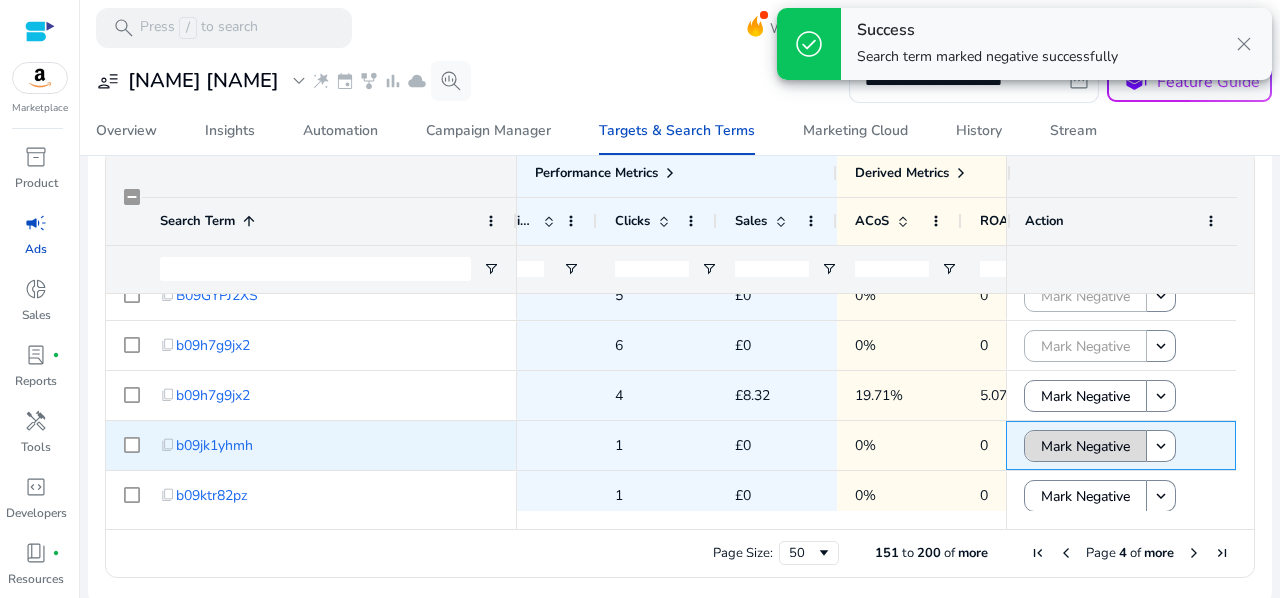 click on "Mark Negative" 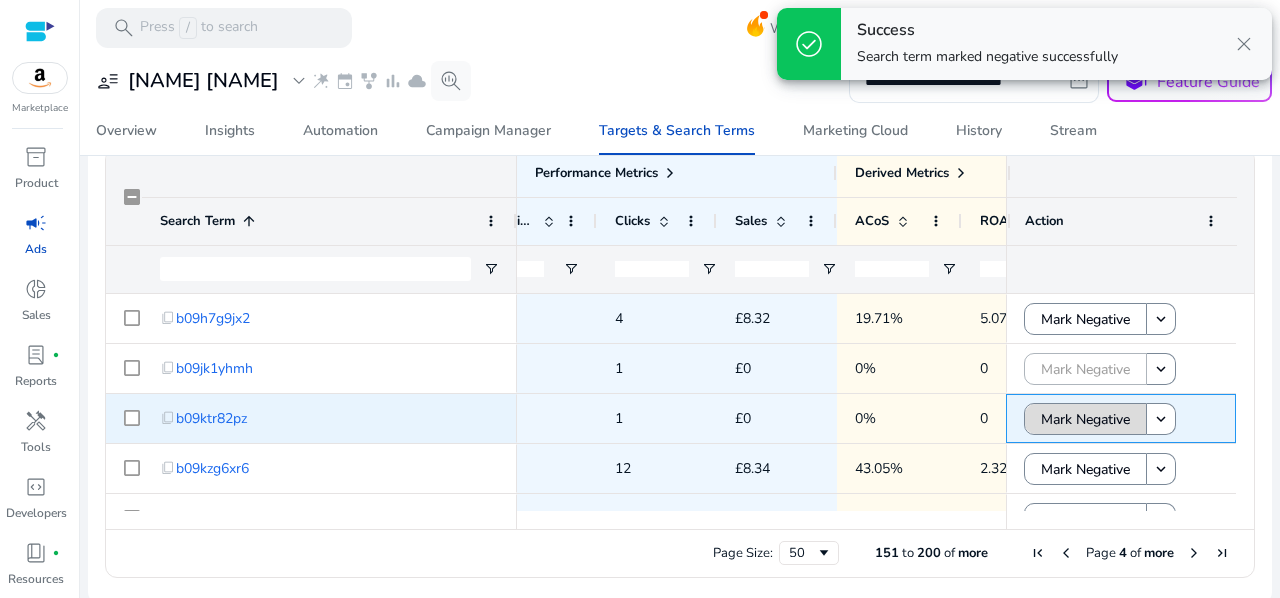 click on "Mark Negative" 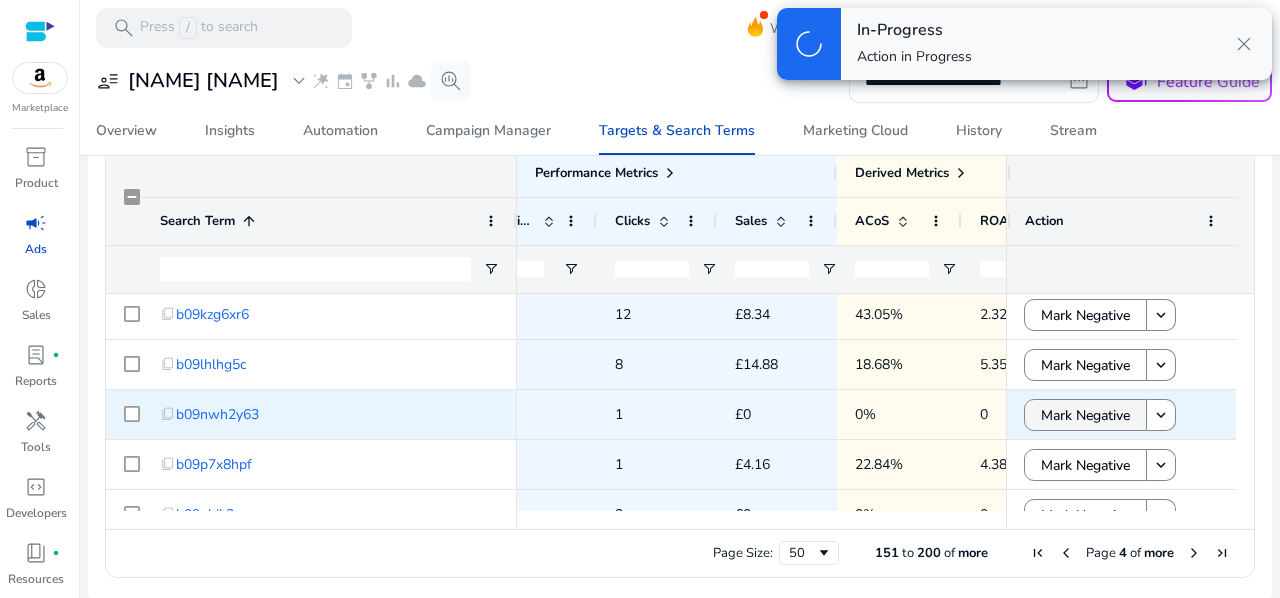 click on "Mark Negative" 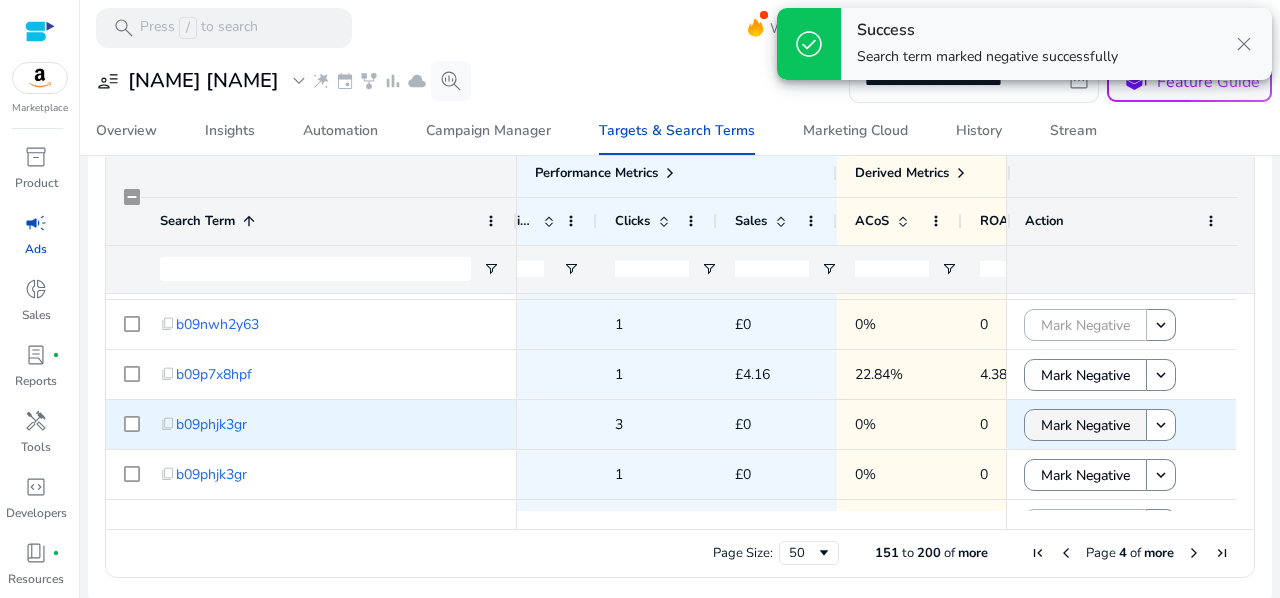 click on "Mark Negative" 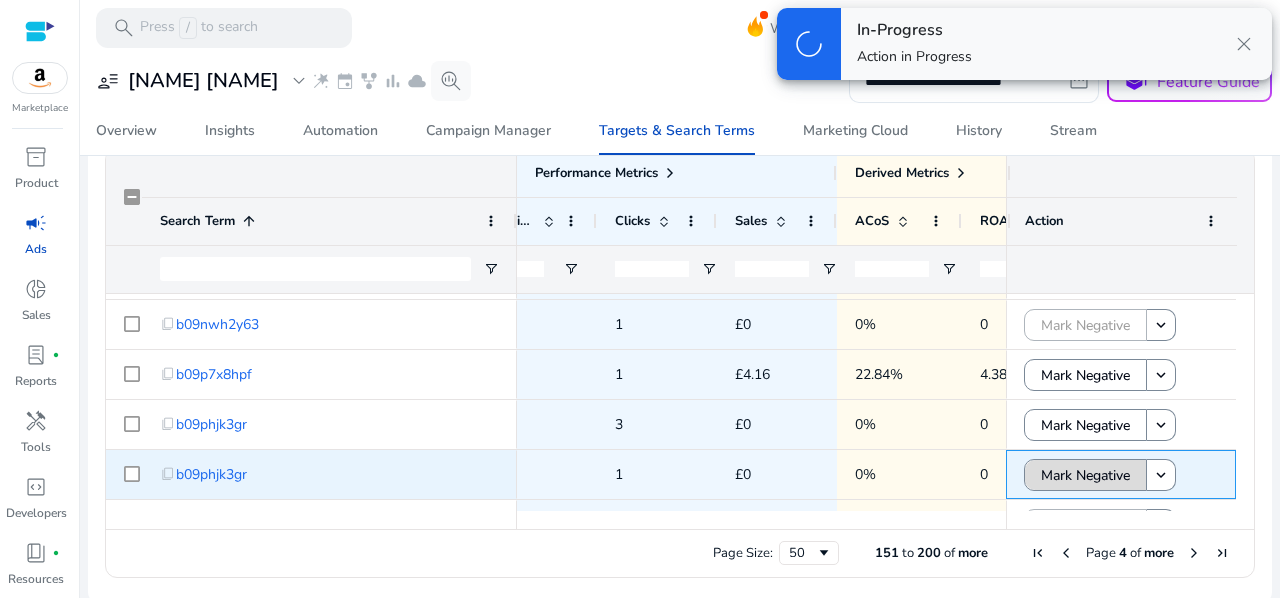 click on "Mark Negative" 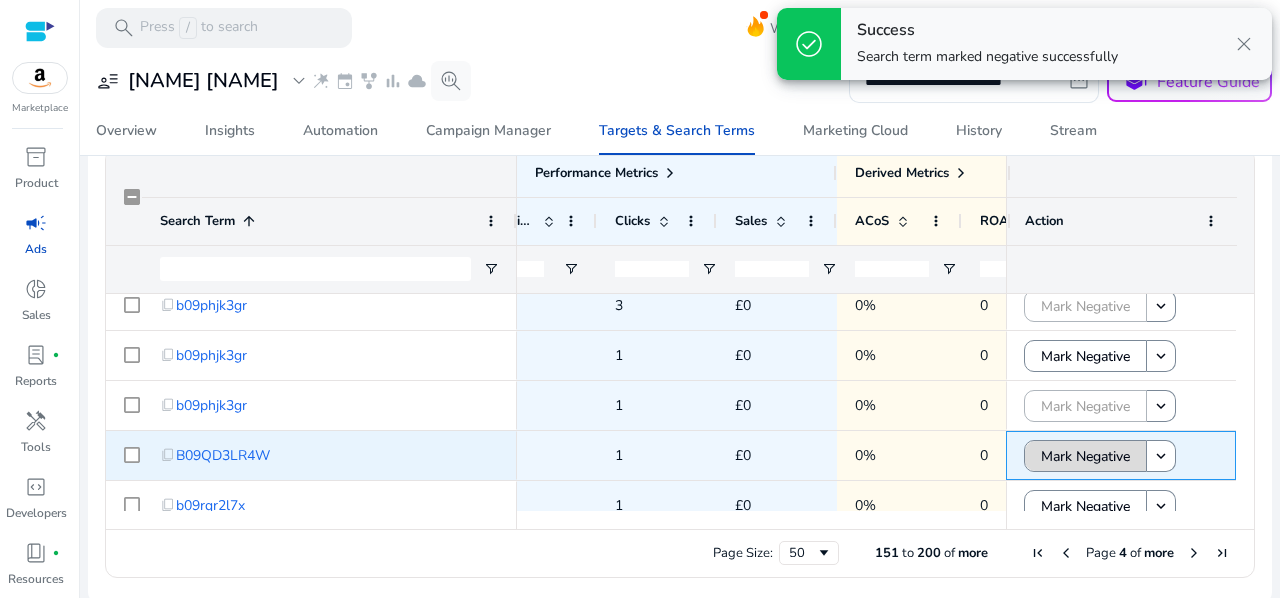 click on "Mark Negative" 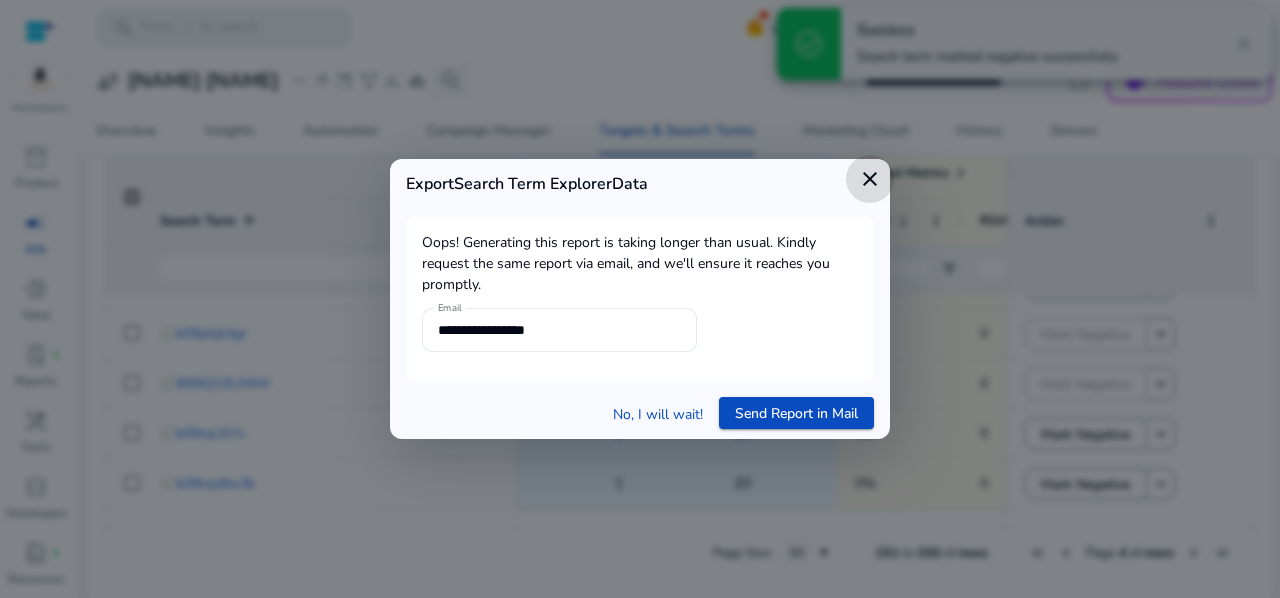 click on "close" at bounding box center [870, 179] 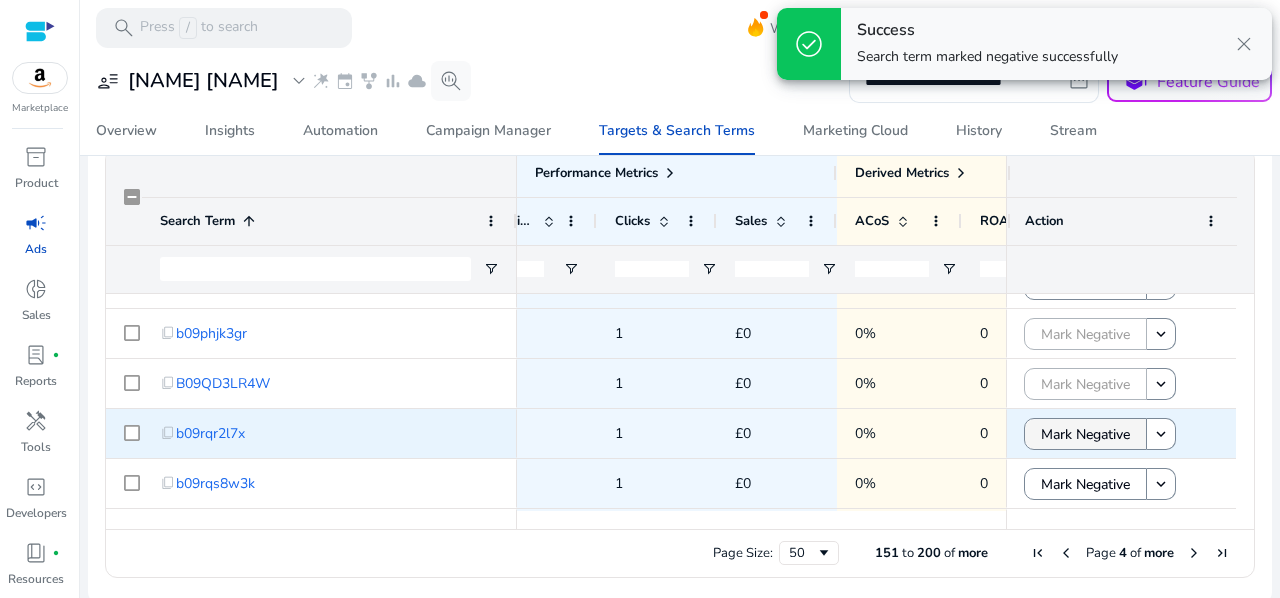 click on "Mark Negative" 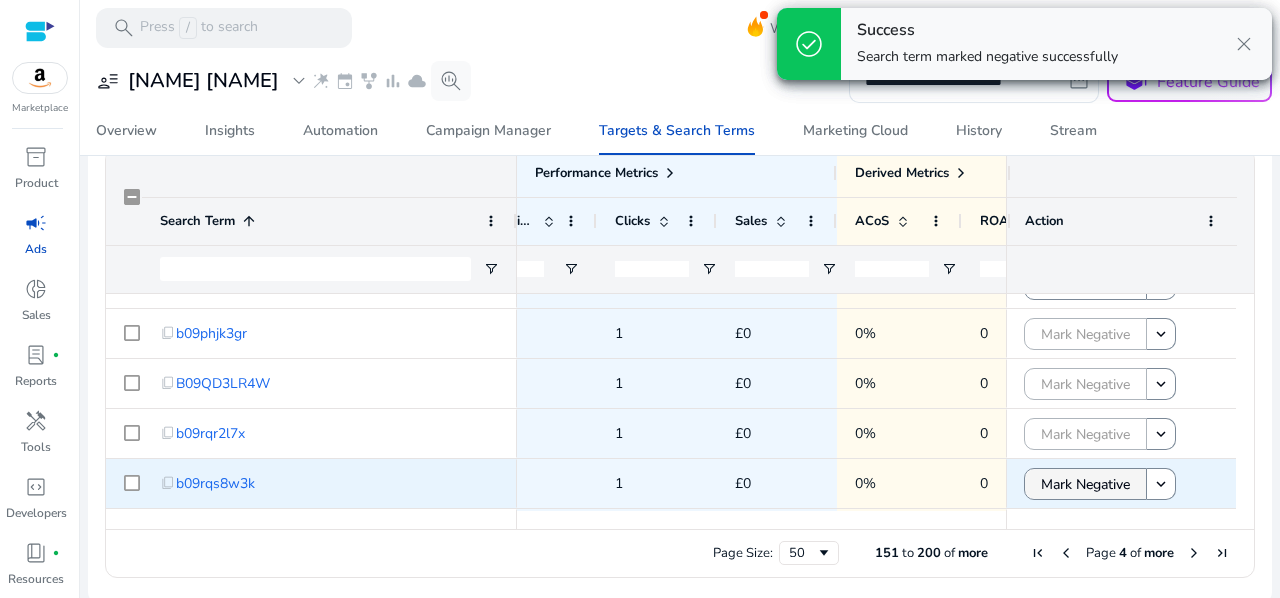 click on "Mark Negative" 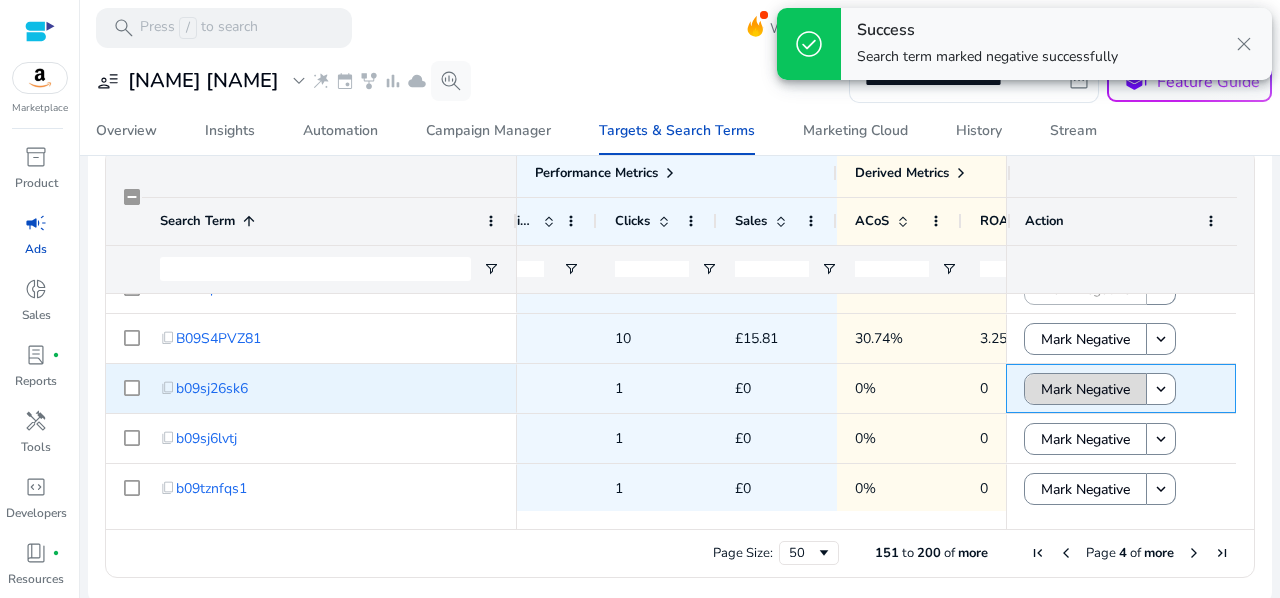 click on "Mark Negative" 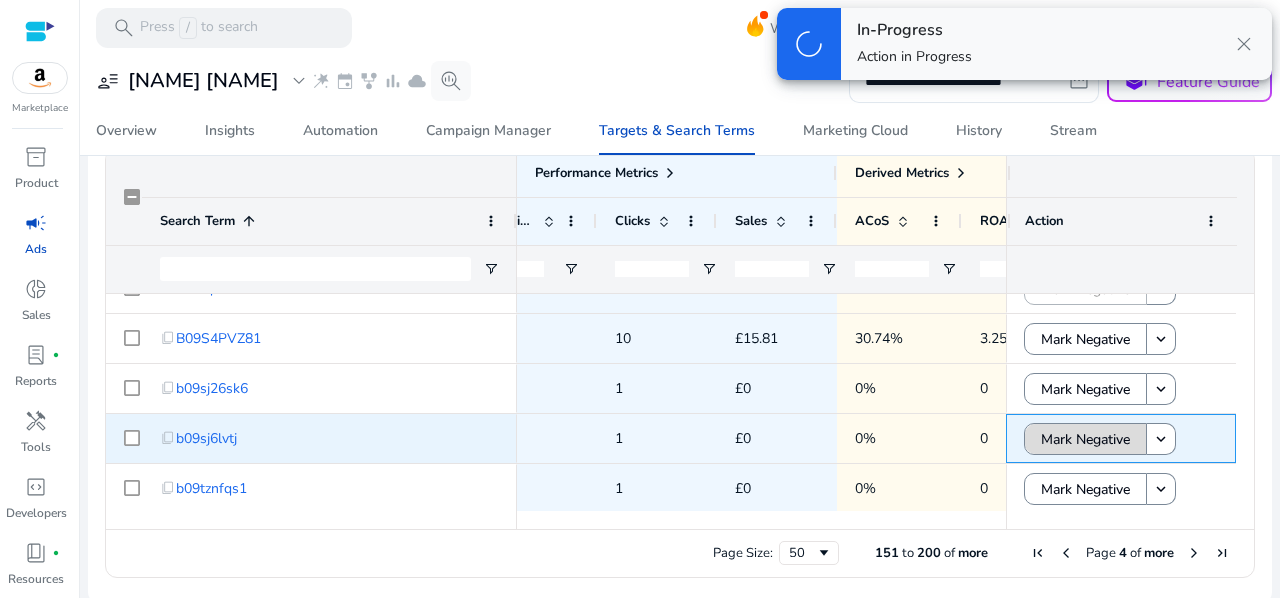click on "Mark Negative" 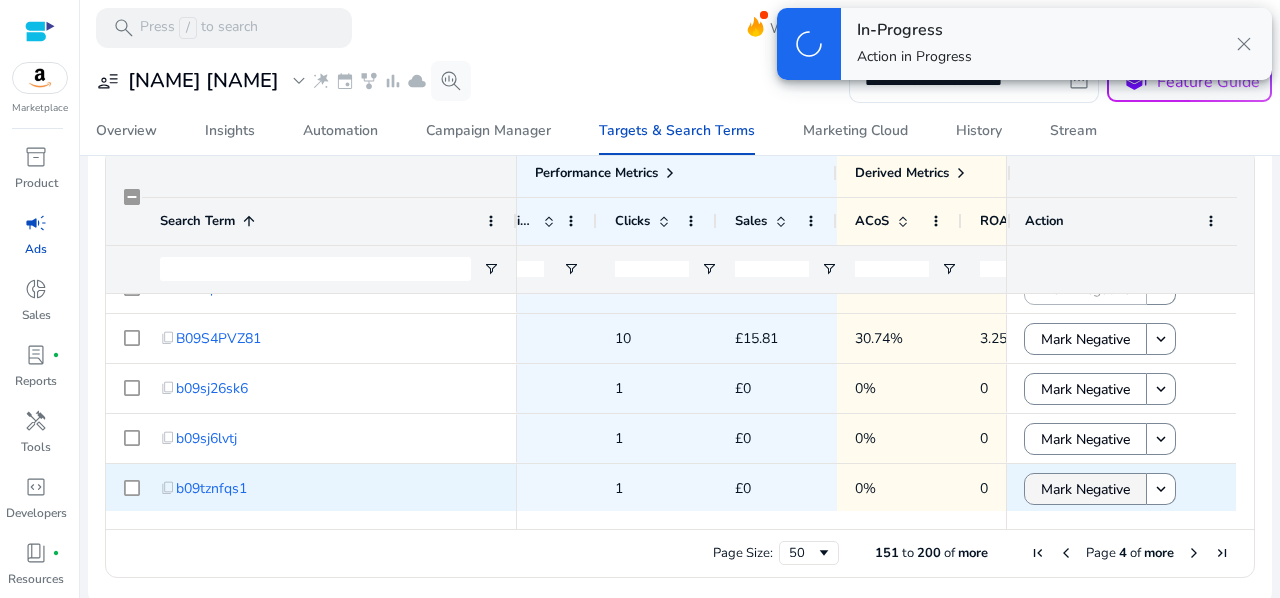 click on "Mark Negative" 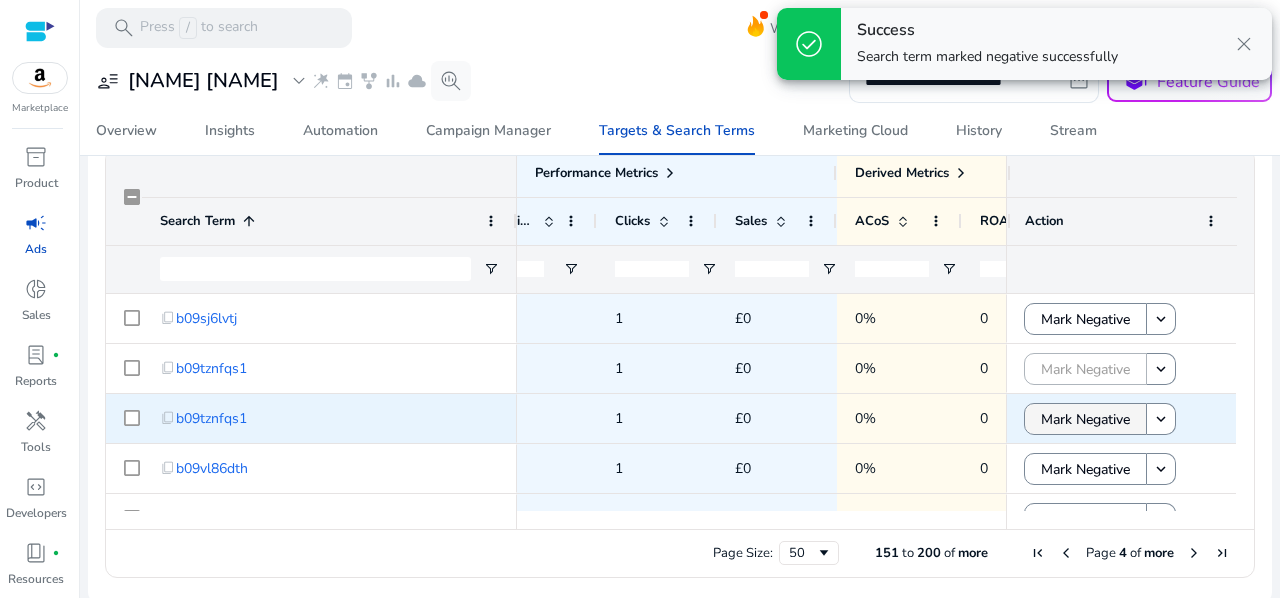 click on "Mark Negative" 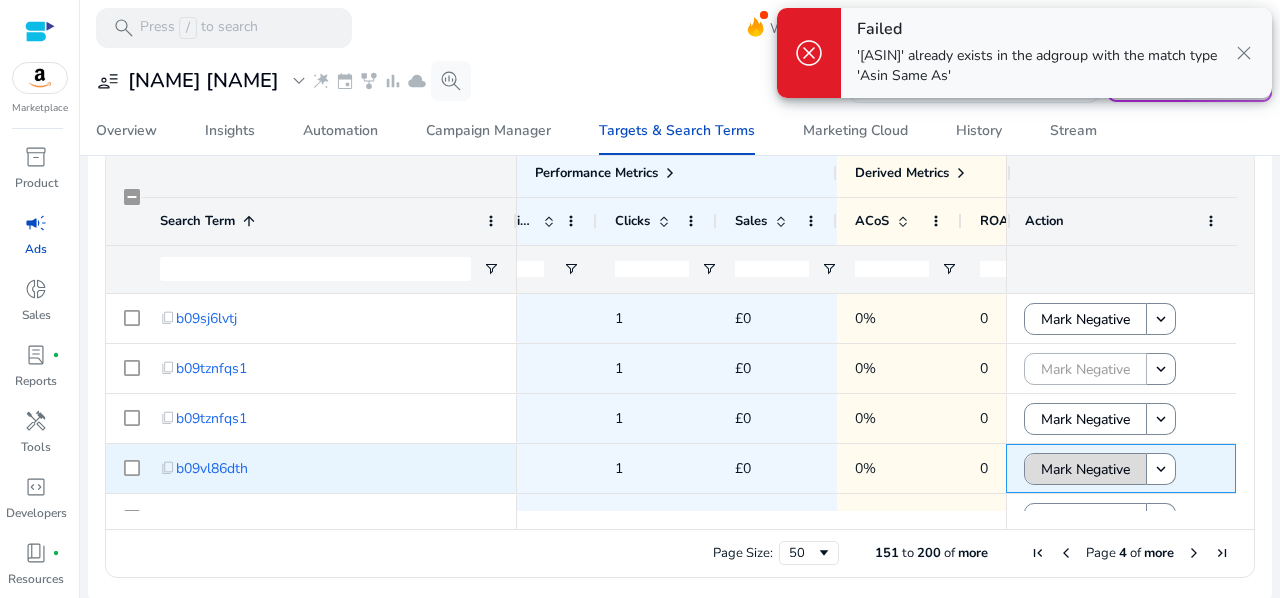 click on "Mark Negative" 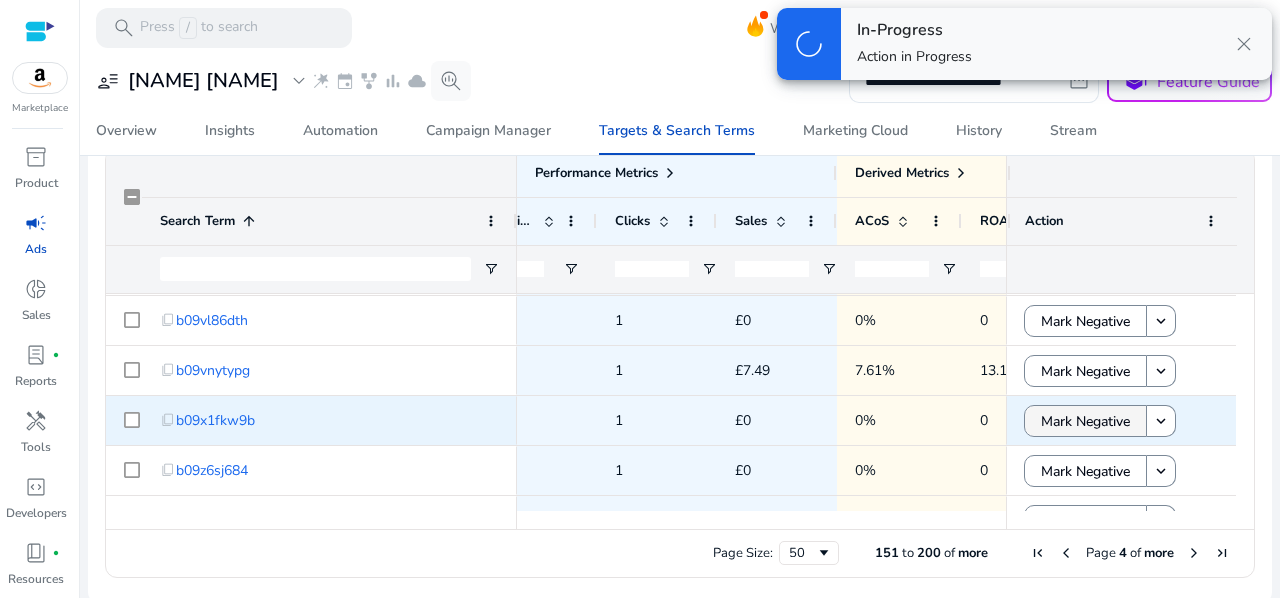click on "Mark Negative" 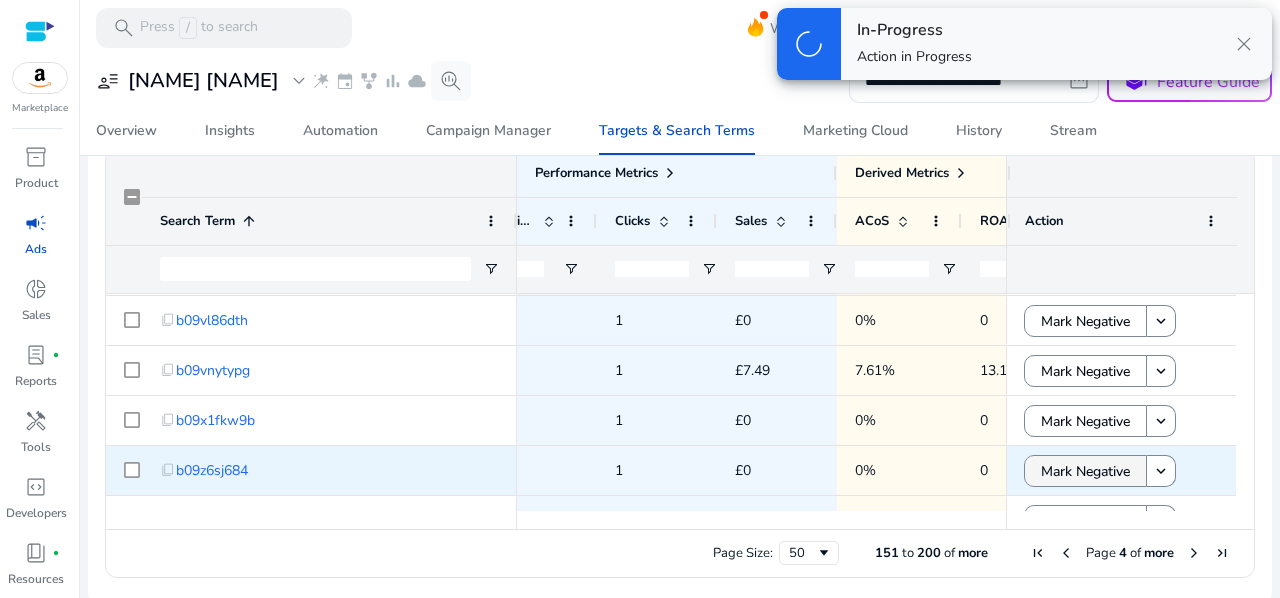 click on "Mark Negative" 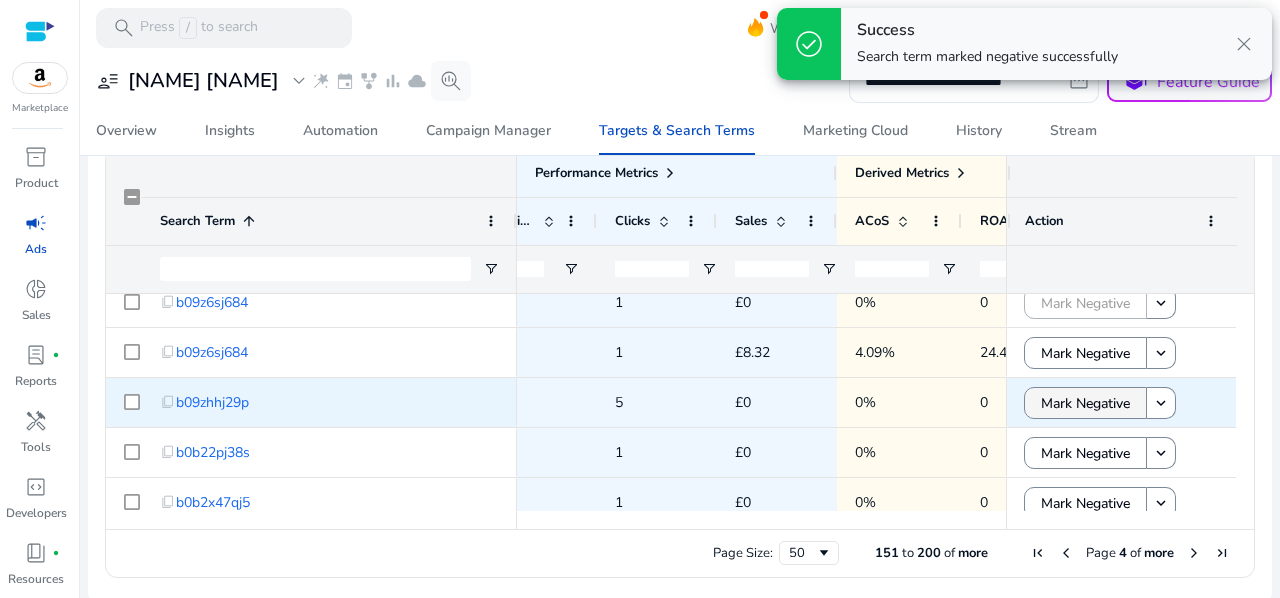 click on "Mark Negative" 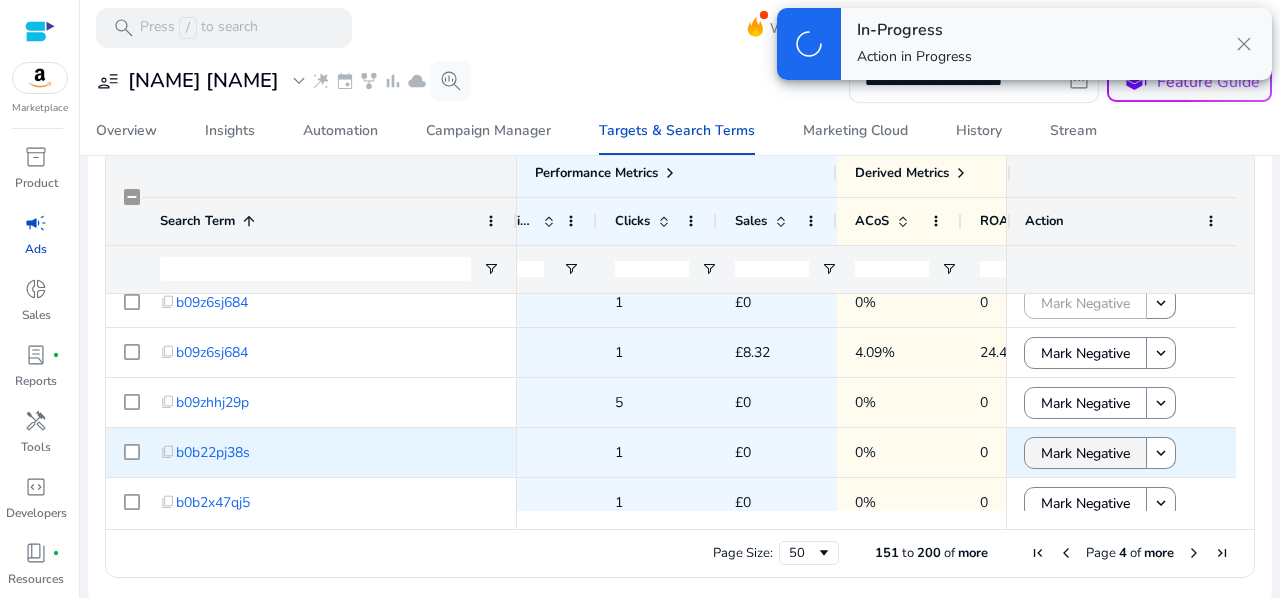click on "Mark Negative" 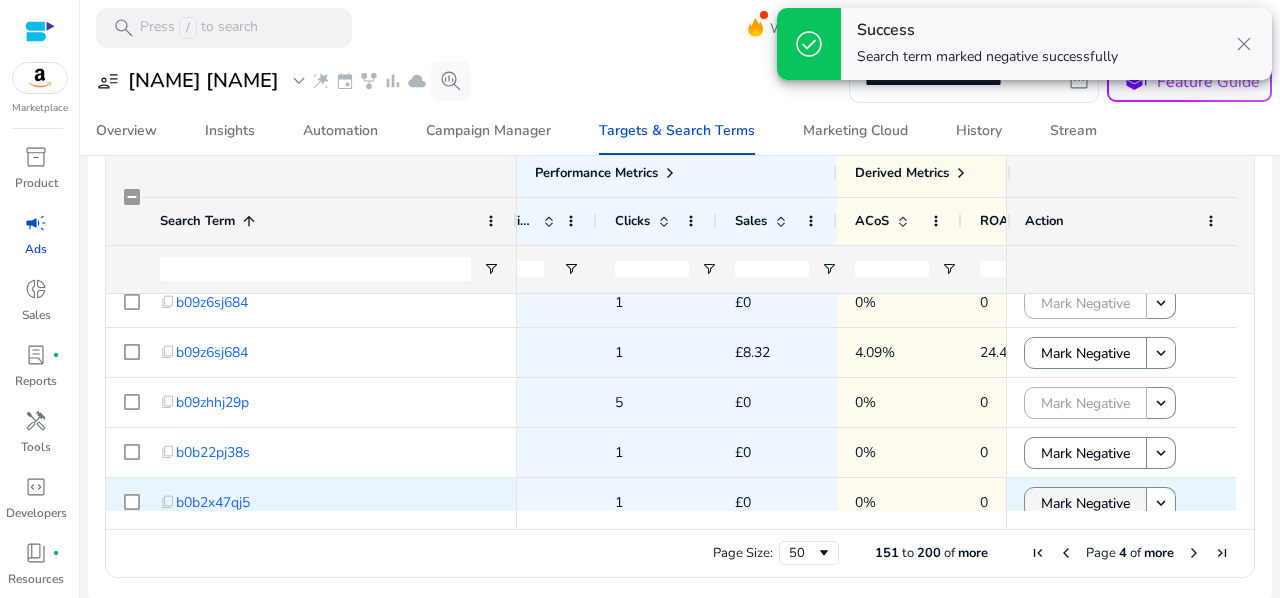 click on "Mark Negative" 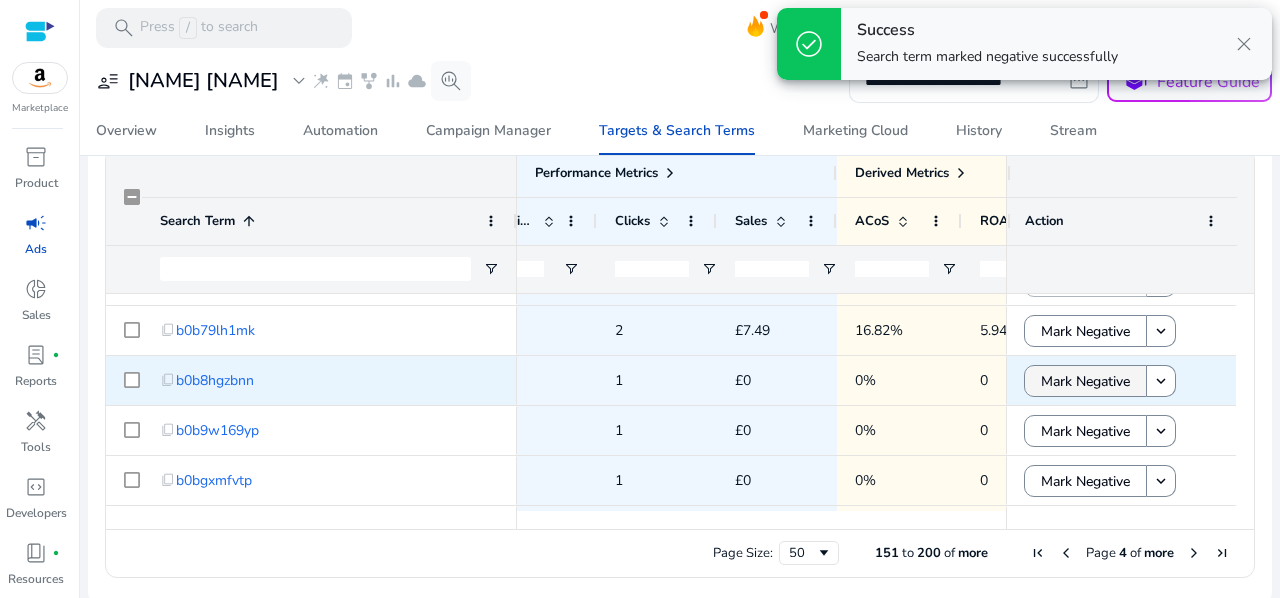 click on "Mark Negative" 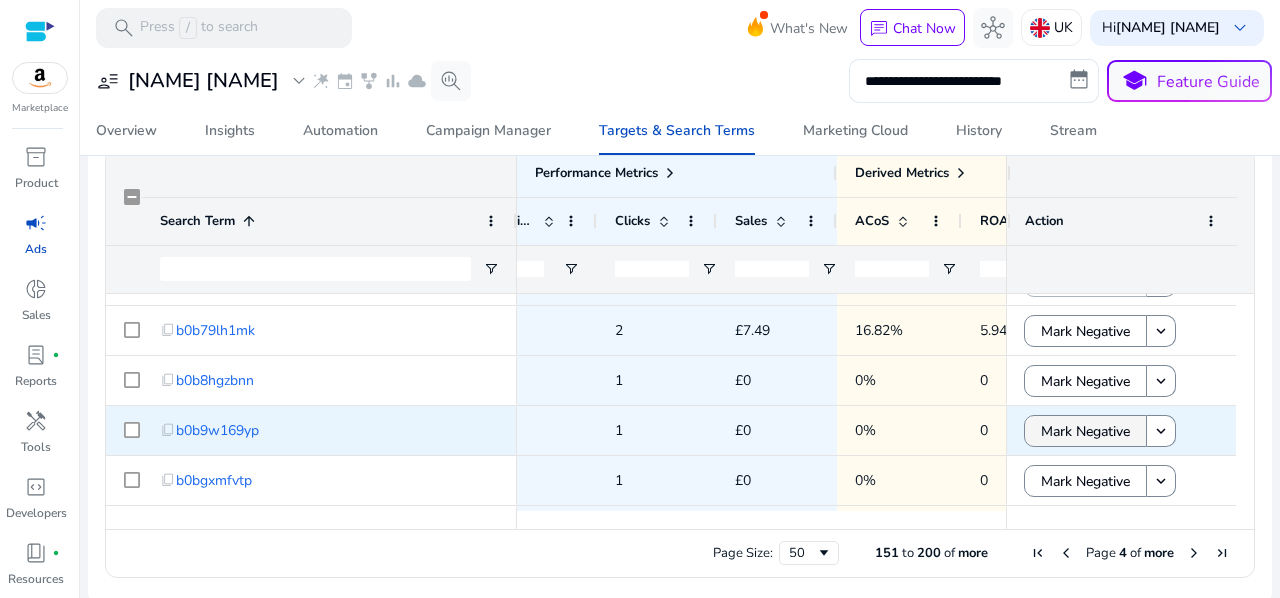 click on "Mark Negative" 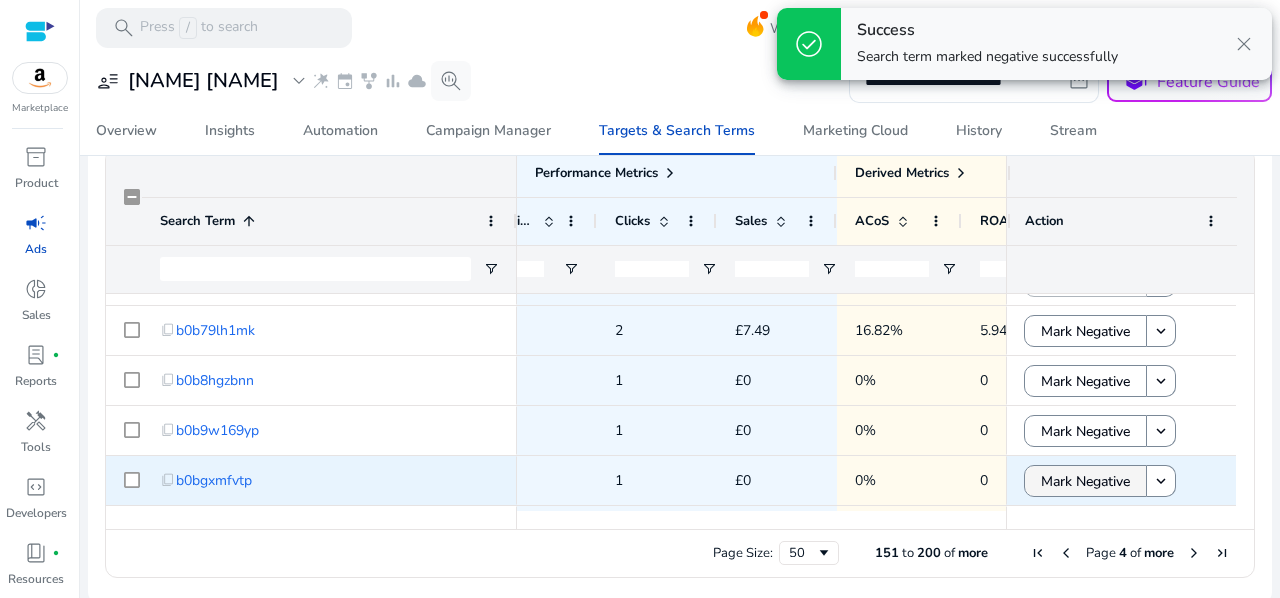 click on "Mark Negative" 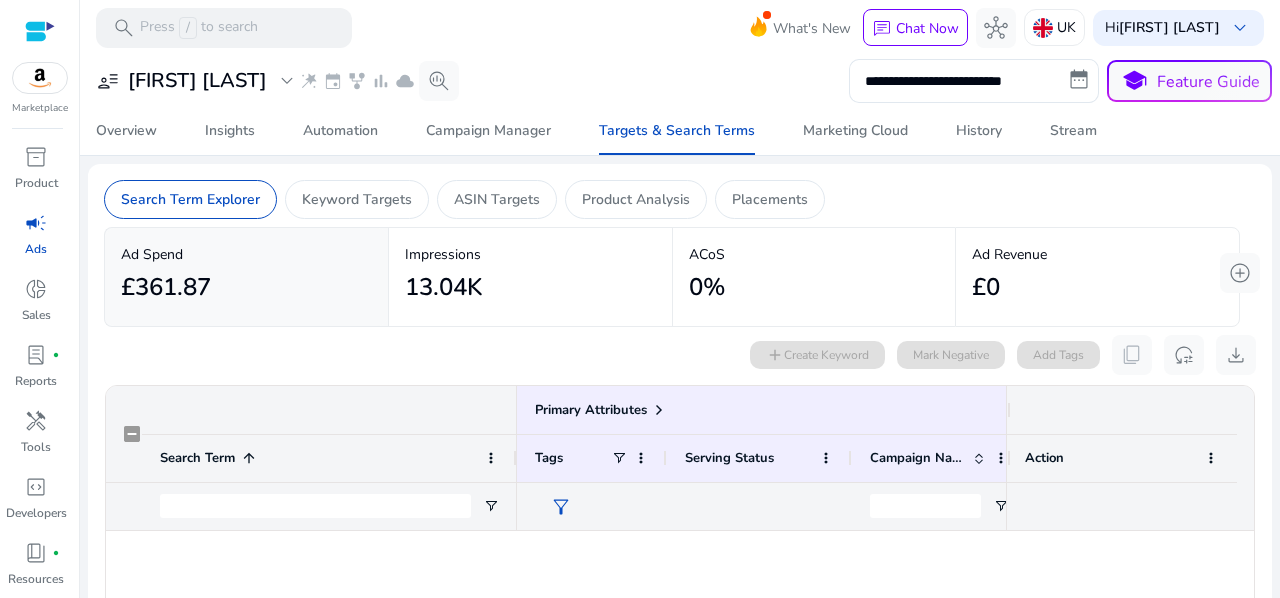 scroll, scrollTop: 0, scrollLeft: 0, axis: both 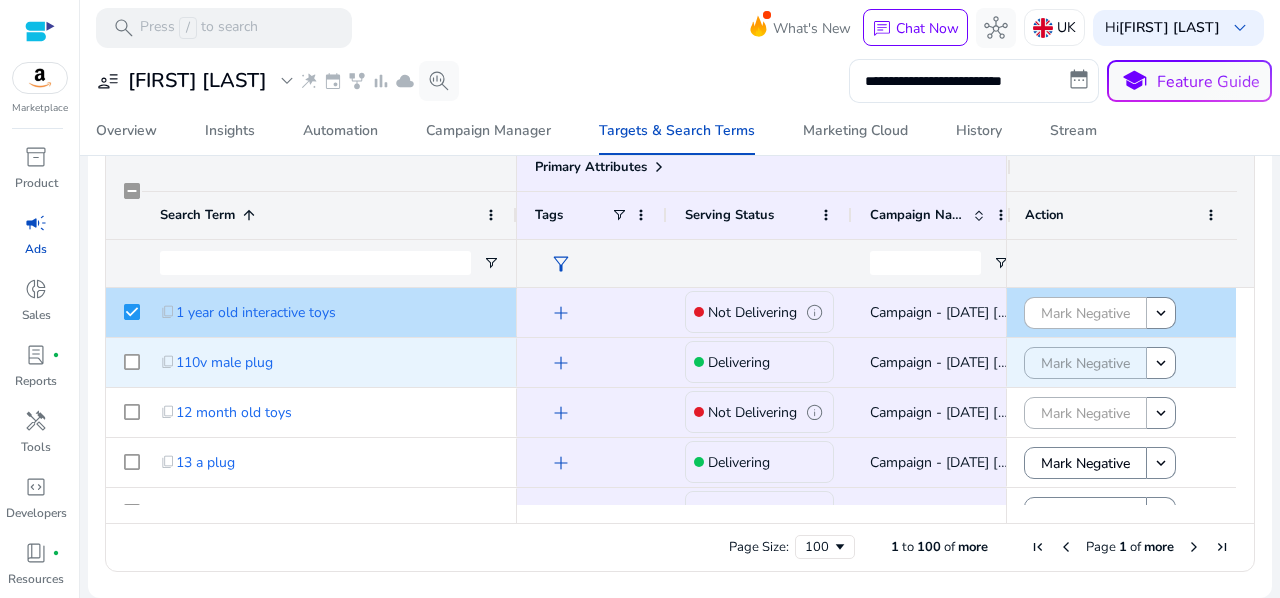 click 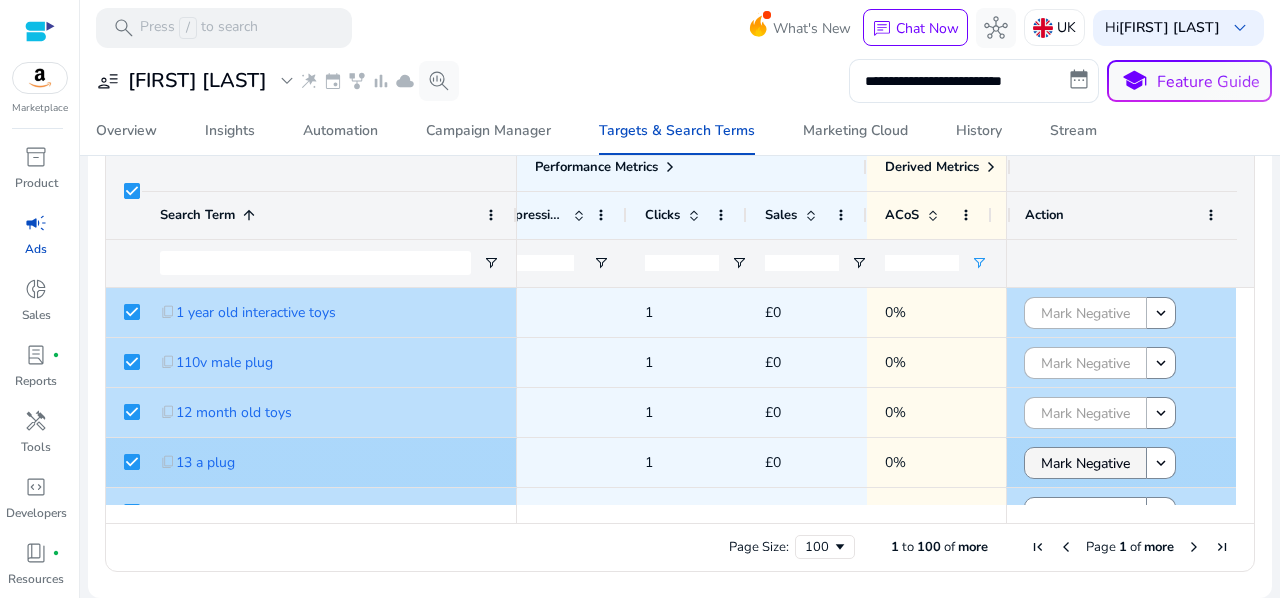 click on "Mark Negative" 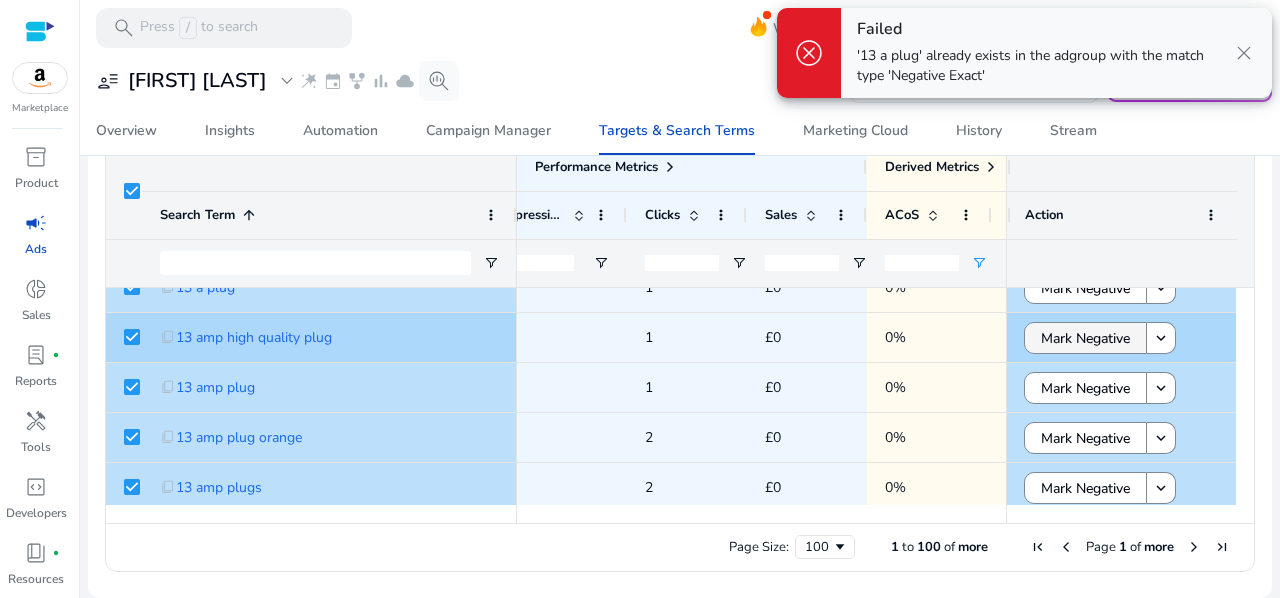 click on "Mark Negative" 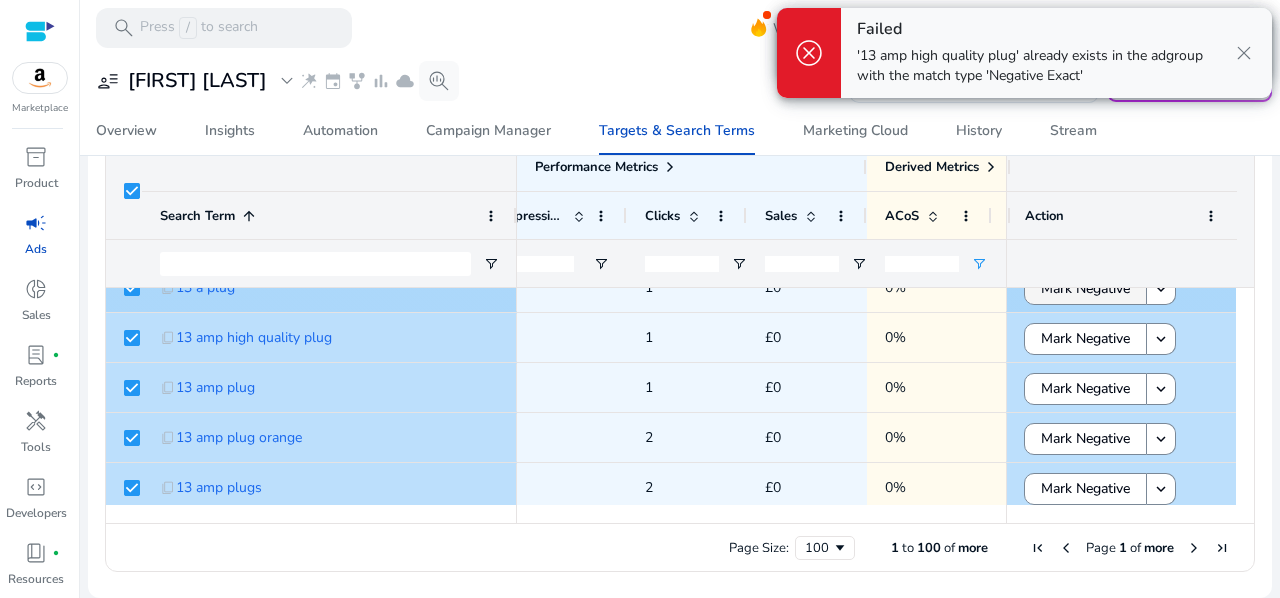 click on "Mark Negative" 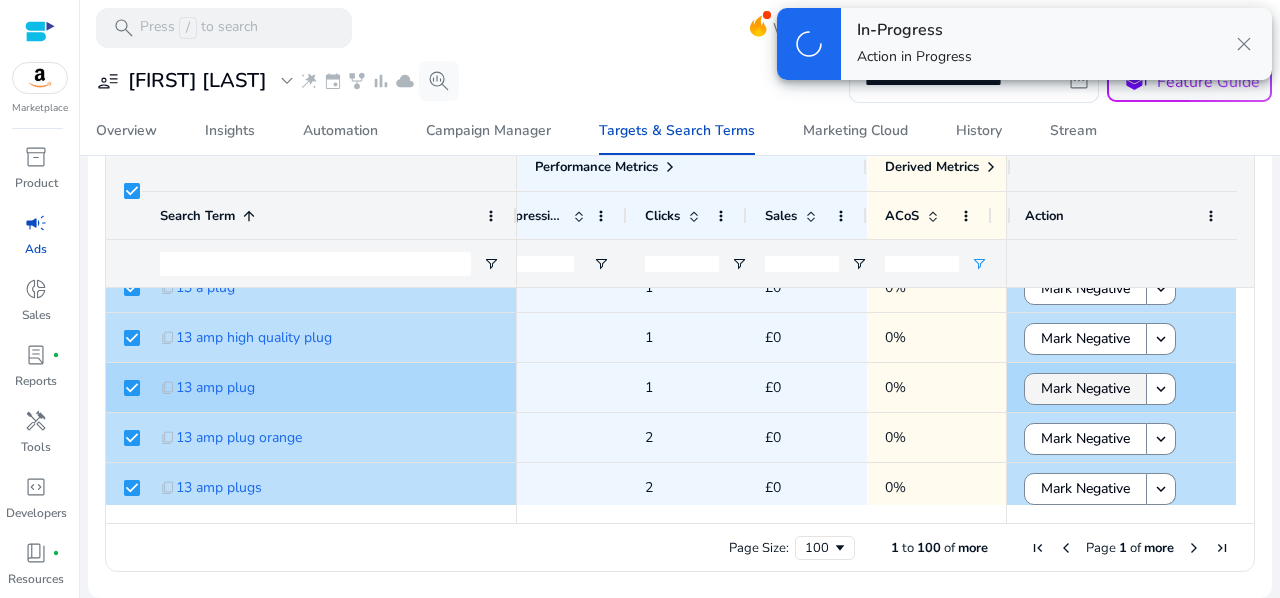 click on "Mark Negative" 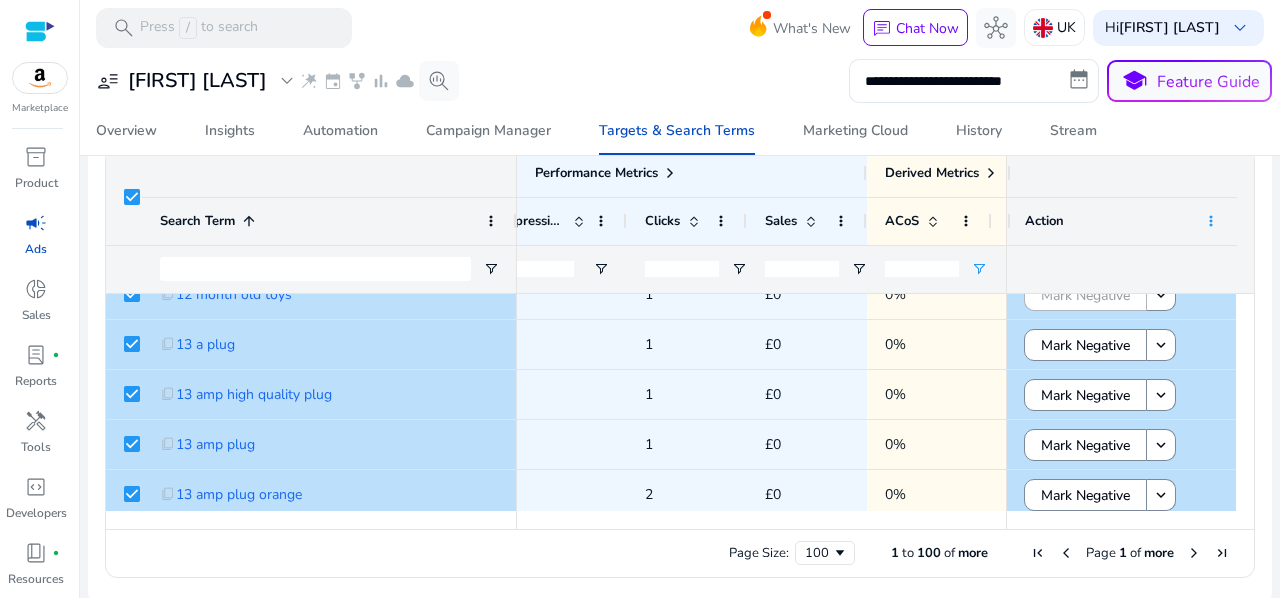 click 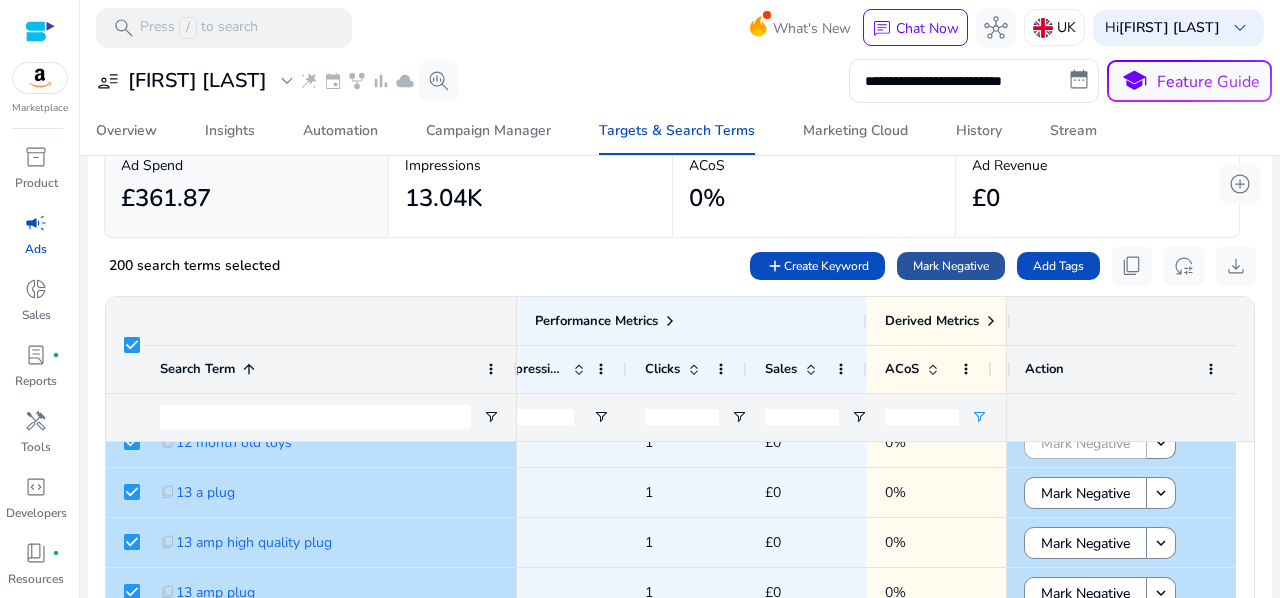 click on "Mark Negative" 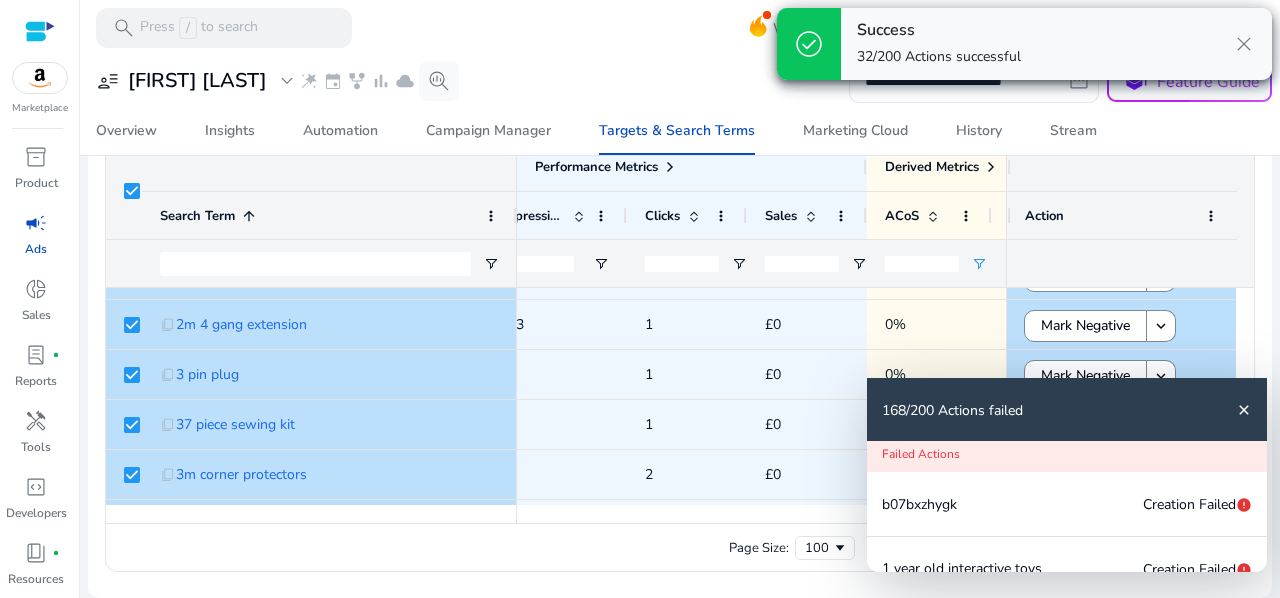 scroll, scrollTop: 237, scrollLeft: 0, axis: vertical 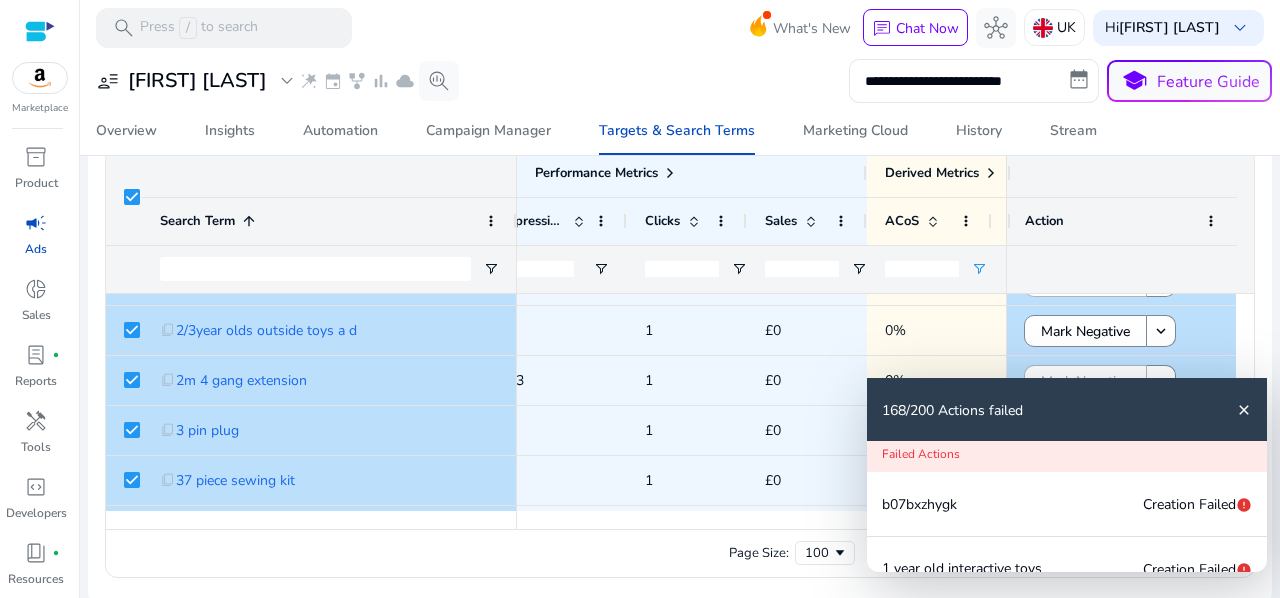 click on "close" at bounding box center [1244, 410] 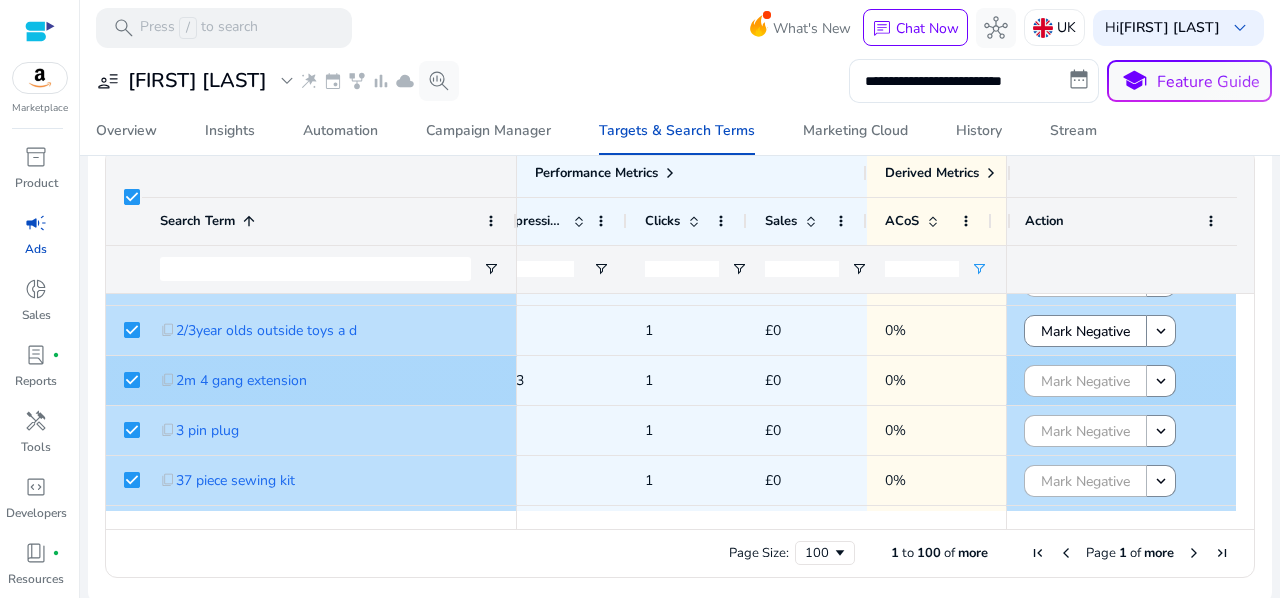 scroll, scrollTop: 3738, scrollLeft: 0, axis: vertical 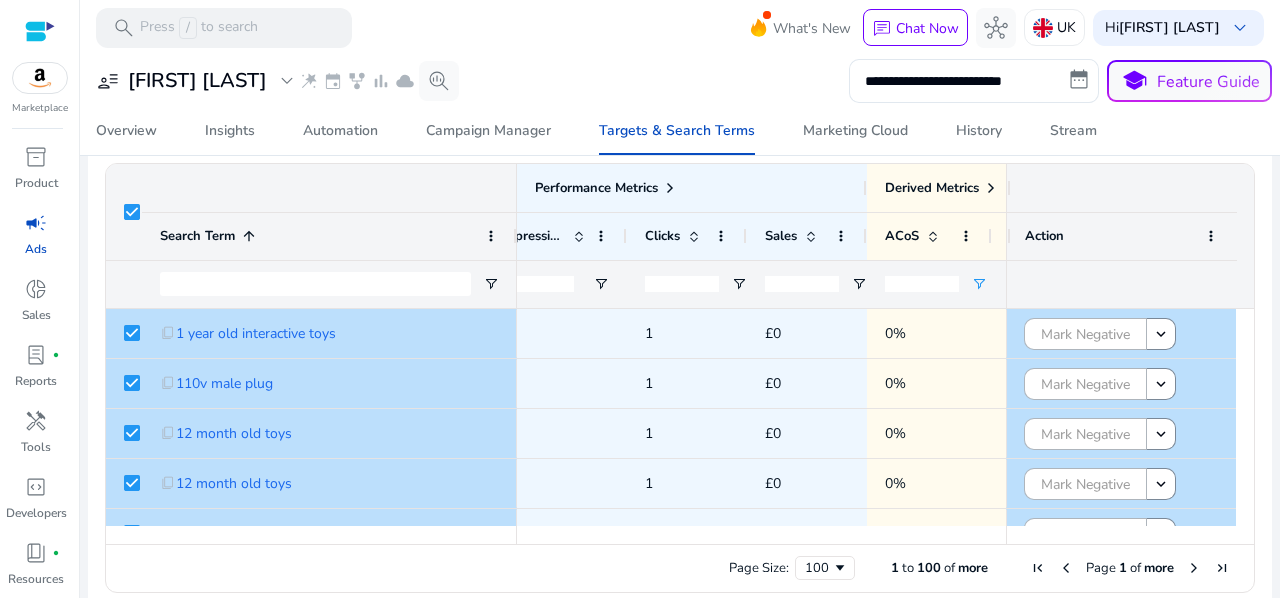 click on "*" 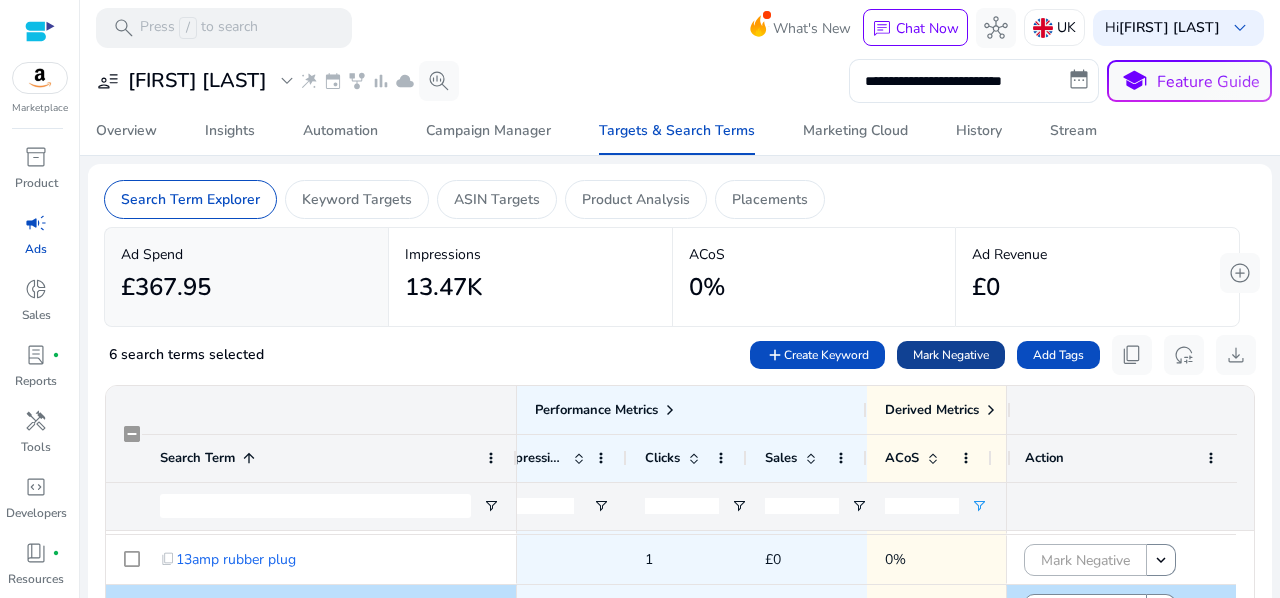 click on "Mark Negative" 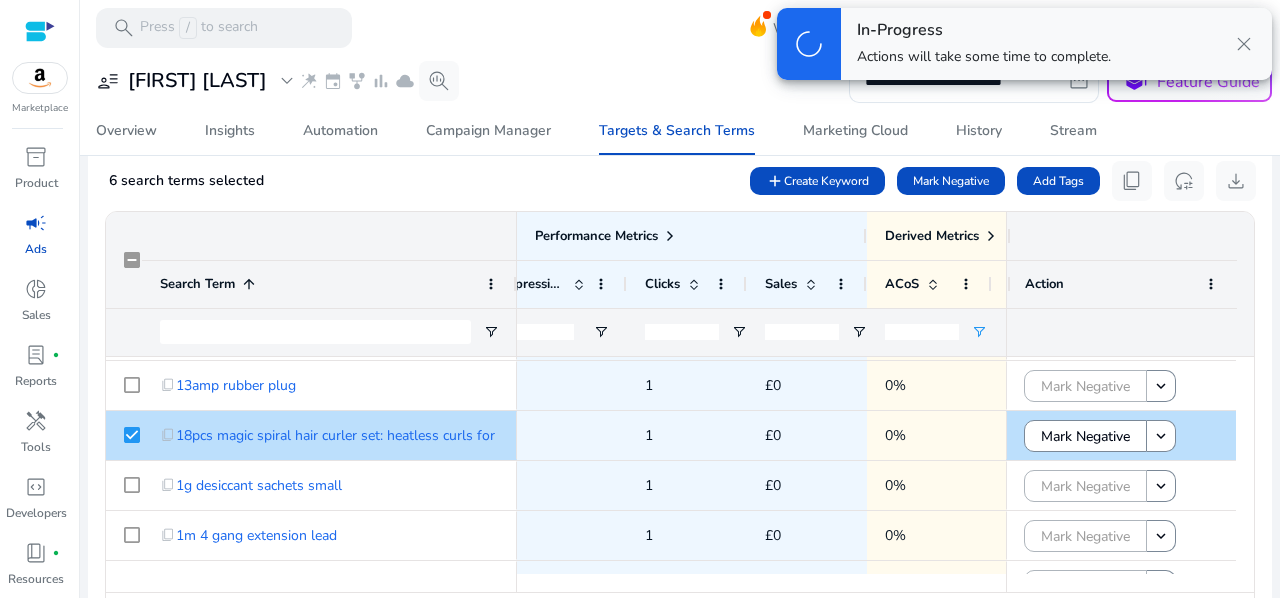 click on "*" 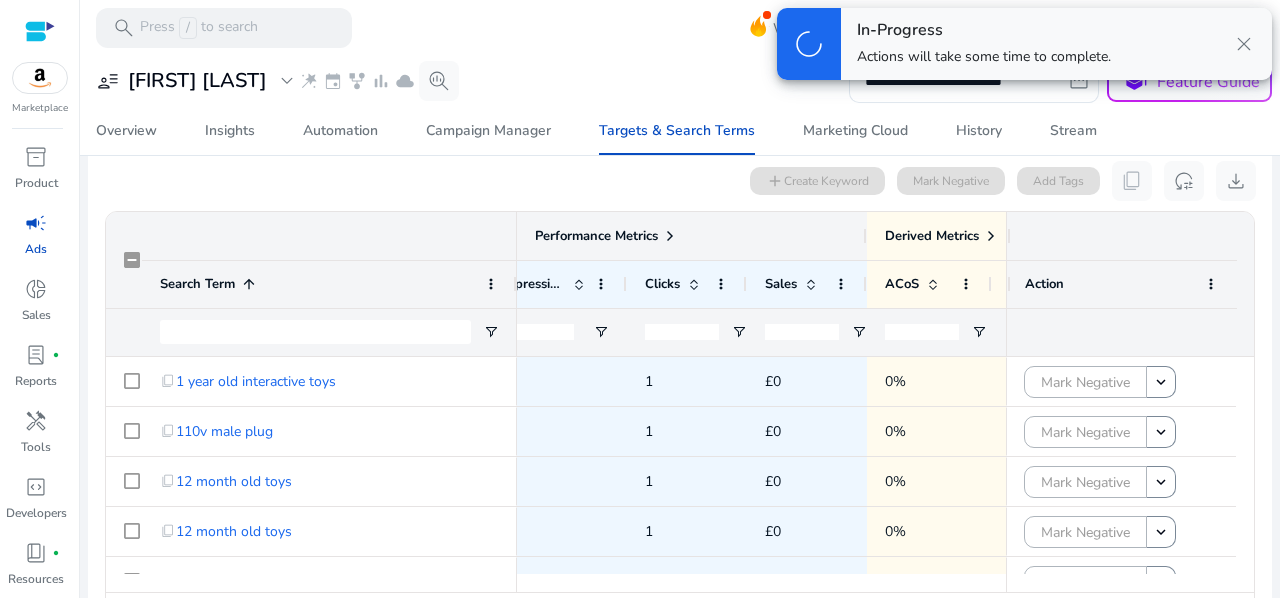 type 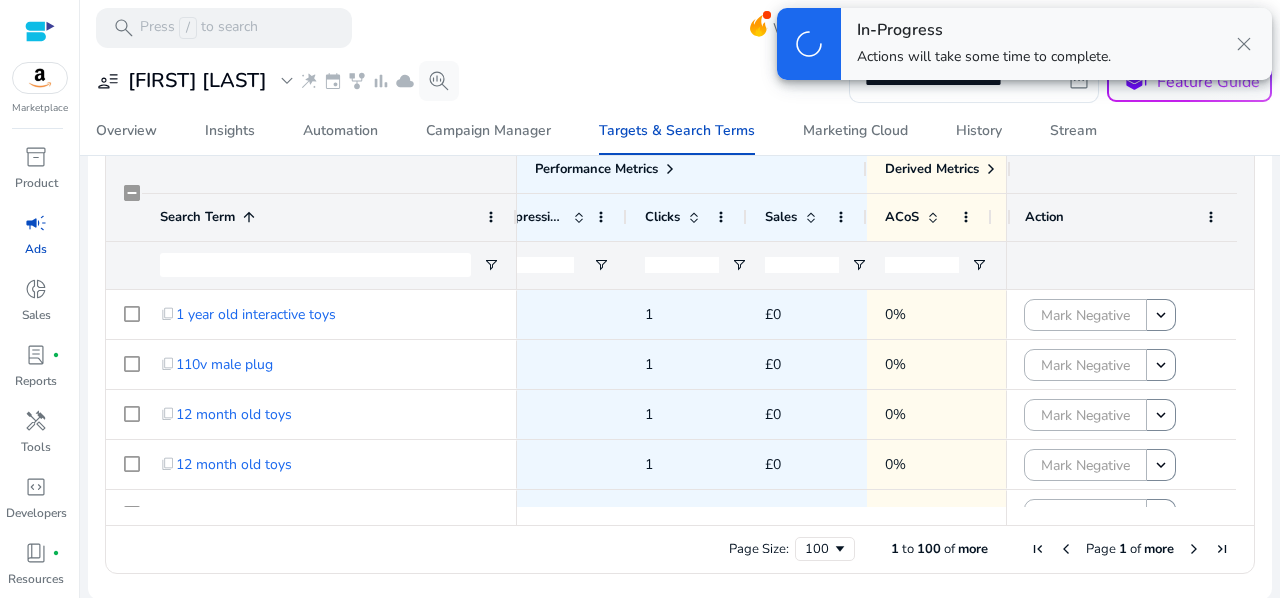 scroll, scrollTop: 243, scrollLeft: 0, axis: vertical 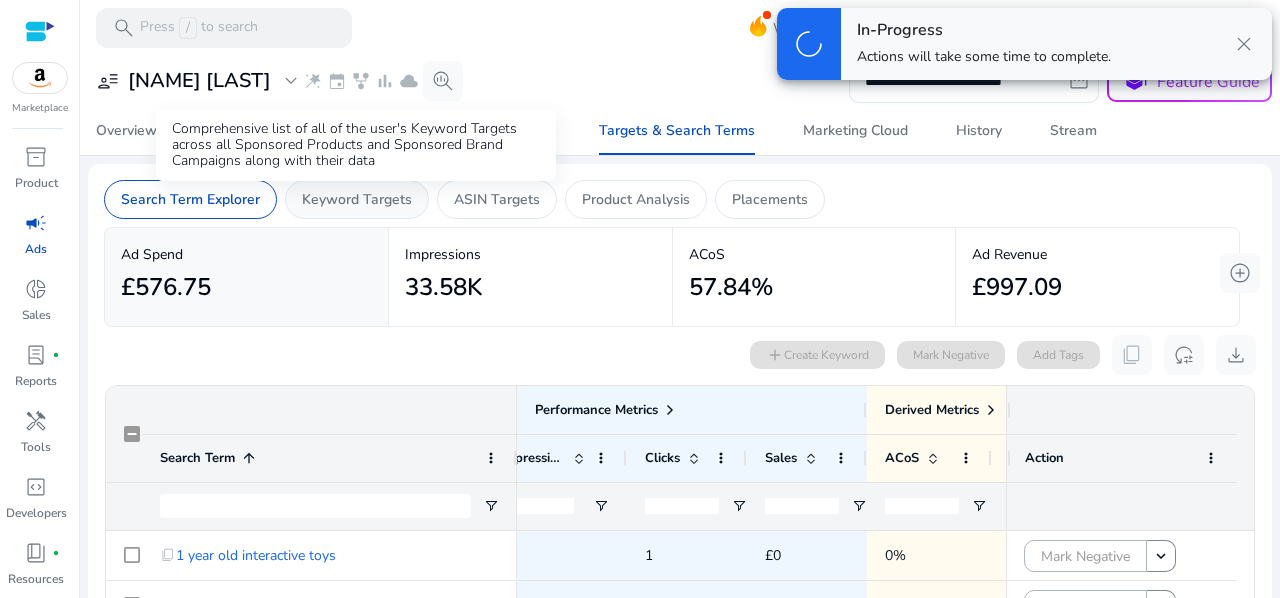 click on "Keyword Targets" 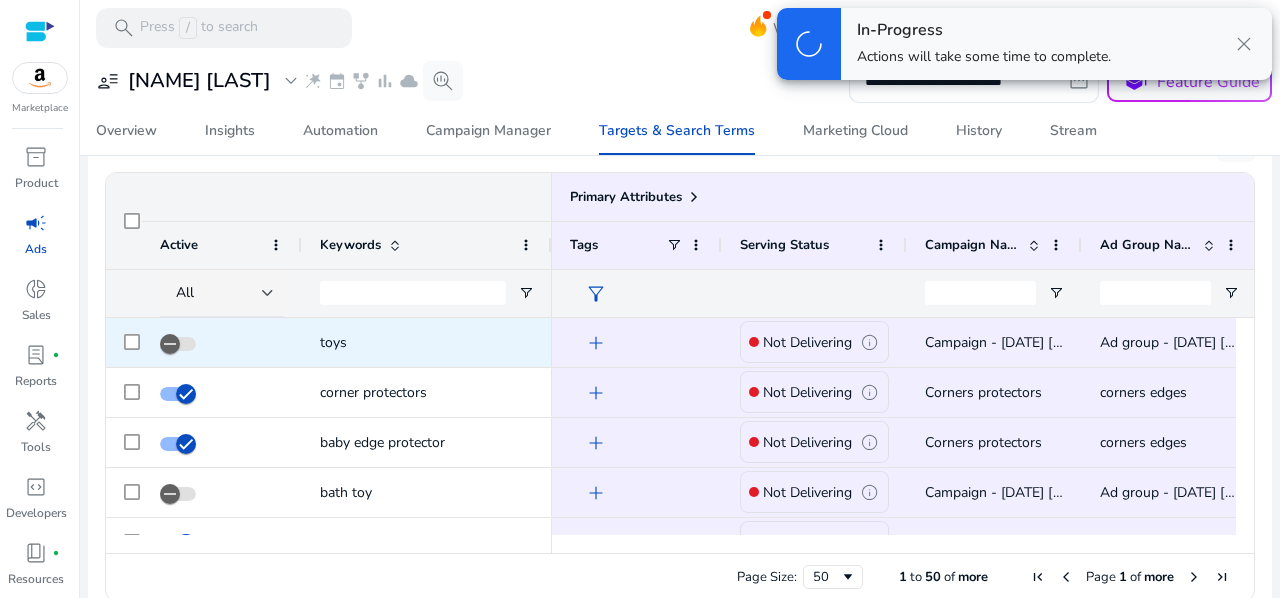 scroll, scrollTop: 640, scrollLeft: 0, axis: vertical 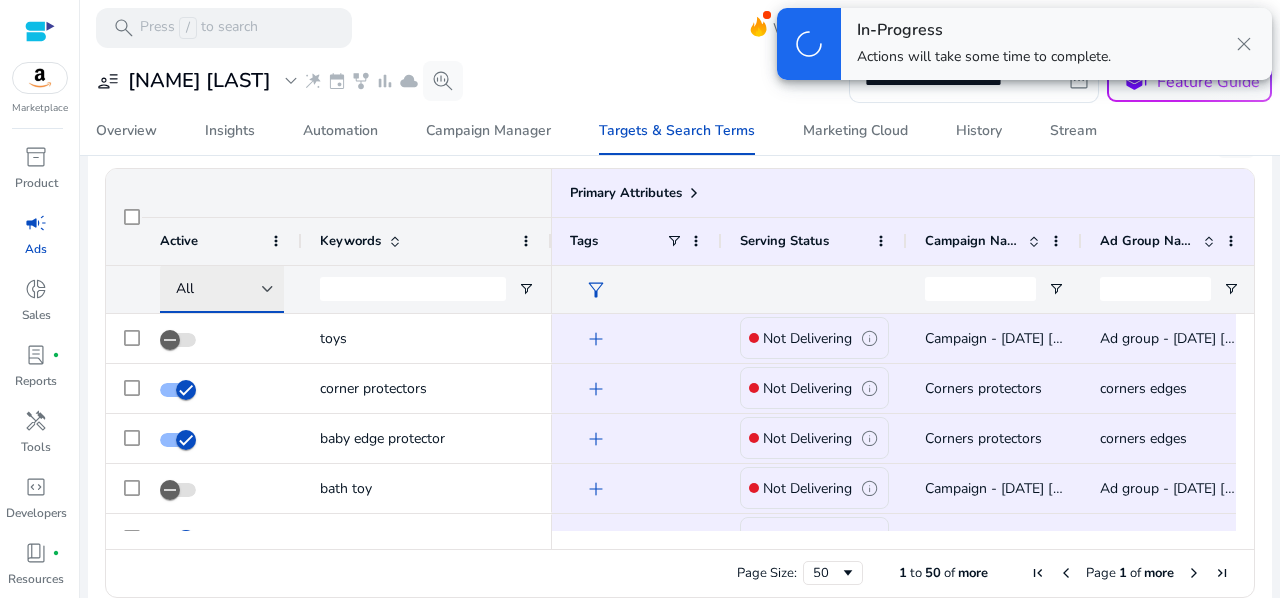click at bounding box center (268, 289) 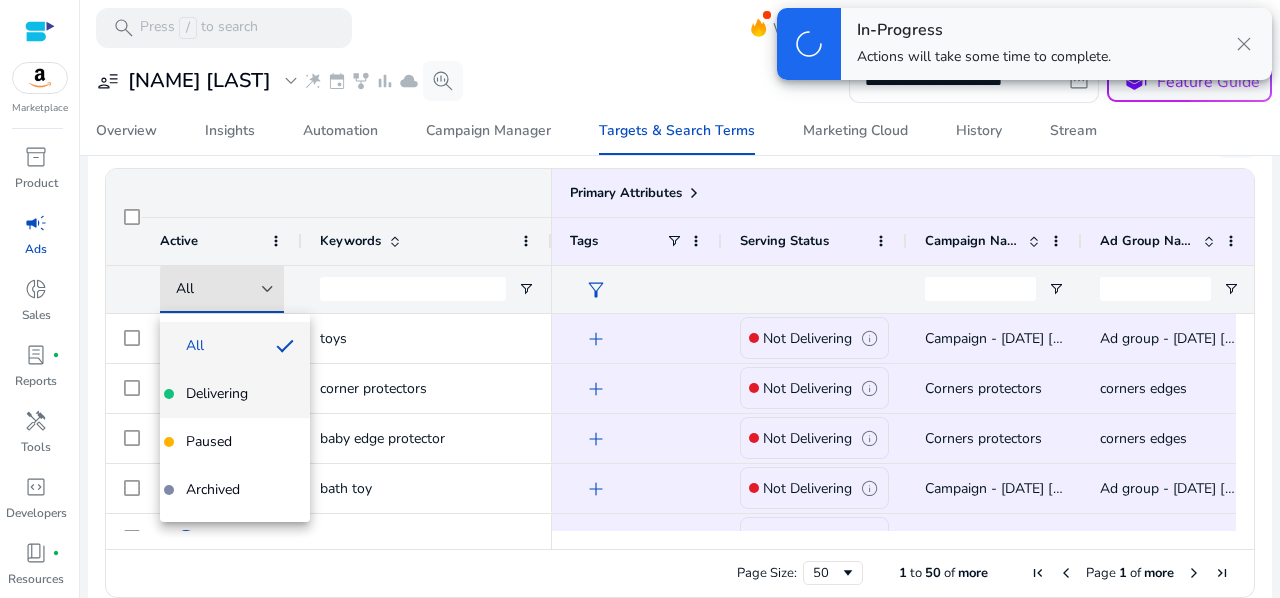 click on "Delivering" at bounding box center (217, 394) 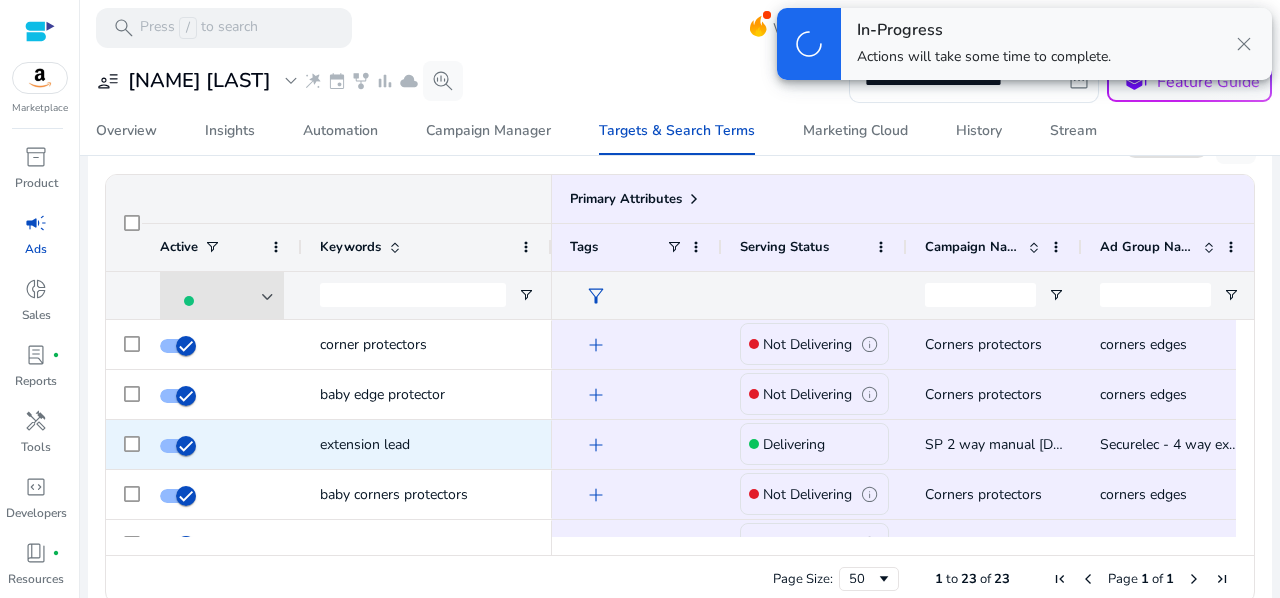 scroll, scrollTop: 640, scrollLeft: 0, axis: vertical 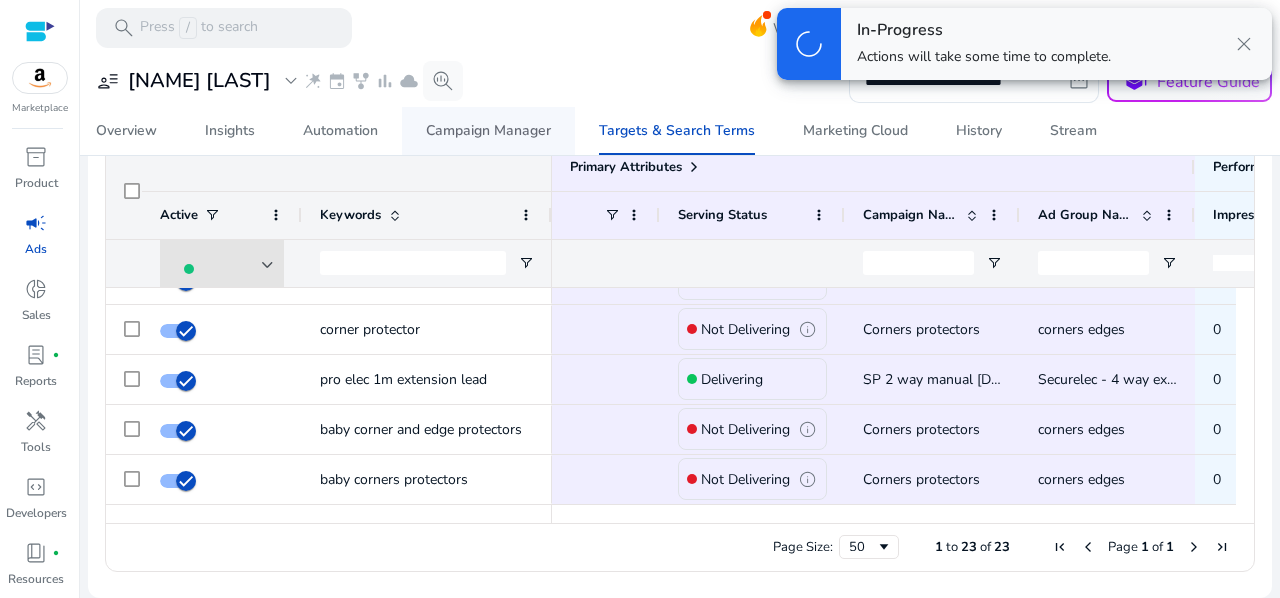 click on "Campaign Manager" at bounding box center (488, 131) 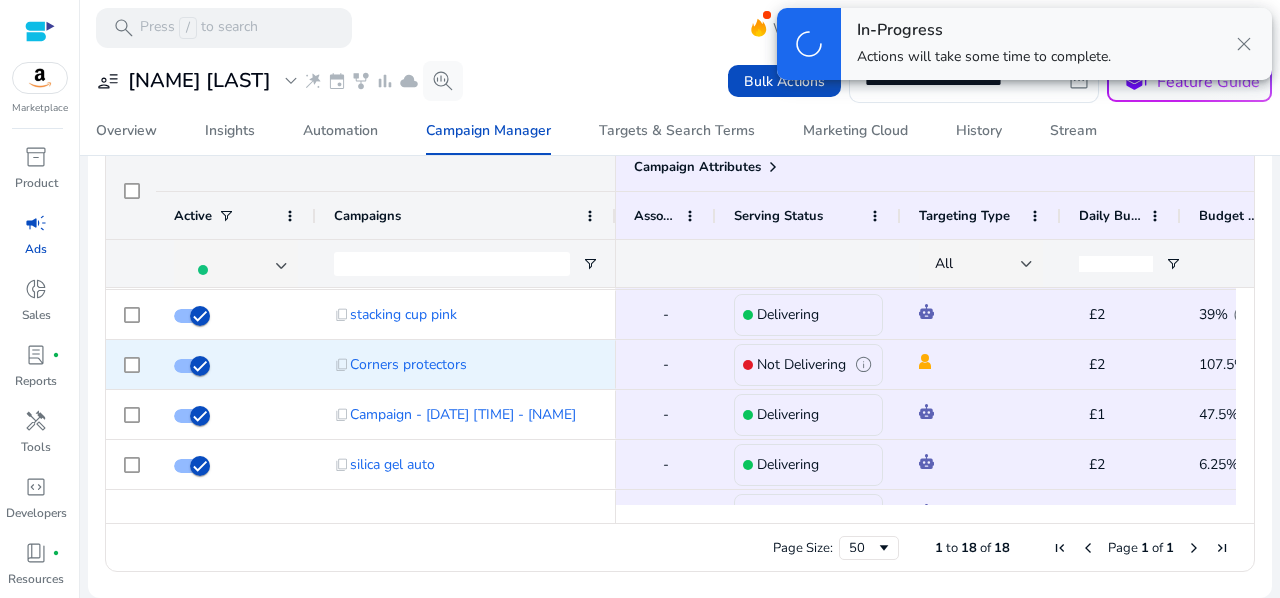 click on "£2" 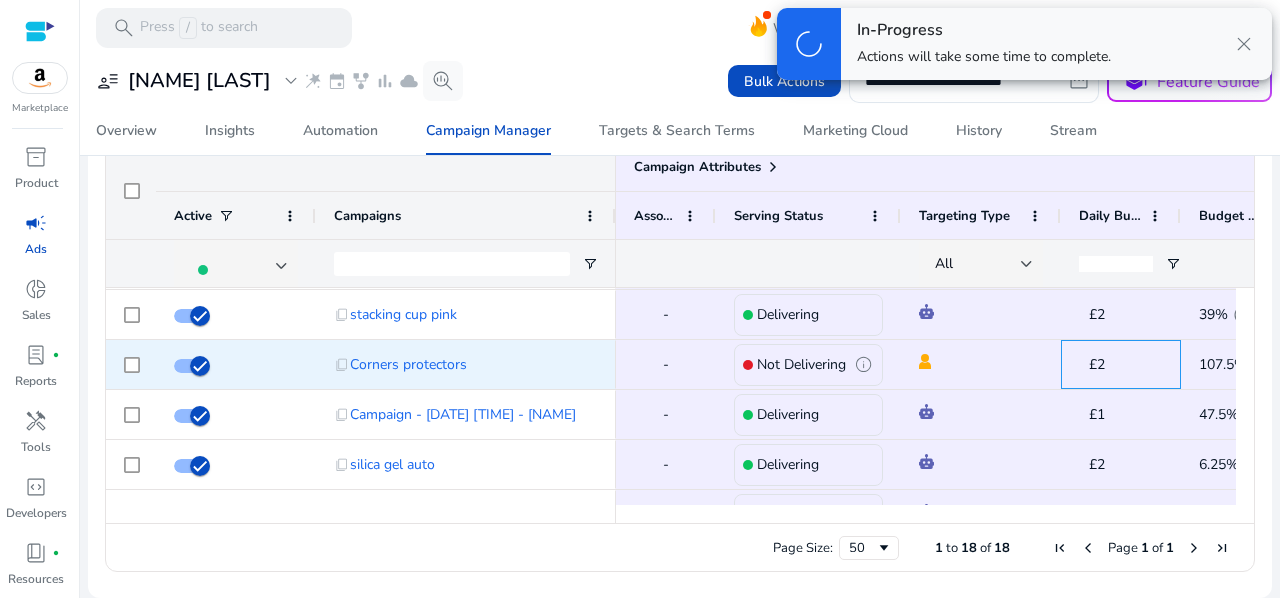 click on "£2" 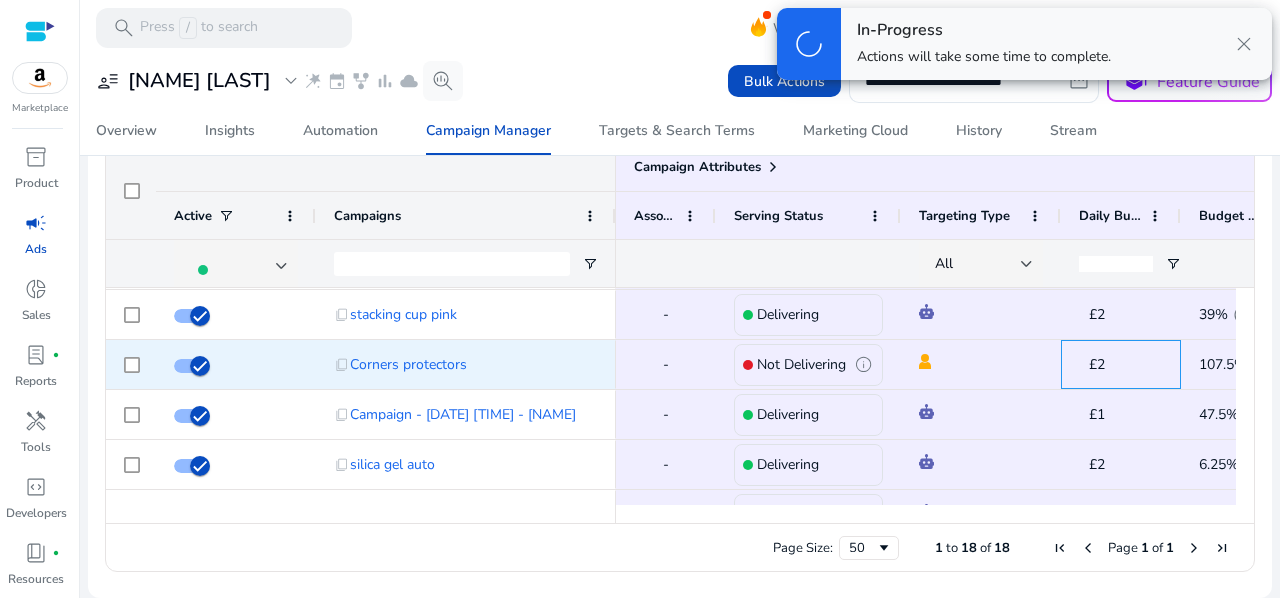 click on "£2 edit" 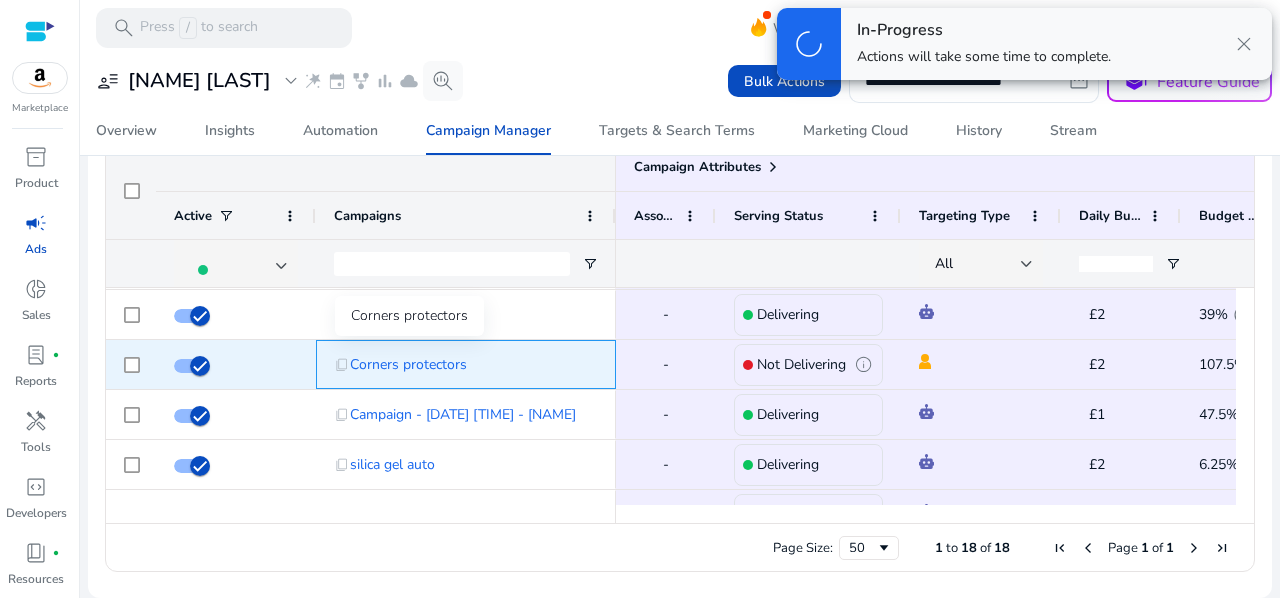click on "Corners protectors" 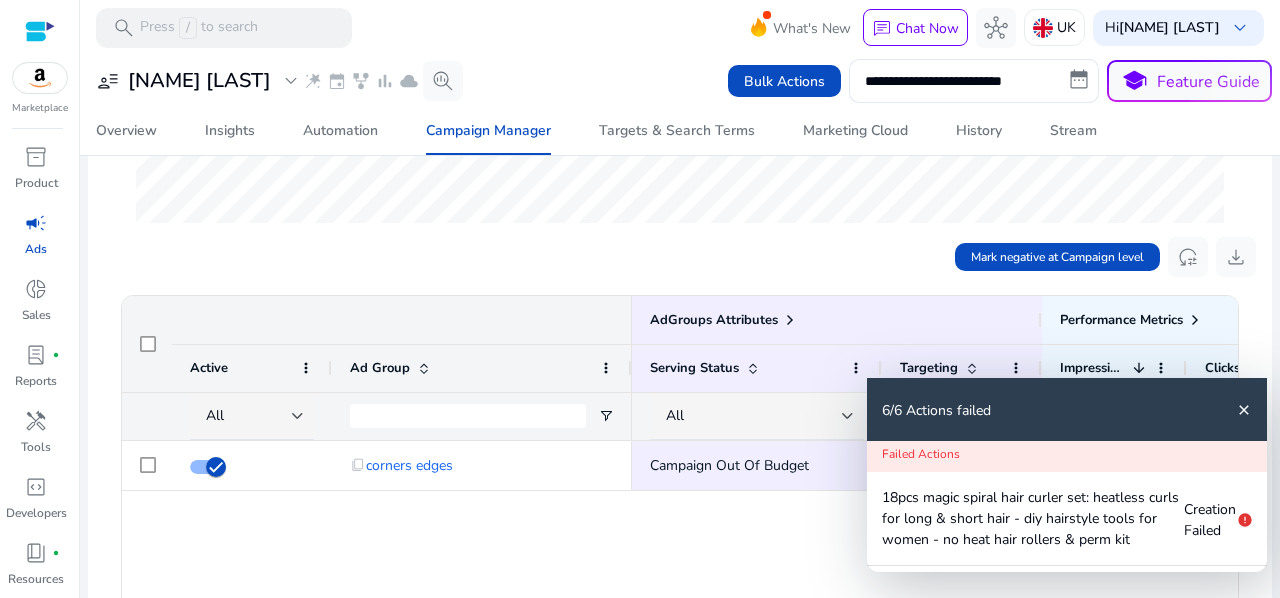 click on "close" at bounding box center (1244, 410) 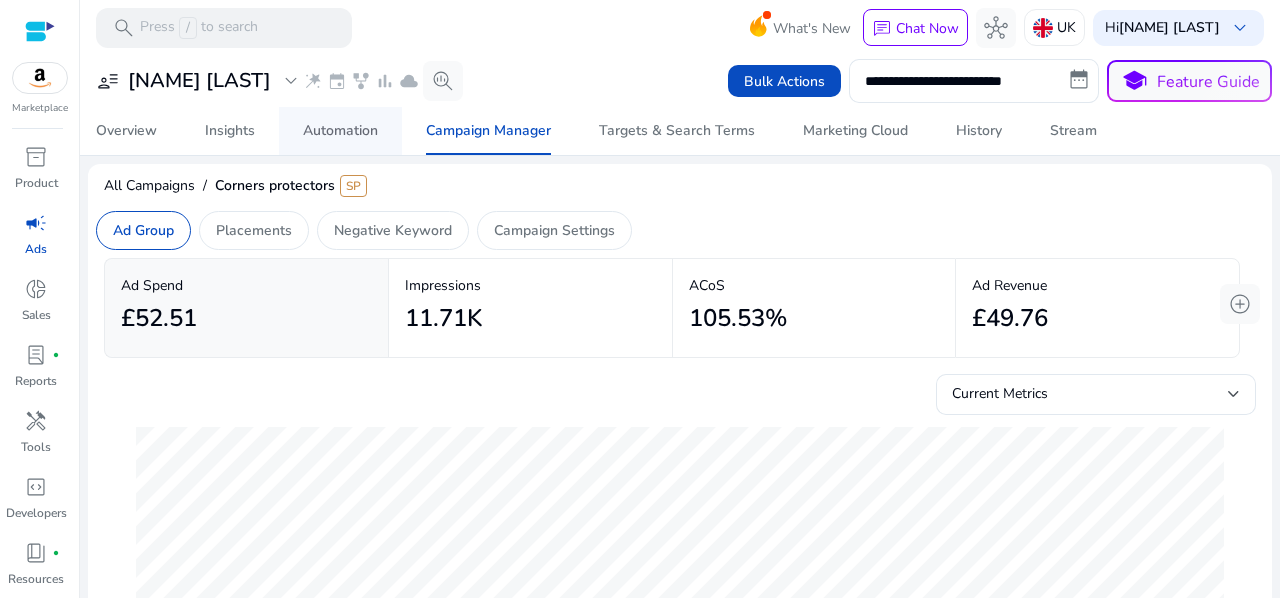 click on "Automation" at bounding box center [340, 131] 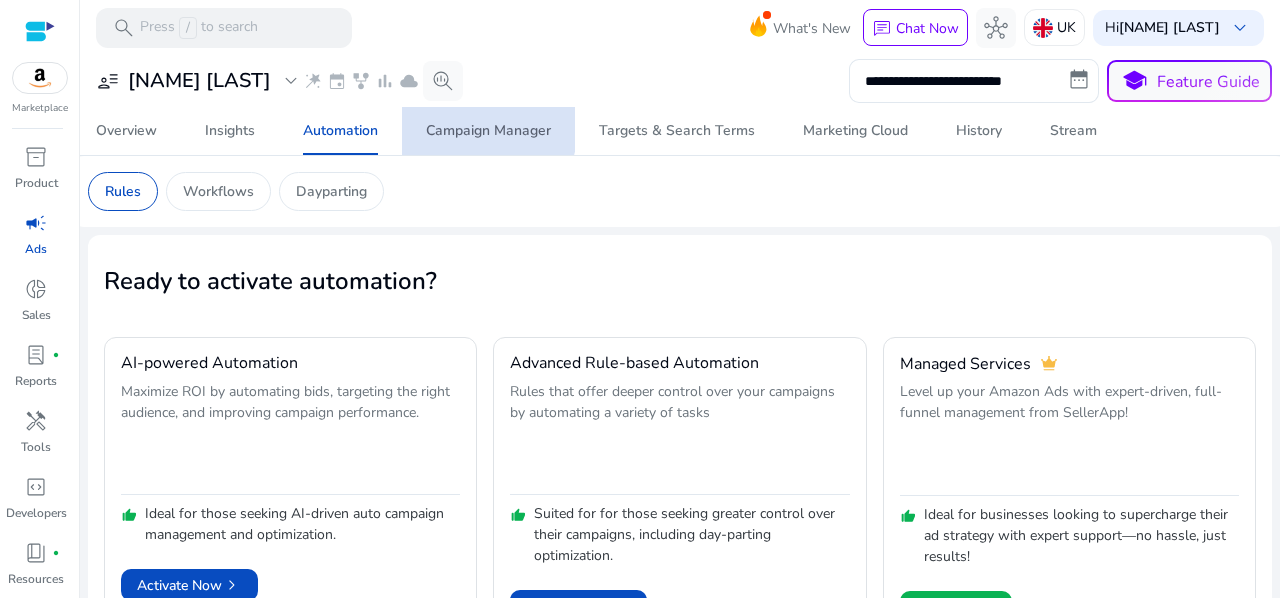 click on "Campaign Manager" at bounding box center (488, 131) 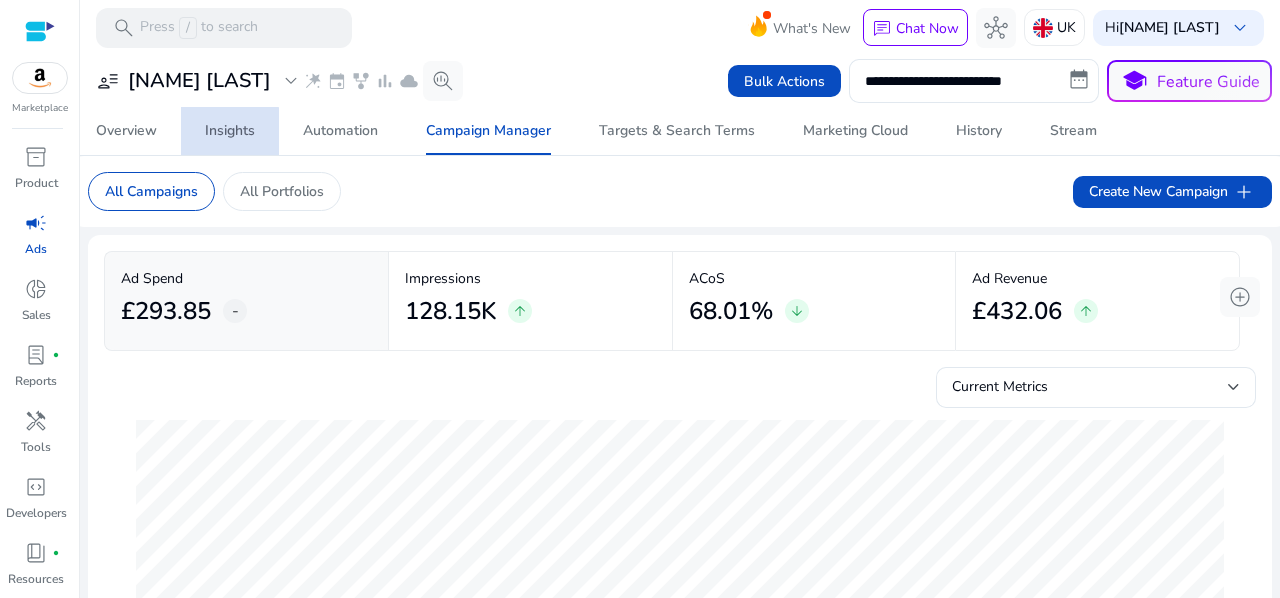 click on "Insights" at bounding box center (230, 131) 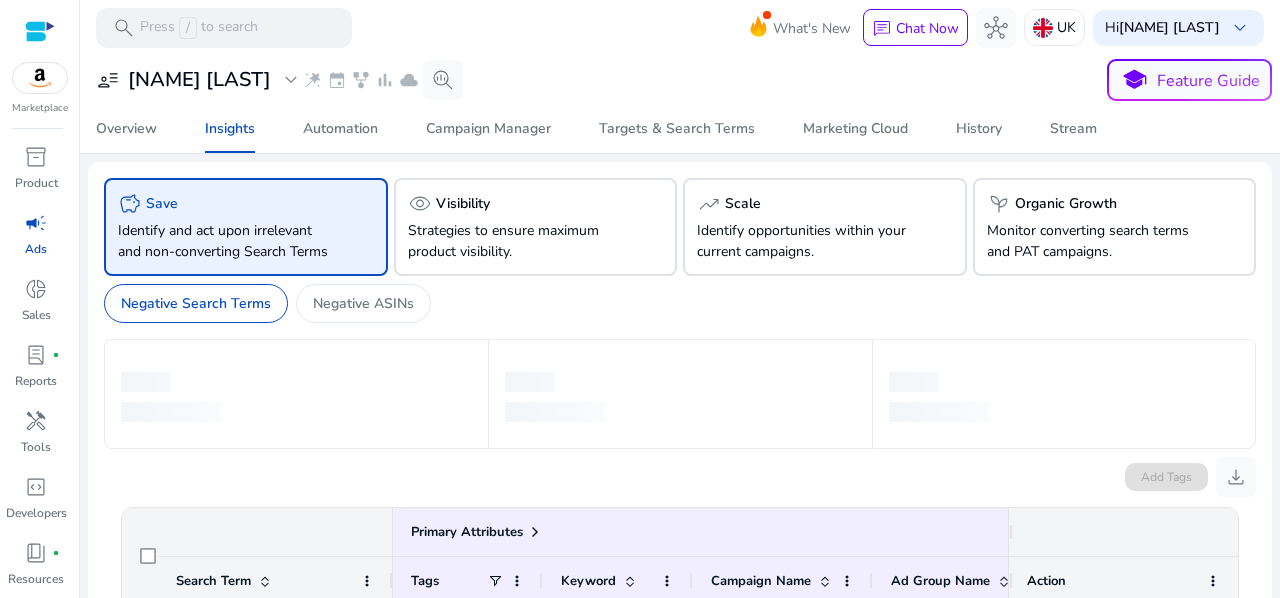 click on "Identify and act upon irrelevant and non-converting Search Terms" 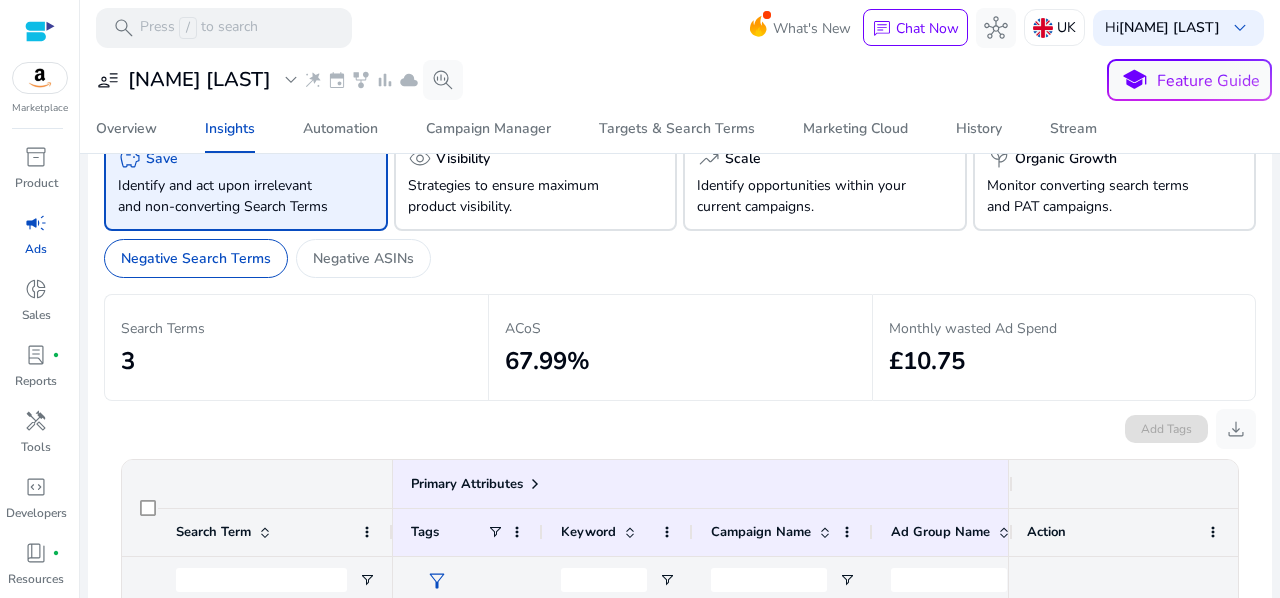 scroll, scrollTop: 0, scrollLeft: 0, axis: both 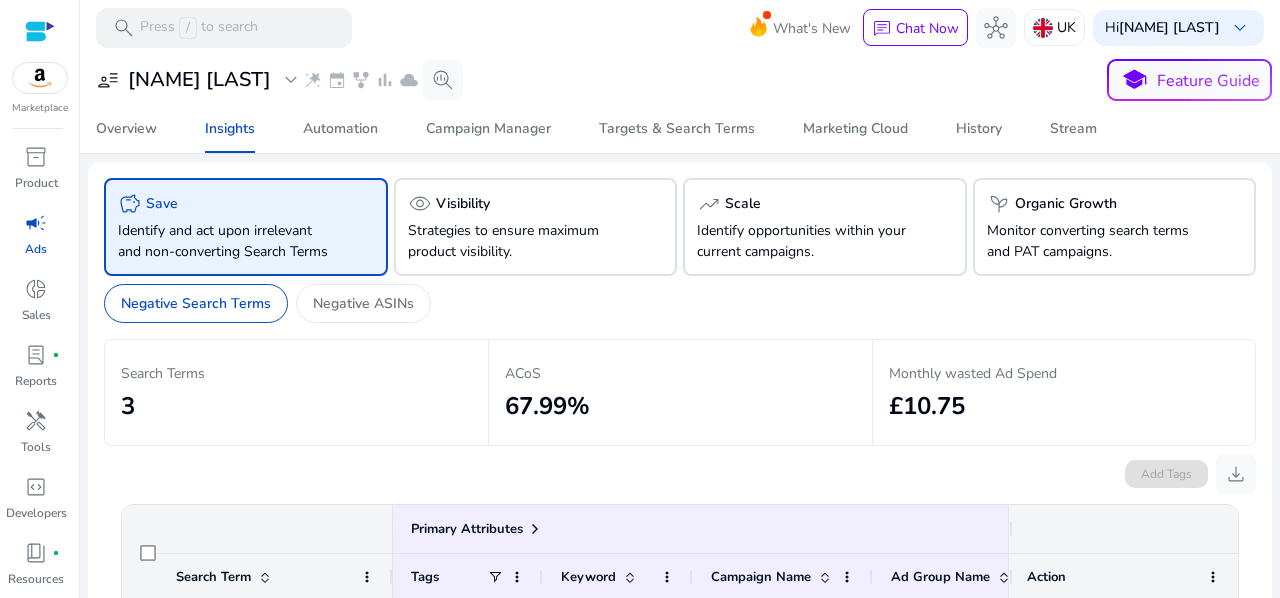 click on "Negative Search Terms   Negative ASINs" 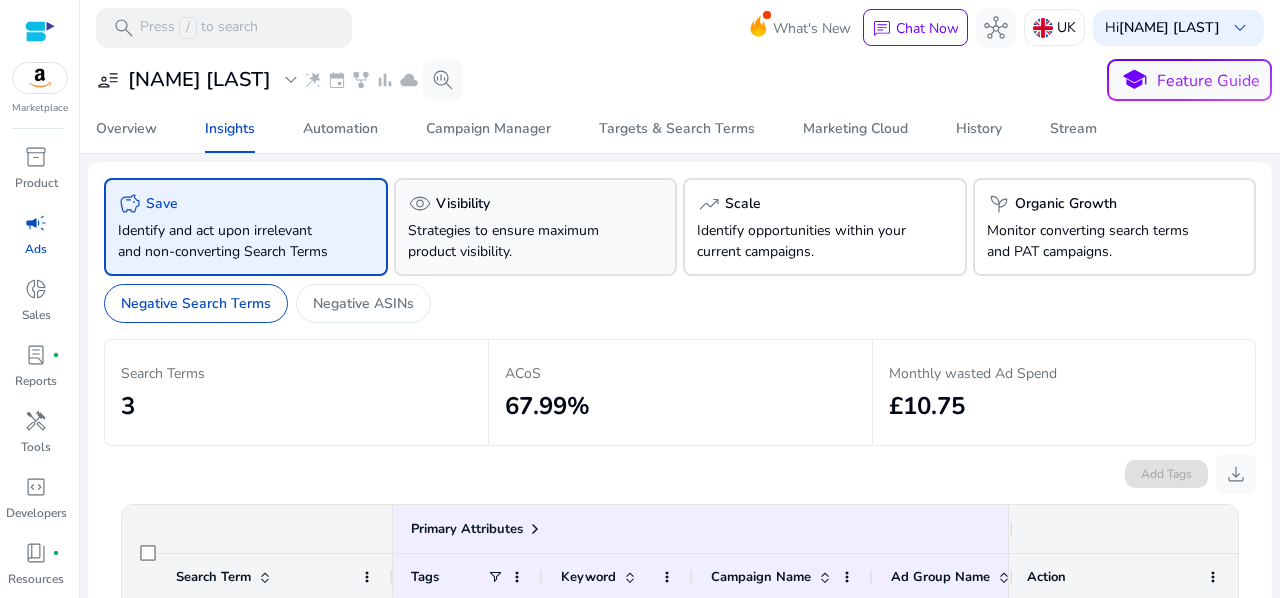 click on "visibility   Visibility  Strategies to ensure maximum product visibility." 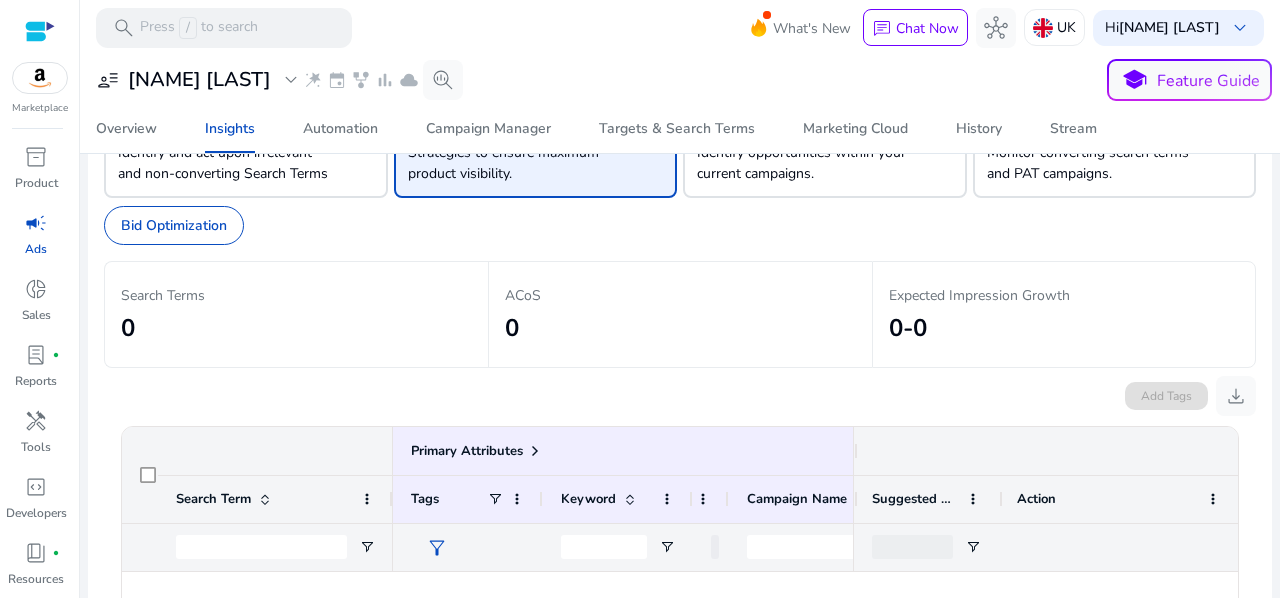 scroll, scrollTop: 0, scrollLeft: 0, axis: both 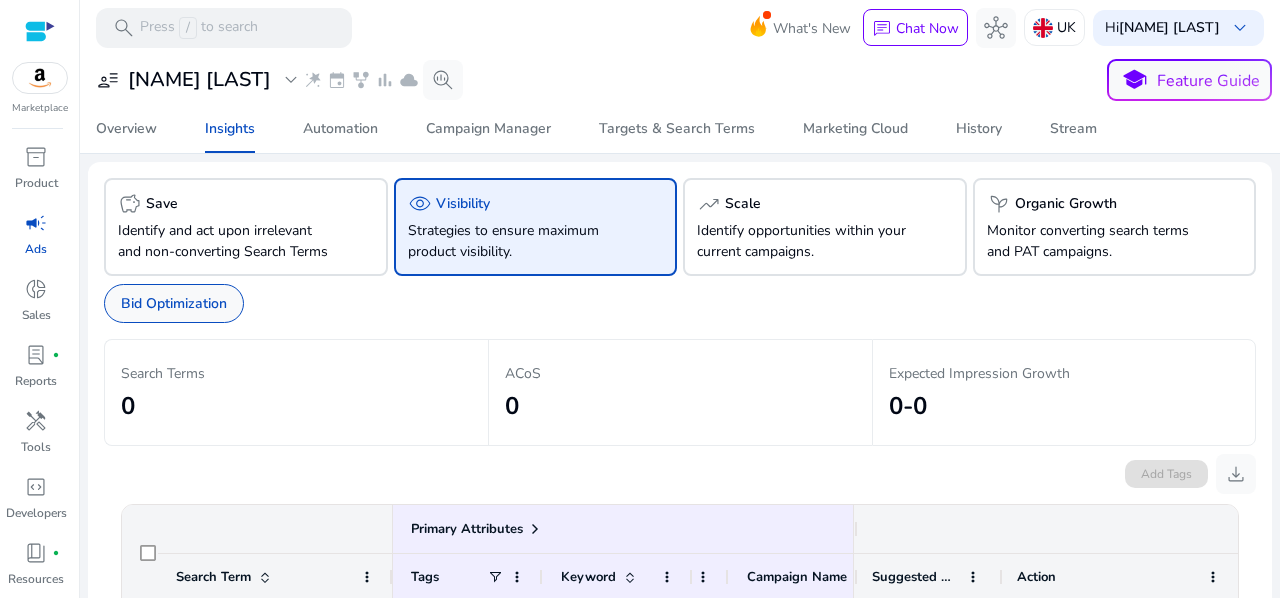 click on "Bid Optimization" 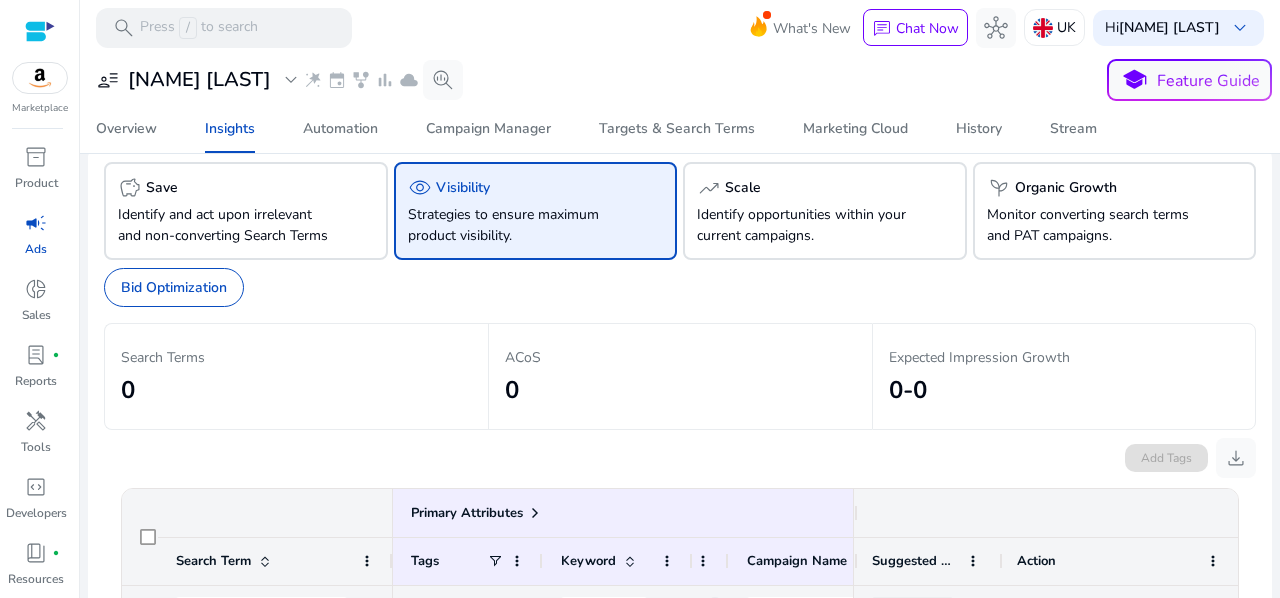 scroll, scrollTop: 0, scrollLeft: 0, axis: both 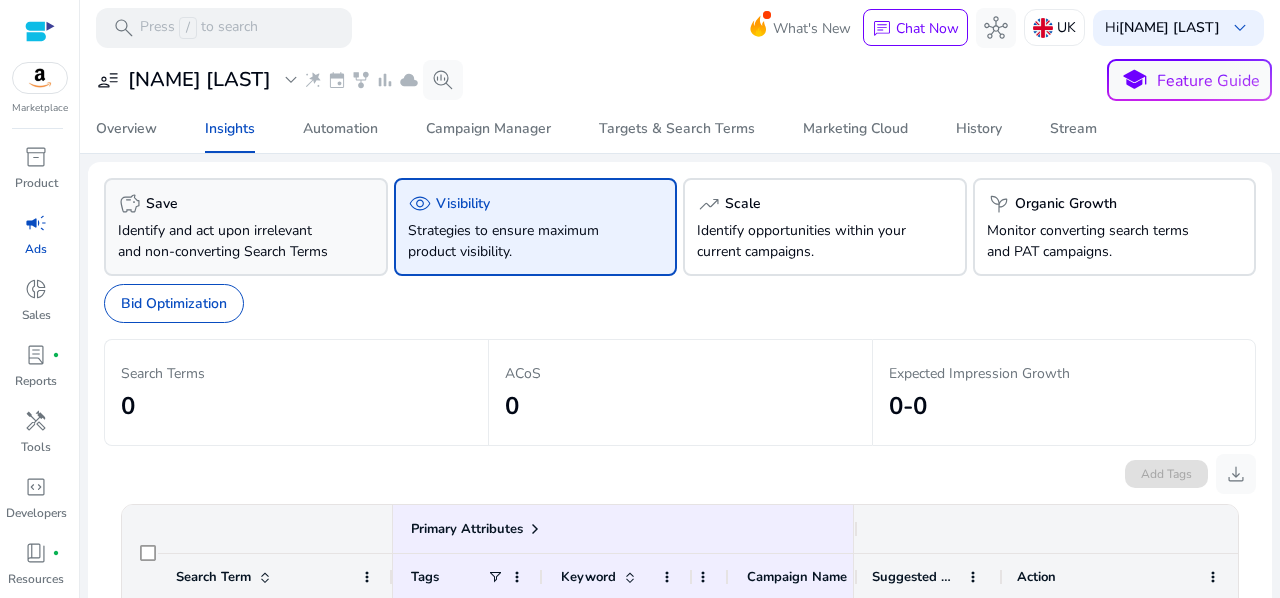 click on "Identify and act upon irrelevant and non-converting Search Terms" 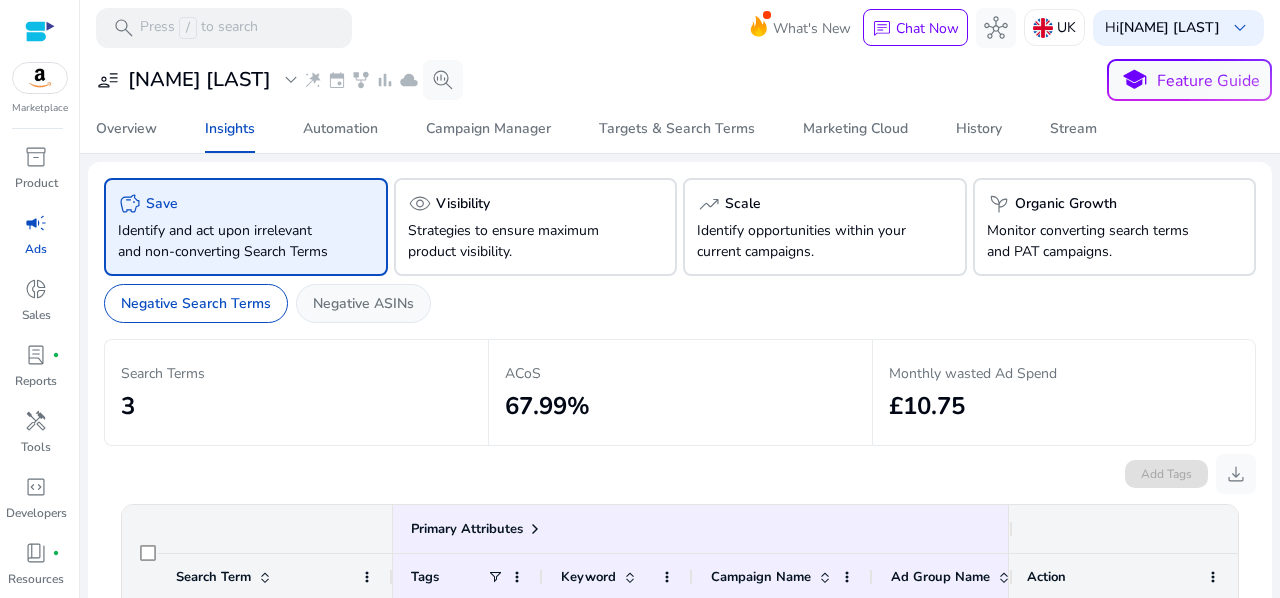 click on "Negative ASINs" 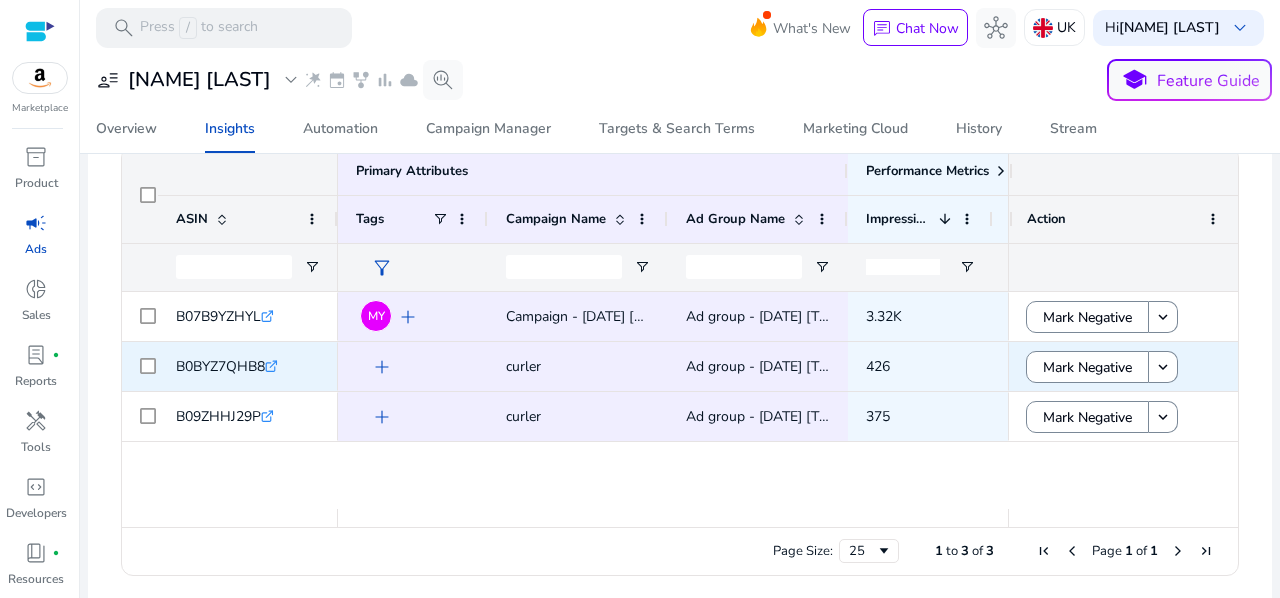 scroll, scrollTop: 361, scrollLeft: 0, axis: vertical 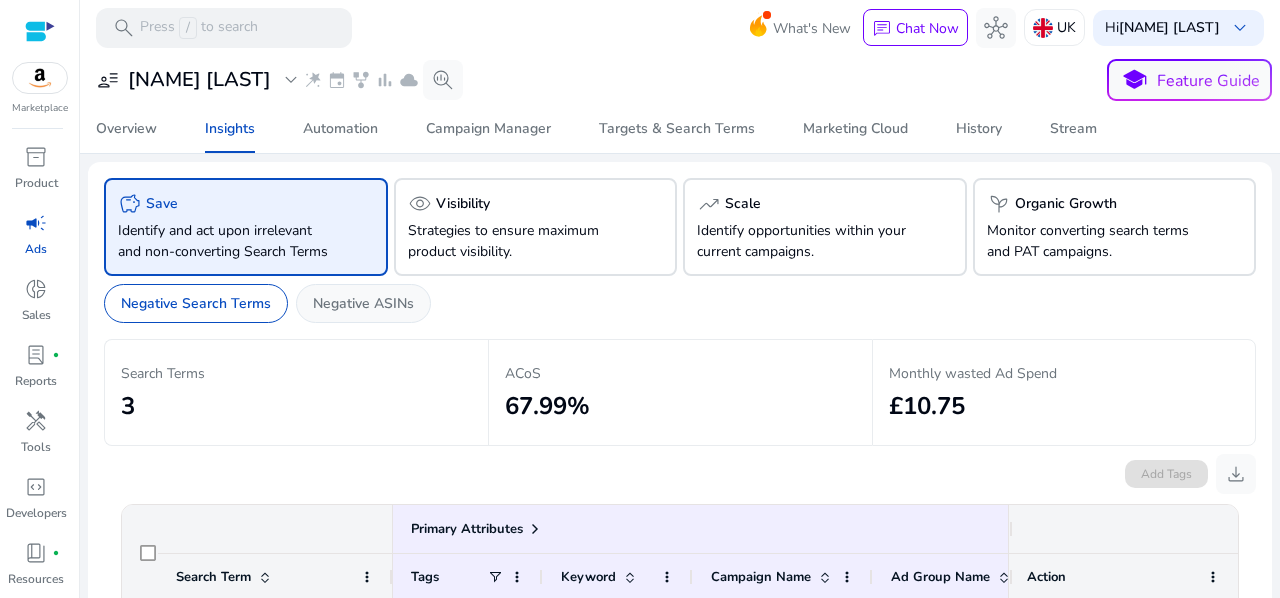 click on "Negative ASINs" 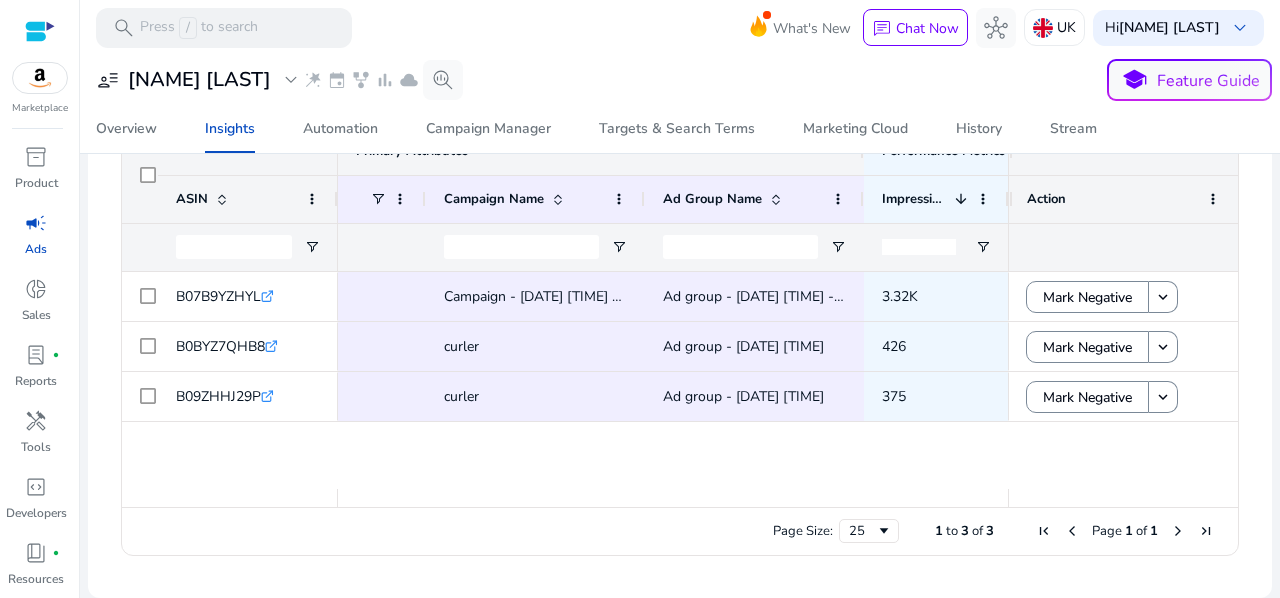 drag, startPoint x: 756, startPoint y: 166, endPoint x: 866, endPoint y: 238, distance: 131.46863 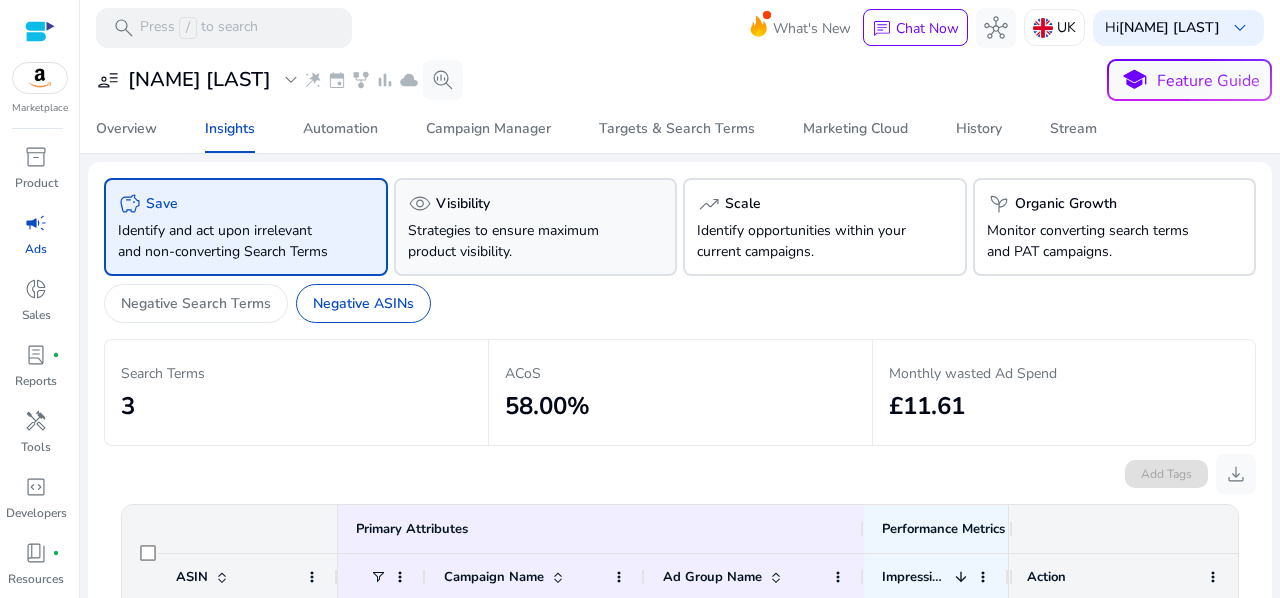 click on "Strategies to ensure maximum product visibility." 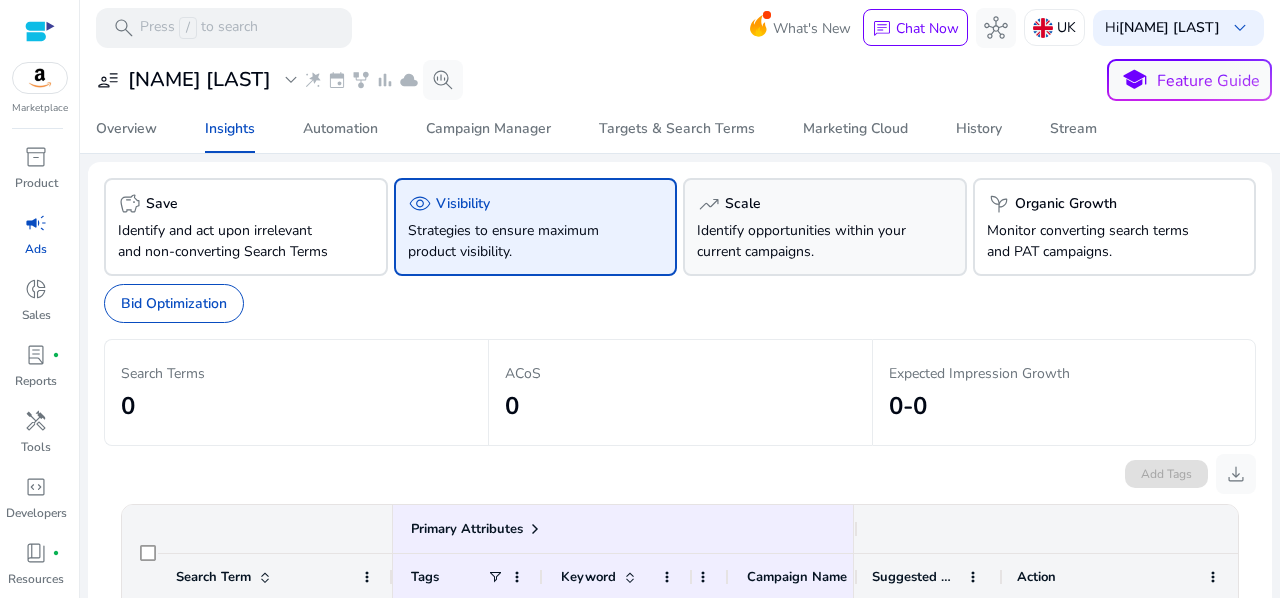 click on "trending_up   Scale  Identify opportunities within your current campaigns." 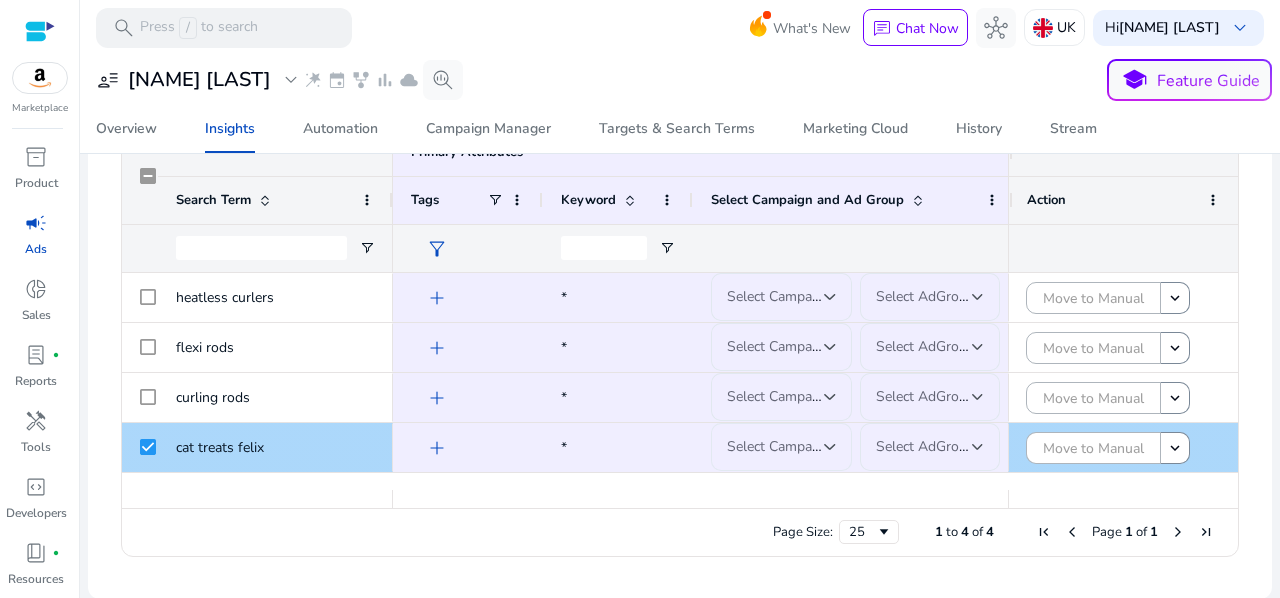 click on "Select Campaign" at bounding box center [779, 446] 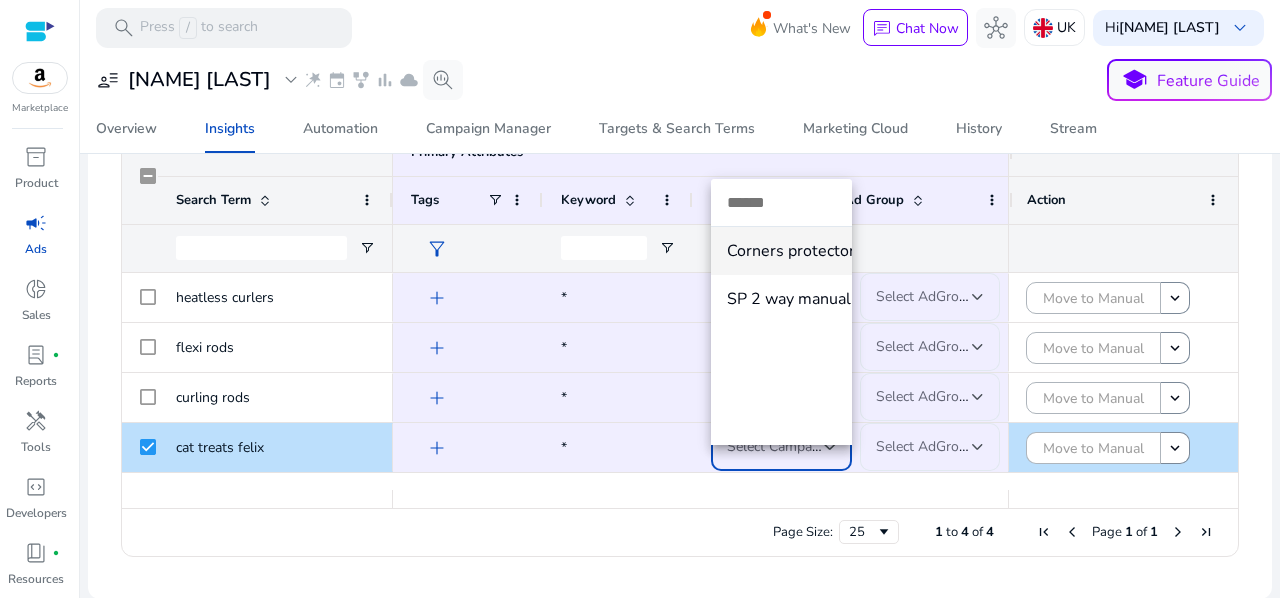 click at bounding box center [640, 299] 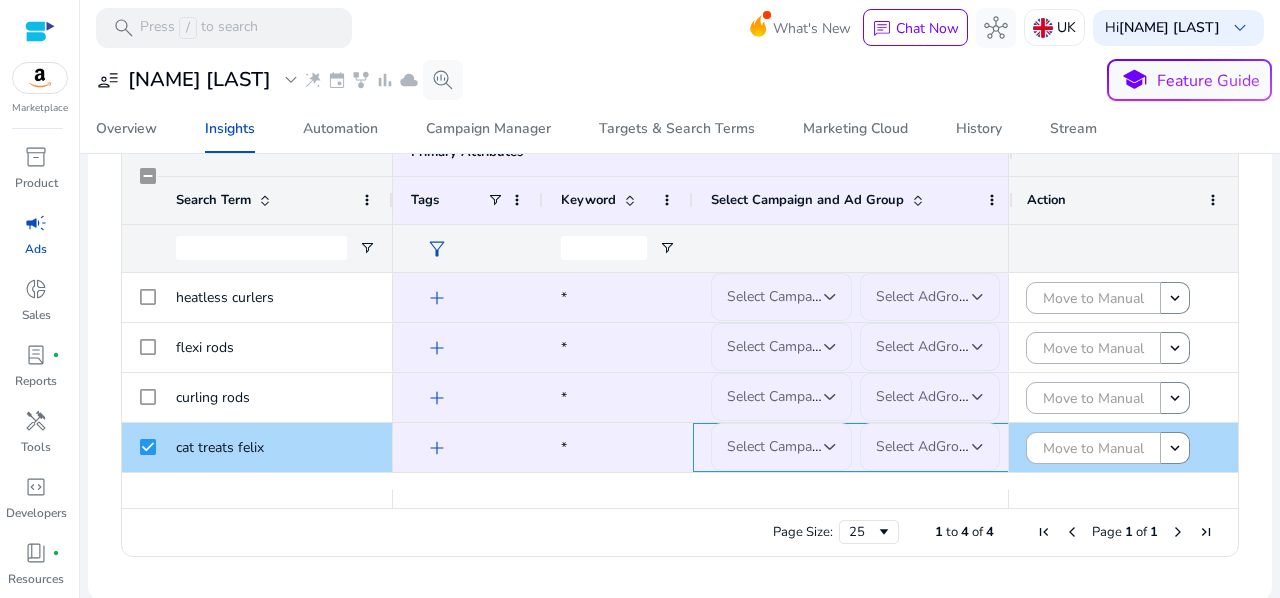 click on "Select AdGroup" 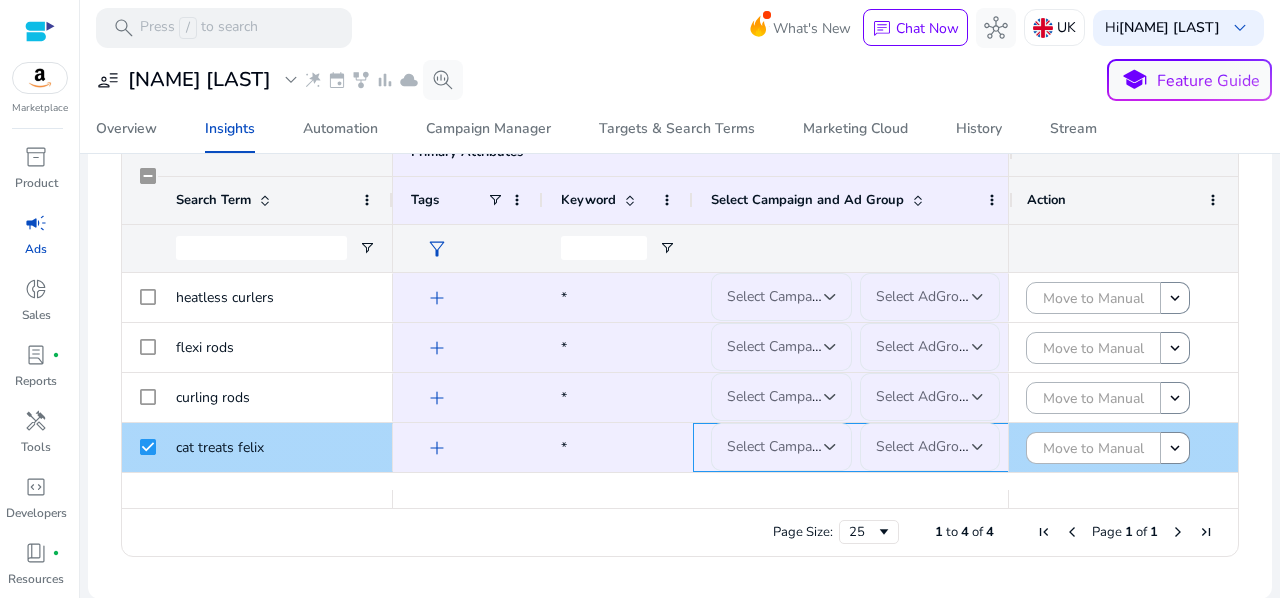 click on "Select AdGroup" 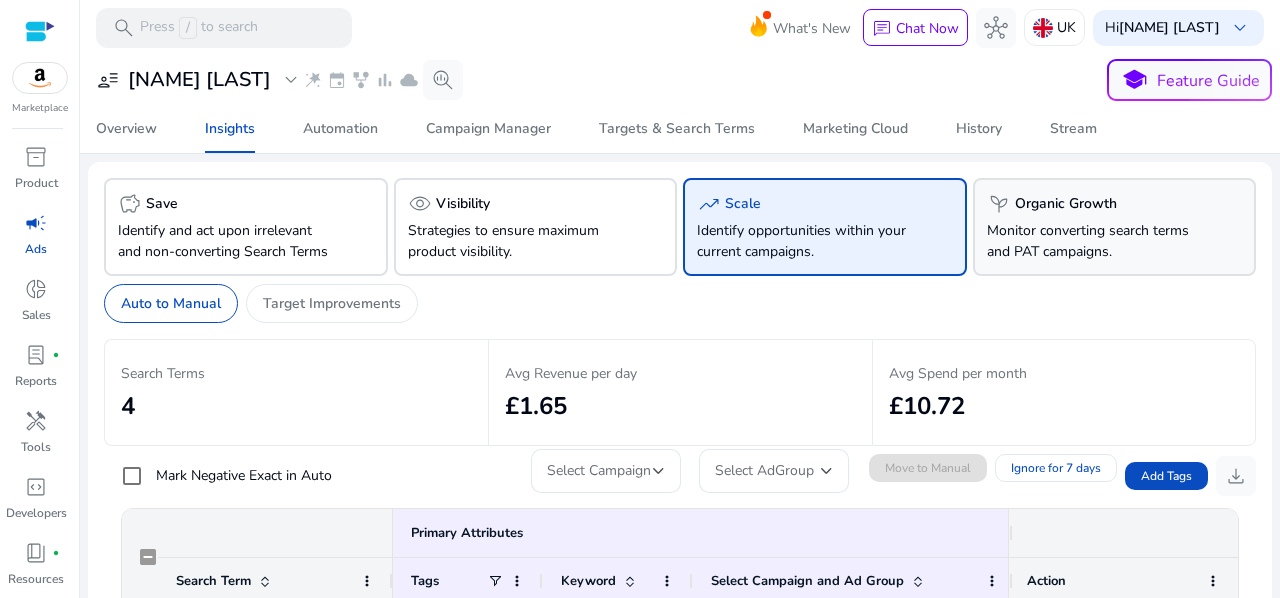 click on "Monitor converting search terms and PAT campaigns." 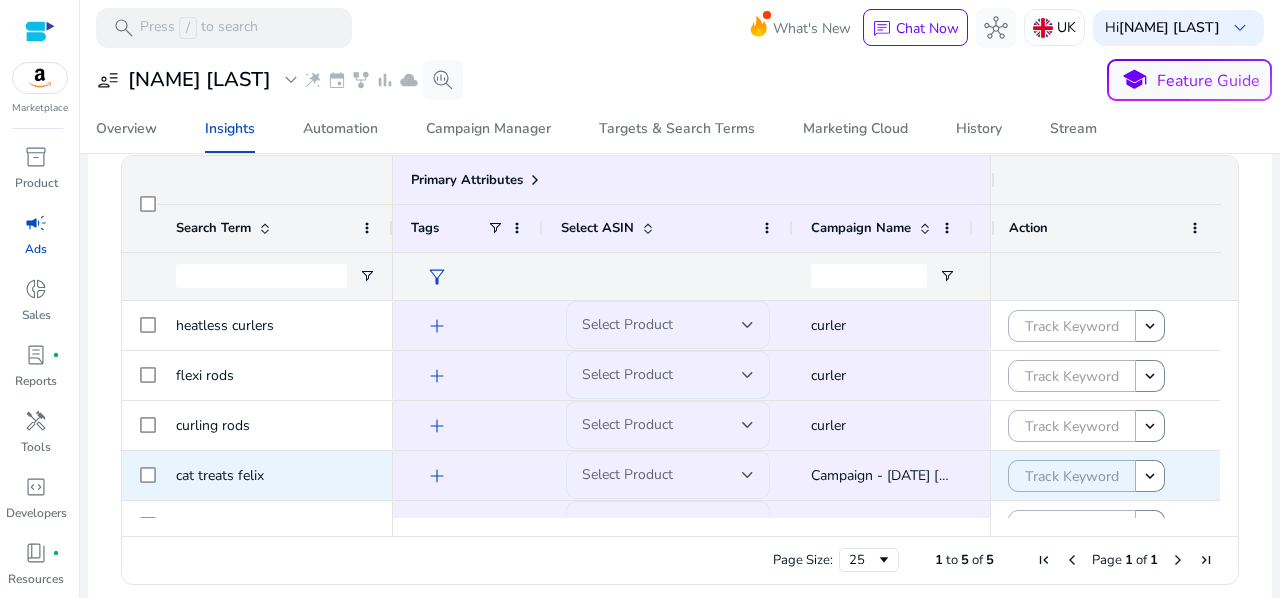 scroll, scrollTop: 33, scrollLeft: 0, axis: vertical 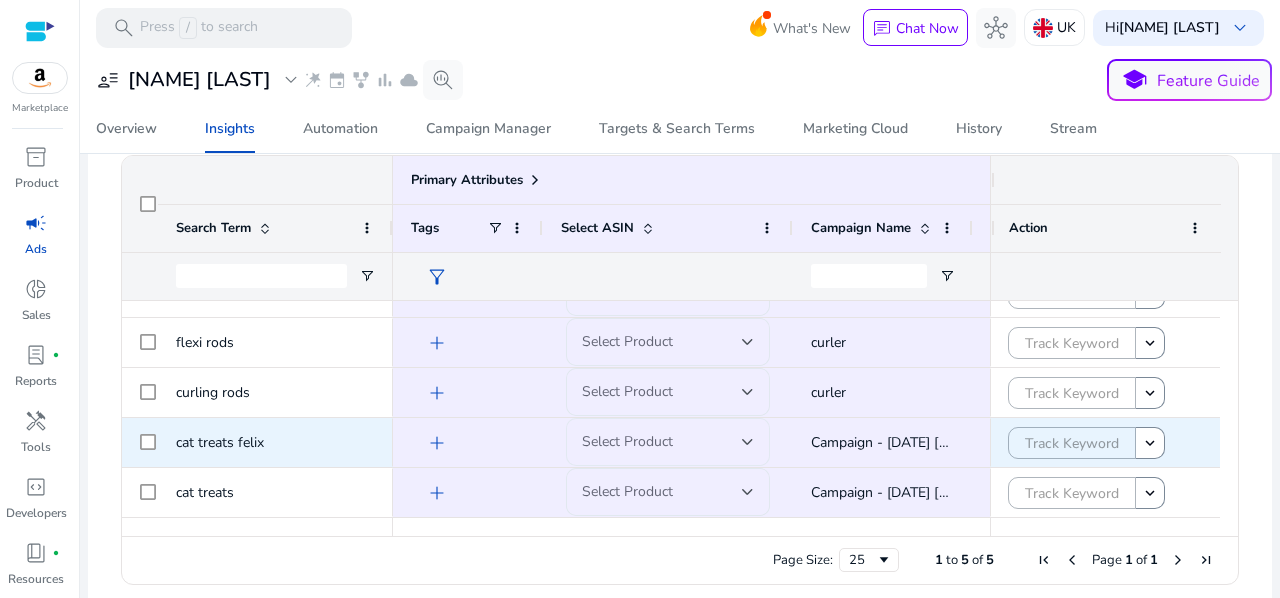 click on "Select Product" at bounding box center (662, 442) 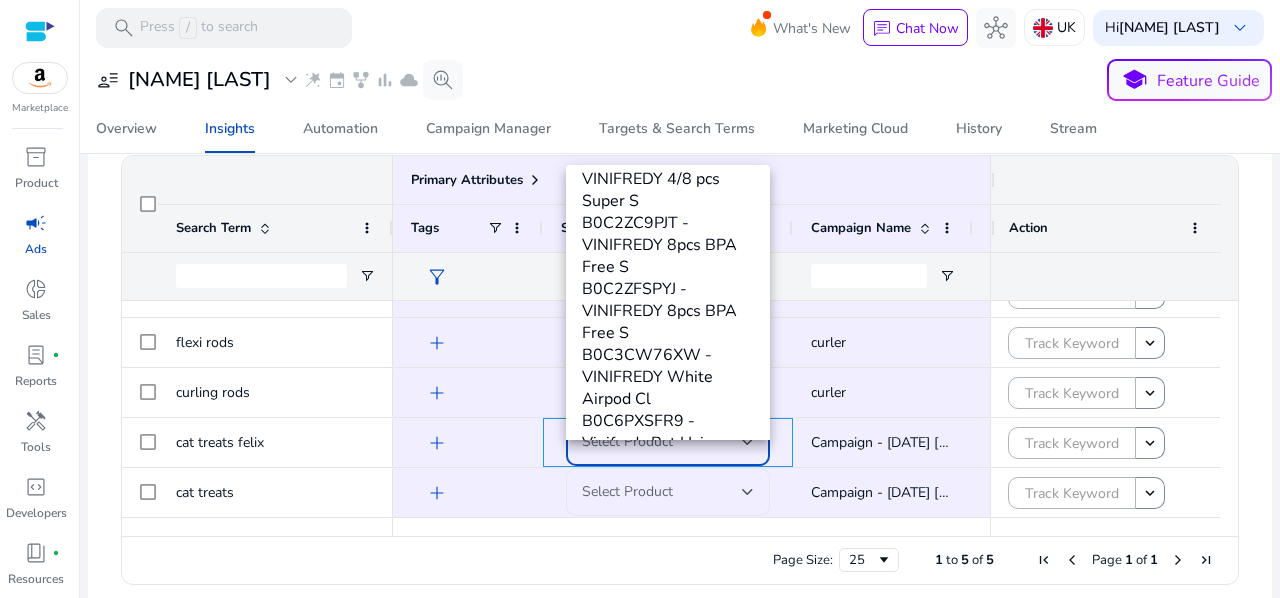 scroll, scrollTop: 1972, scrollLeft: 0, axis: vertical 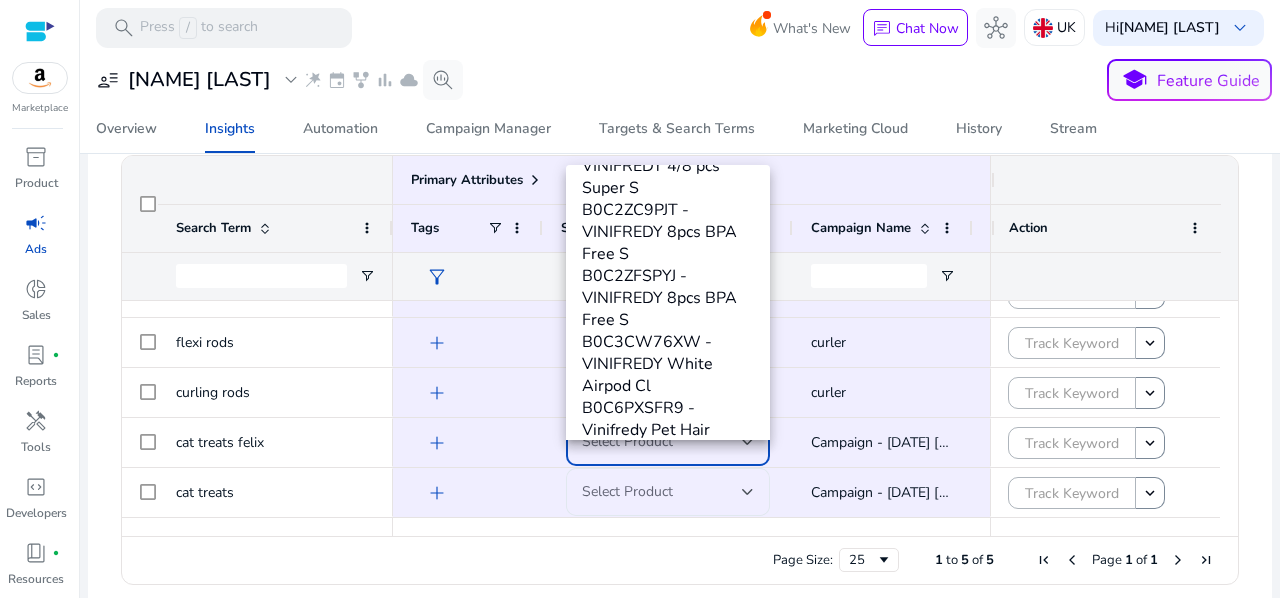click at bounding box center [640, 299] 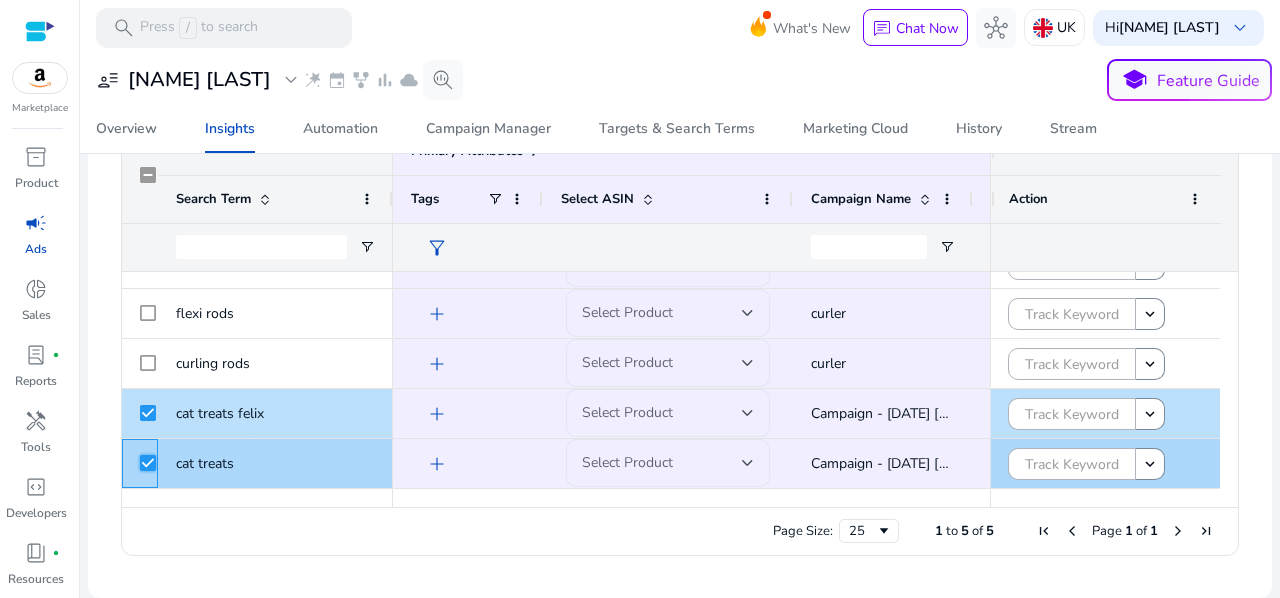 scroll, scrollTop: 399, scrollLeft: 0, axis: vertical 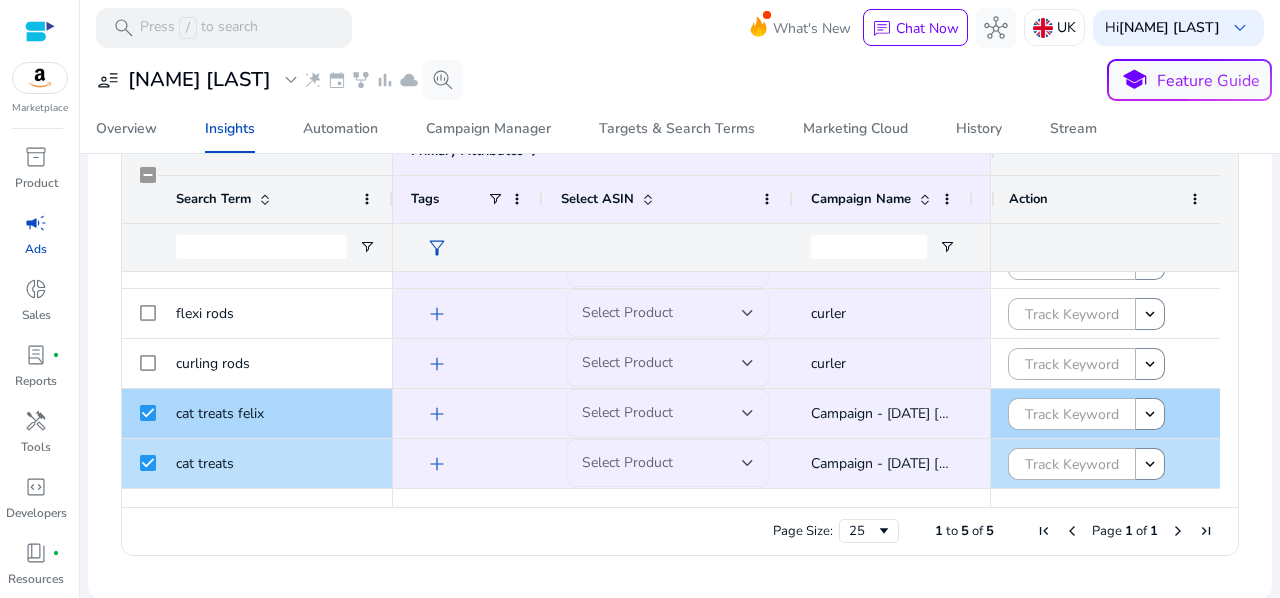 click on "Select Product" 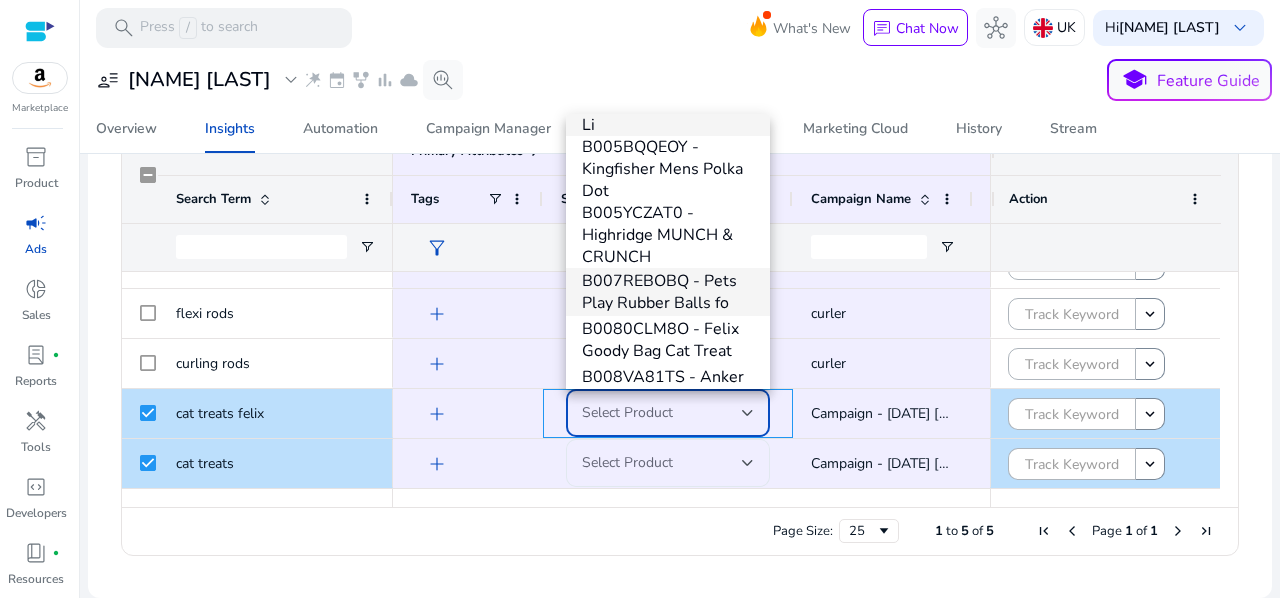 scroll, scrollTop: 59, scrollLeft: 0, axis: vertical 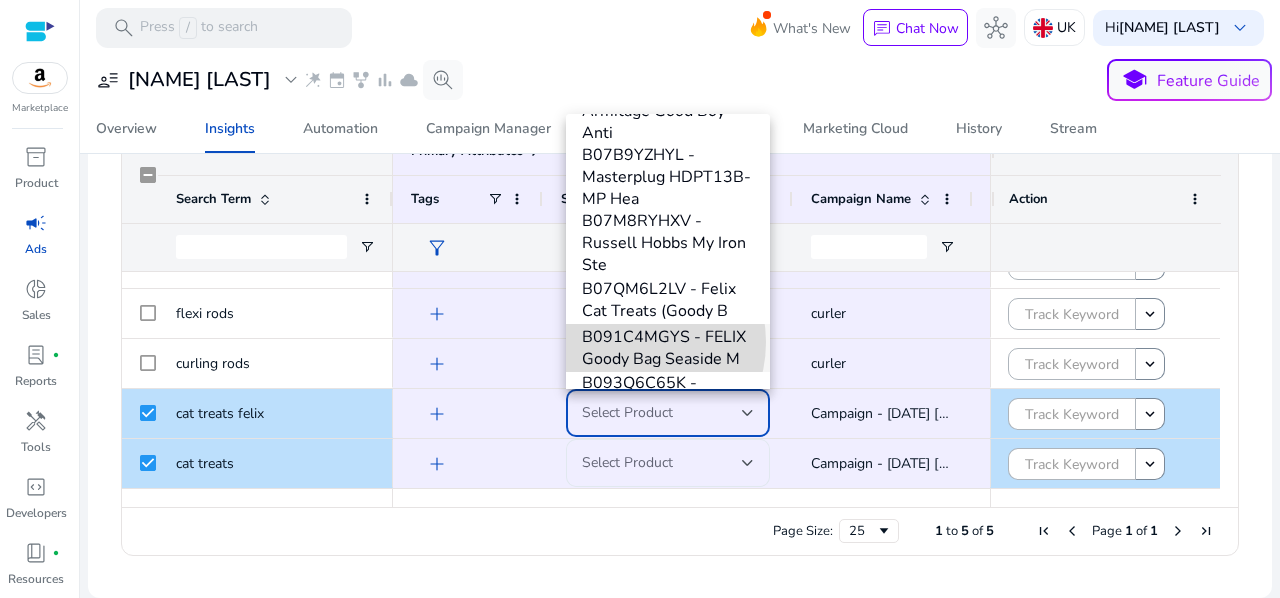 click on "B091C4MGYS - FELIX Goody Bag Seaside M" at bounding box center (668, 348) 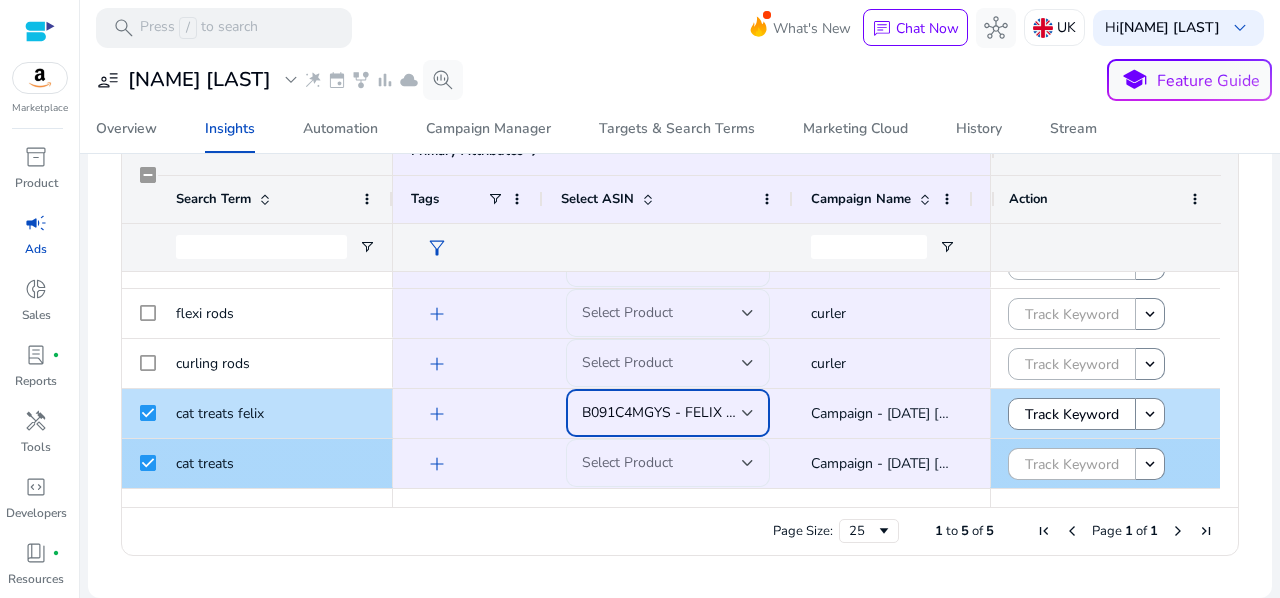 click at bounding box center (748, 463) 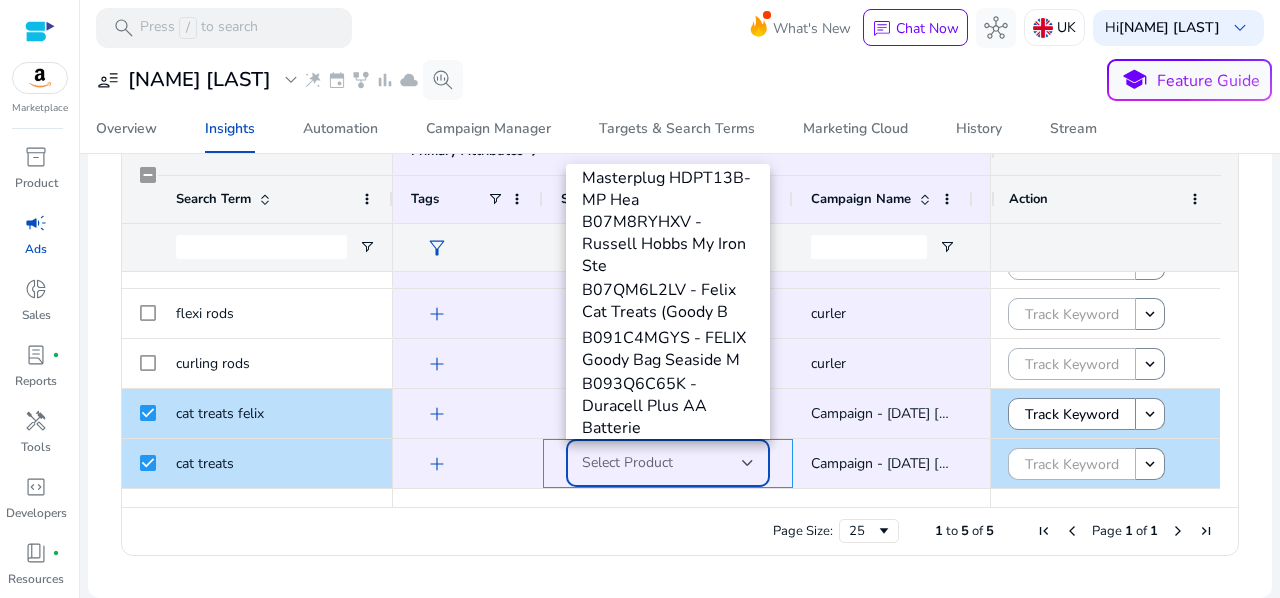 scroll, scrollTop: 699, scrollLeft: 0, axis: vertical 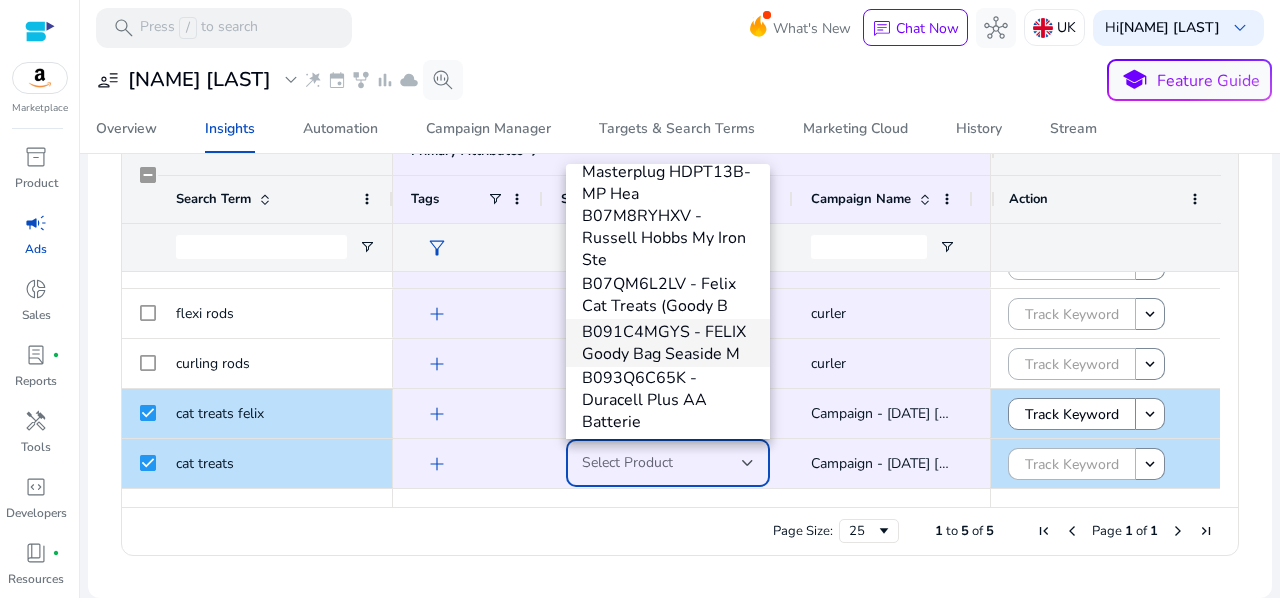 click on "B091C4MGYS - FELIX Goody Bag Seaside M" at bounding box center [668, 343] 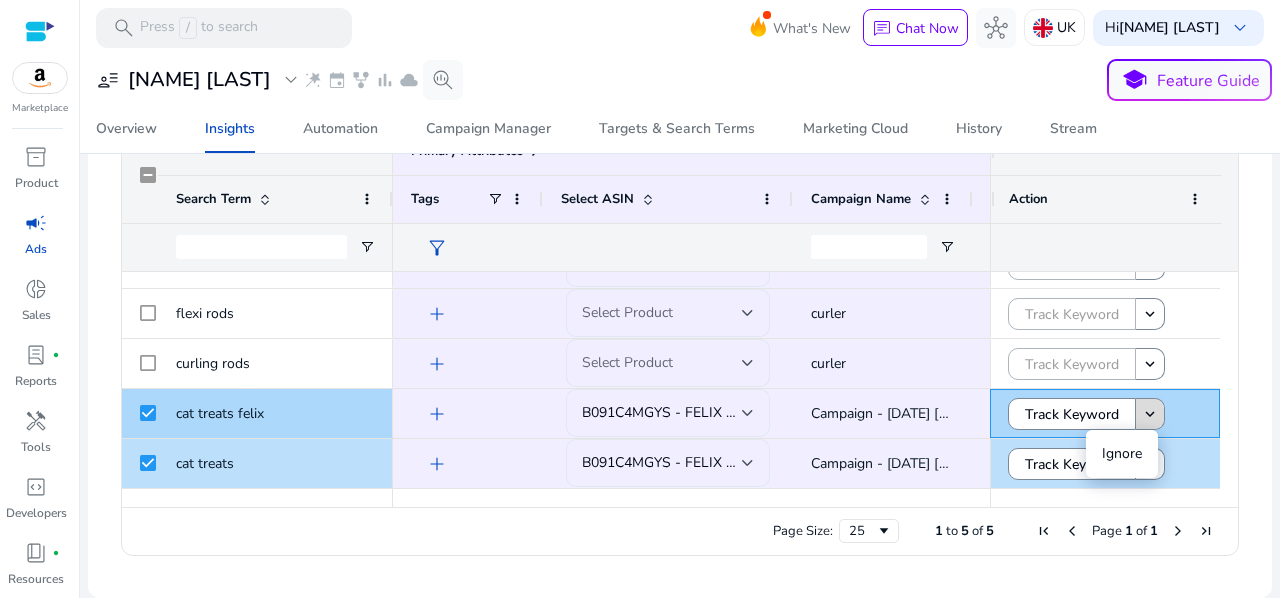 click on "keyboard_arrow_down" 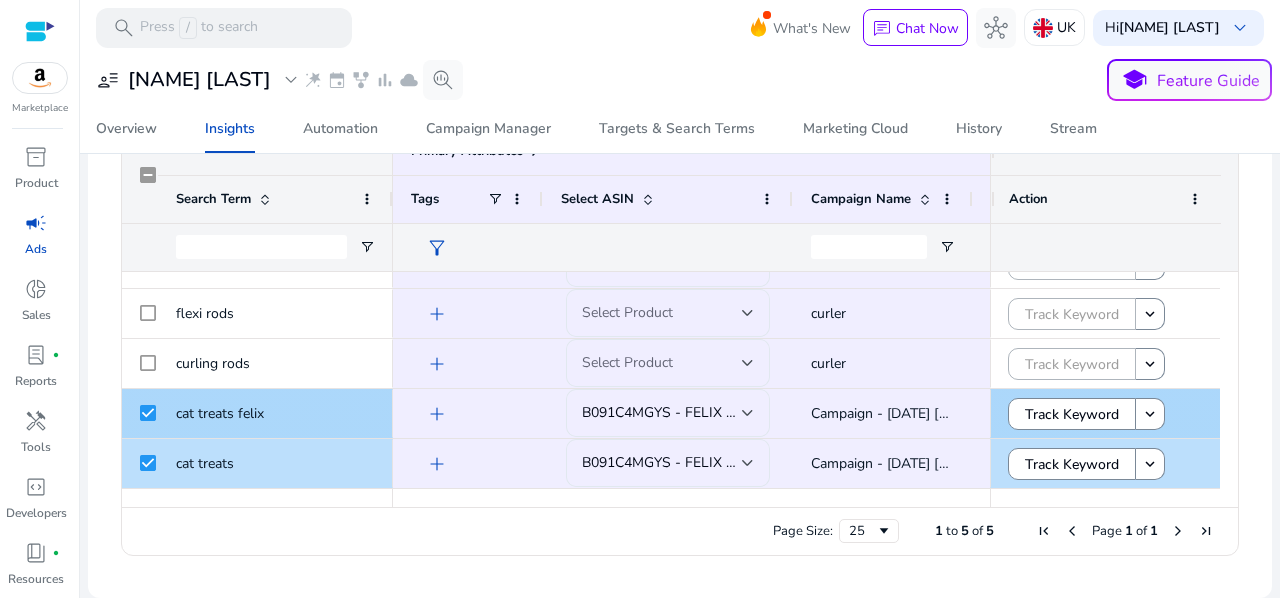 click on "Track Keyword keyboard_arrow_down" 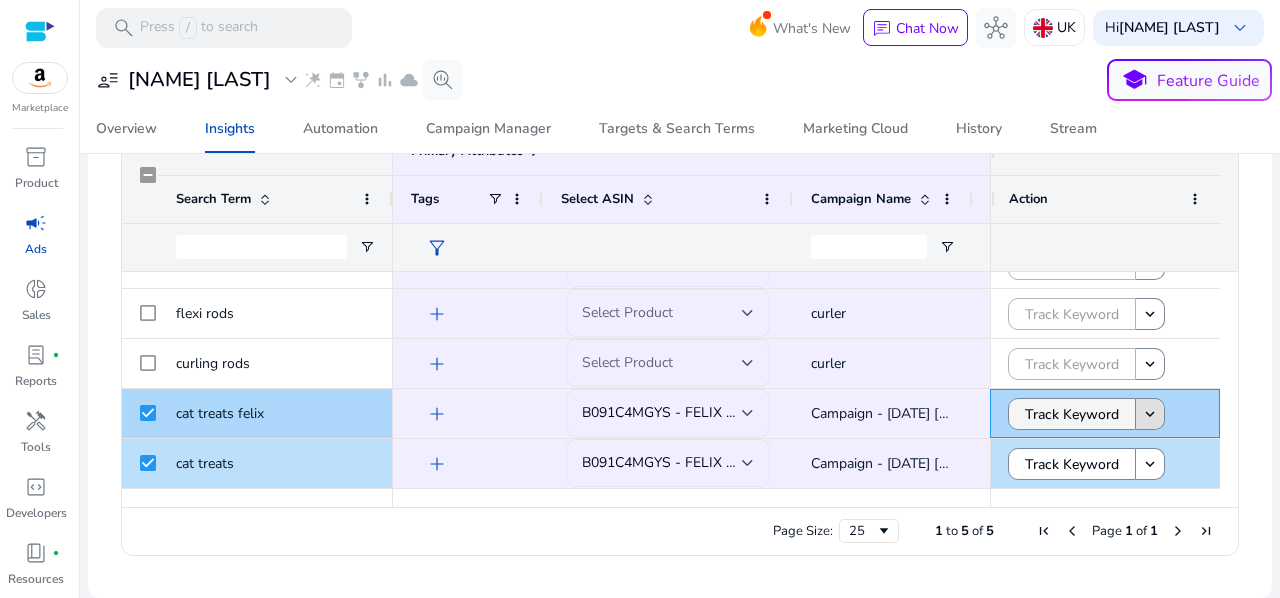 click on "Track Keyword" 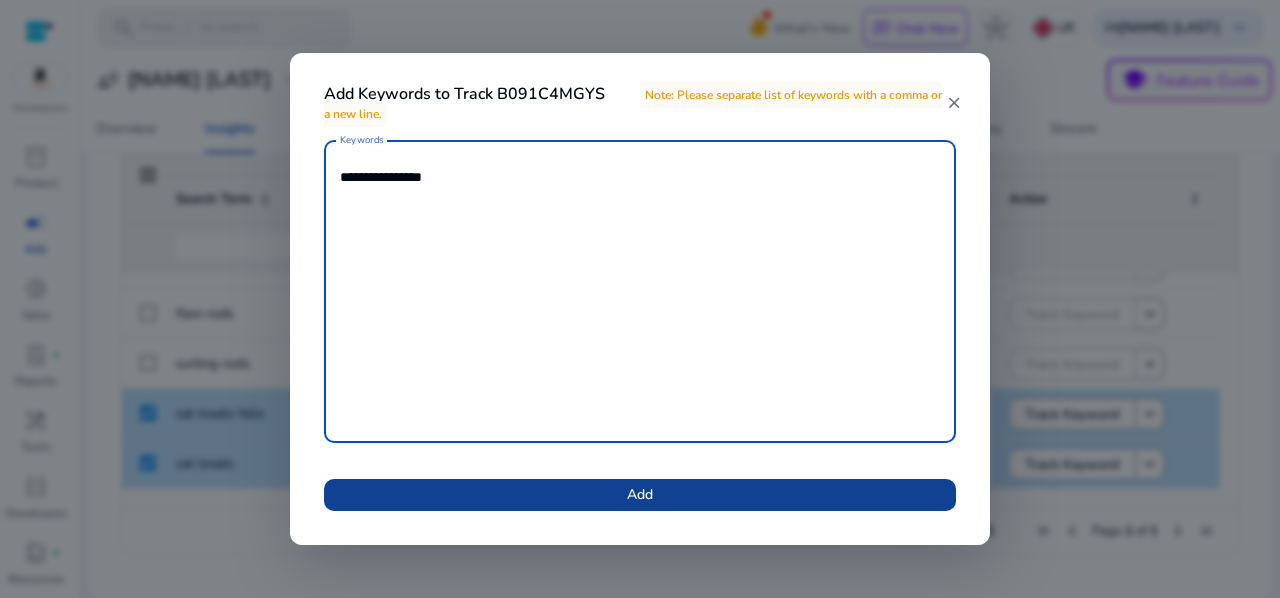 click at bounding box center (640, 495) 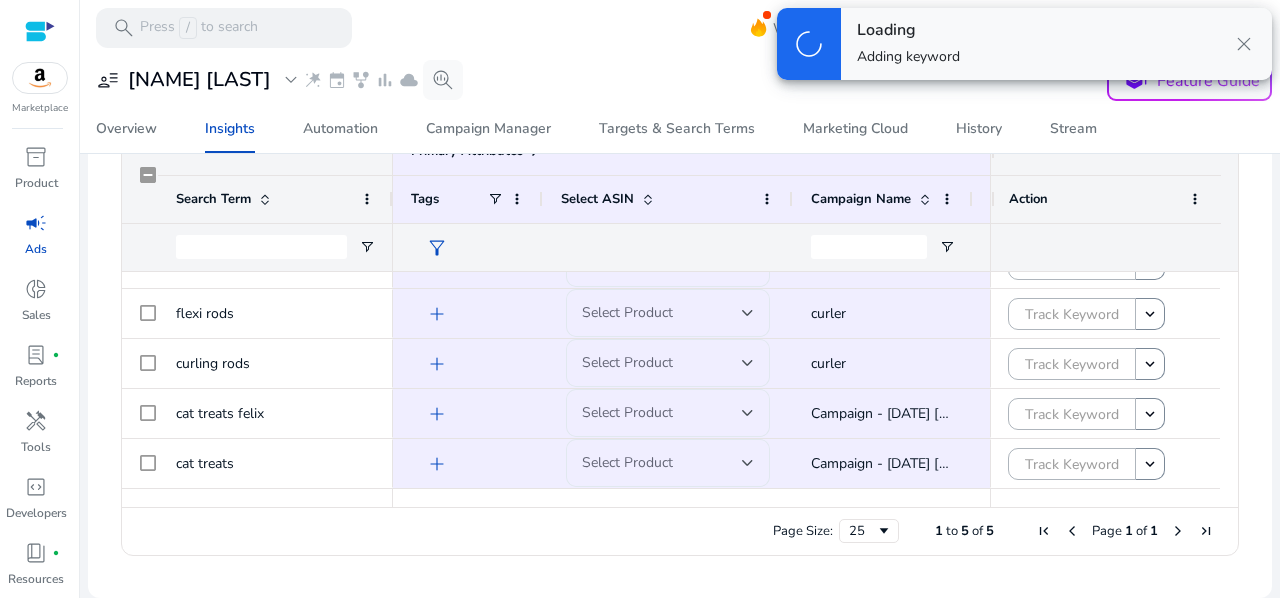 click 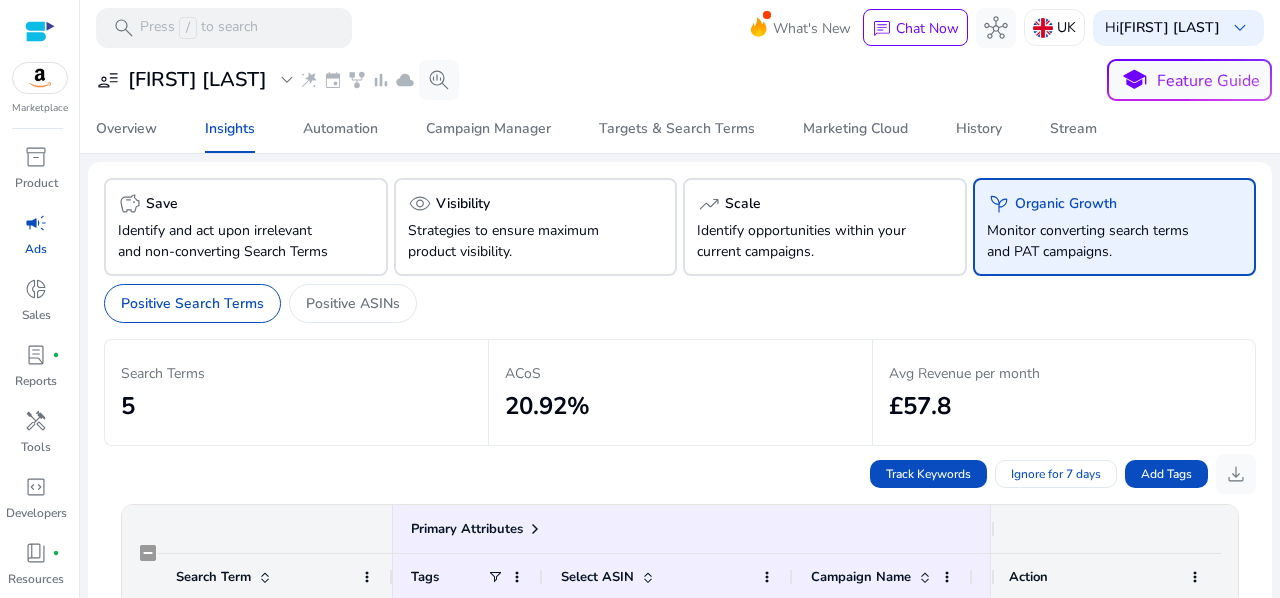 scroll, scrollTop: 0, scrollLeft: 0, axis: both 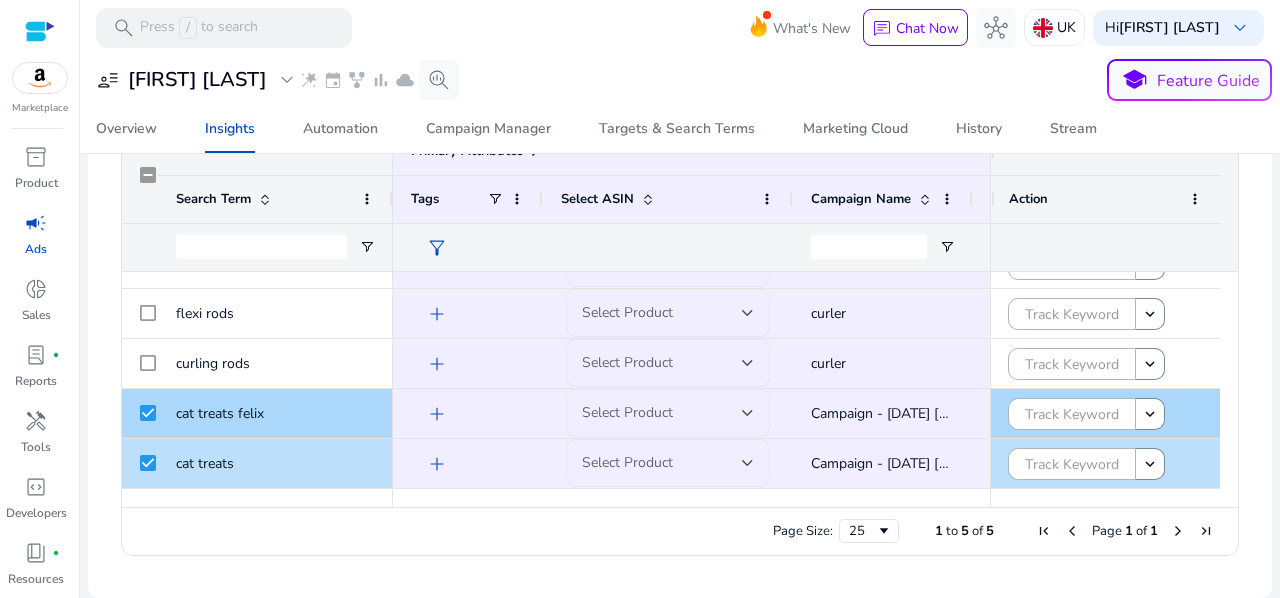 click at bounding box center (748, 413) 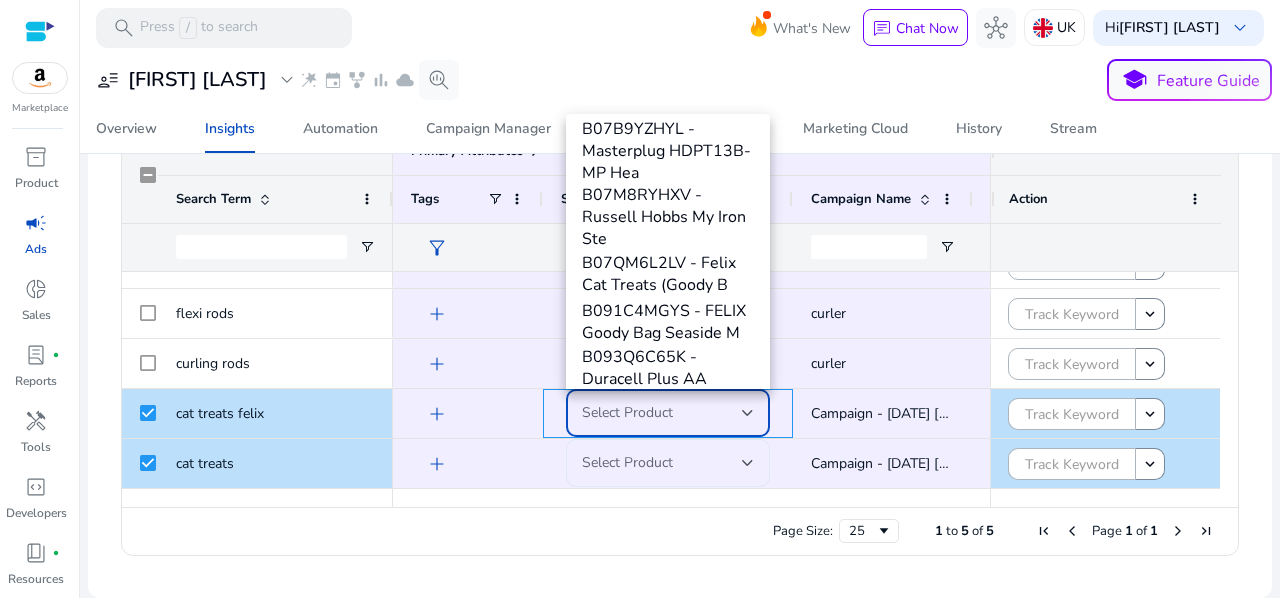 scroll, scrollTop: 671, scrollLeft: 0, axis: vertical 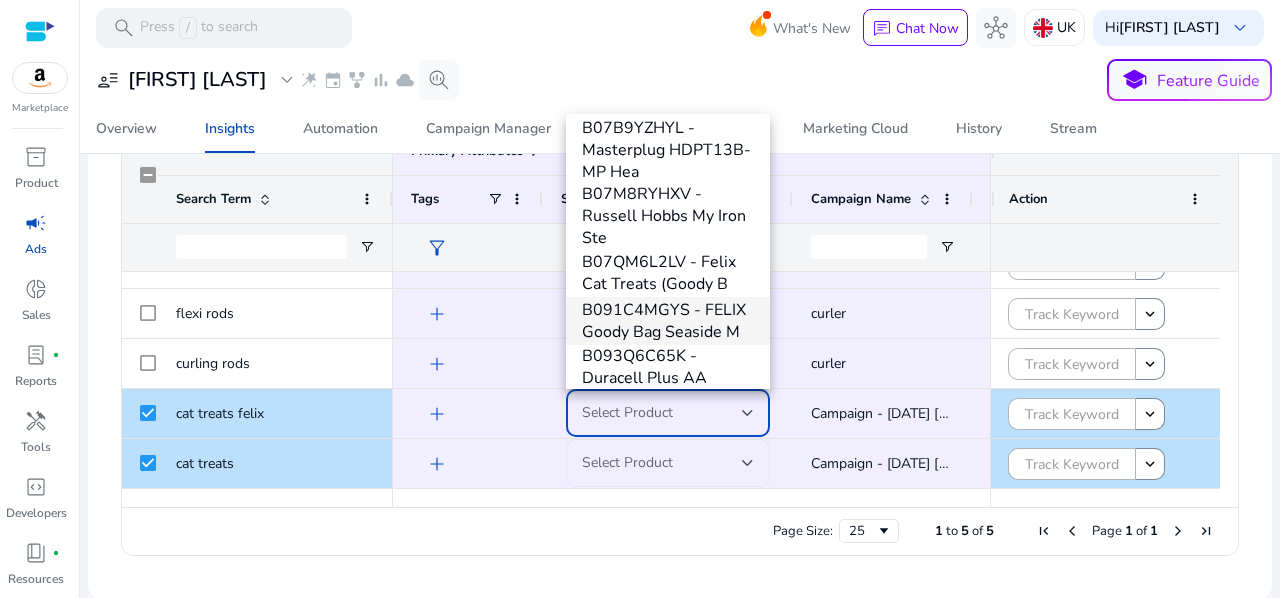 click on "B091C4MGYS - FELIX Goody Bag Seaside M" at bounding box center (668, 321) 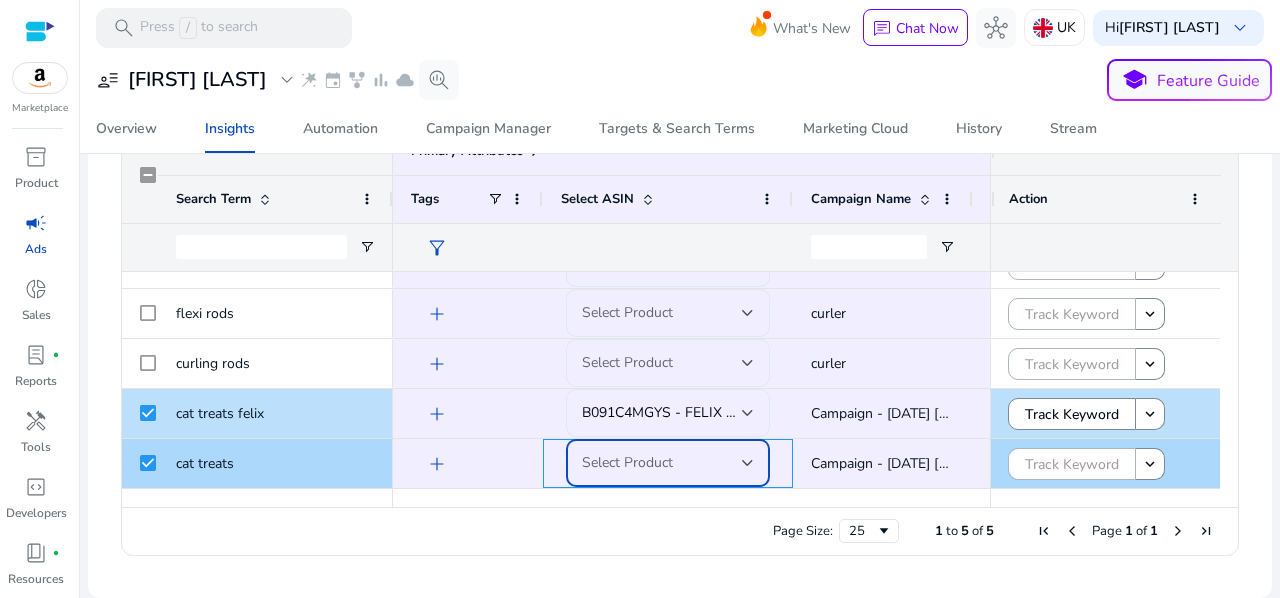 click at bounding box center (748, 463) 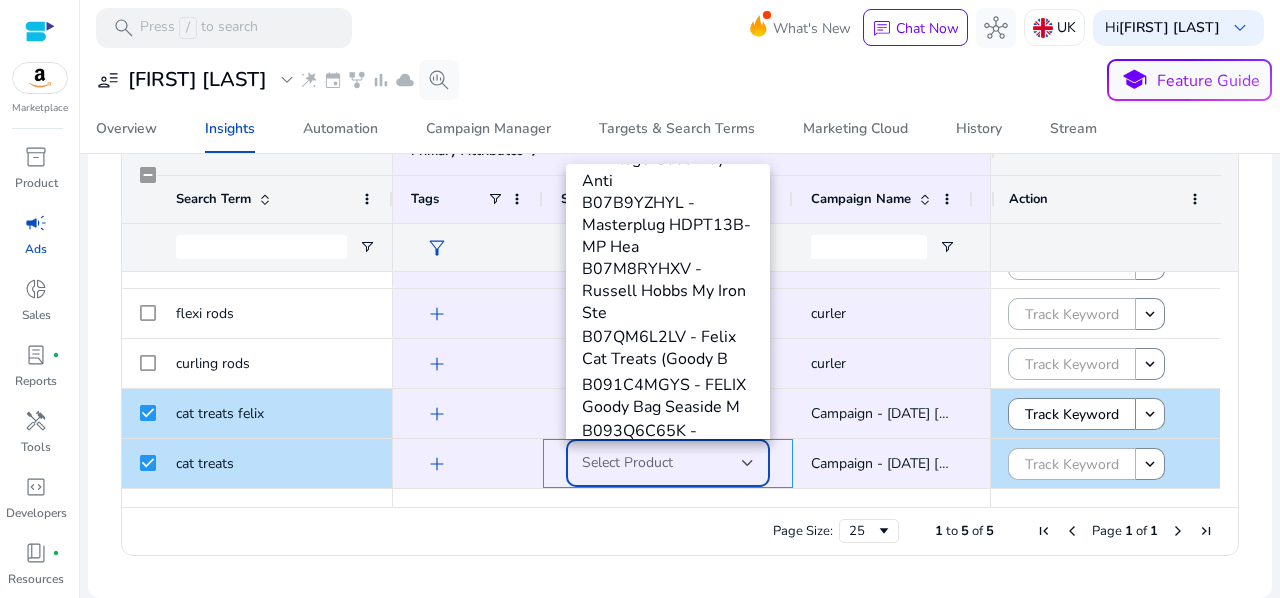scroll, scrollTop: 652, scrollLeft: 0, axis: vertical 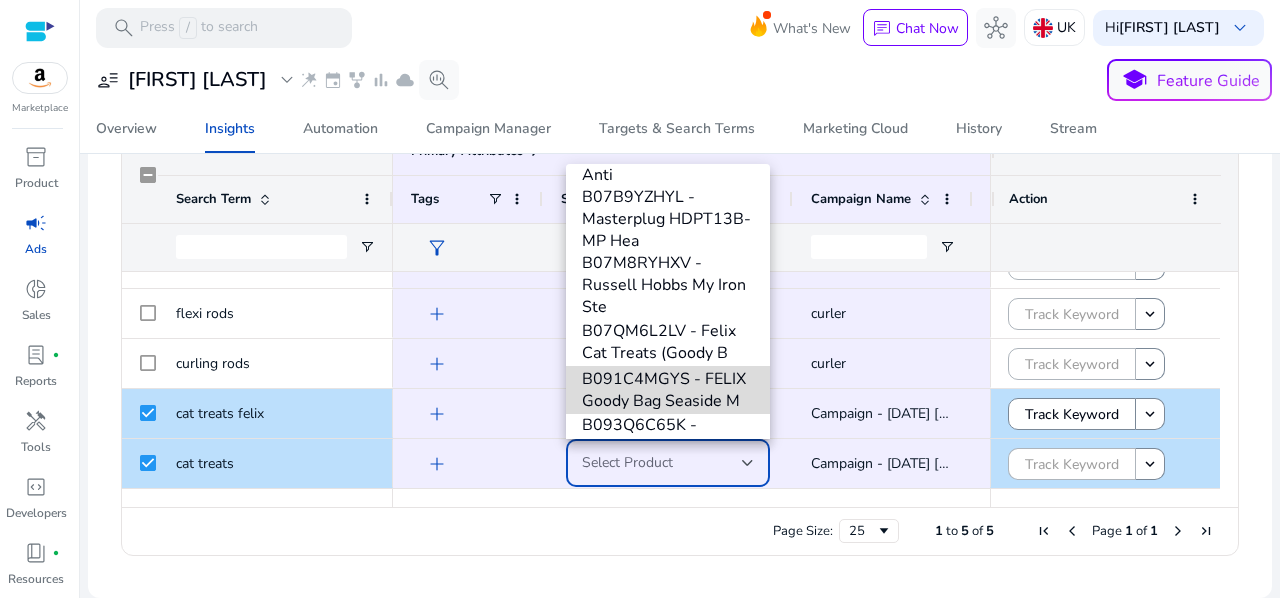 click on "B091C4MGYS - FELIX Goody Bag Seaside M" at bounding box center (668, 390) 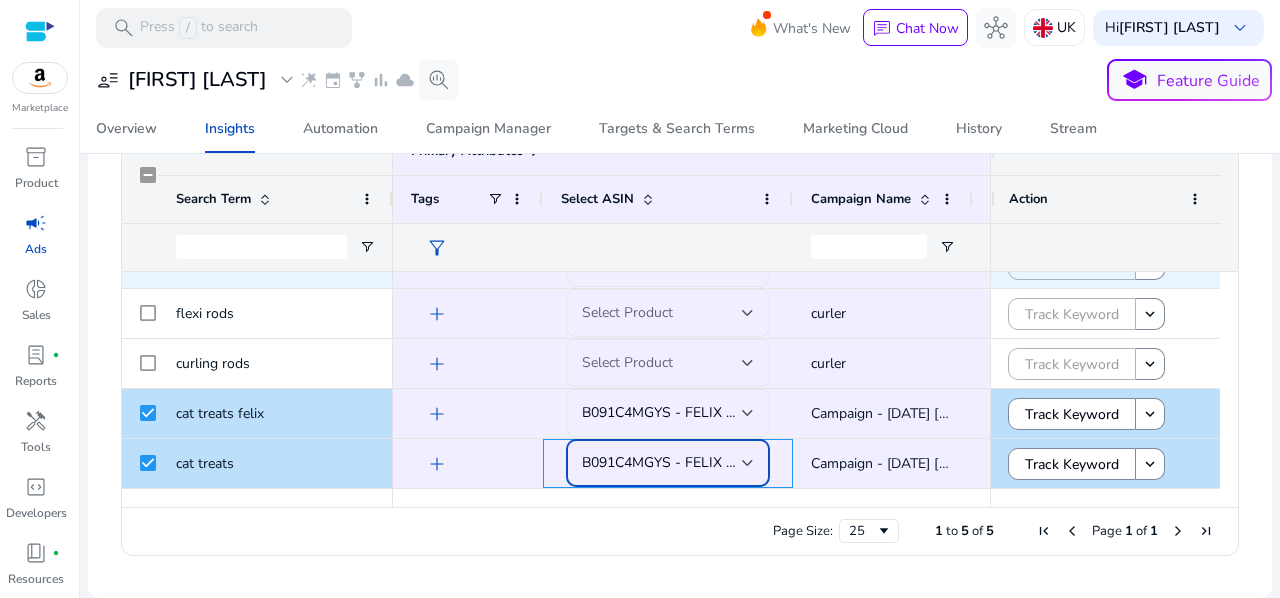 scroll, scrollTop: 0, scrollLeft: 0, axis: both 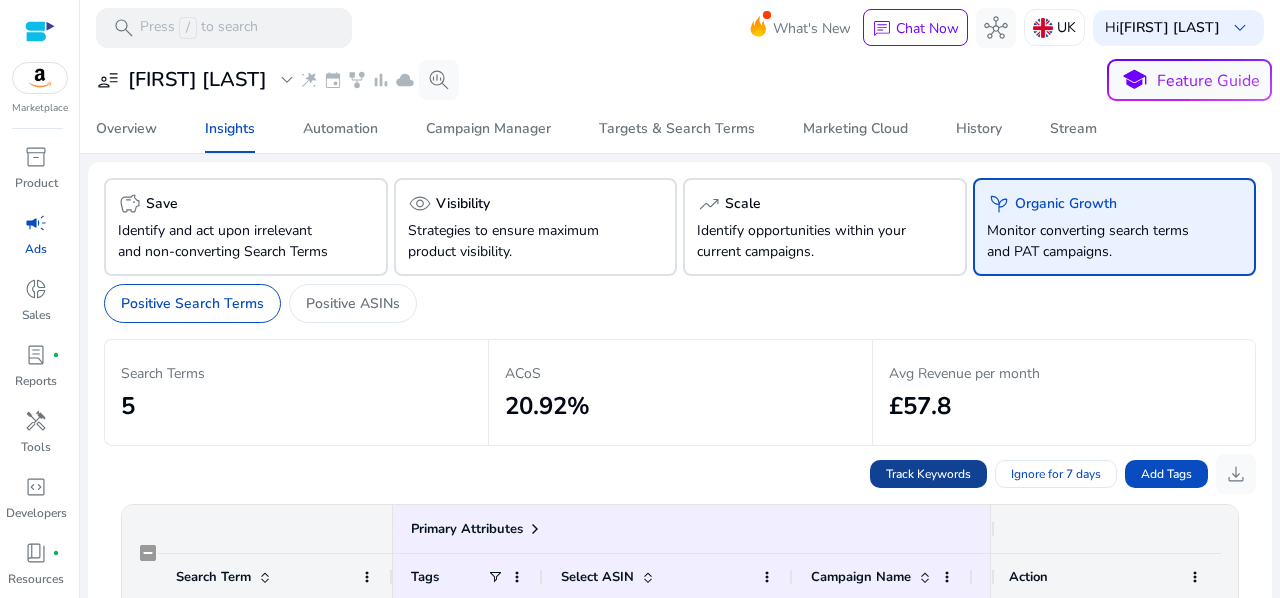 click on "Track Keywords" 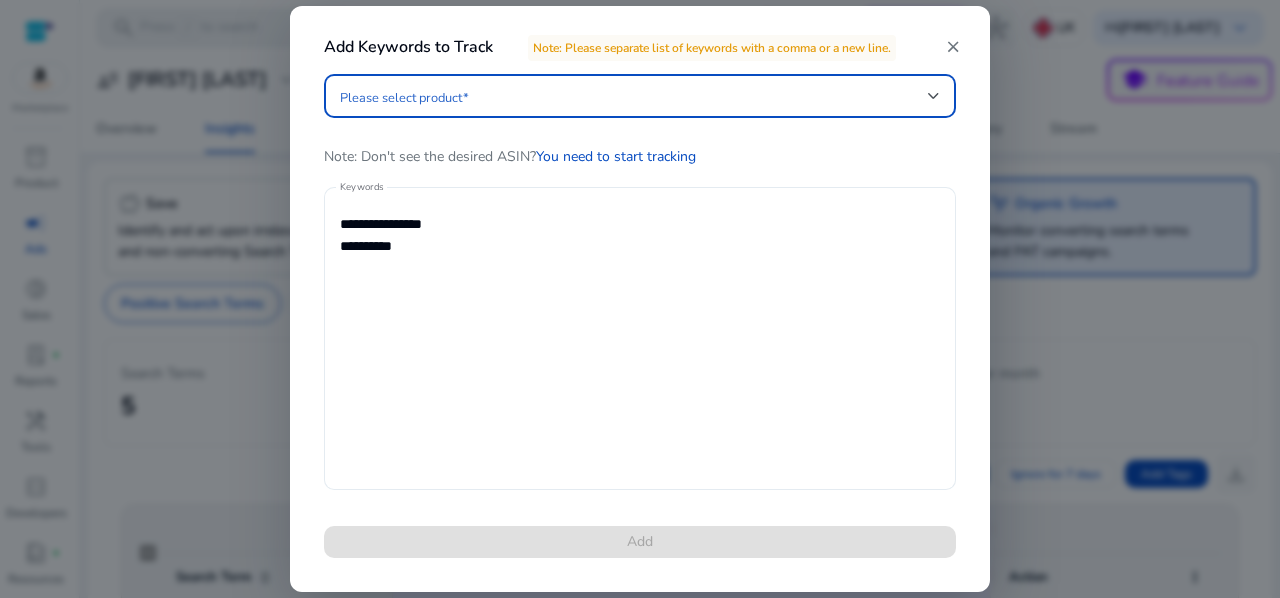 click on "**********" at bounding box center (640, 338) 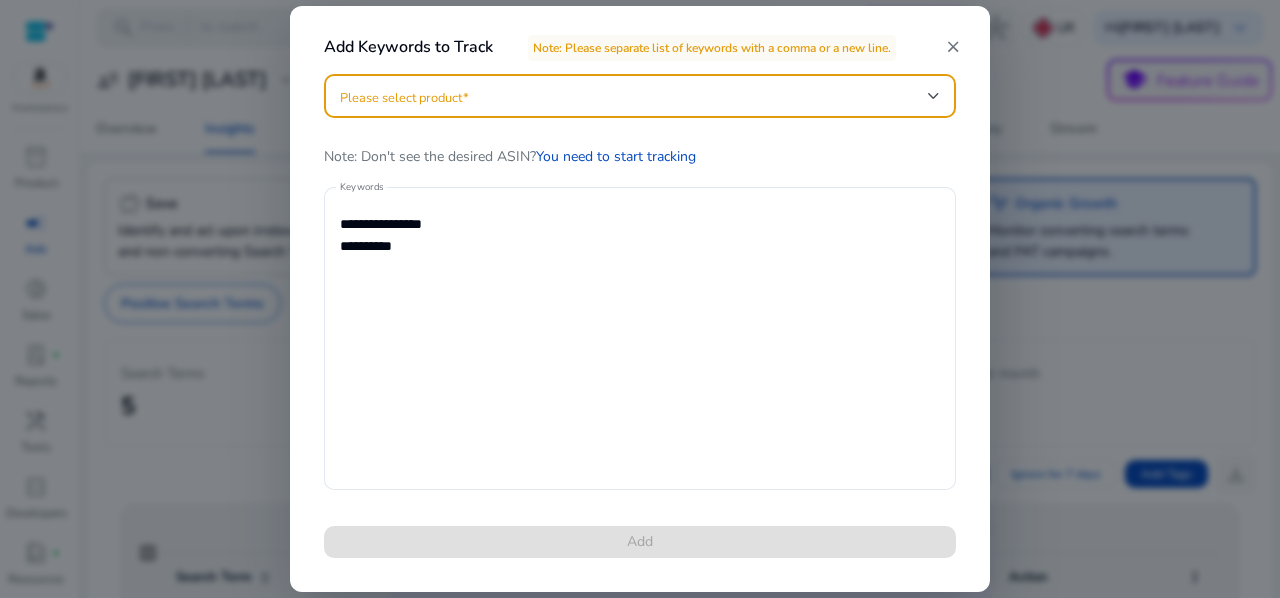 click at bounding box center [634, 96] 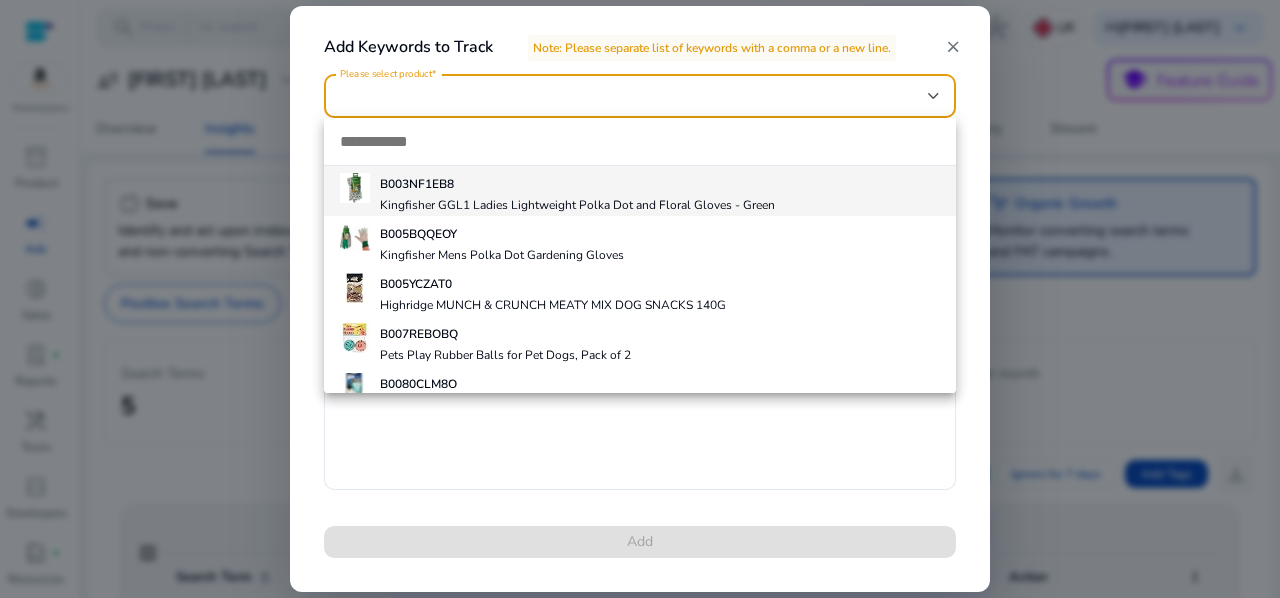 type on "**********" 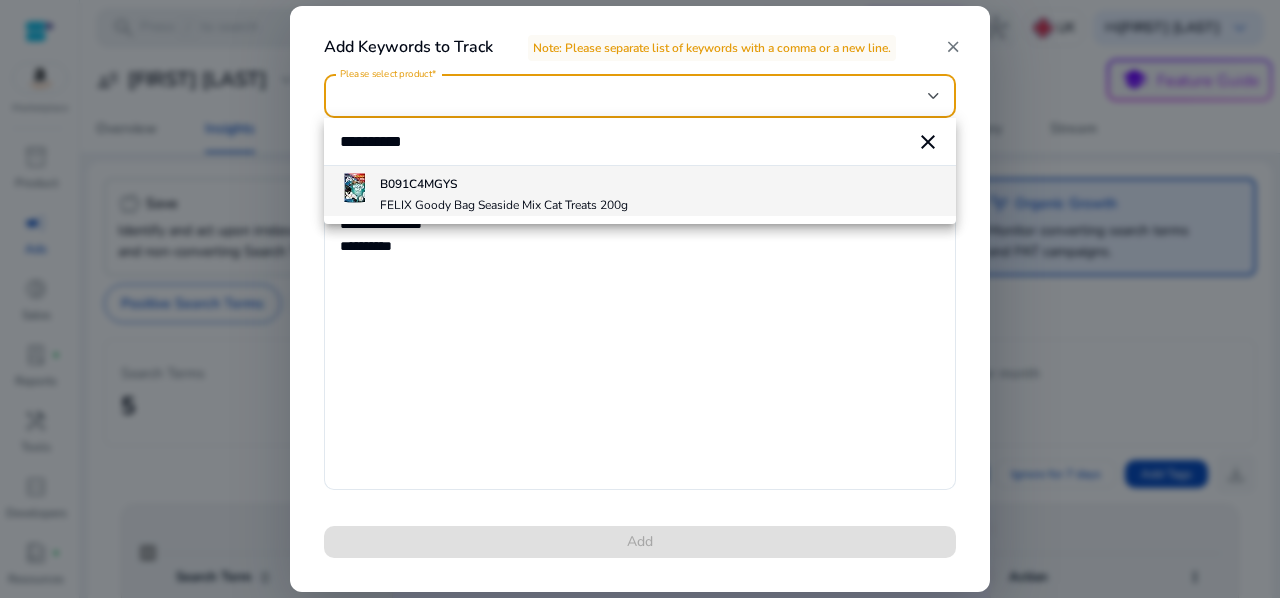 type on "**********" 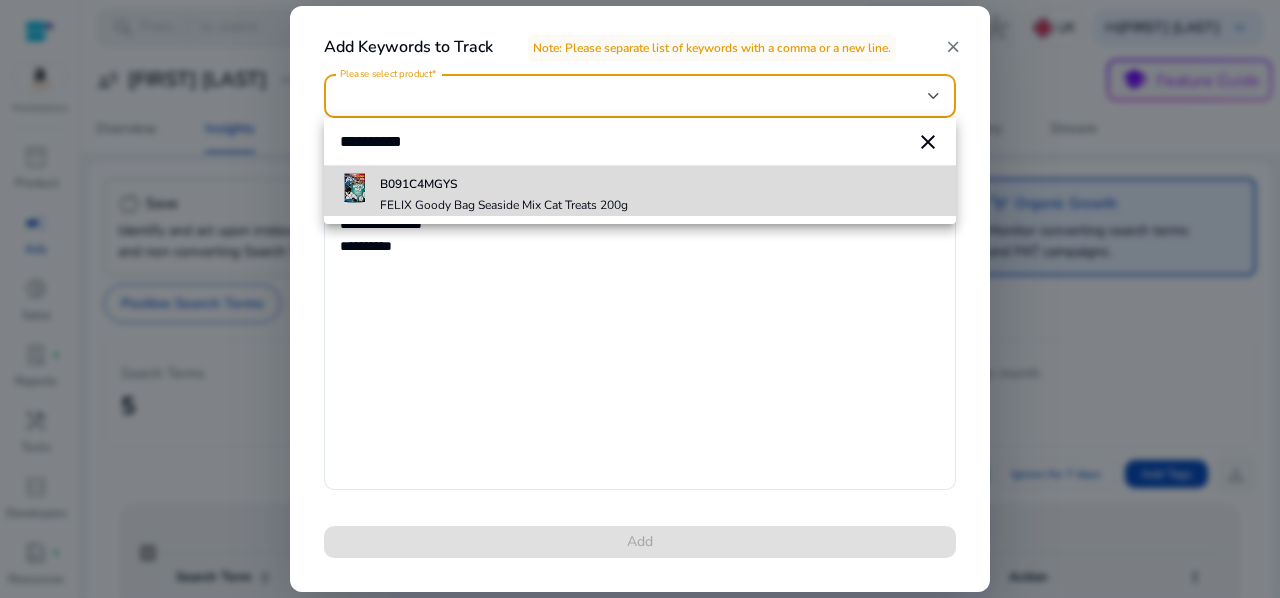 click on "B091C4MGYS FELIX Goody Bag Seaside Mix Cat Treats 200g" at bounding box center (504, 191) 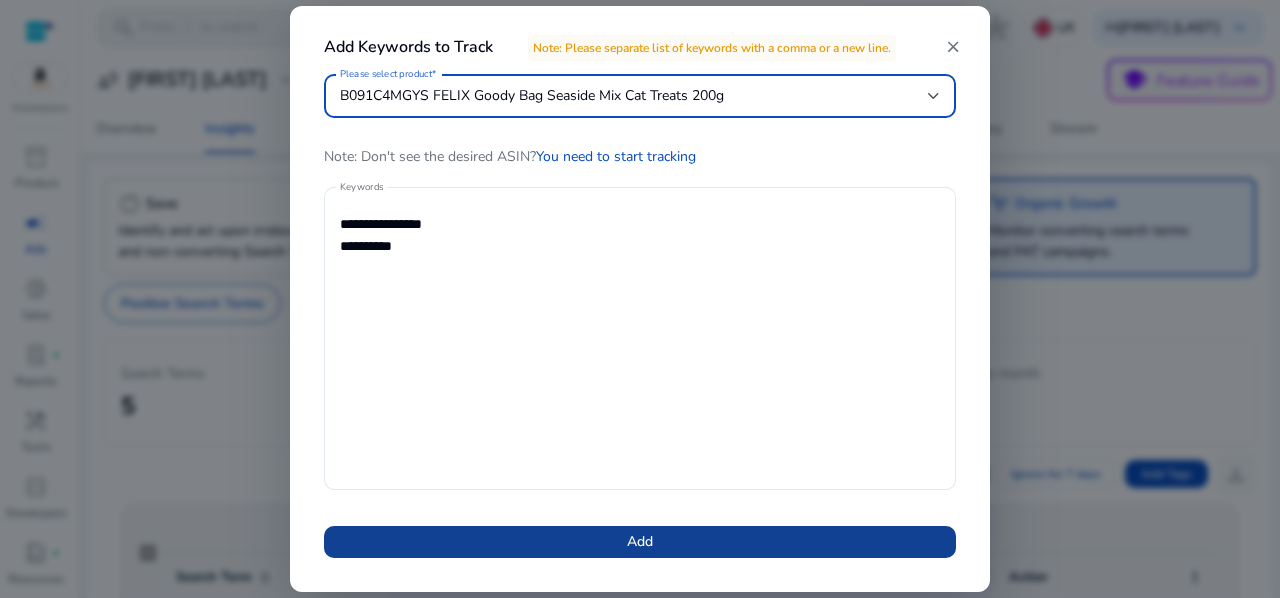 click at bounding box center [640, 542] 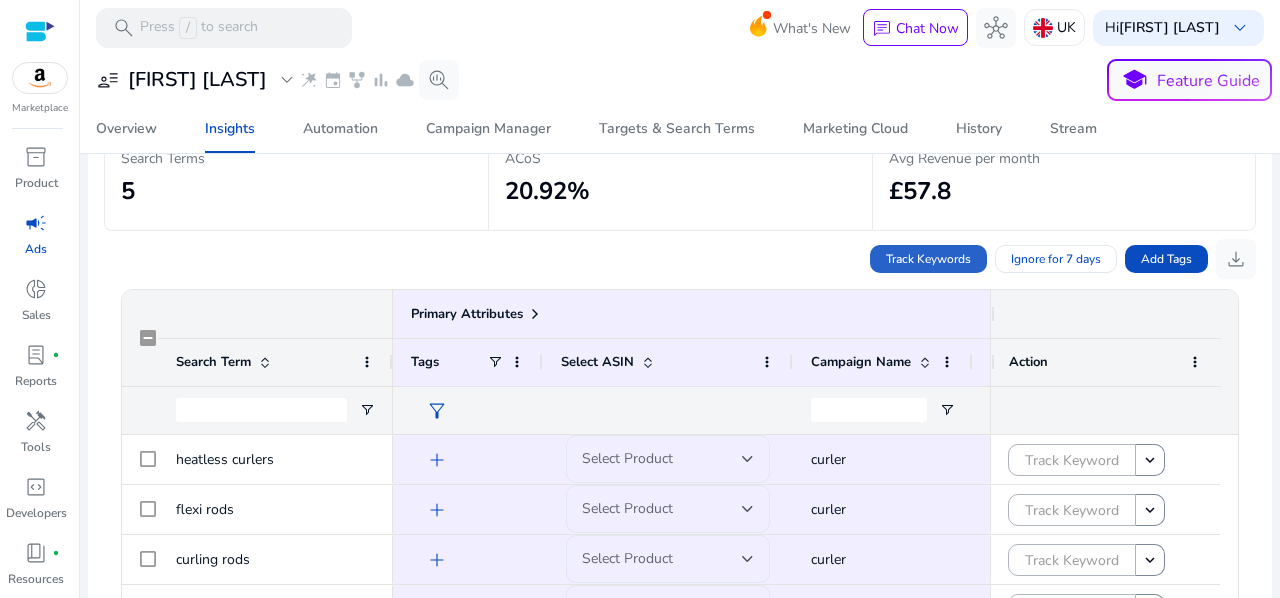 scroll, scrollTop: 0, scrollLeft: 0, axis: both 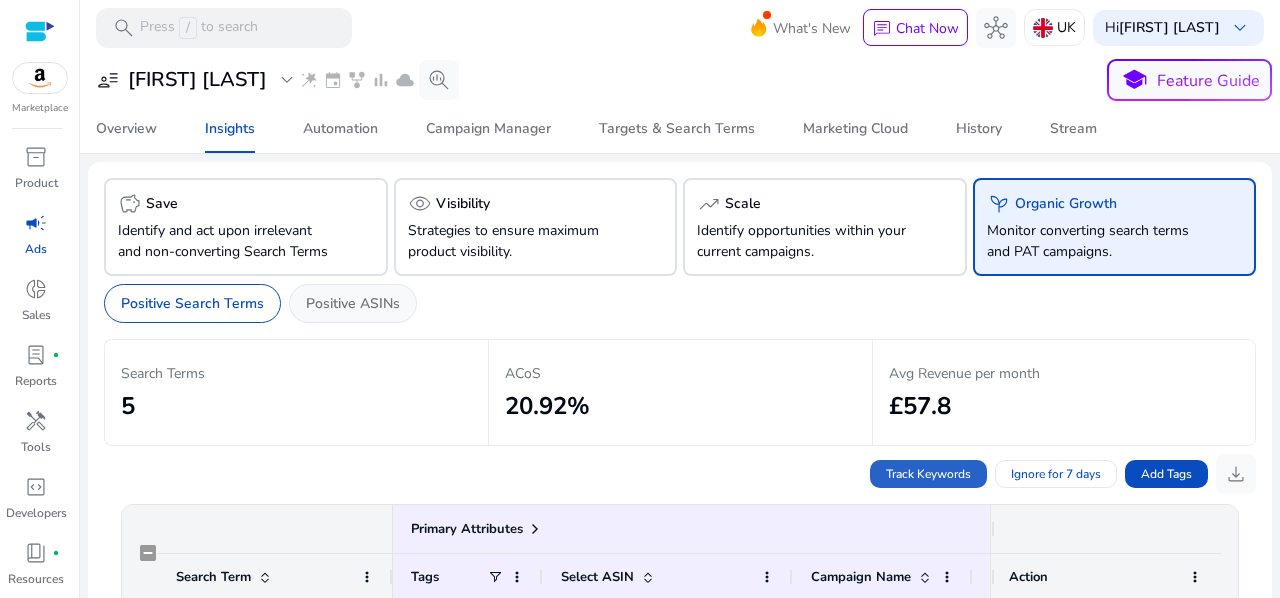 click on "Positive ASINs" 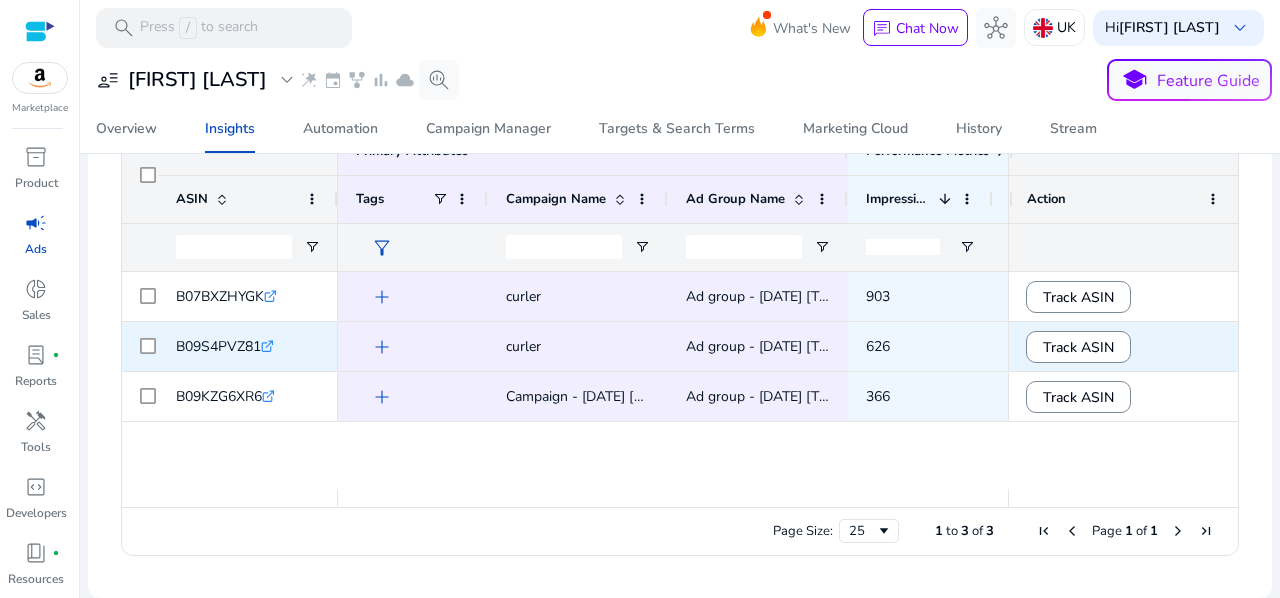 scroll, scrollTop: 399, scrollLeft: 0, axis: vertical 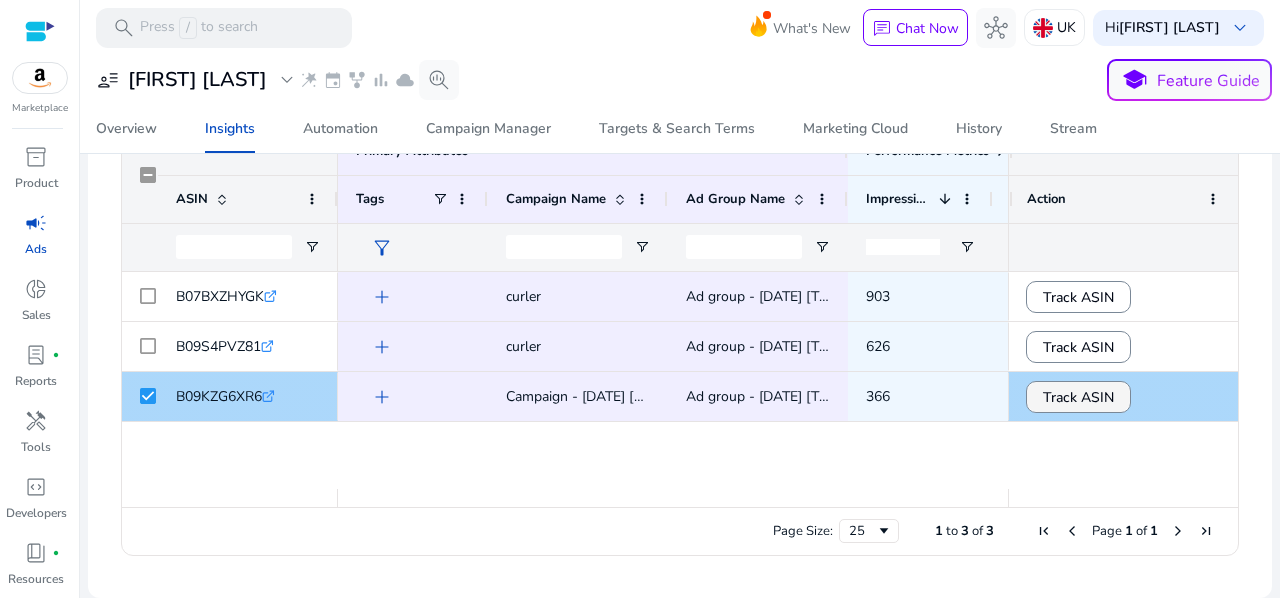 click on "Track ASIN" 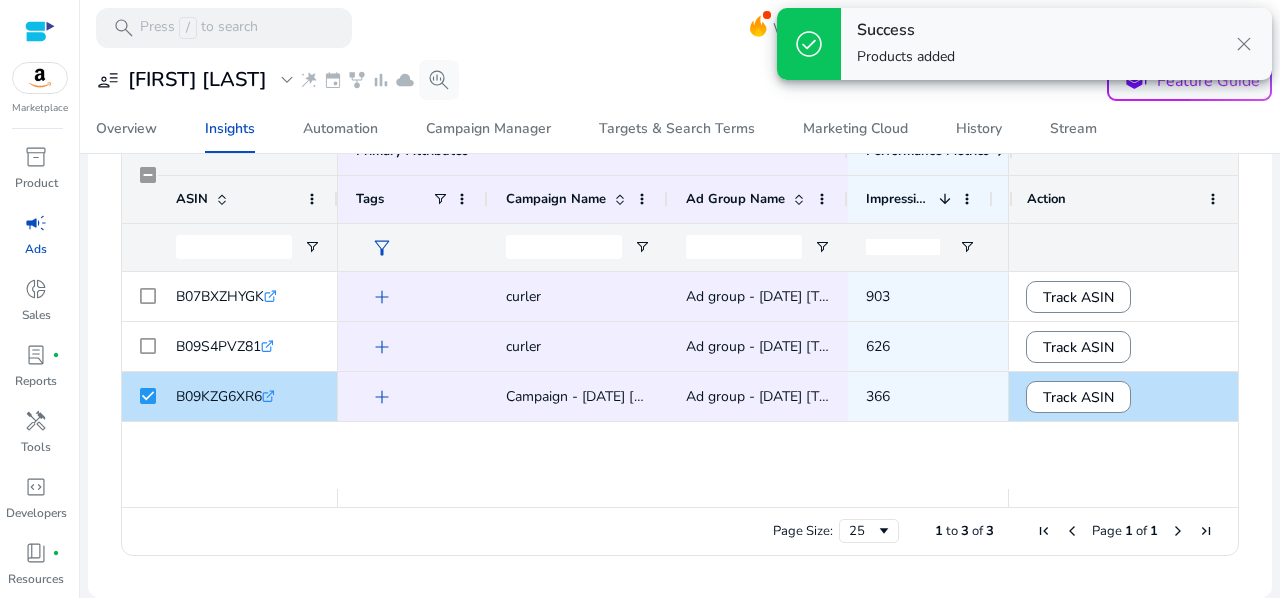 click on "close" at bounding box center [1244, 44] 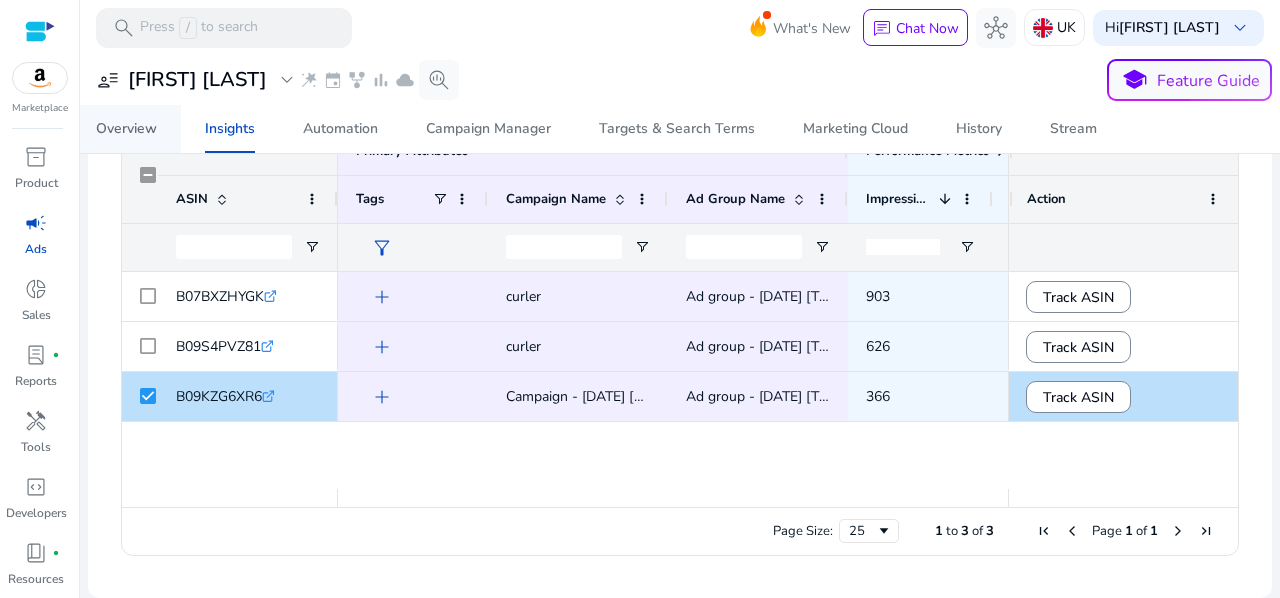 click on "Overview" at bounding box center [126, 129] 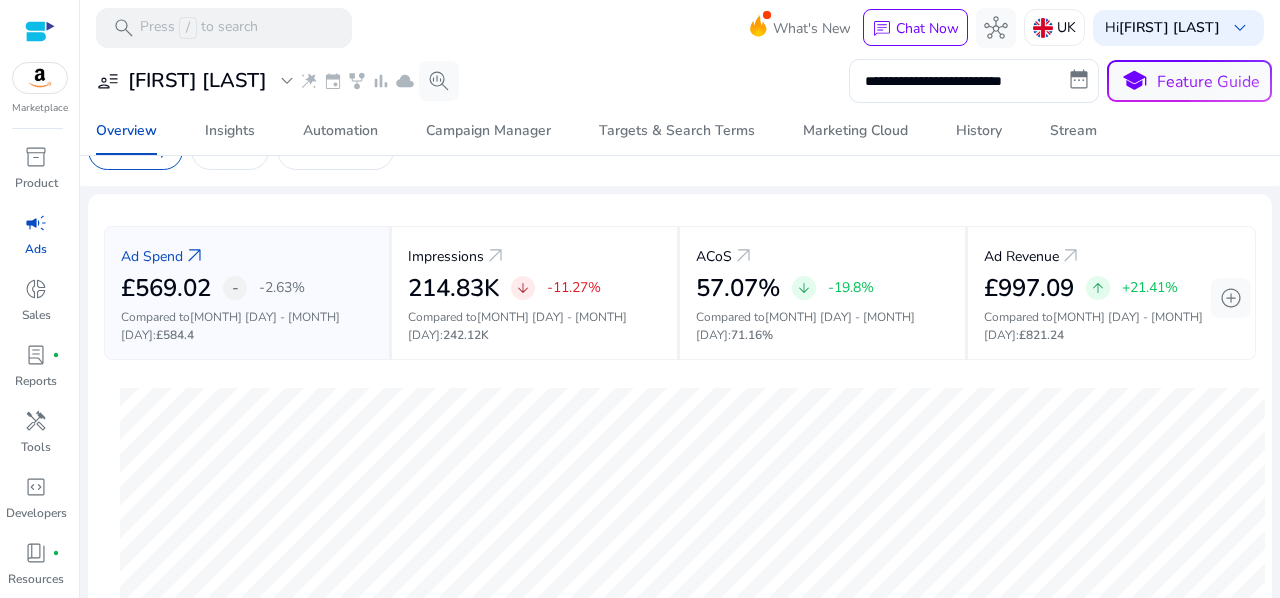scroll, scrollTop: 0, scrollLeft: 0, axis: both 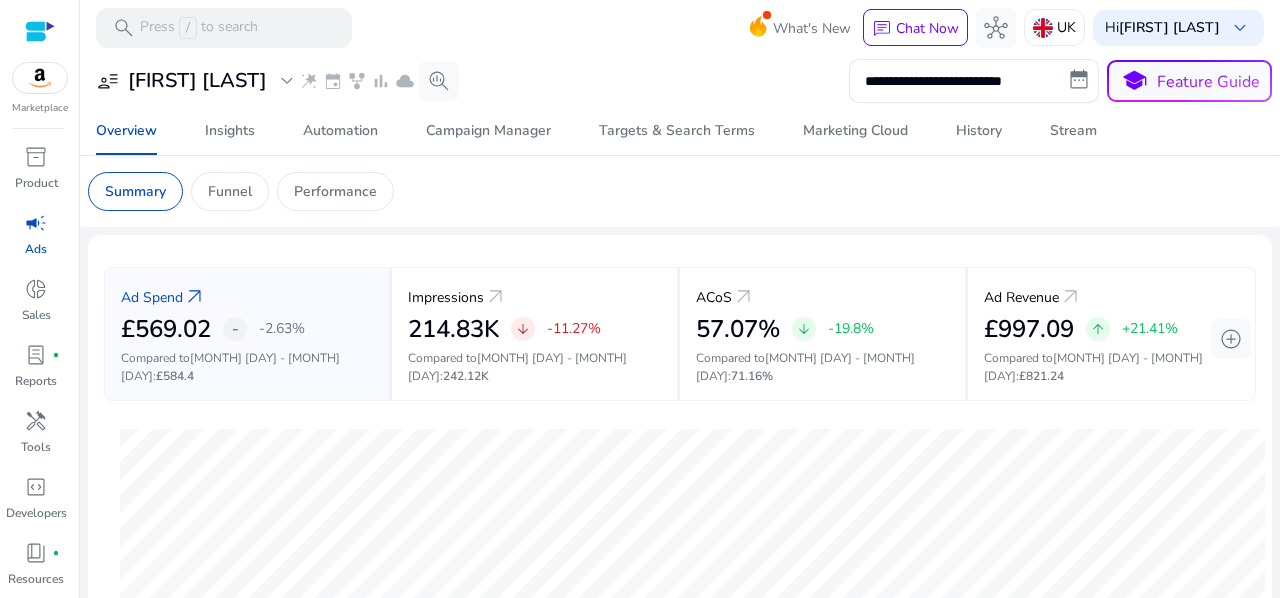 click on "Summary   Funnel   Performance" 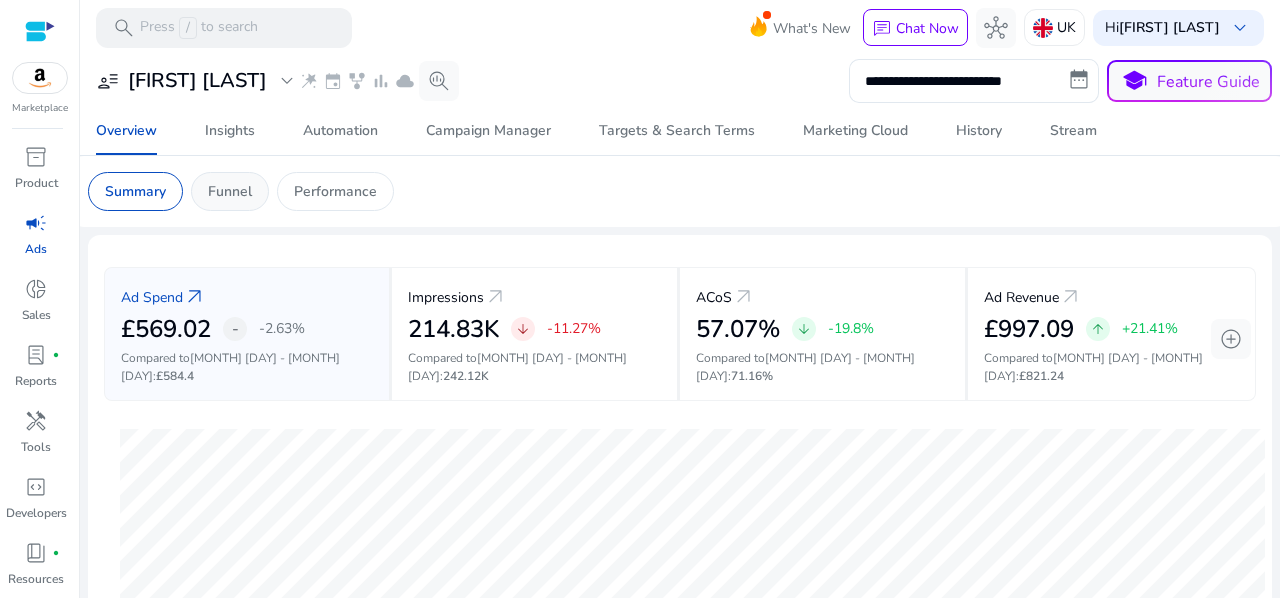 click on "Funnel" 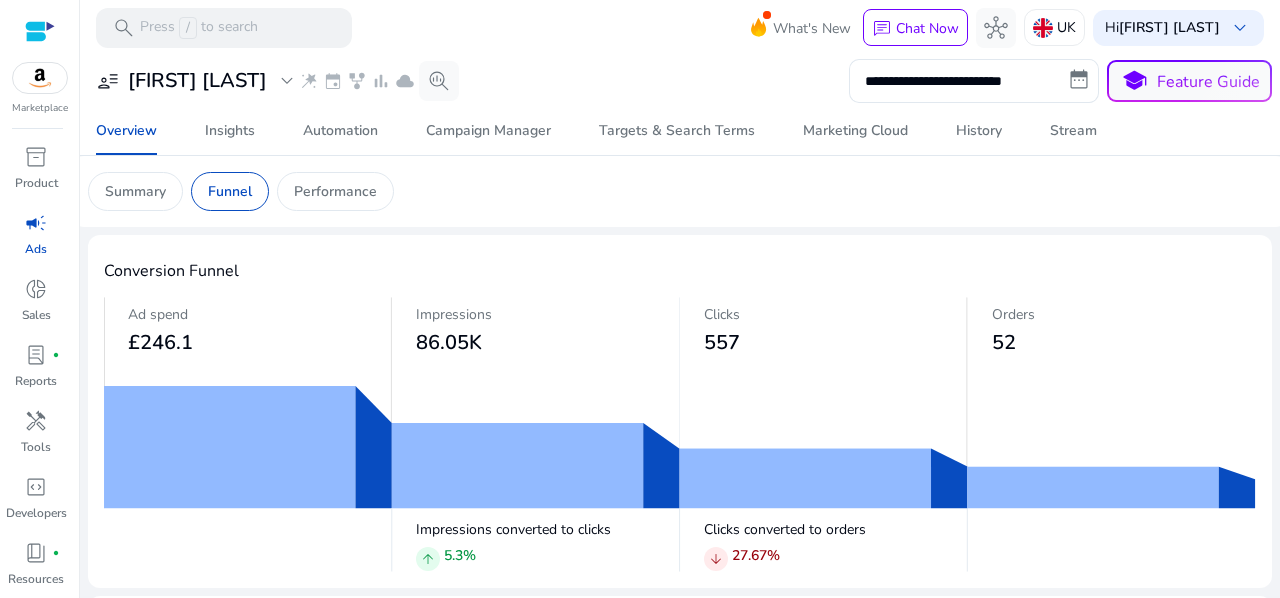 scroll, scrollTop: 1, scrollLeft: 0, axis: vertical 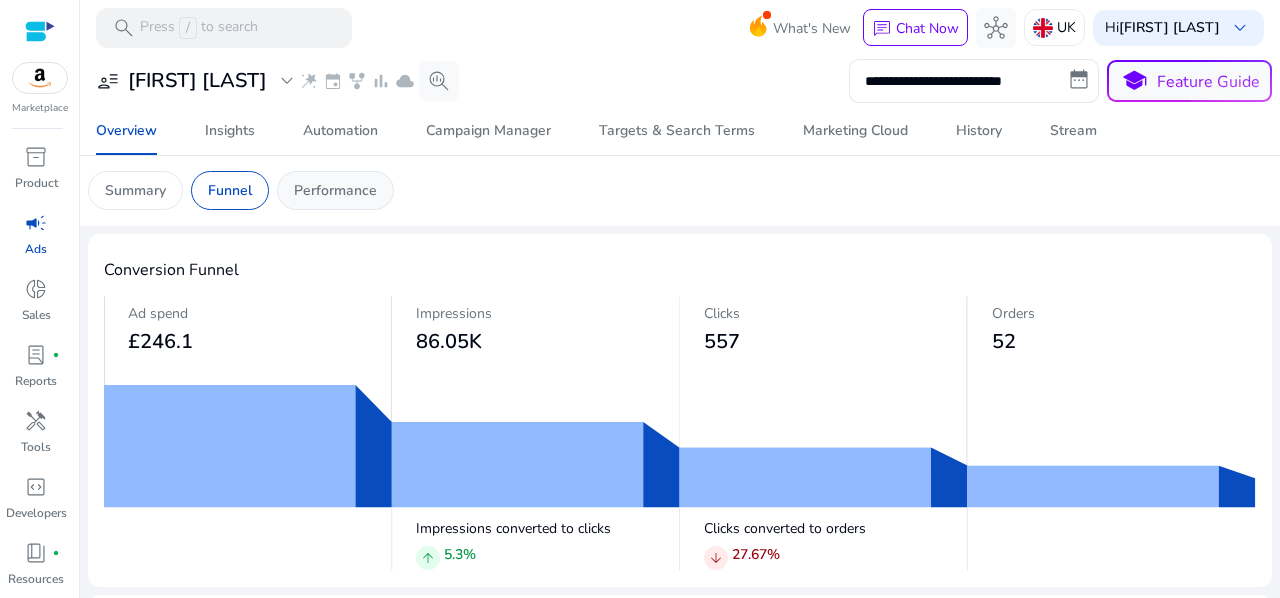 click on "Performance" 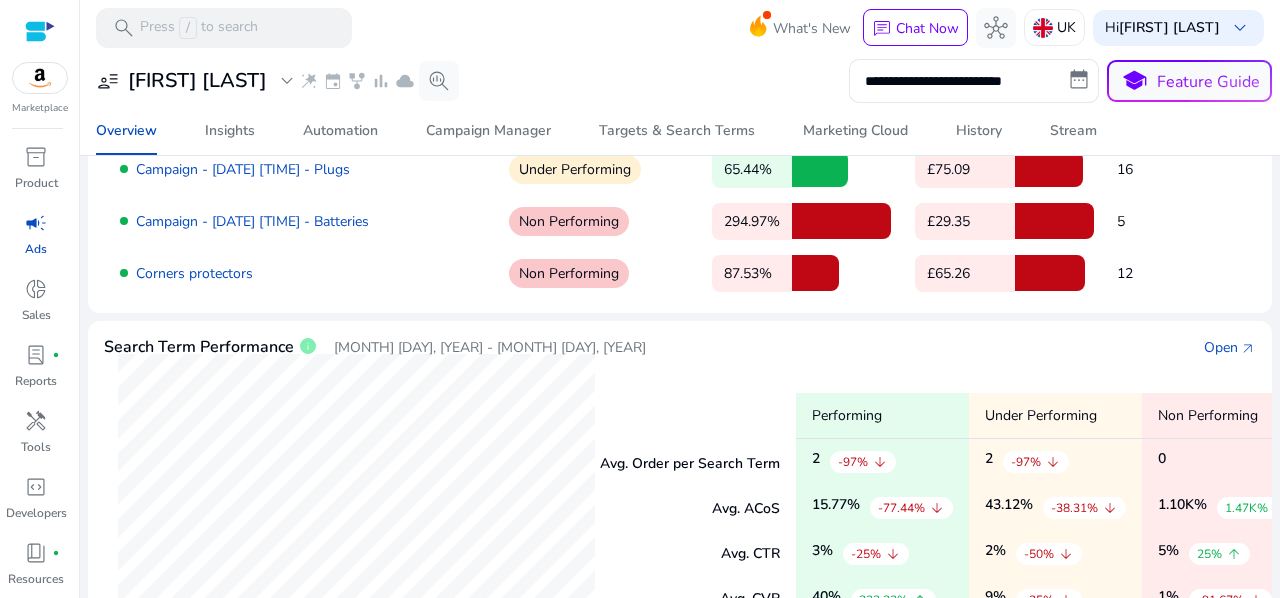 scroll, scrollTop: 0, scrollLeft: 0, axis: both 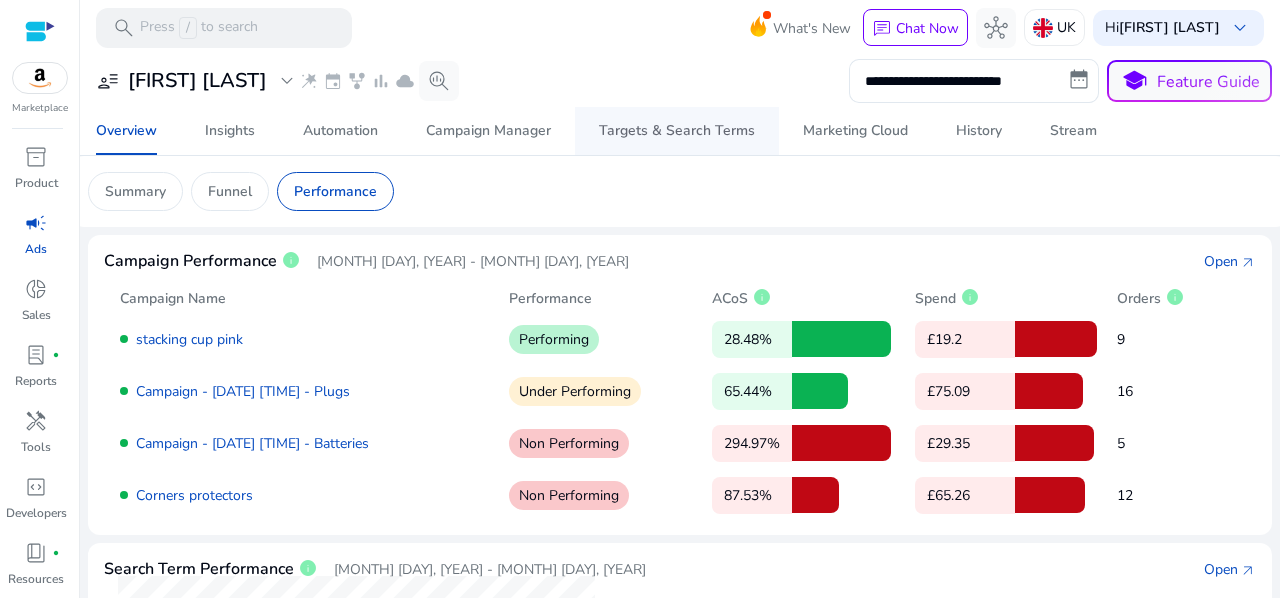 click on "Targets & Search Terms" at bounding box center (677, 131) 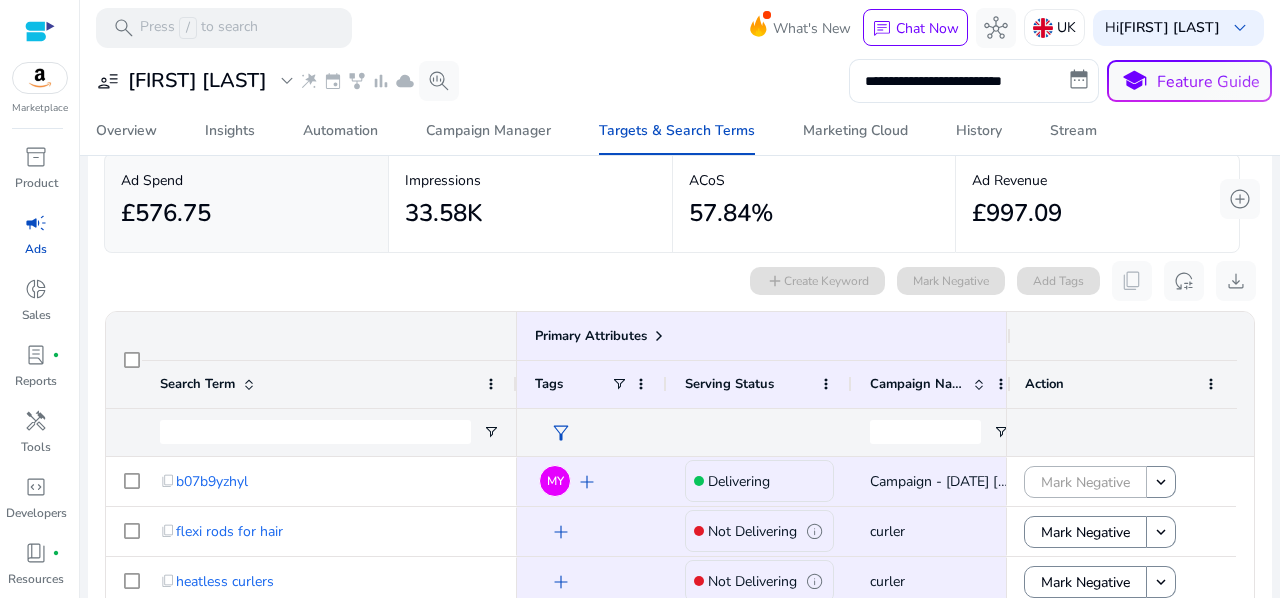 scroll, scrollTop: 0, scrollLeft: 0, axis: both 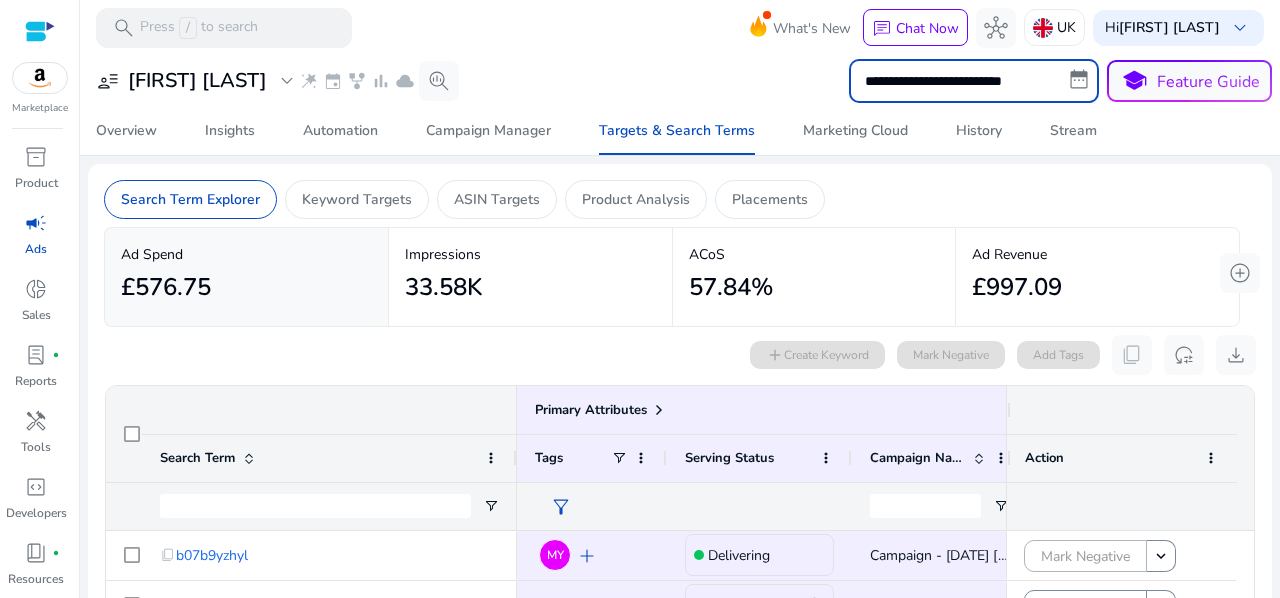 click on "**********" at bounding box center (974, 81) 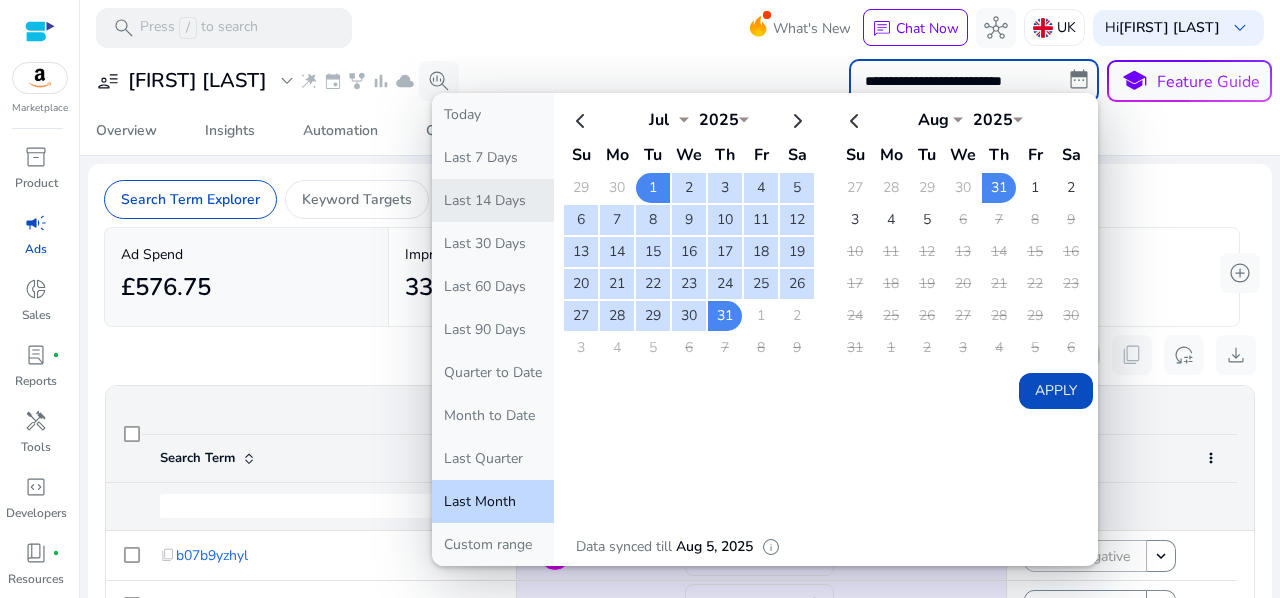 click on "Last 14 Days" 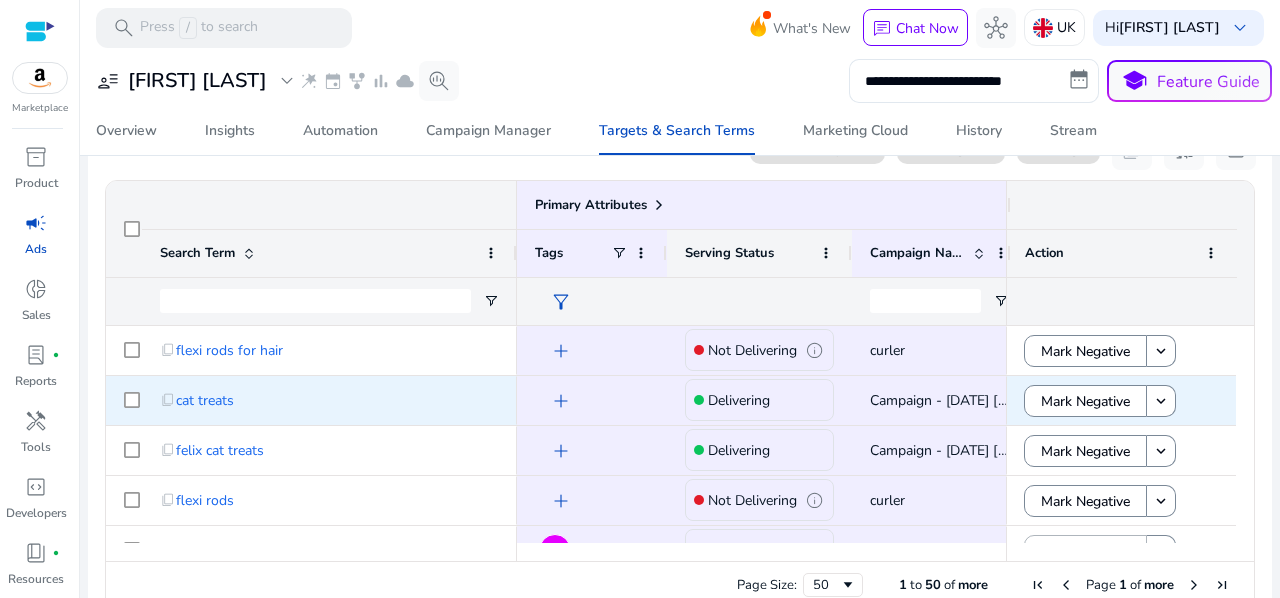scroll, scrollTop: 215, scrollLeft: 0, axis: vertical 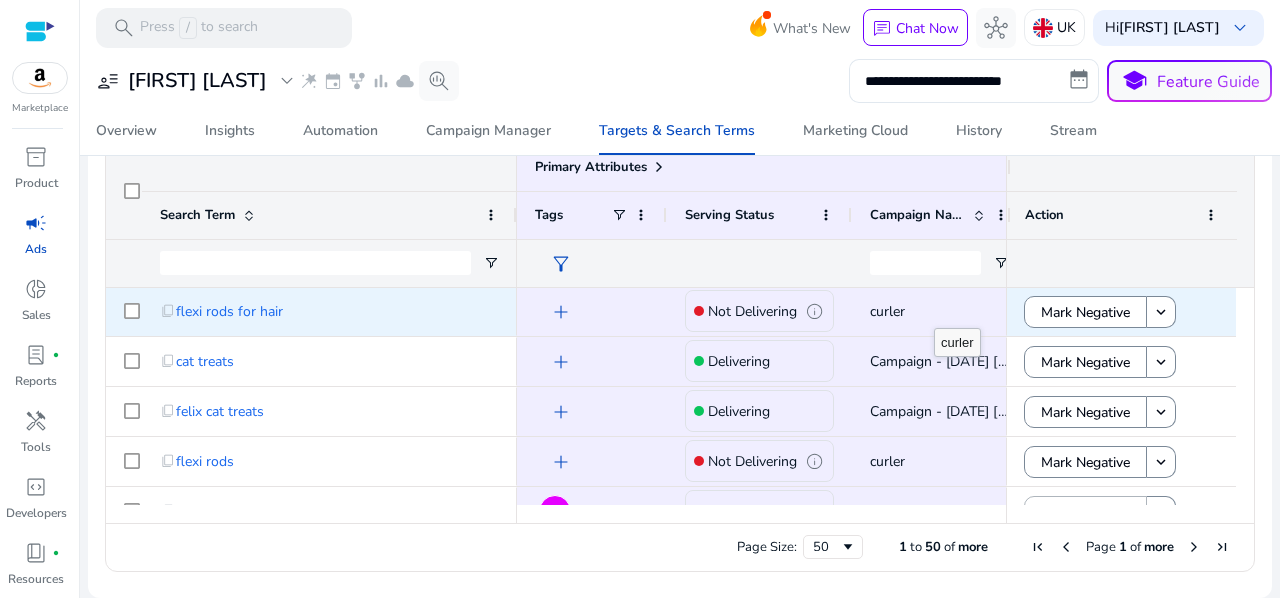 click on "curler" 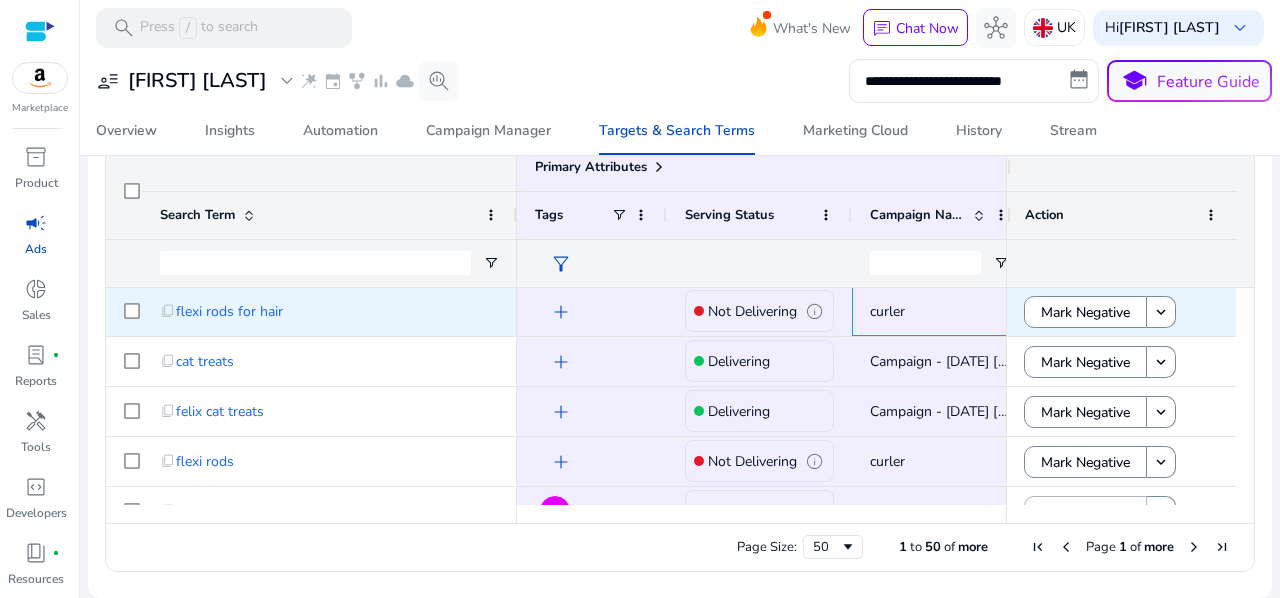 scroll, scrollTop: 0, scrollLeft: 87, axis: horizontal 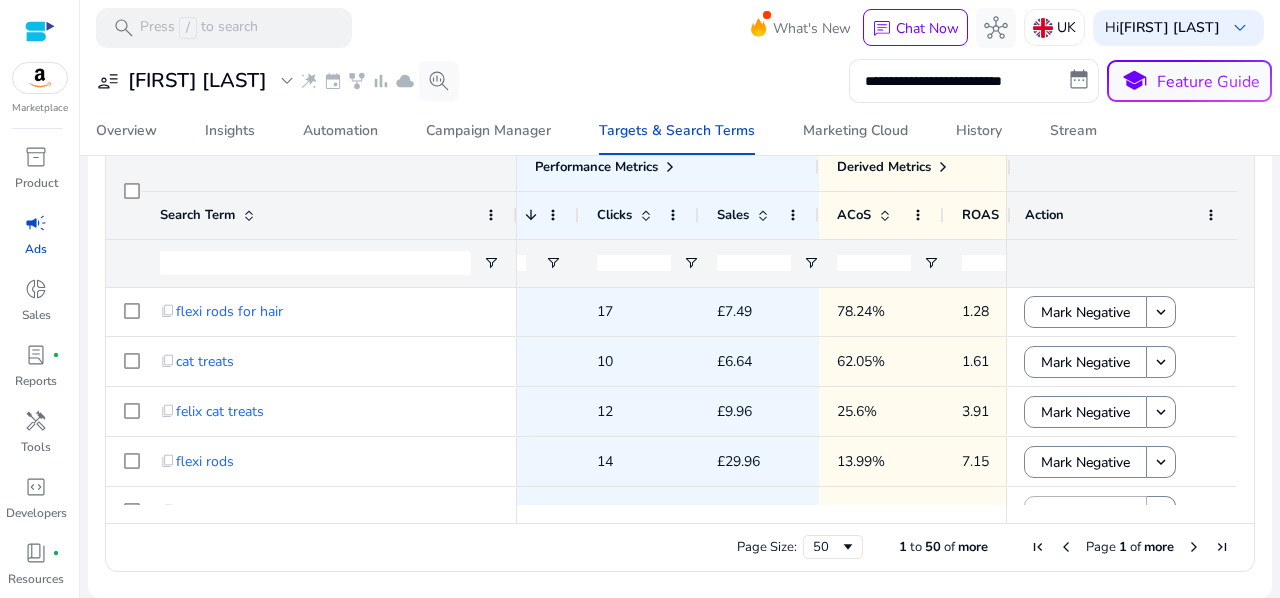 click 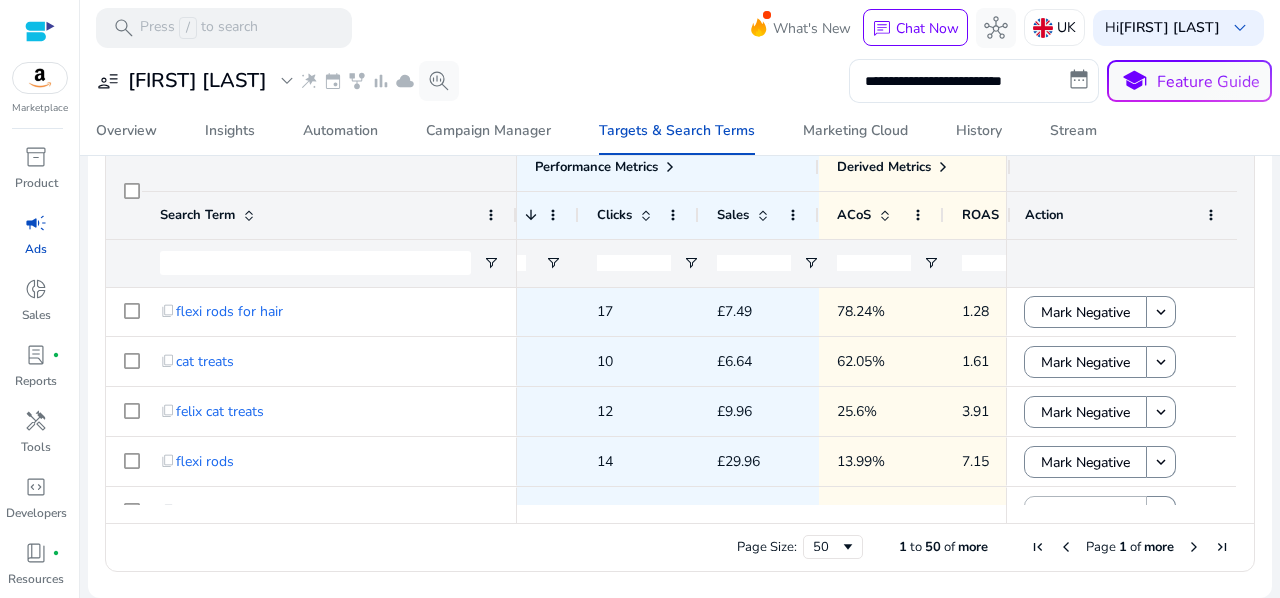 type on "*" 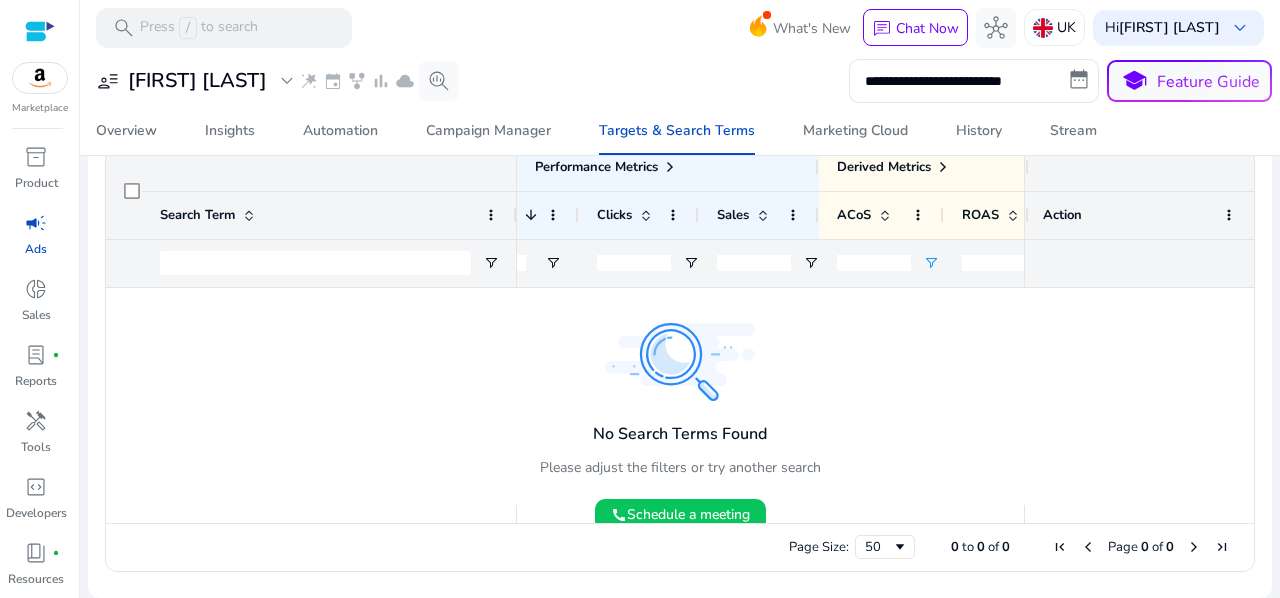 type 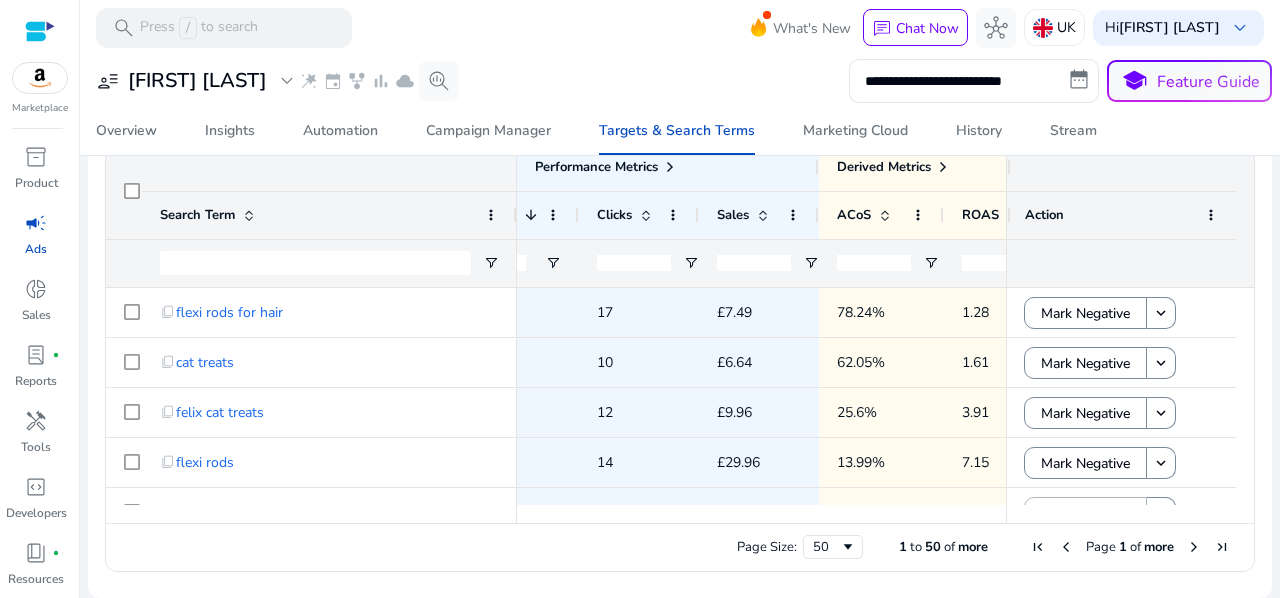 click 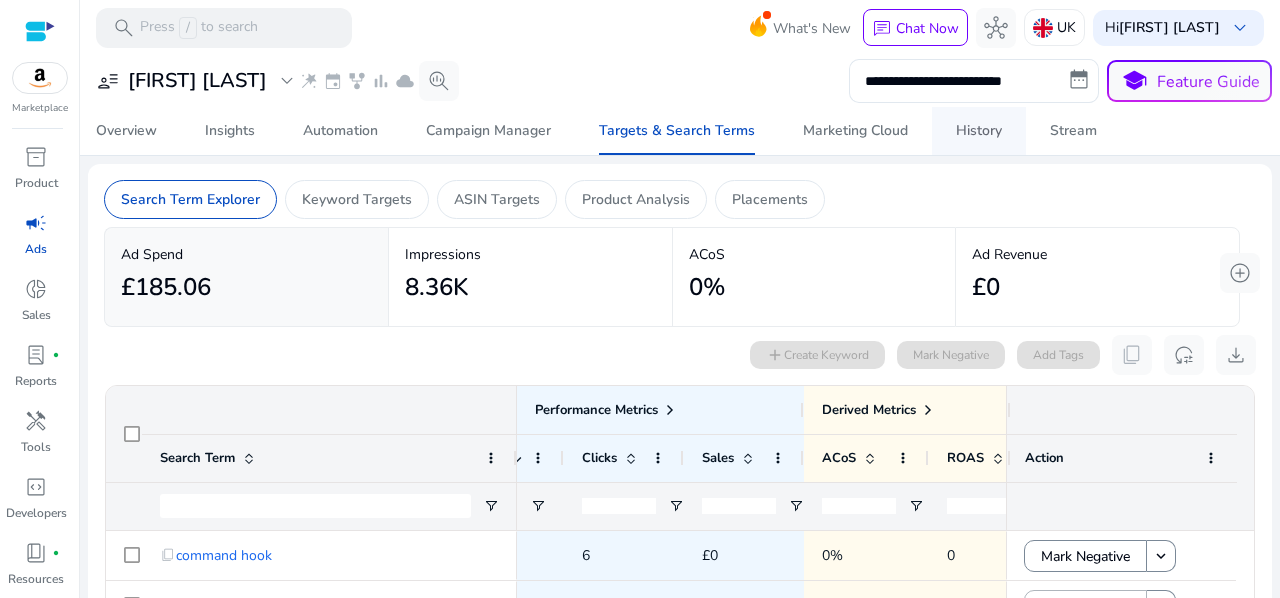type on "*" 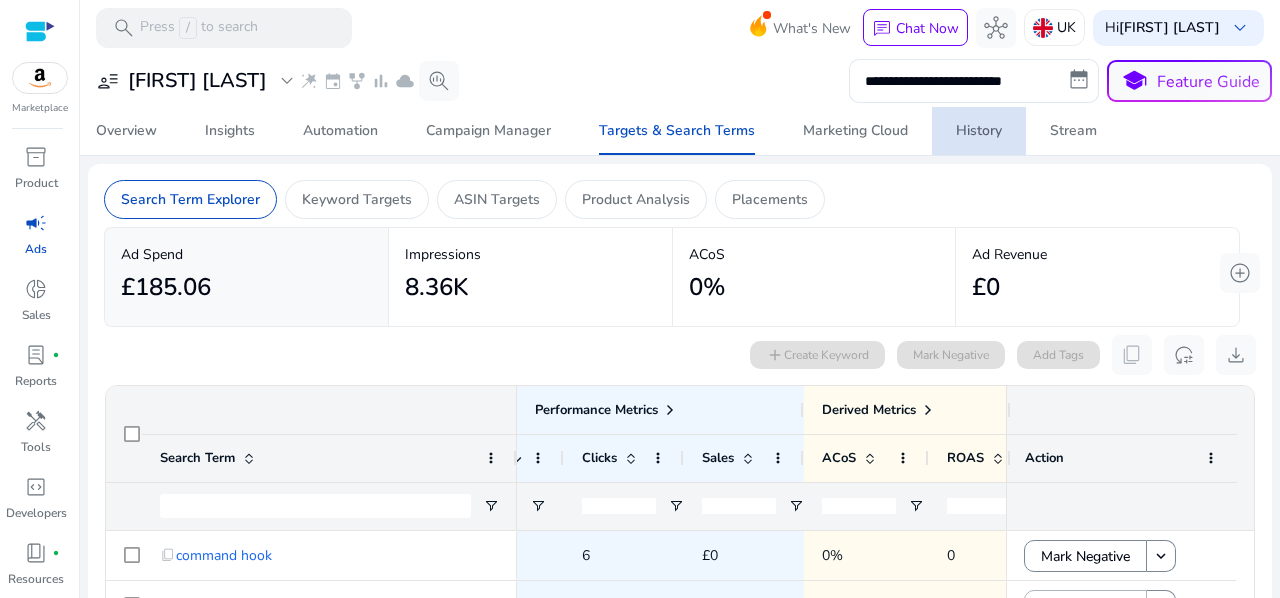 click on "History" at bounding box center (979, 131) 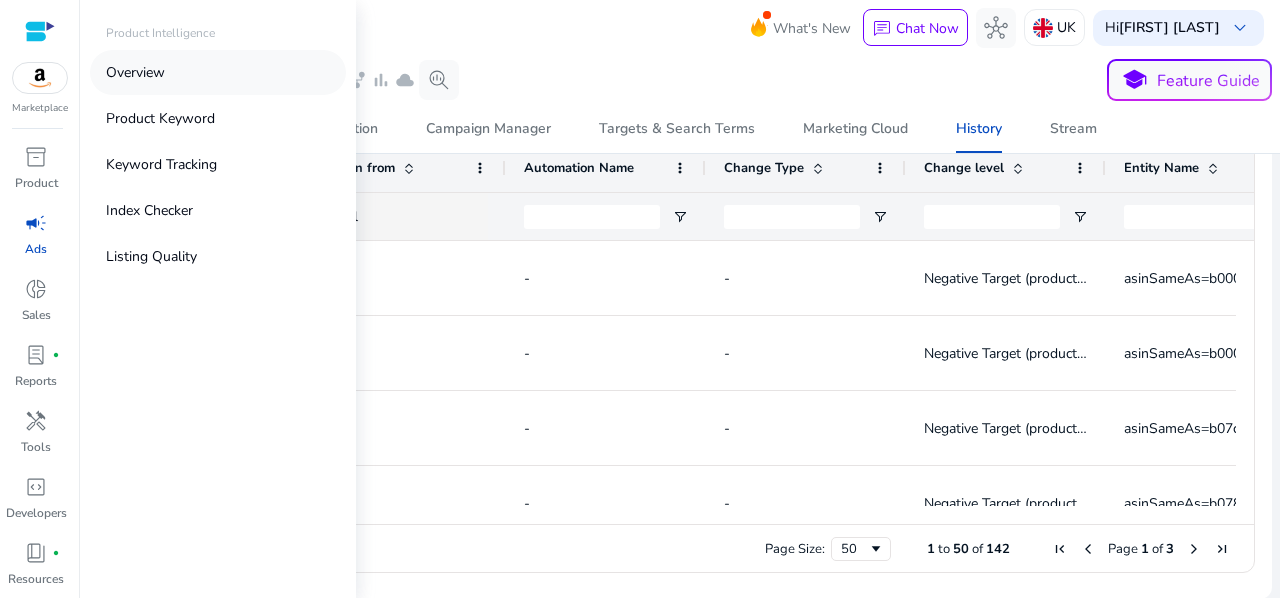 click on "Overview" at bounding box center (135, 72) 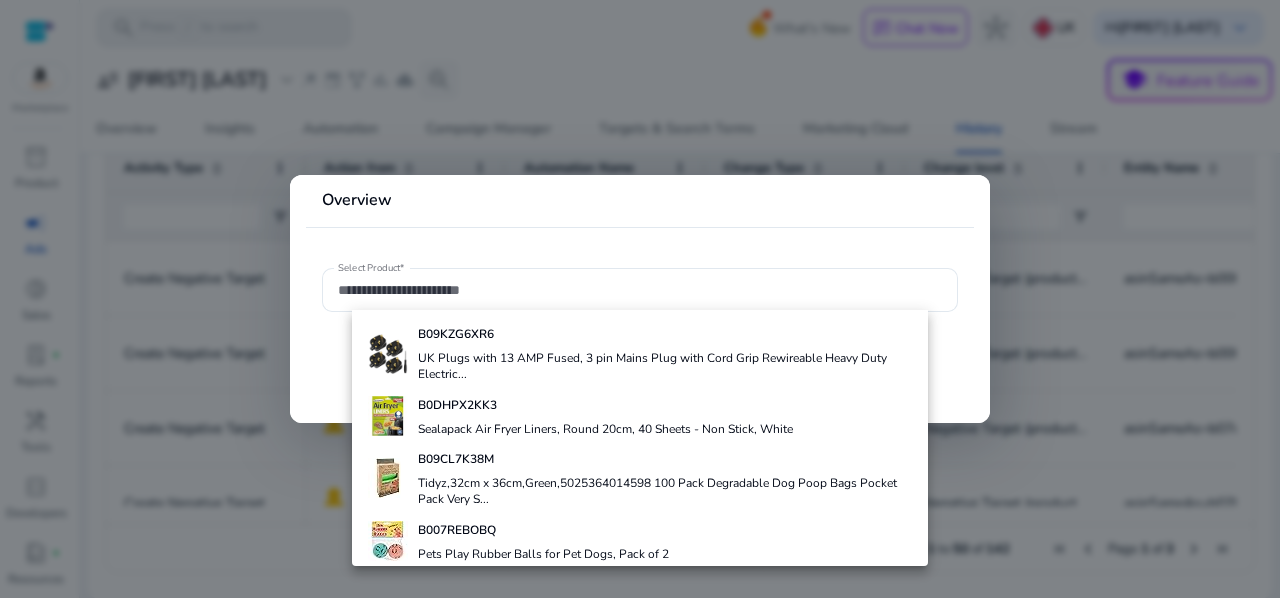 click at bounding box center [640, 299] 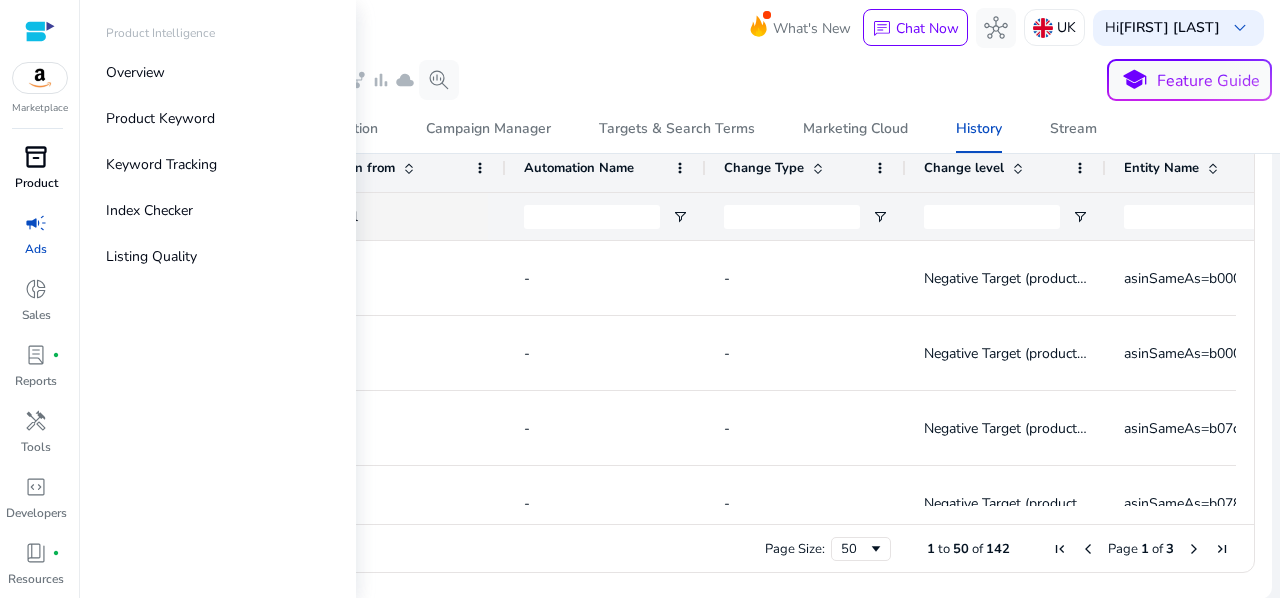 click on "inventory_2" at bounding box center (36, 157) 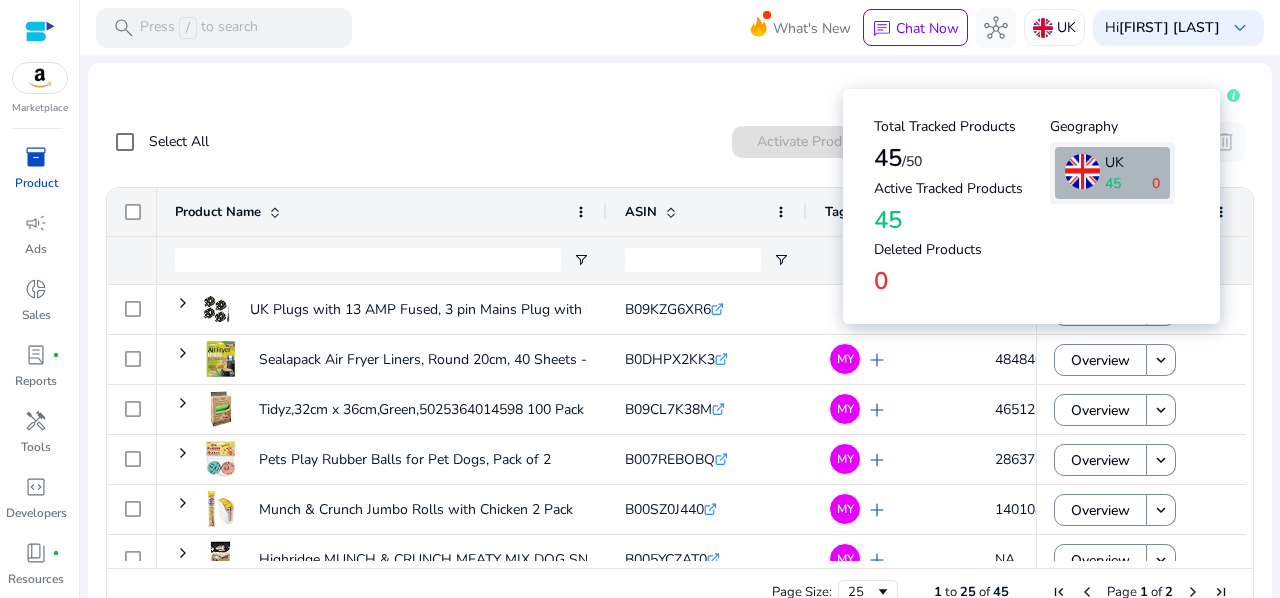 click 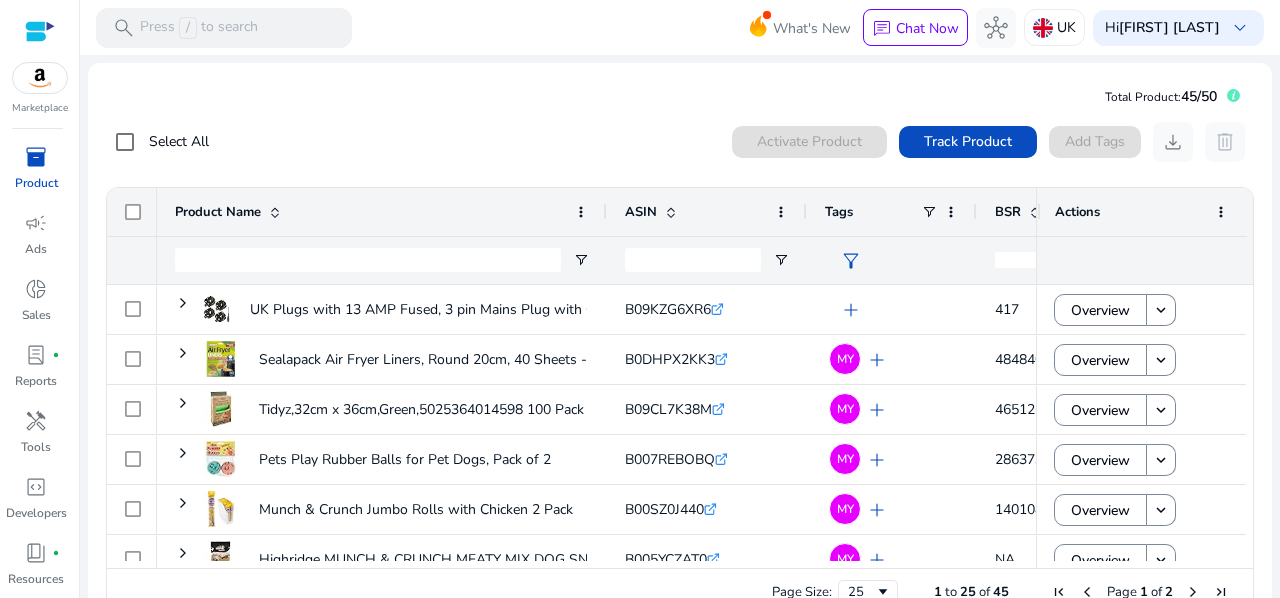 click on "Total Product:   45/50
Select All  0  products selected Activate Product Track Product  Add Tags   download   delete  1 to 25 of 45. Page 1 of 2
Drag here to set row groups Drag here to set column labels
Product Name
1" 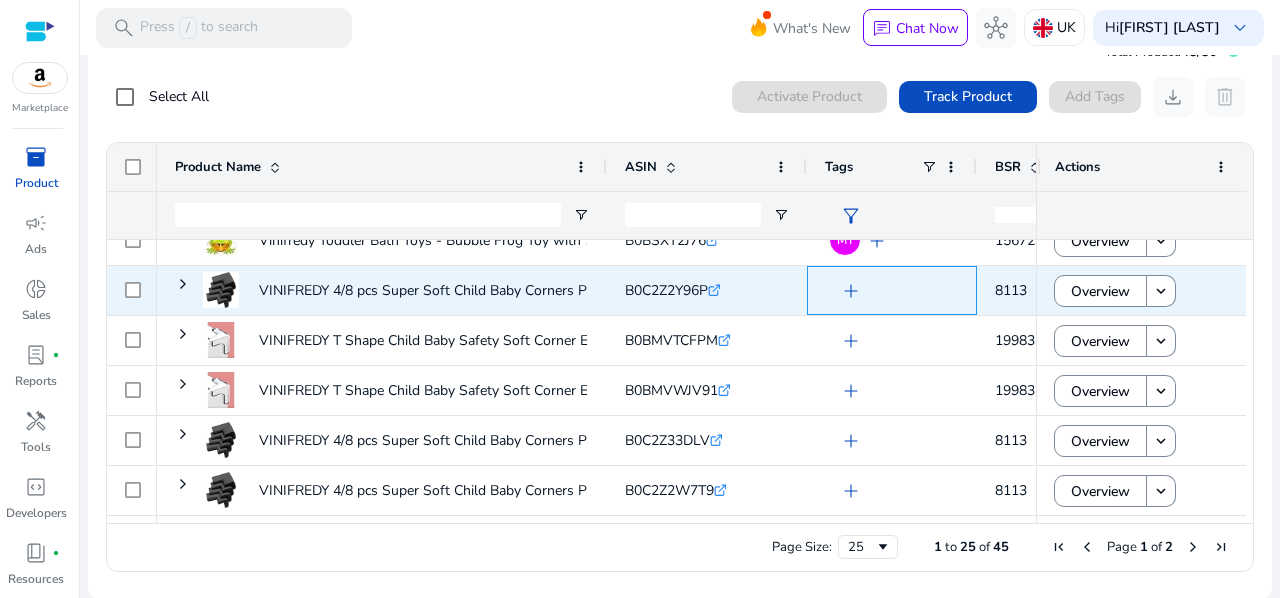 click on "add" 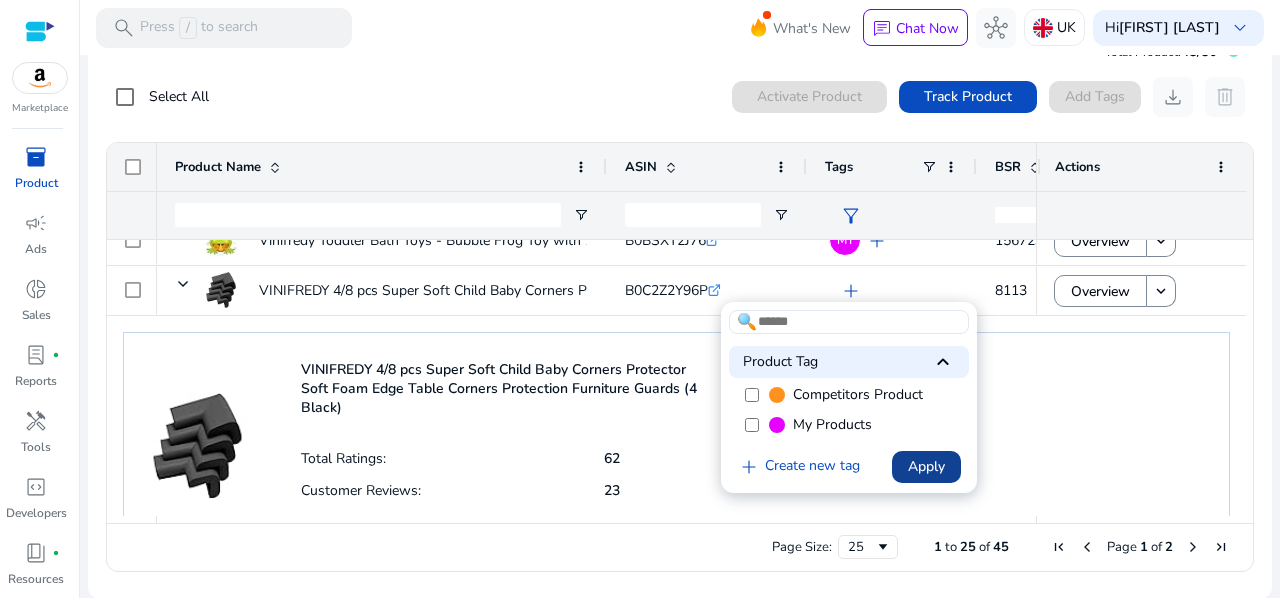click on "Apply" at bounding box center [926, 466] 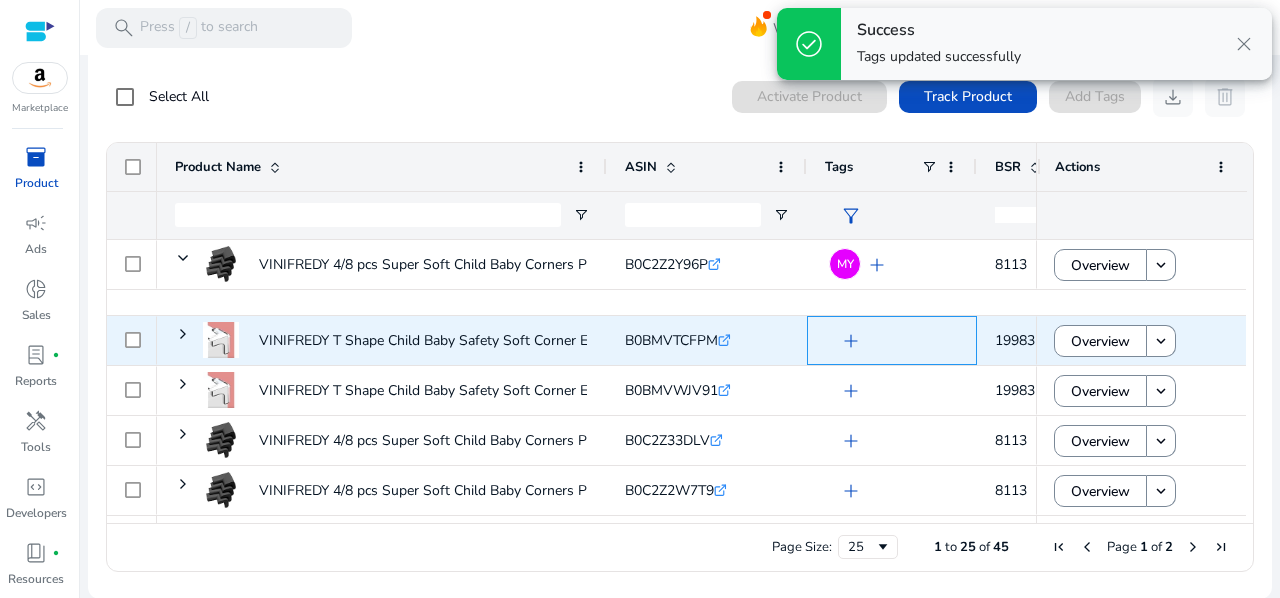 click on "add" 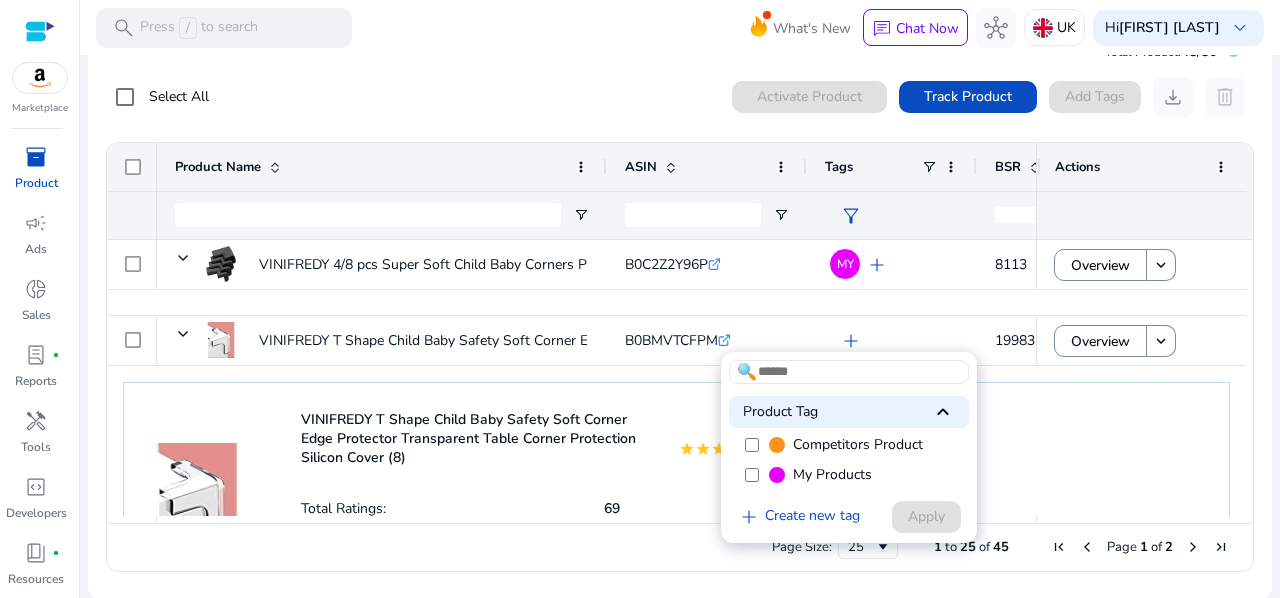 click on "My Products" at bounding box center (832, 475) 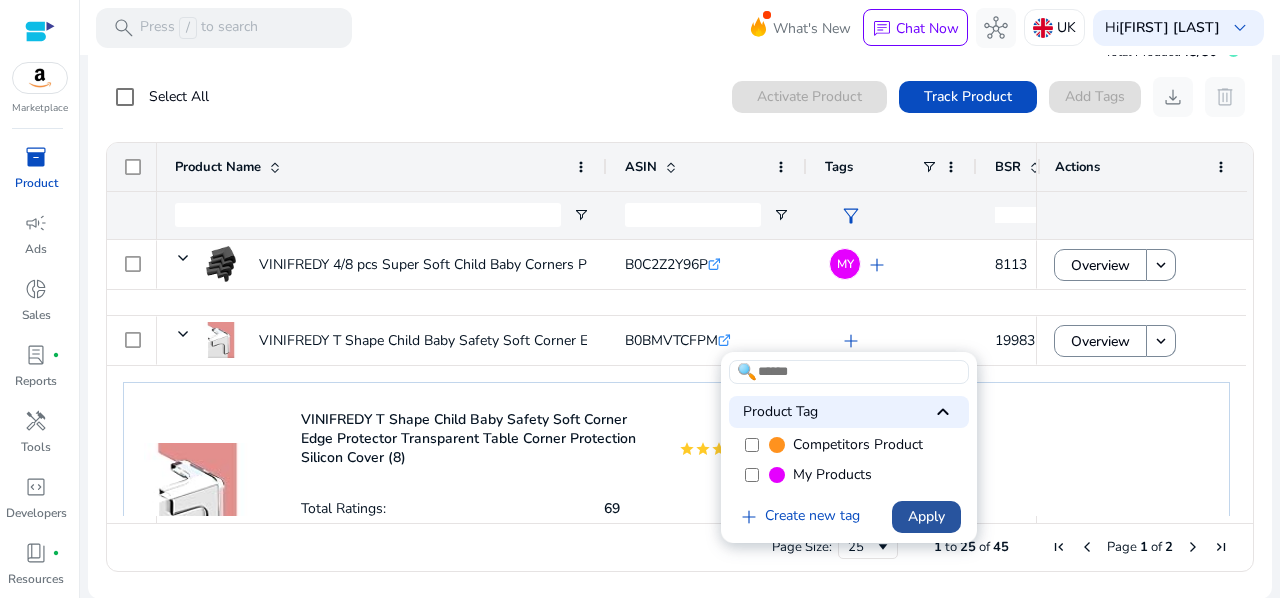 click on "Apply" at bounding box center (926, 516) 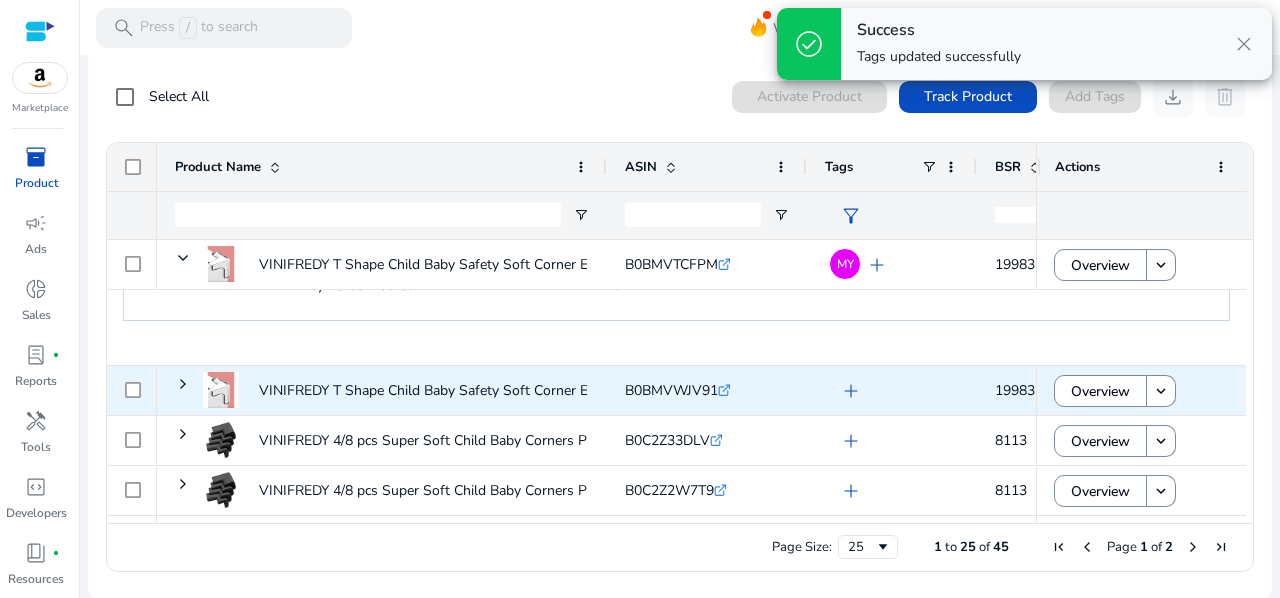 click on "add" 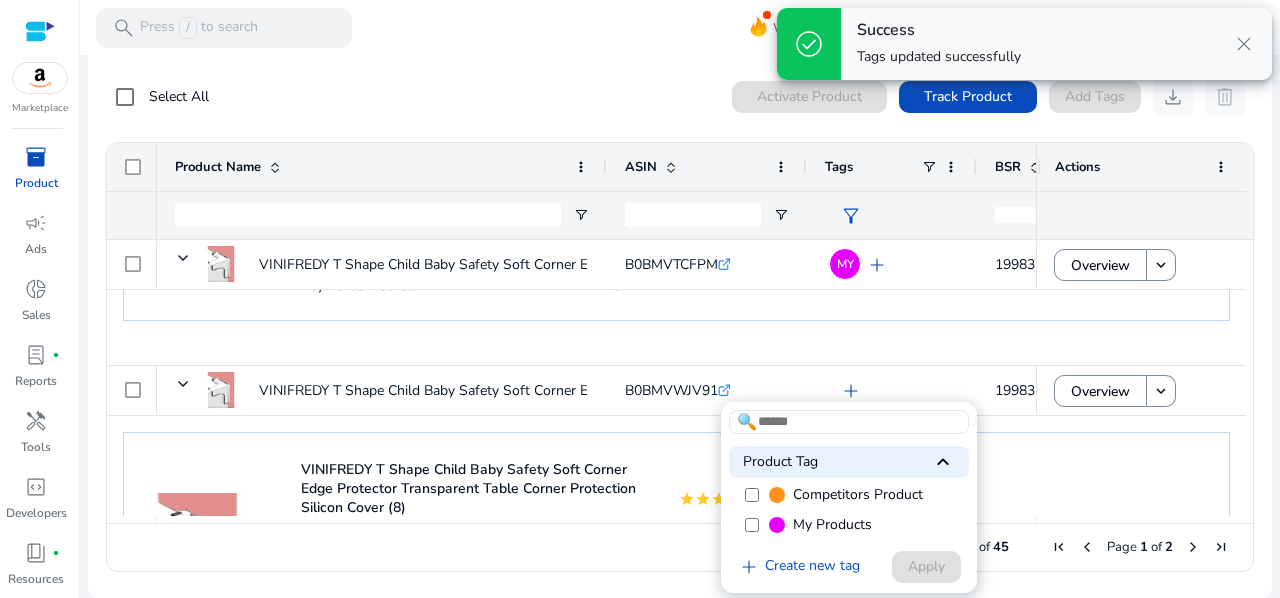 click on "My Products" at bounding box center [832, 525] 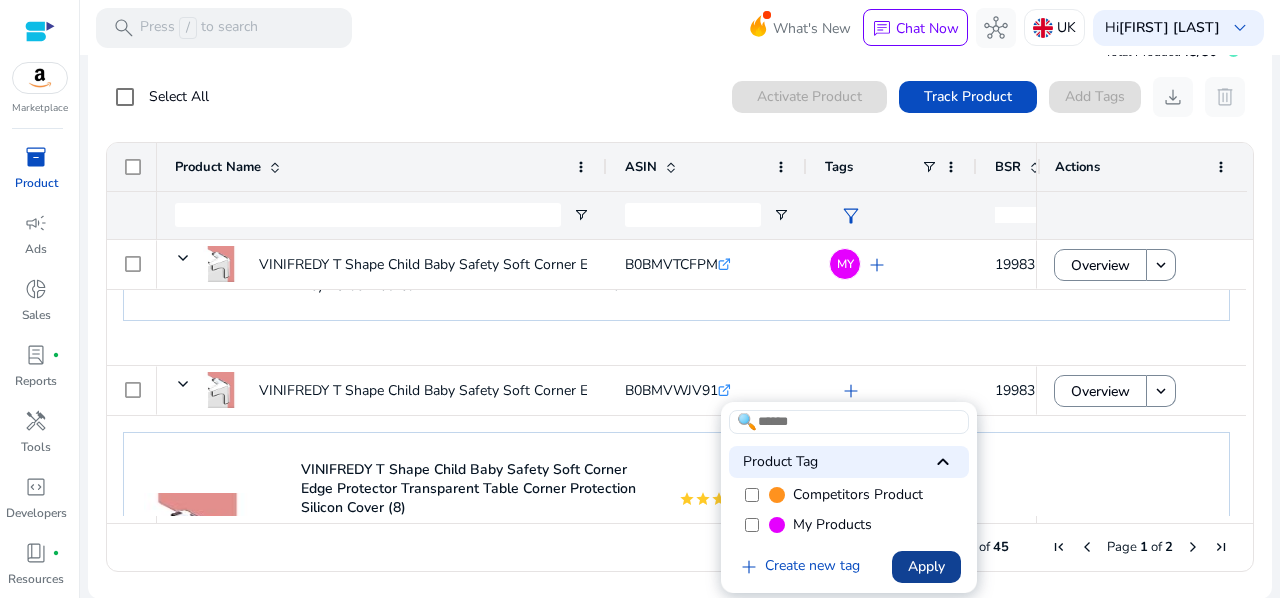 click on "Apply" at bounding box center [926, 566] 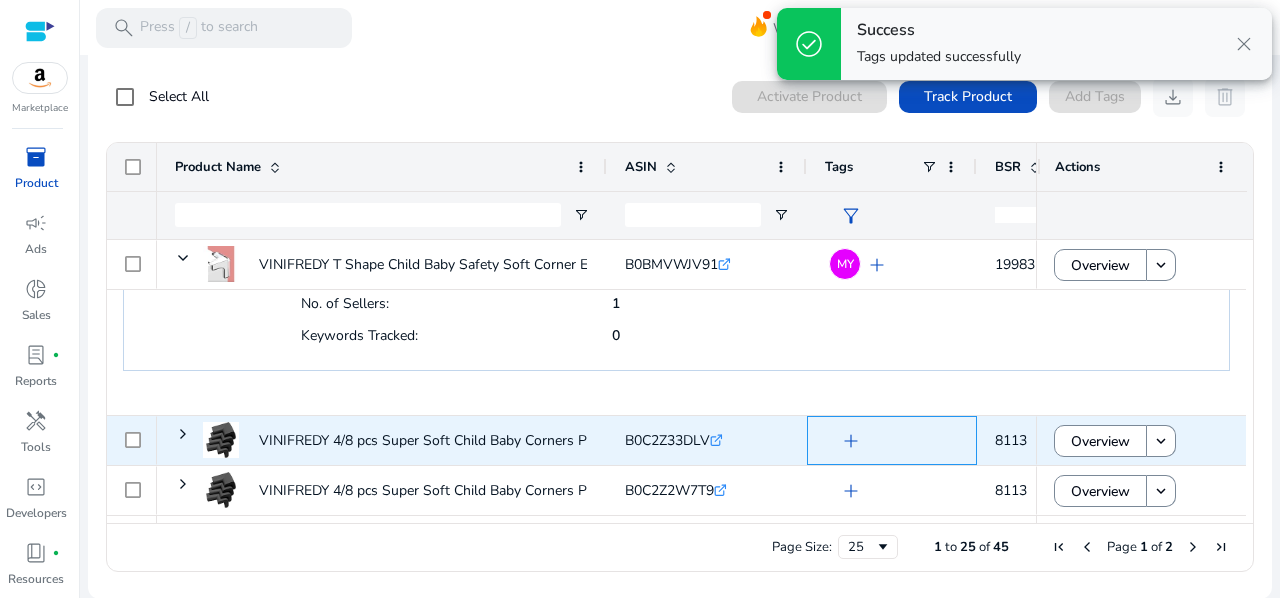 click on "add" 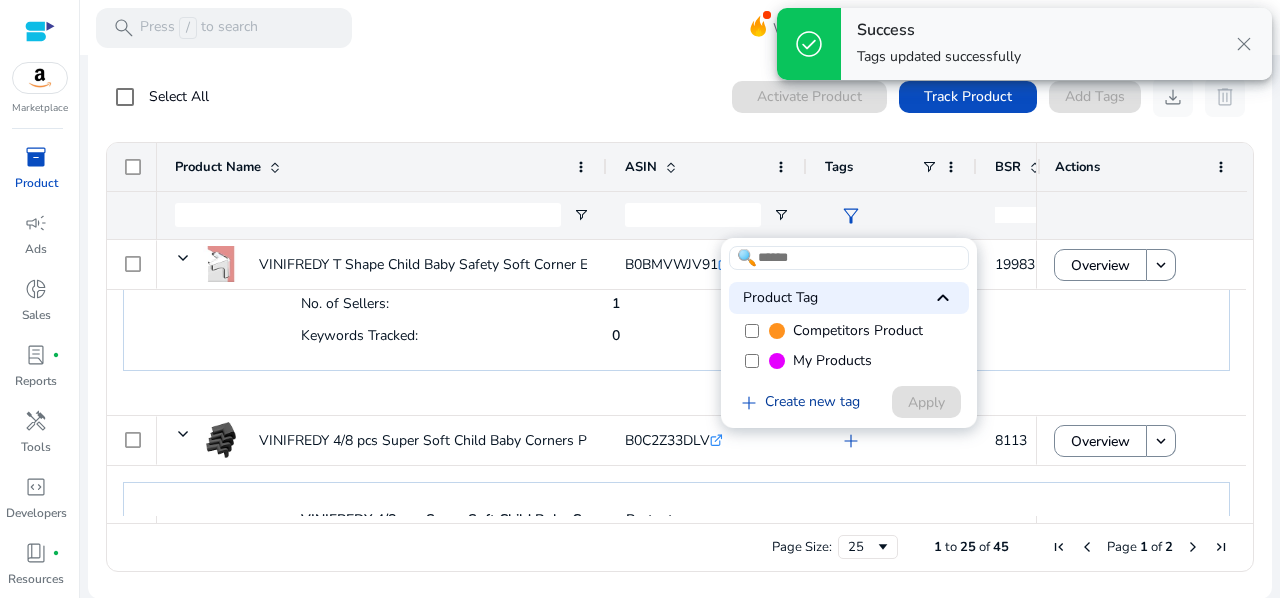click on "add   Create new tag" at bounding box center (798, 403) 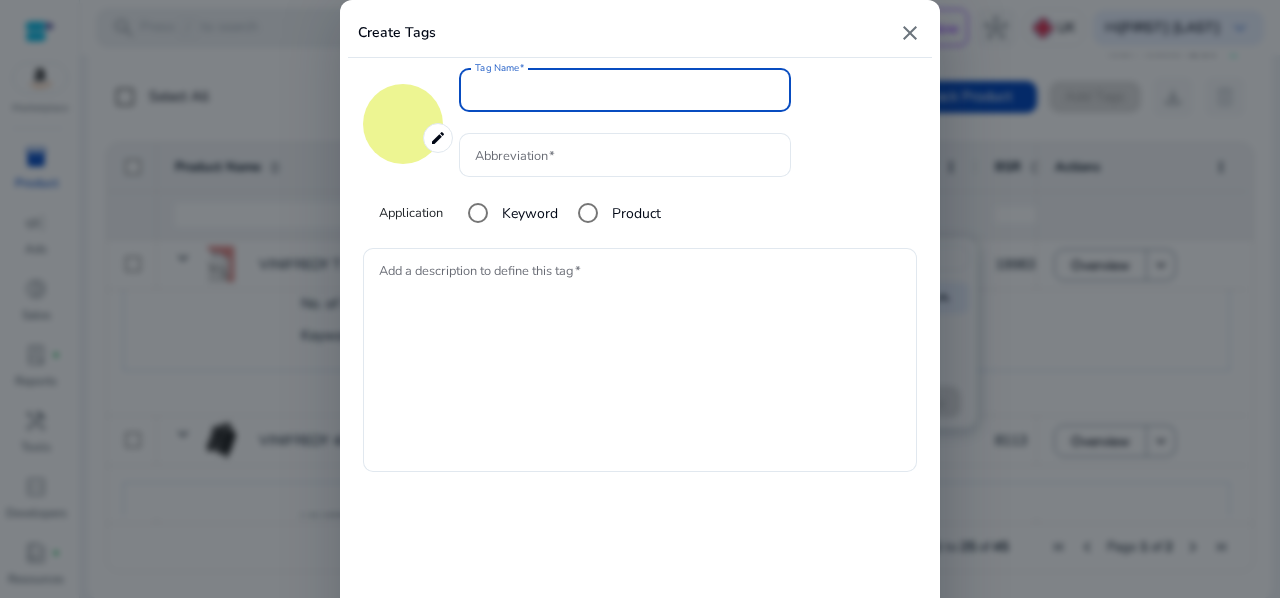 click on "close" at bounding box center [910, 33] 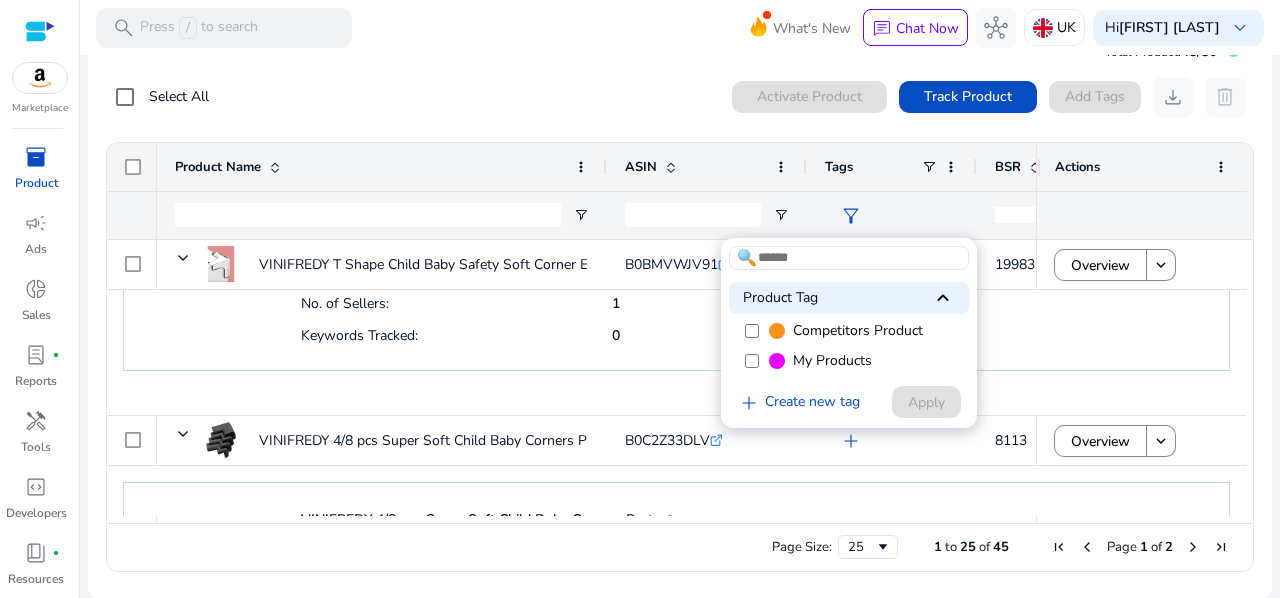 click on "My Products" at bounding box center (832, 361) 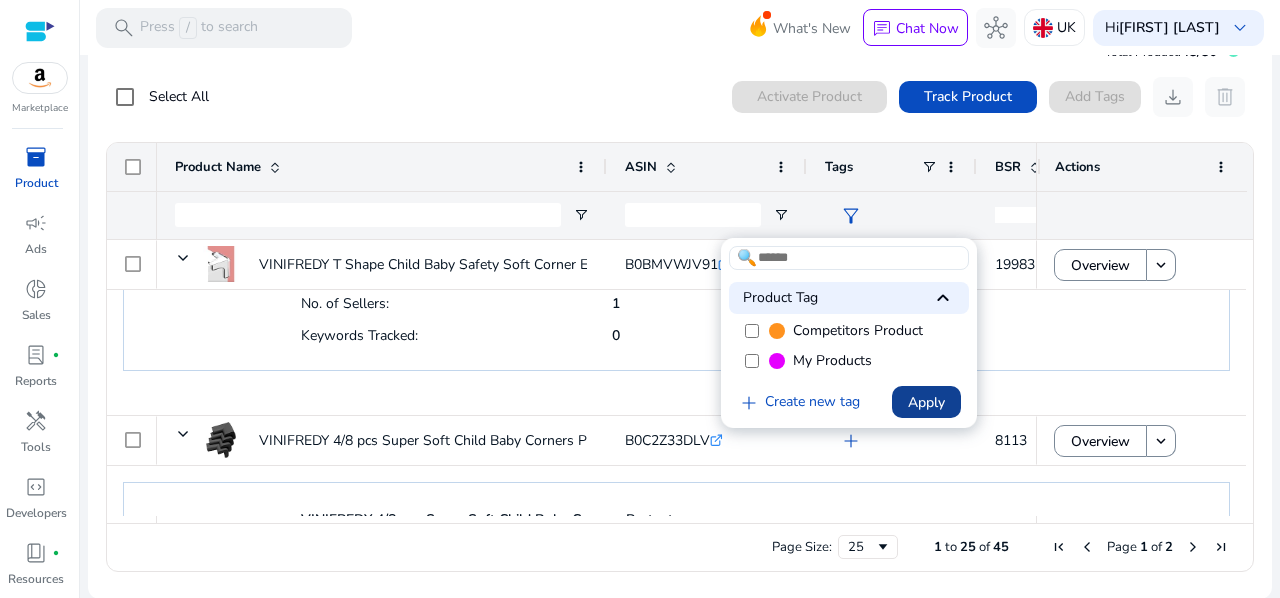 click at bounding box center [926, 402] 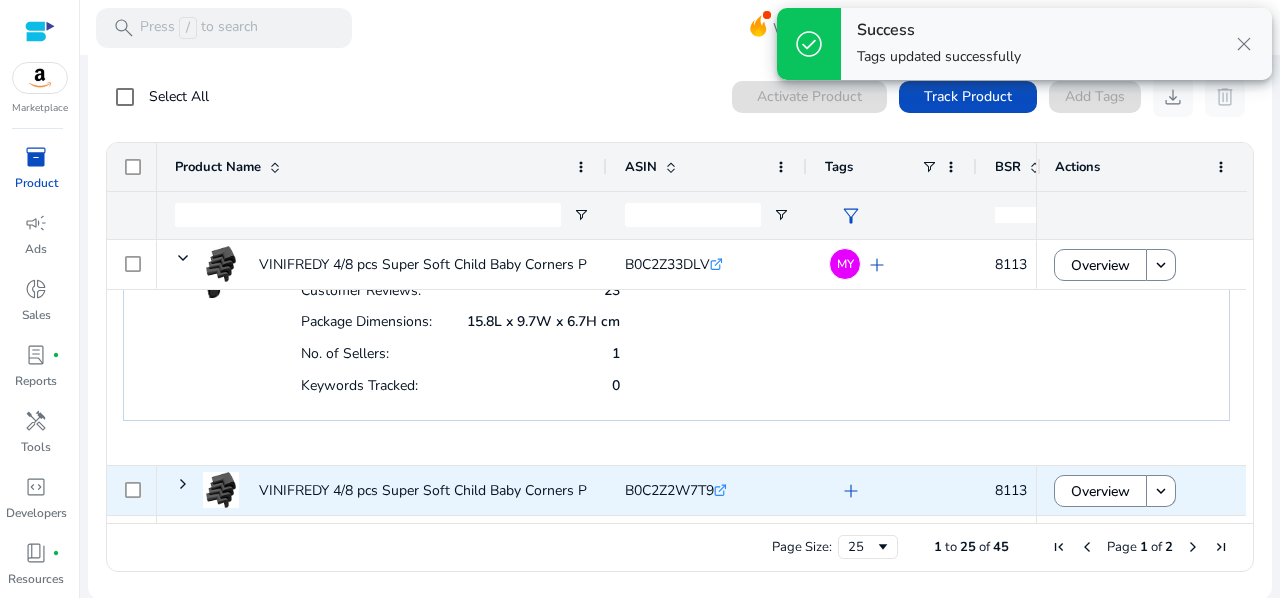 click on "add" 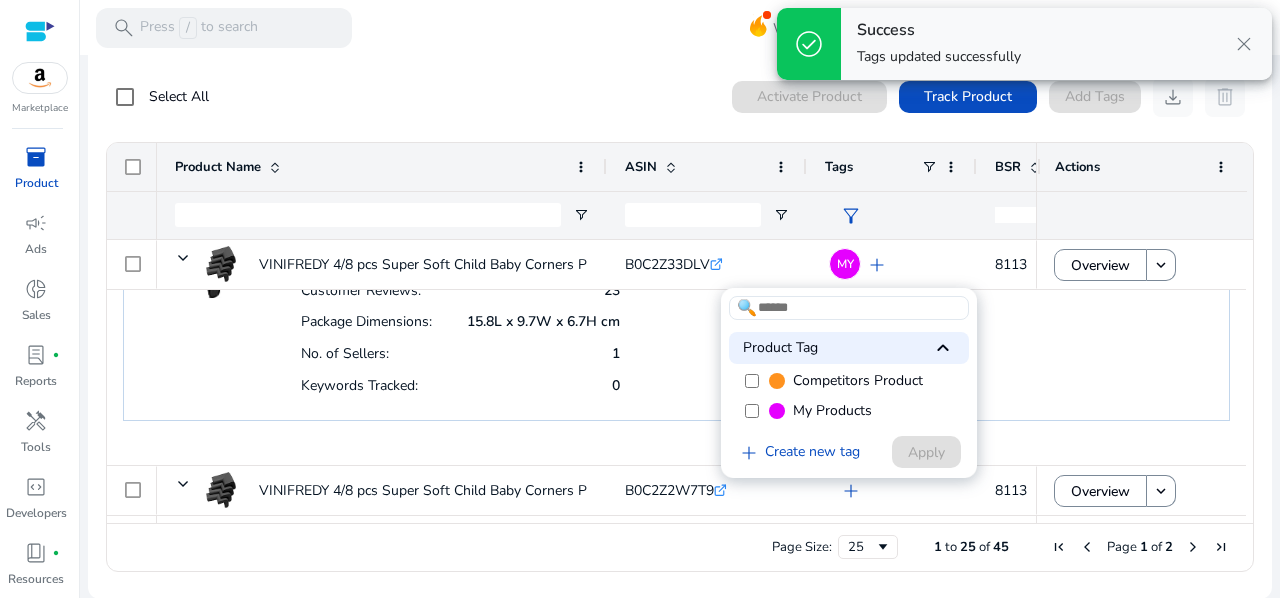 click on "My Products" at bounding box center (832, 411) 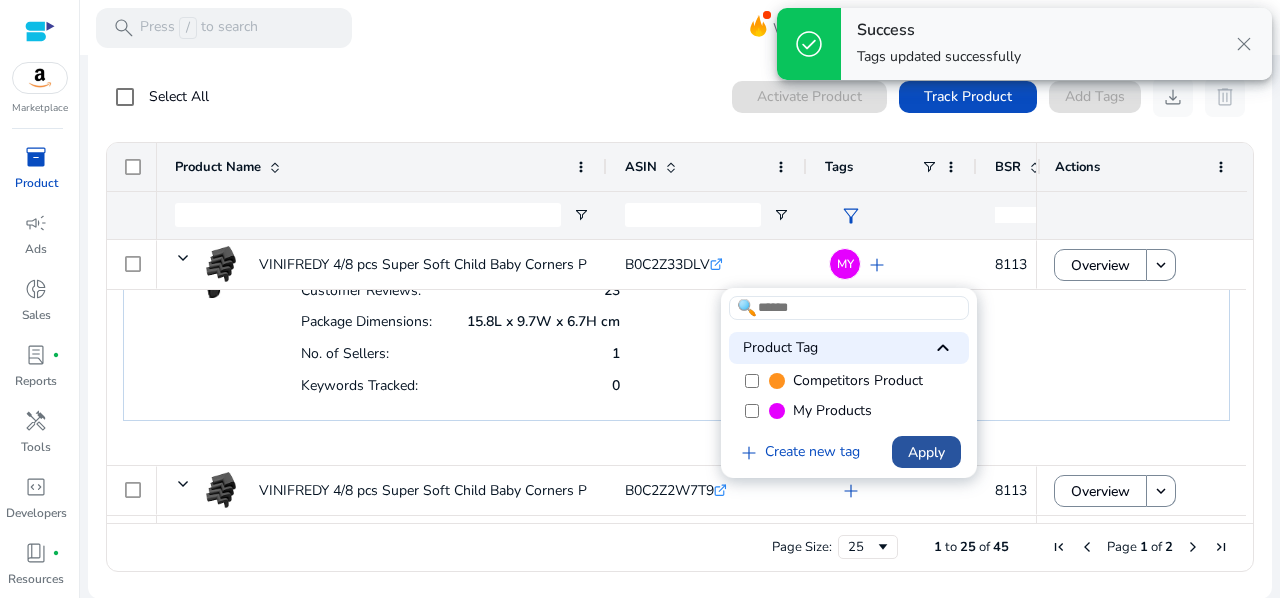 click on "Apply" at bounding box center [926, 452] 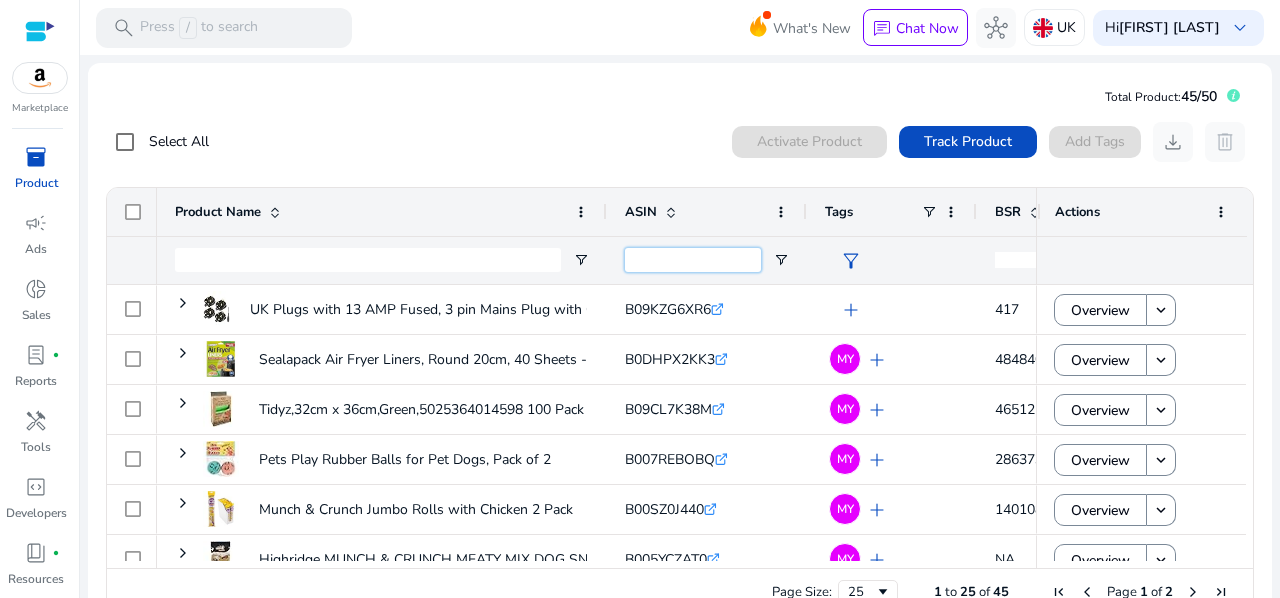click at bounding box center [693, 260] 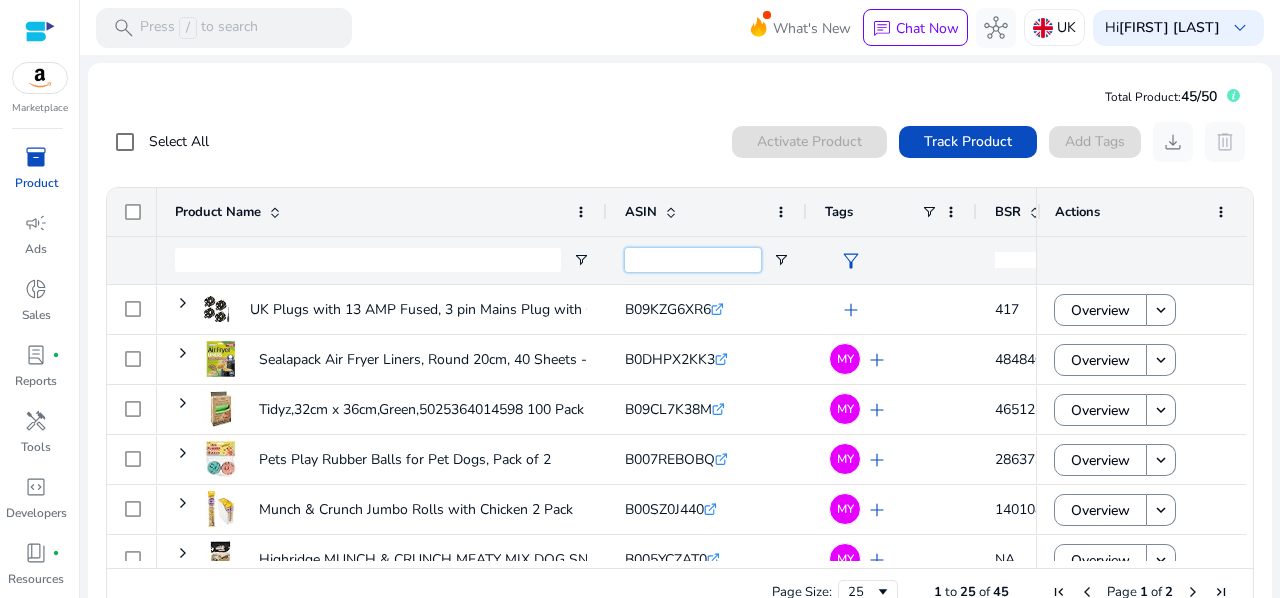 paste on "**********" 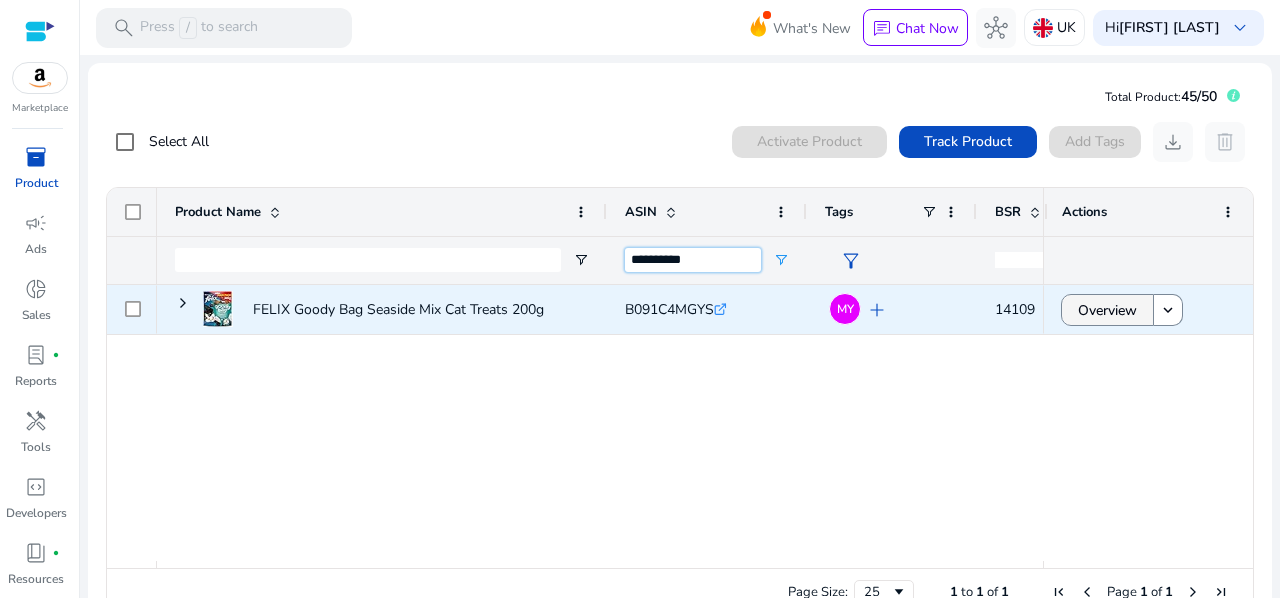 type on "**********" 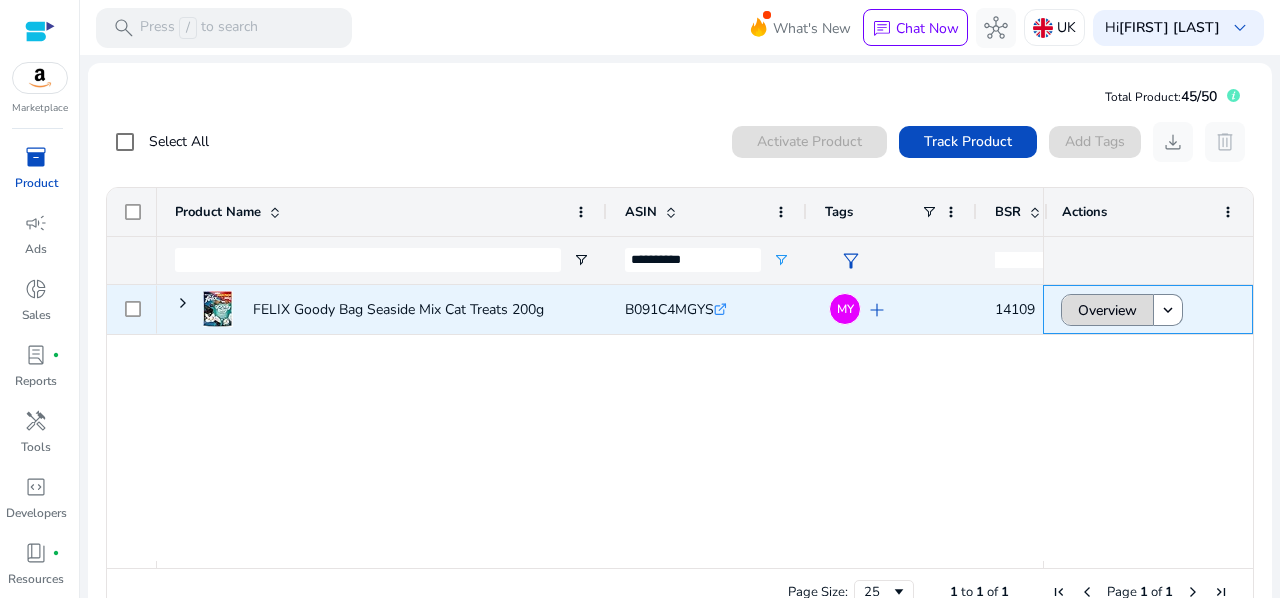 click on "Overview" 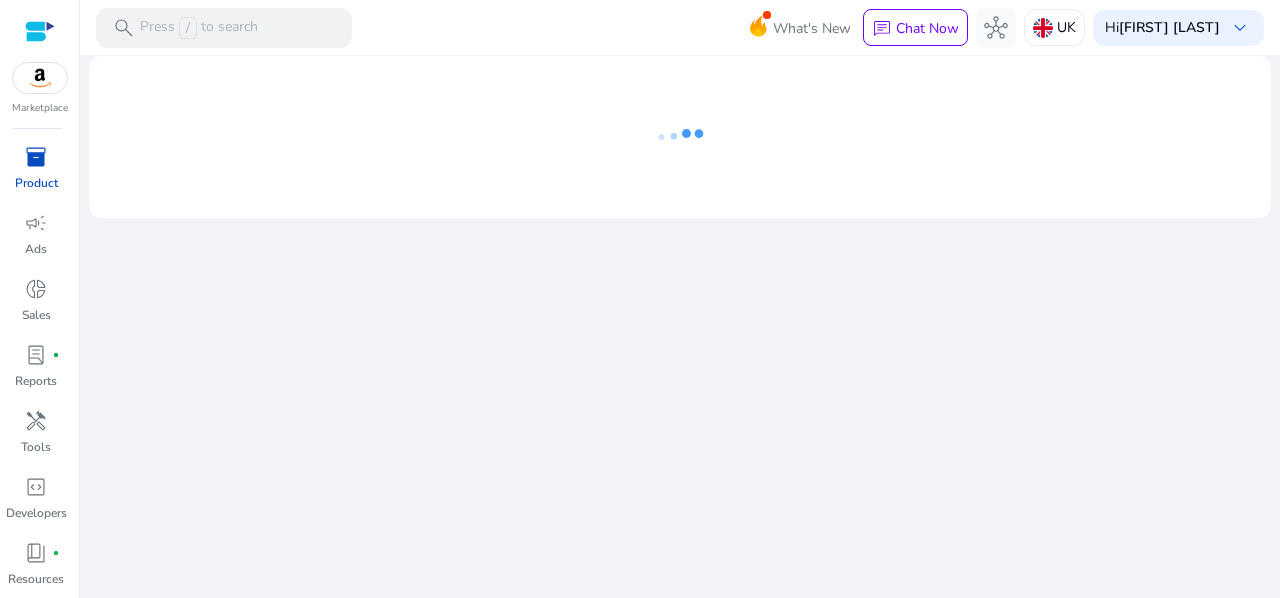 scroll, scrollTop: 0, scrollLeft: 0, axis: both 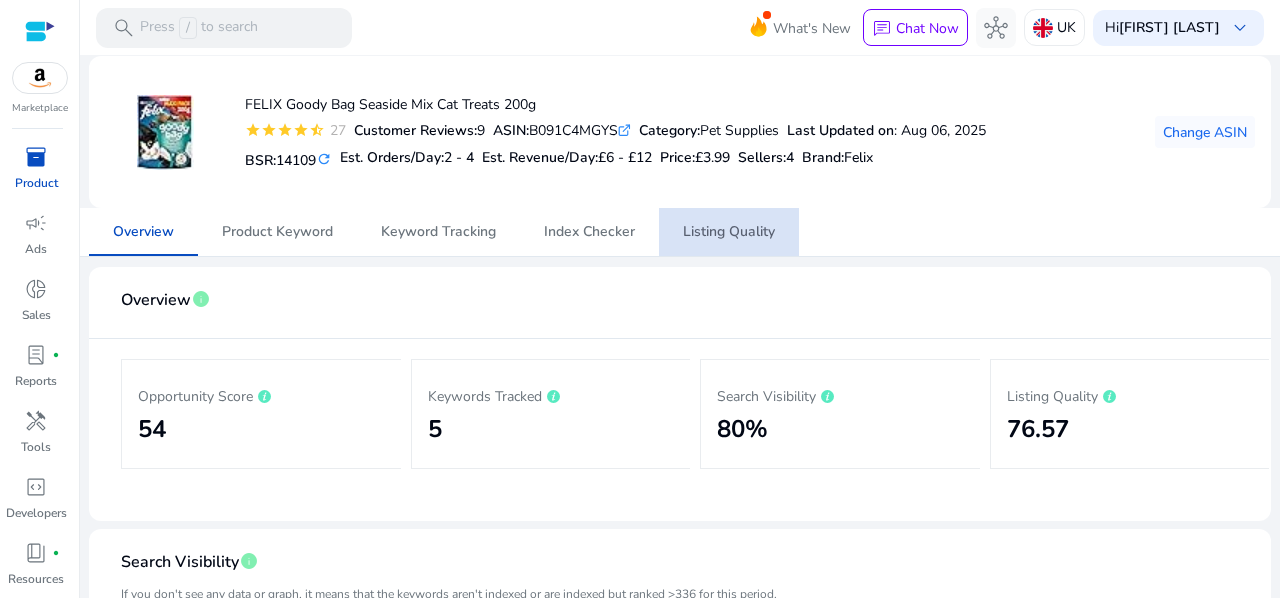 click on "Listing Quality" at bounding box center (729, 232) 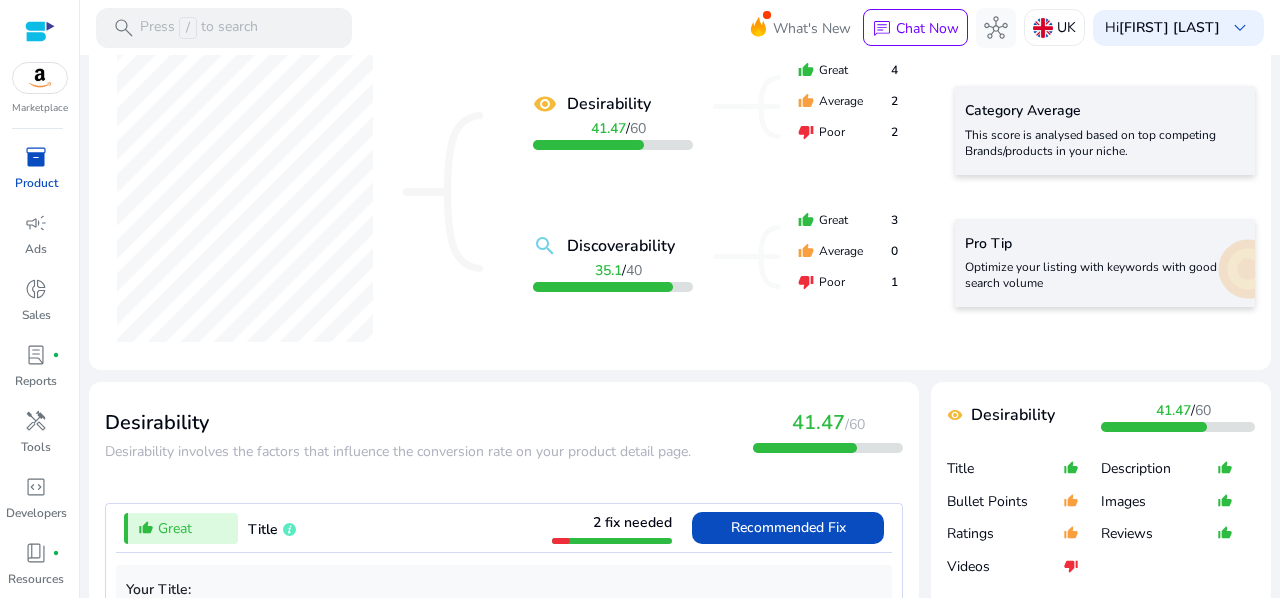 scroll, scrollTop: 0, scrollLeft: 0, axis: both 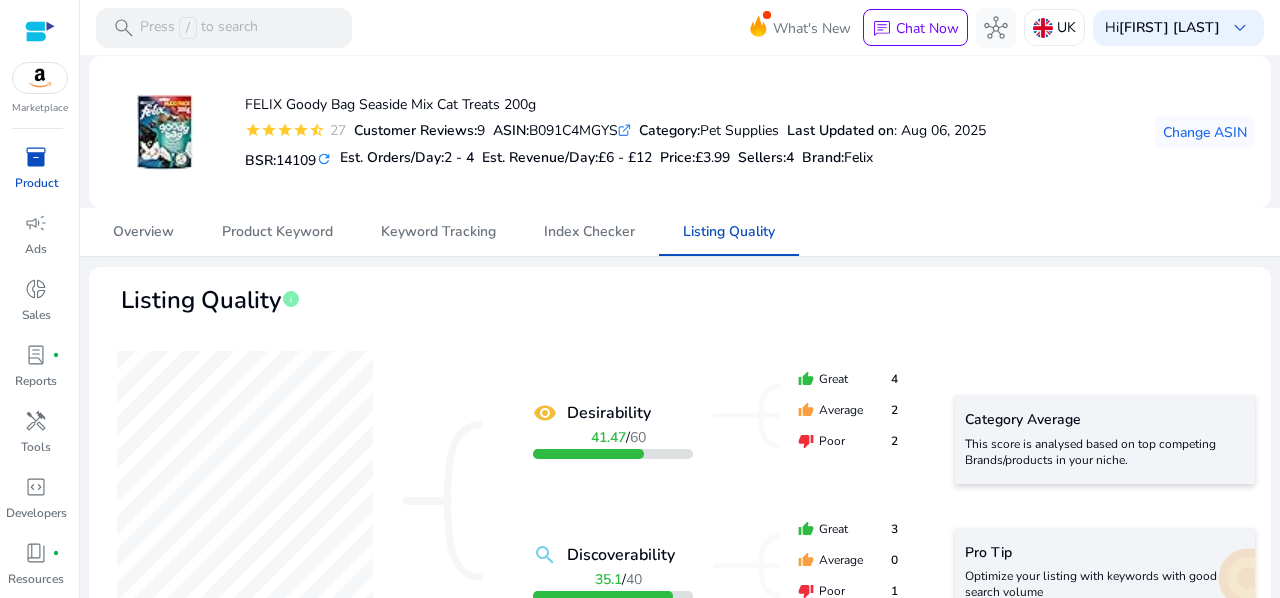 click on "inventory_2" at bounding box center [36, 157] 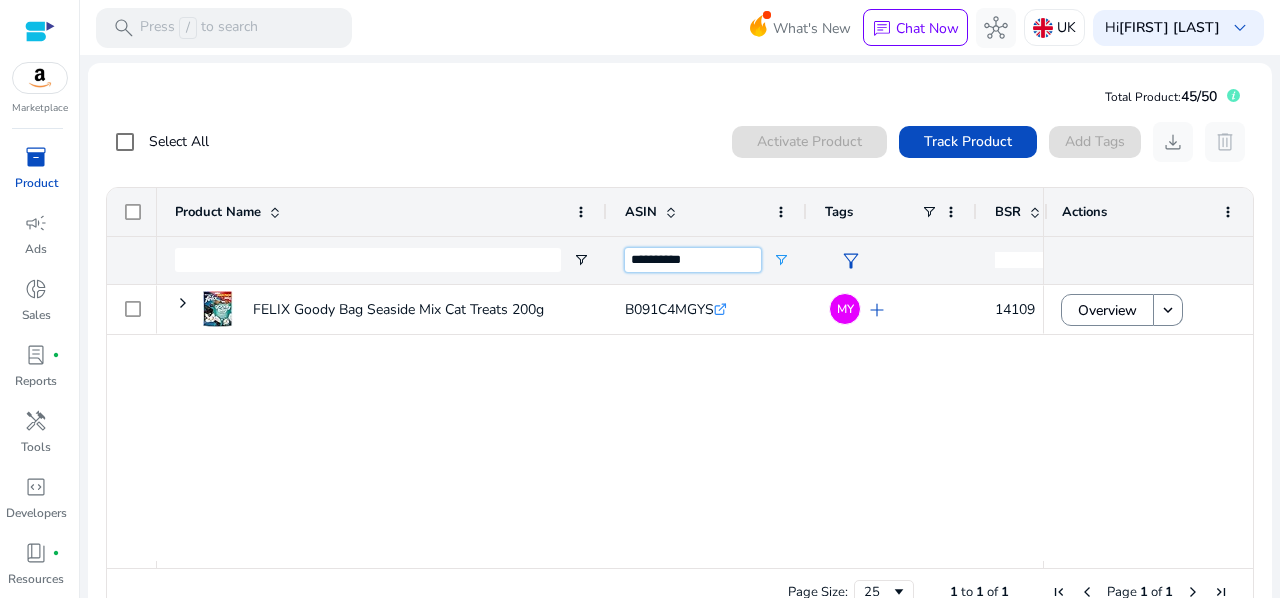 drag, startPoint x: 718, startPoint y: 261, endPoint x: 548, endPoint y: 237, distance: 171.68576 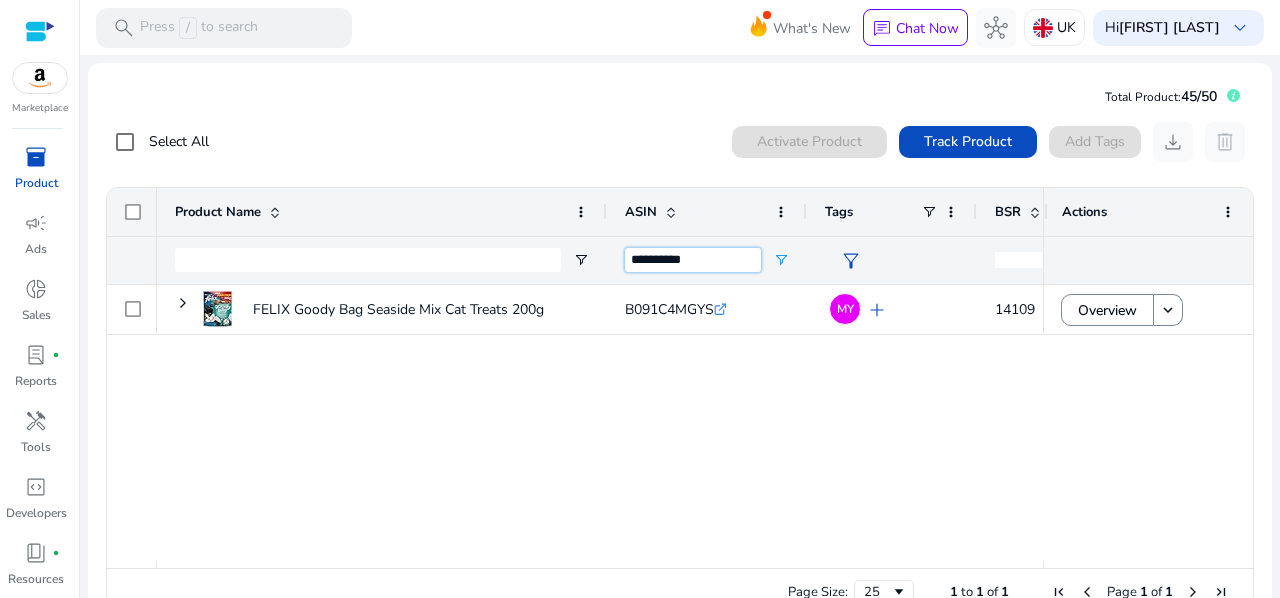 paste 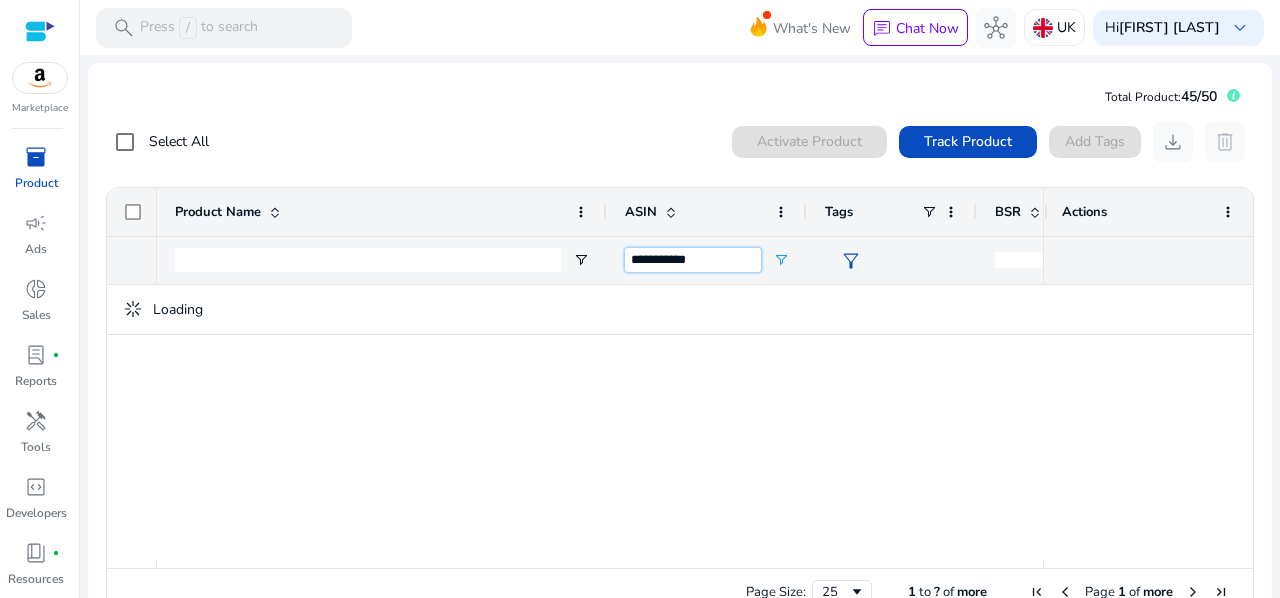 type on "**********" 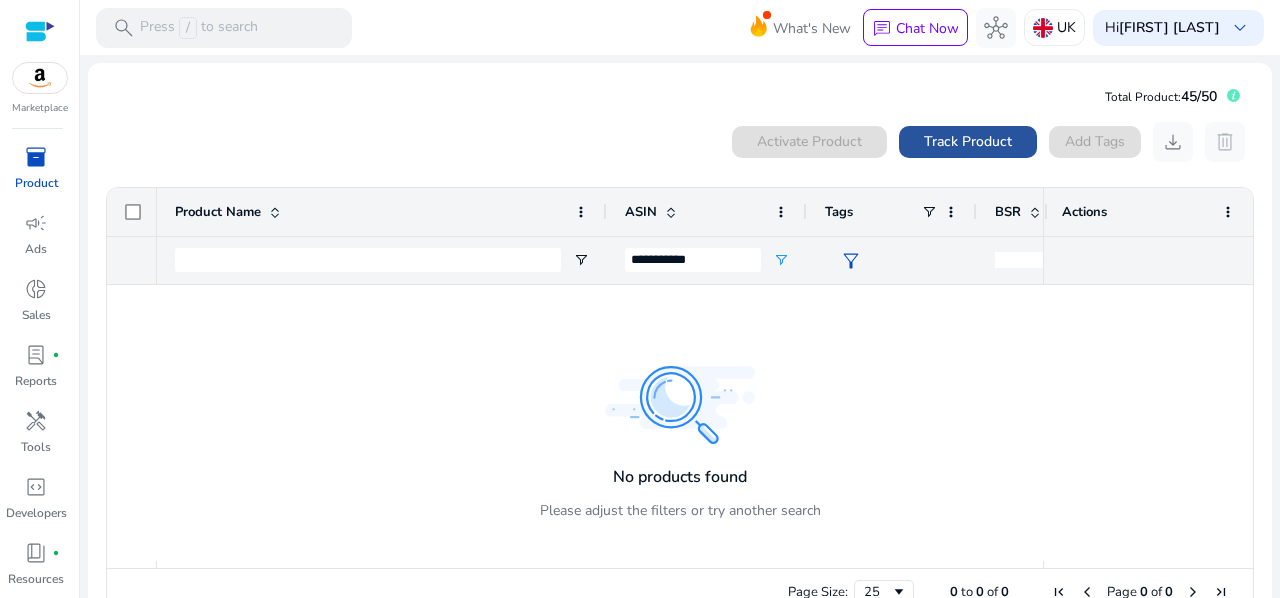 click on "Track Product" 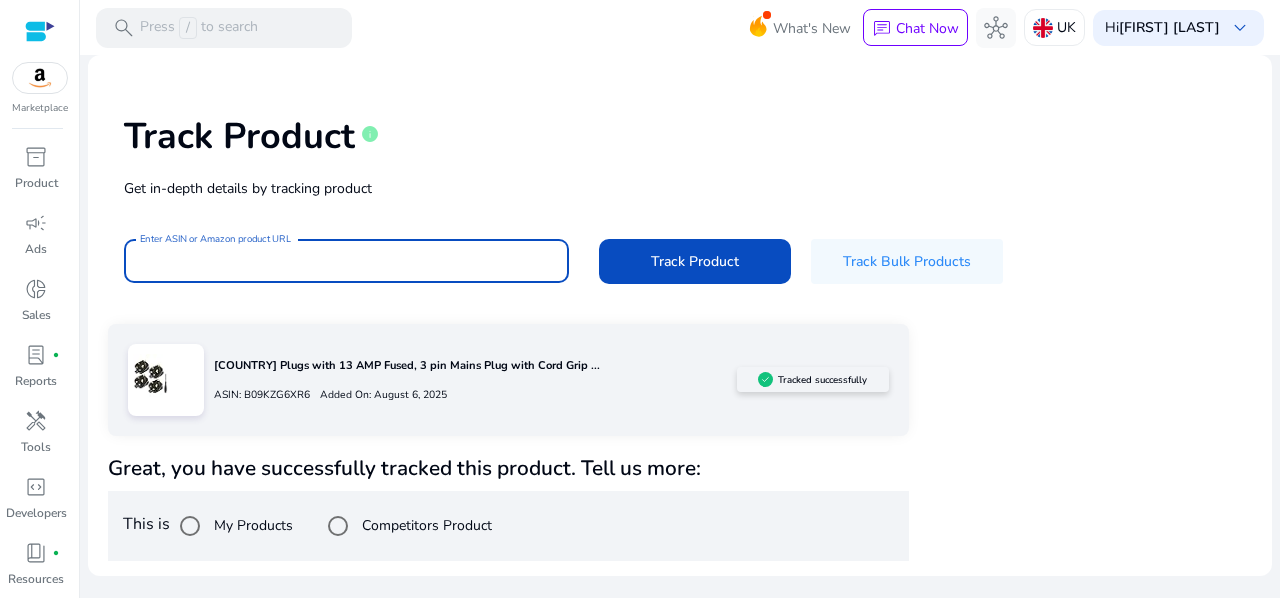 click on "Enter ASIN or Amazon product URL" at bounding box center [346, 261] 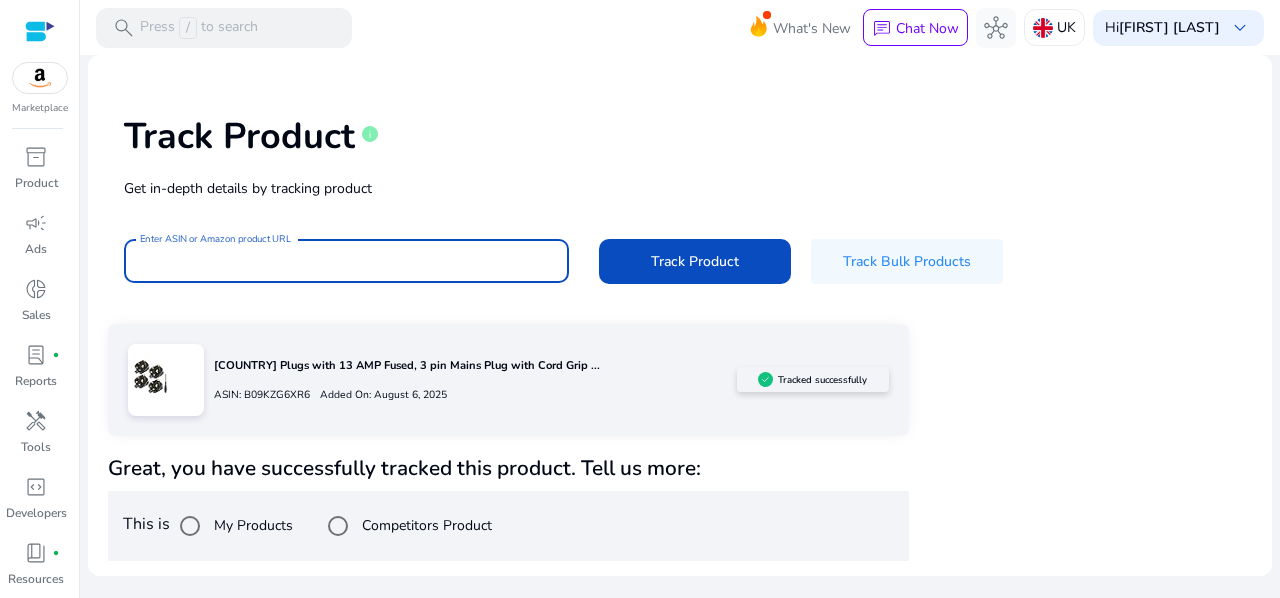 paste on "**********" 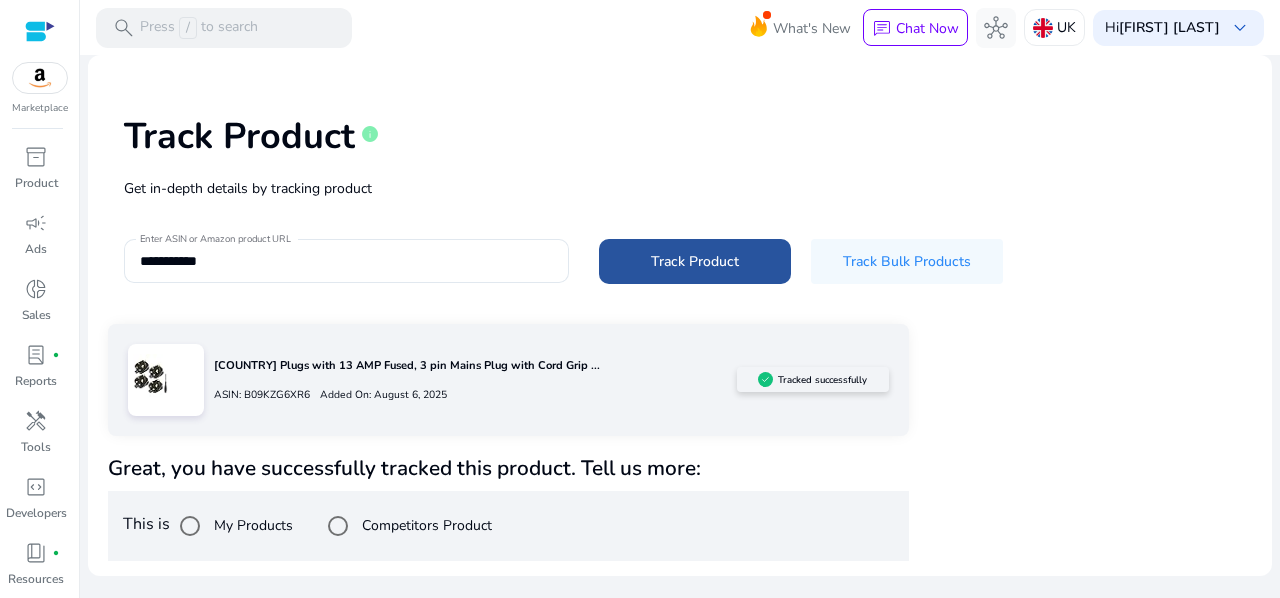 click on "Track Product" 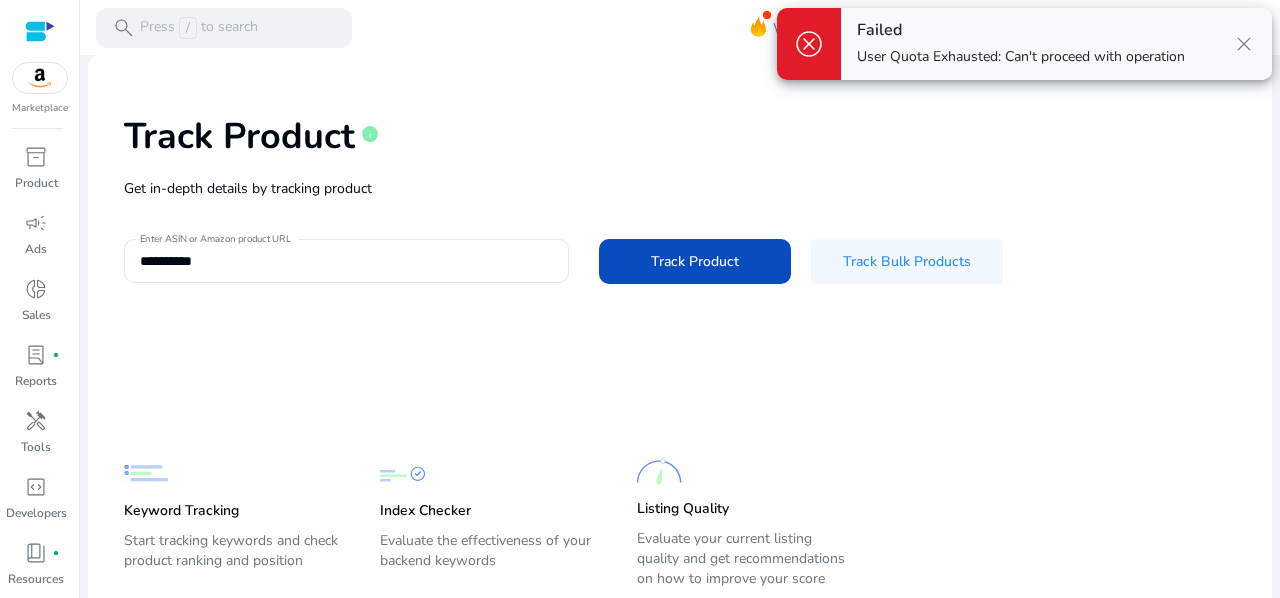 click on "close" at bounding box center [1244, 44] 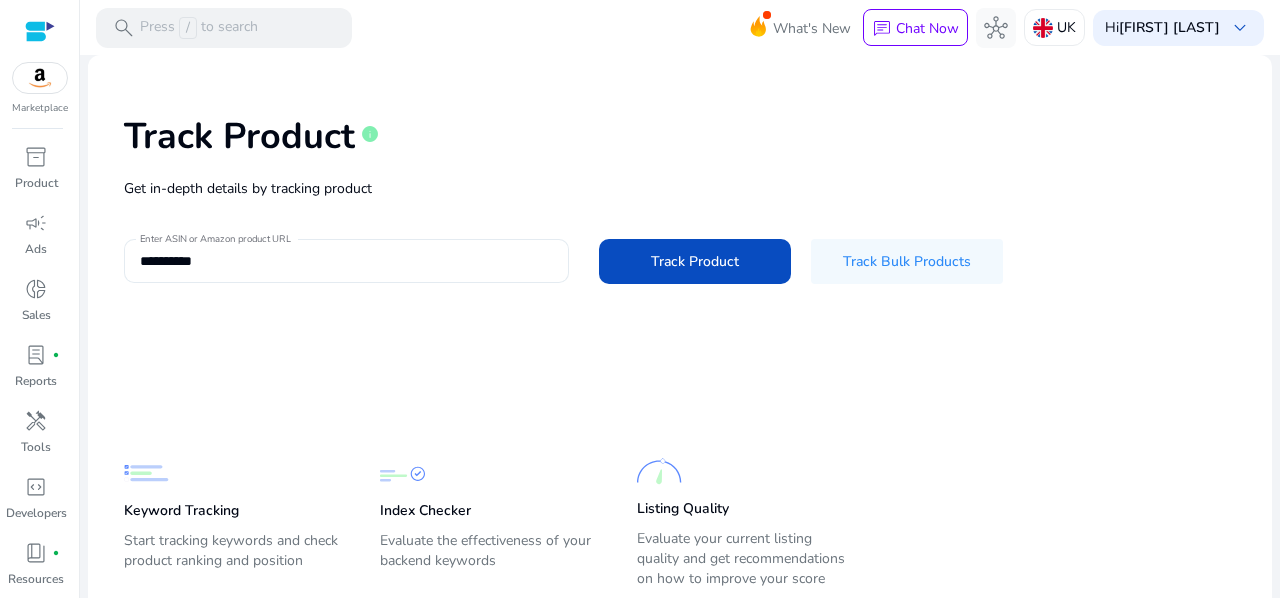click on "**********" at bounding box center [346, 261] 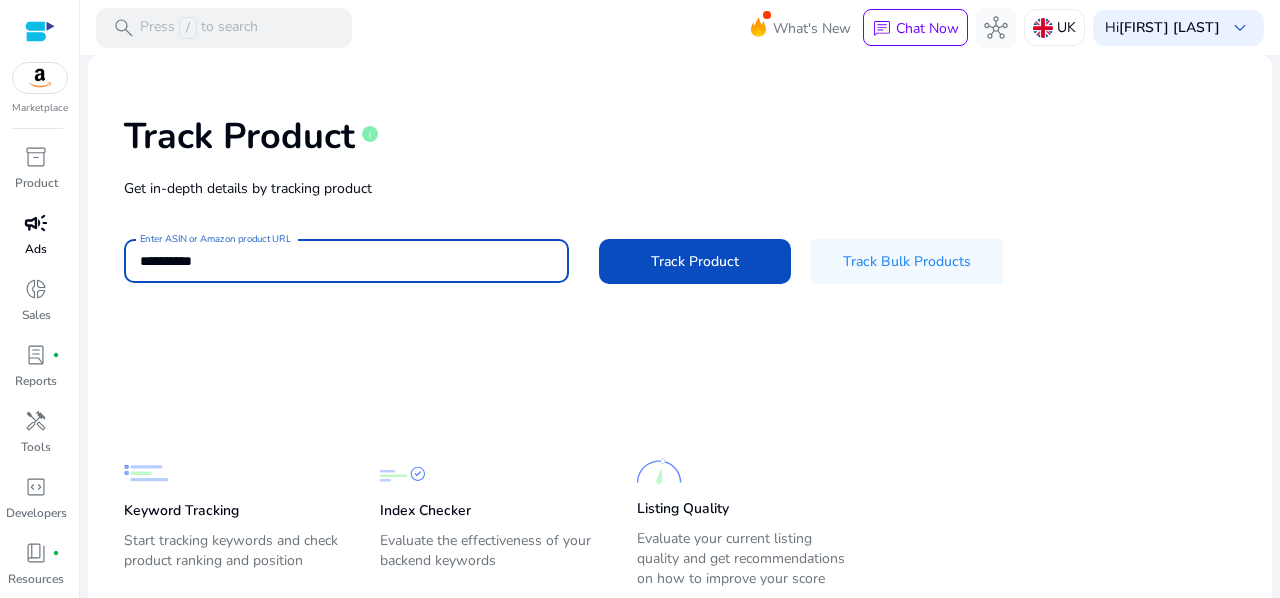 drag, startPoint x: 258, startPoint y: 257, endPoint x: 34, endPoint y: 248, distance: 224.18073 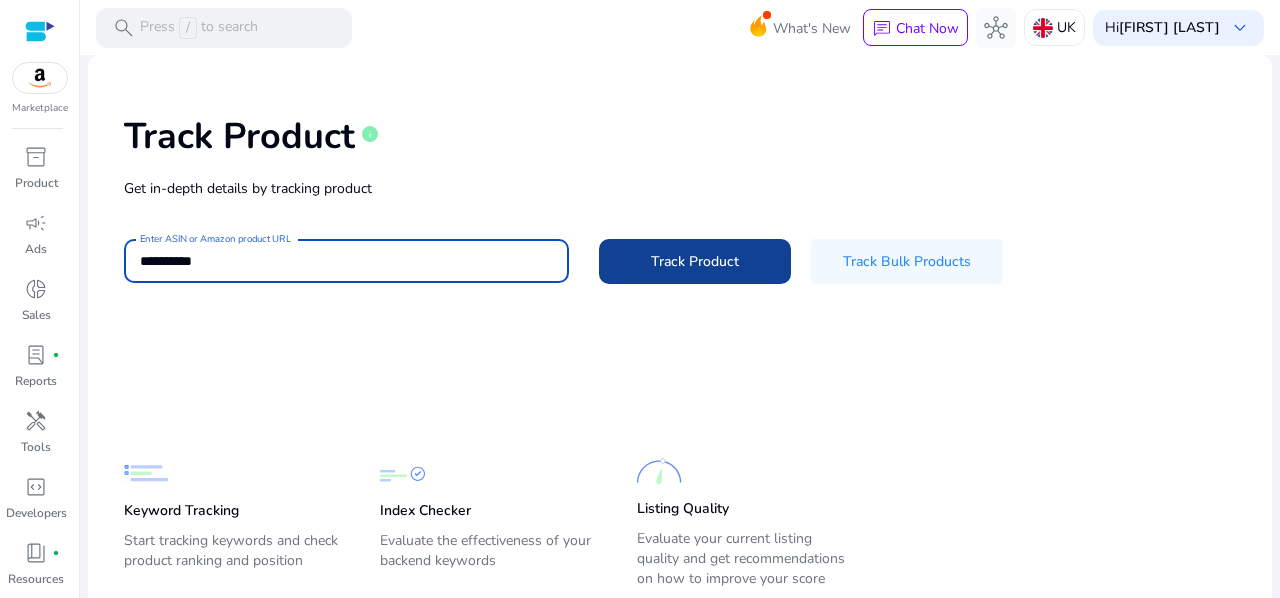 click on "Track Product" 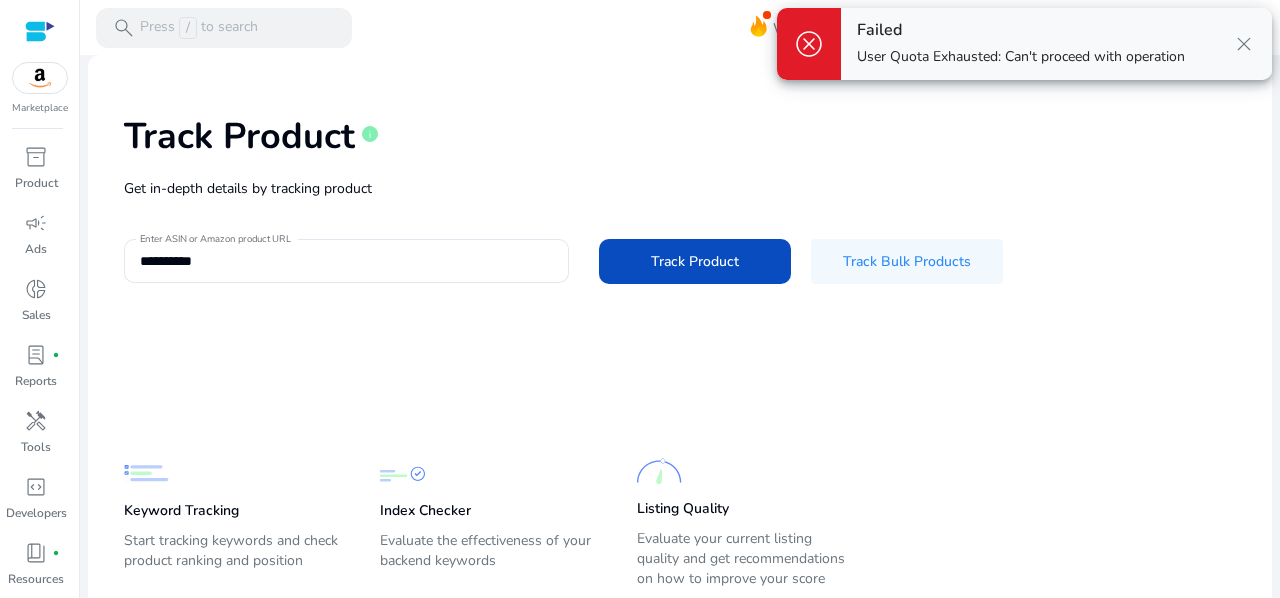 click on "close" at bounding box center [1244, 44] 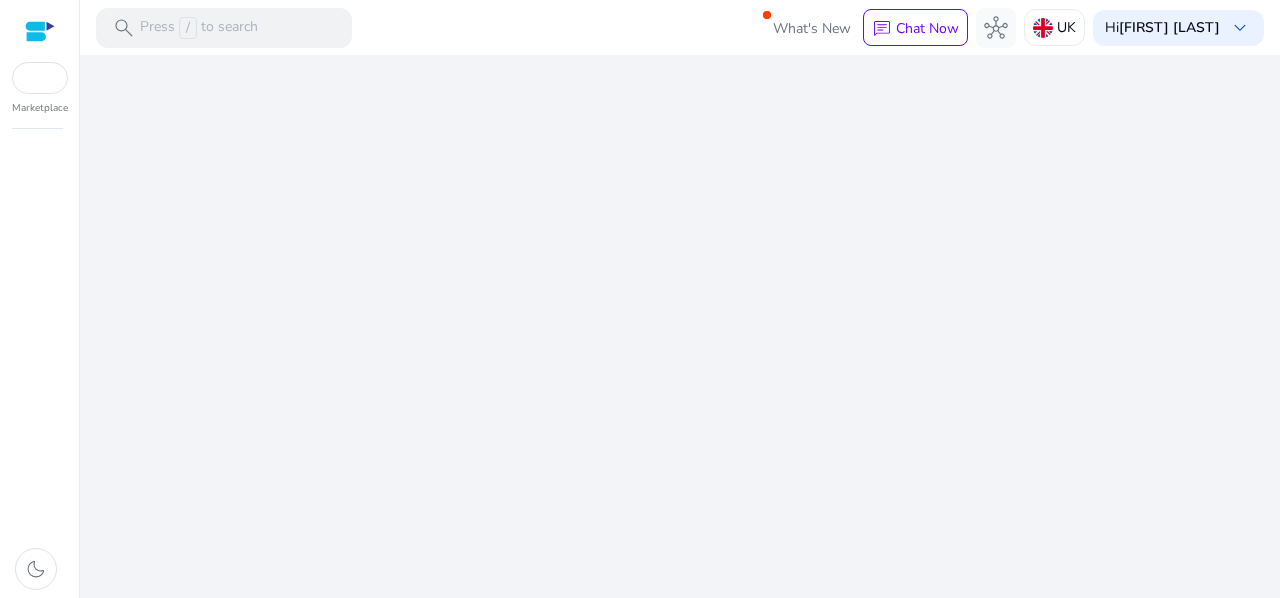 scroll, scrollTop: 0, scrollLeft: 0, axis: both 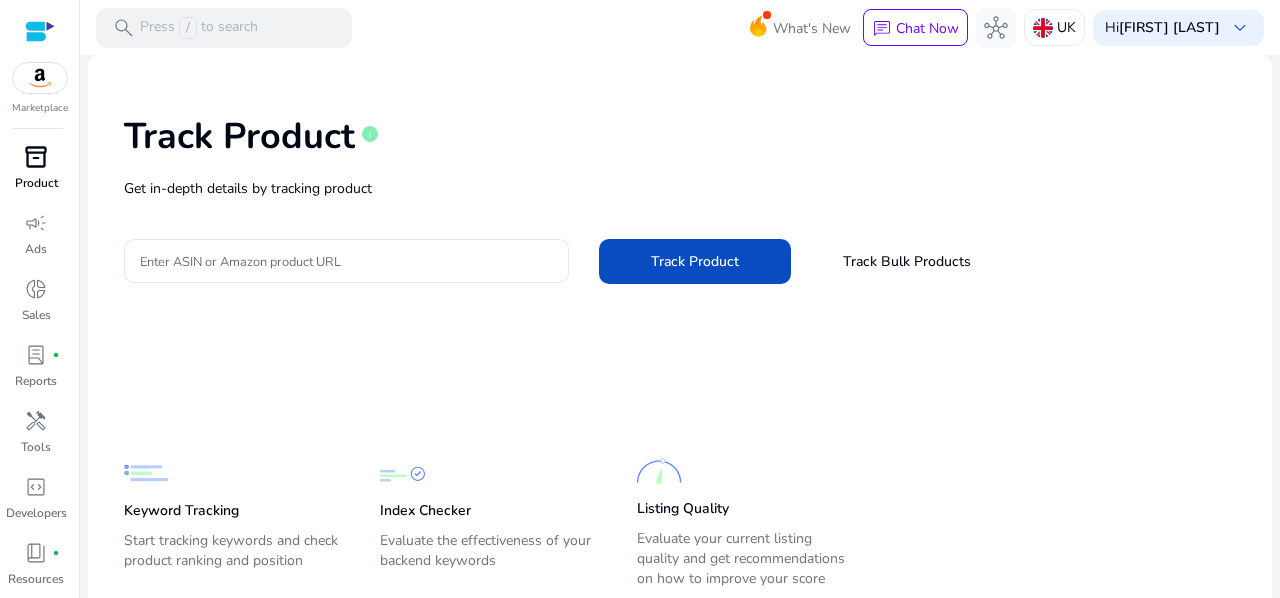 click on "inventory_2" at bounding box center (36, 157) 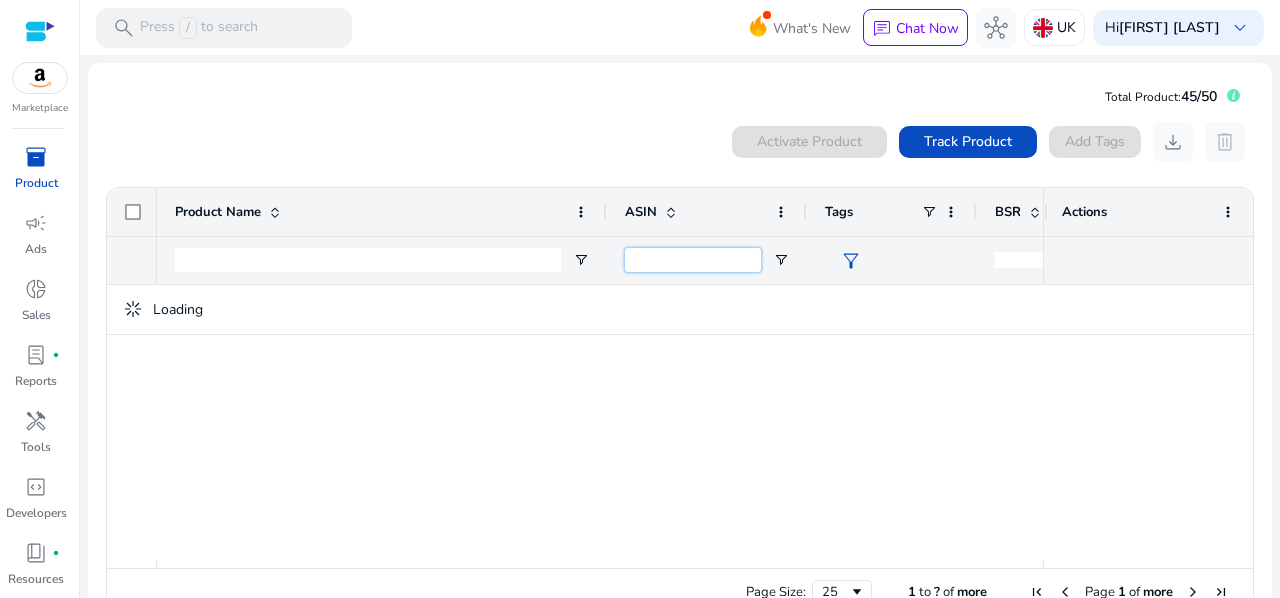 click at bounding box center [693, 260] 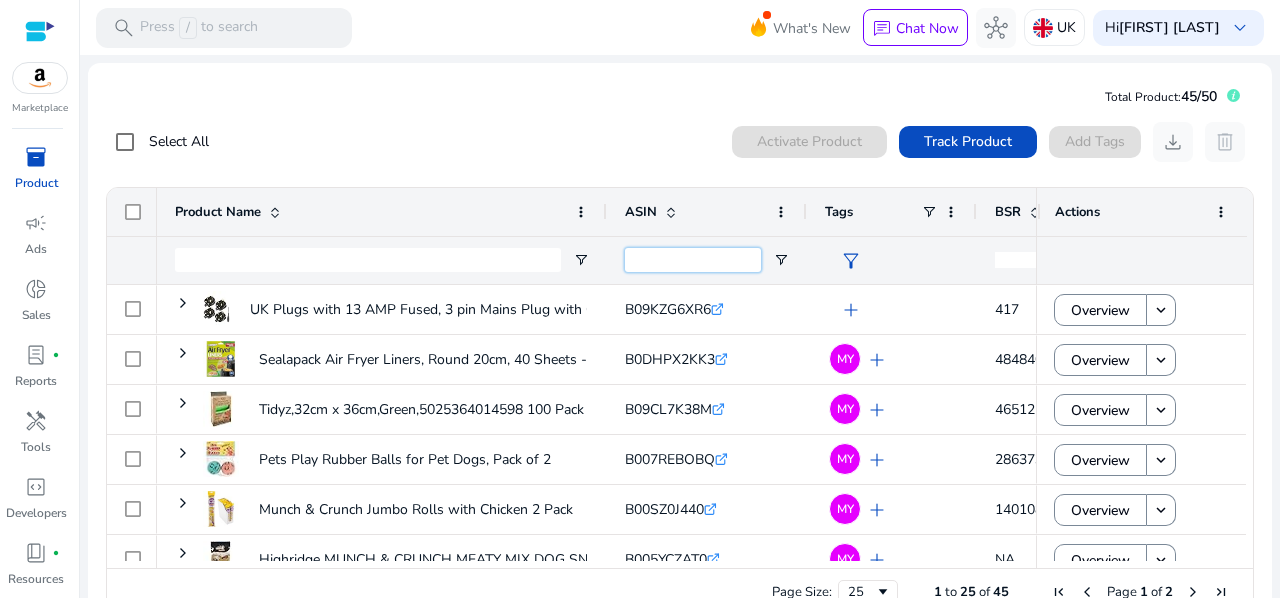 paste on "**********" 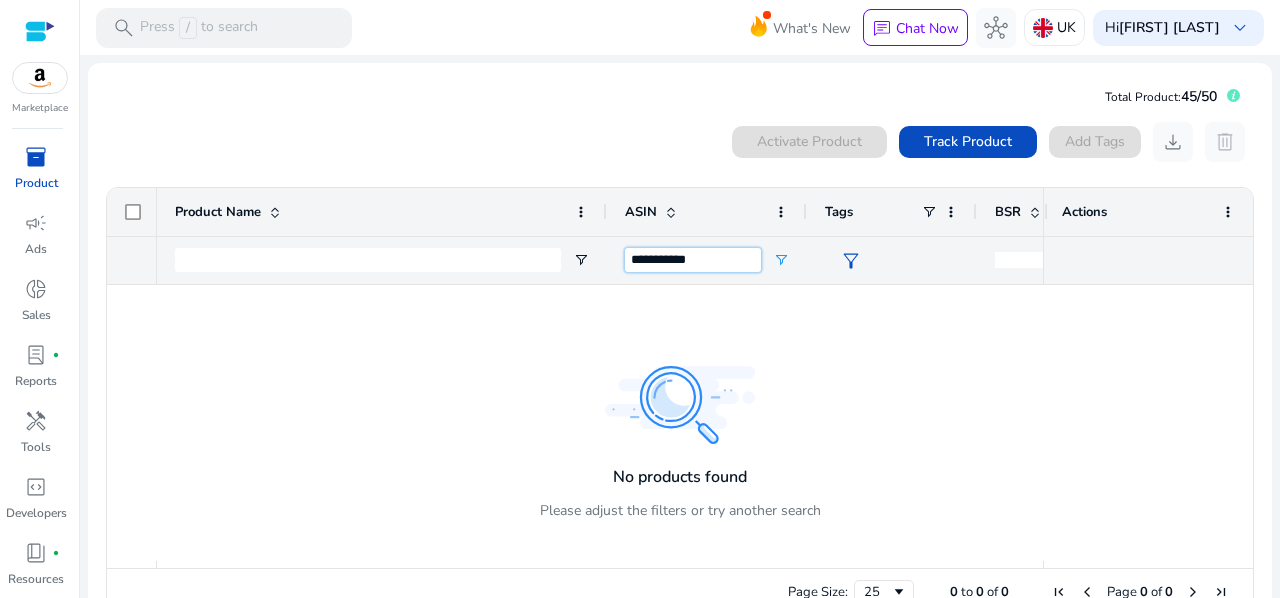 click on "**********" at bounding box center (693, 260) 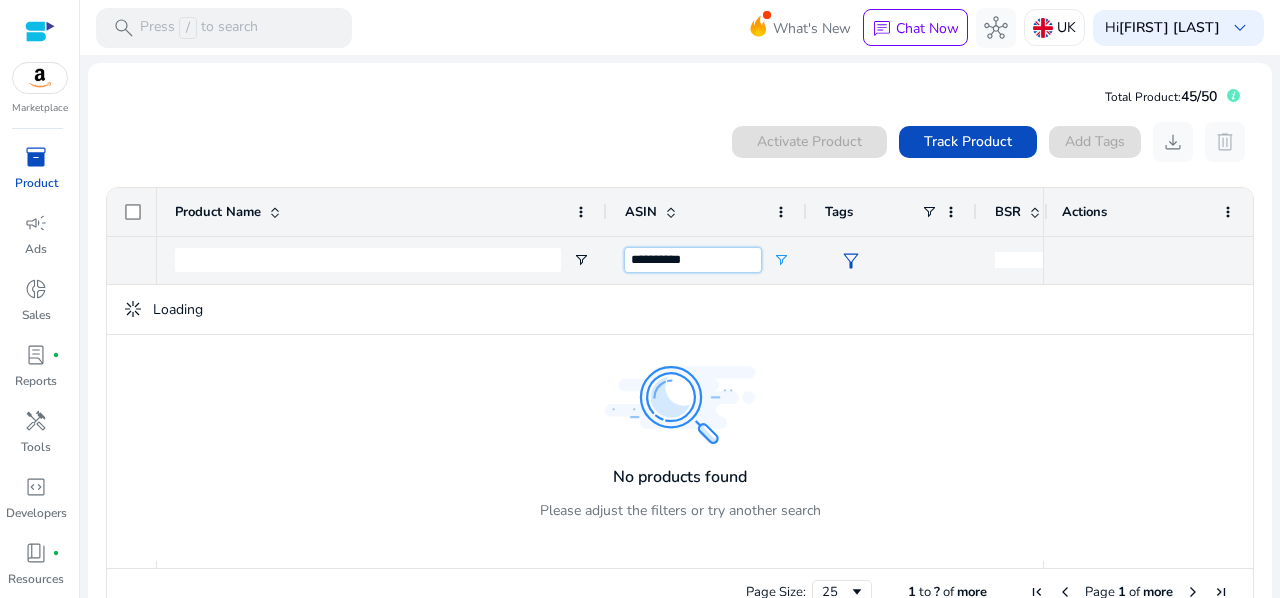type on "**********" 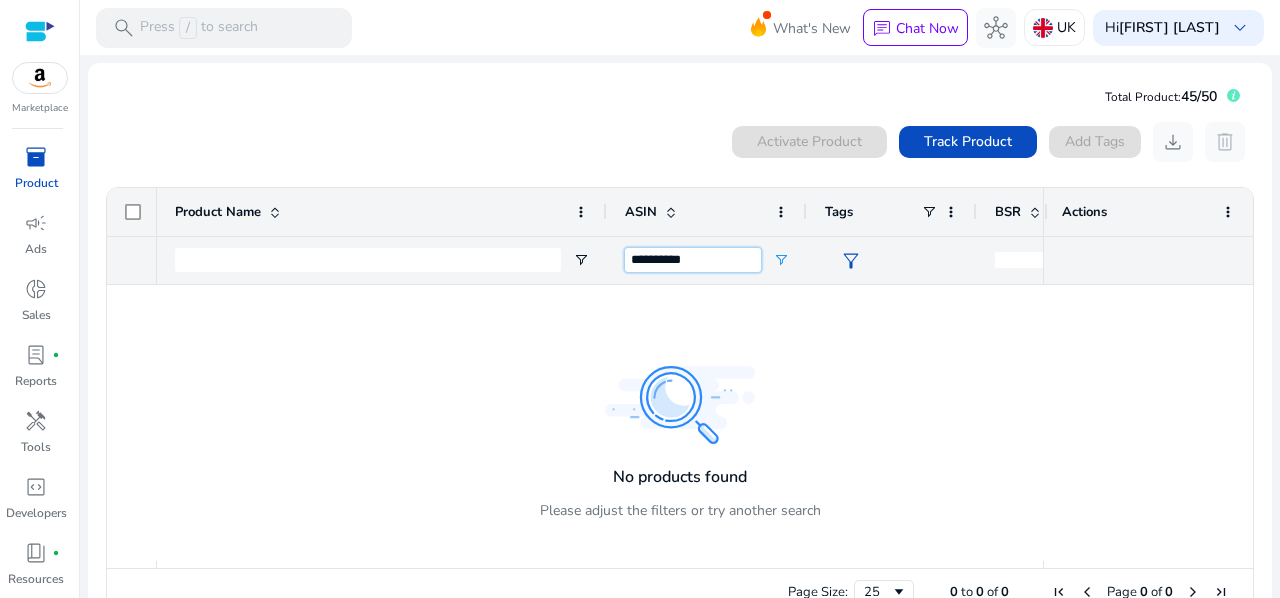 click on "**********" at bounding box center (693, 260) 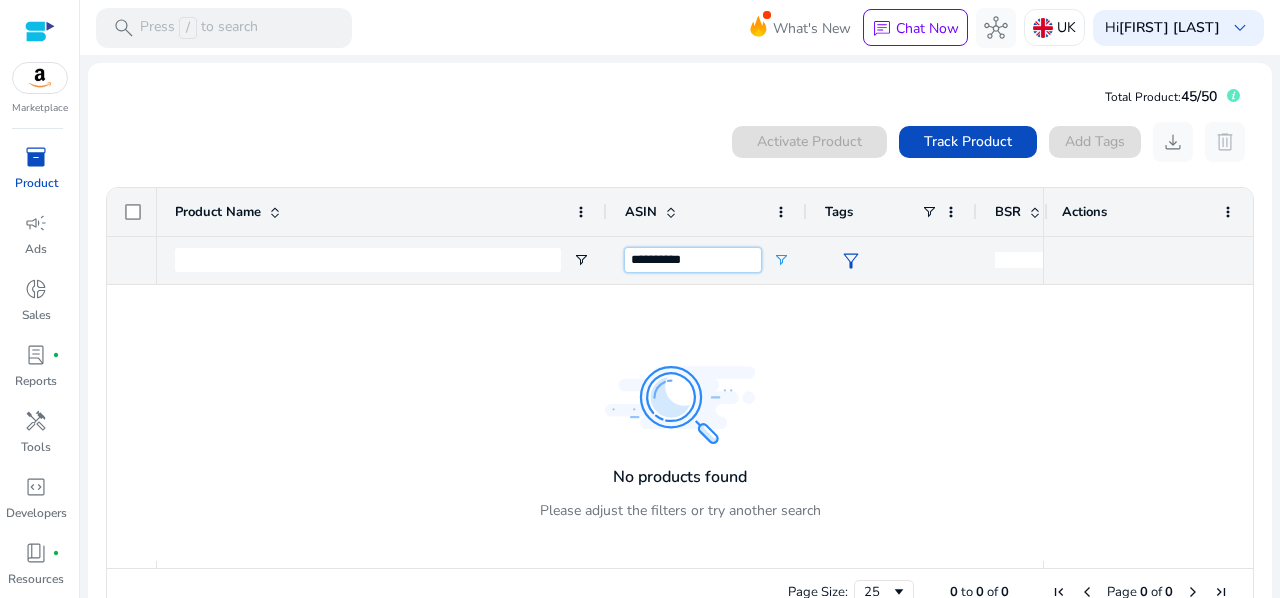 drag, startPoint x: 719, startPoint y: 262, endPoint x: 440, endPoint y: 226, distance: 281.313 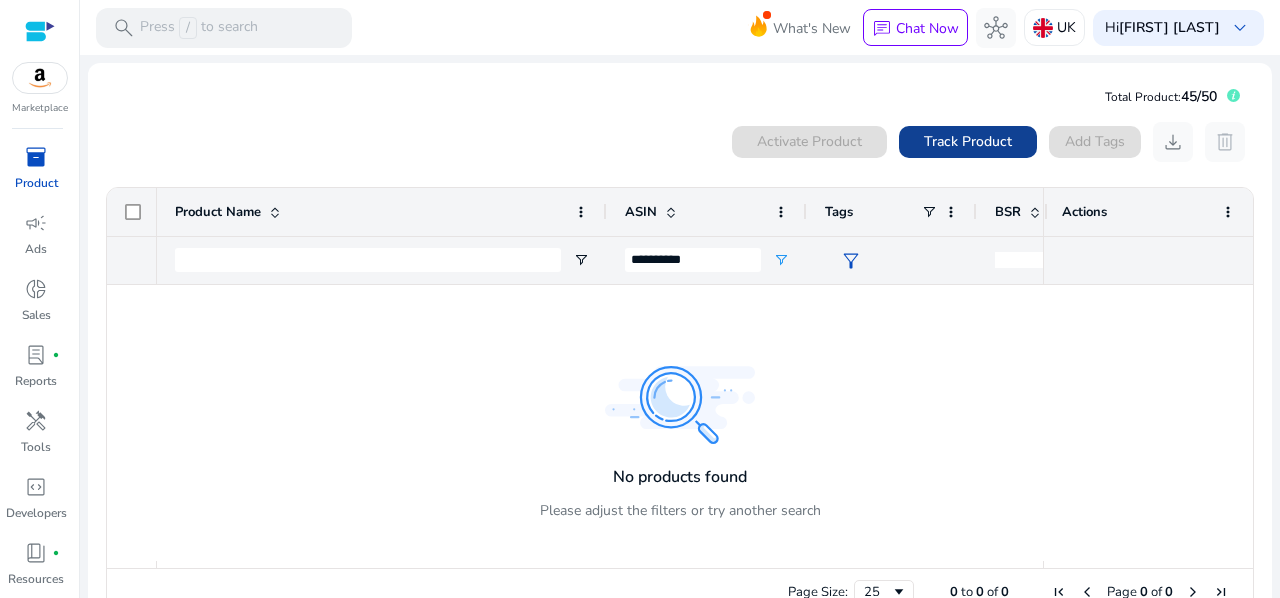 click on "Track Product" 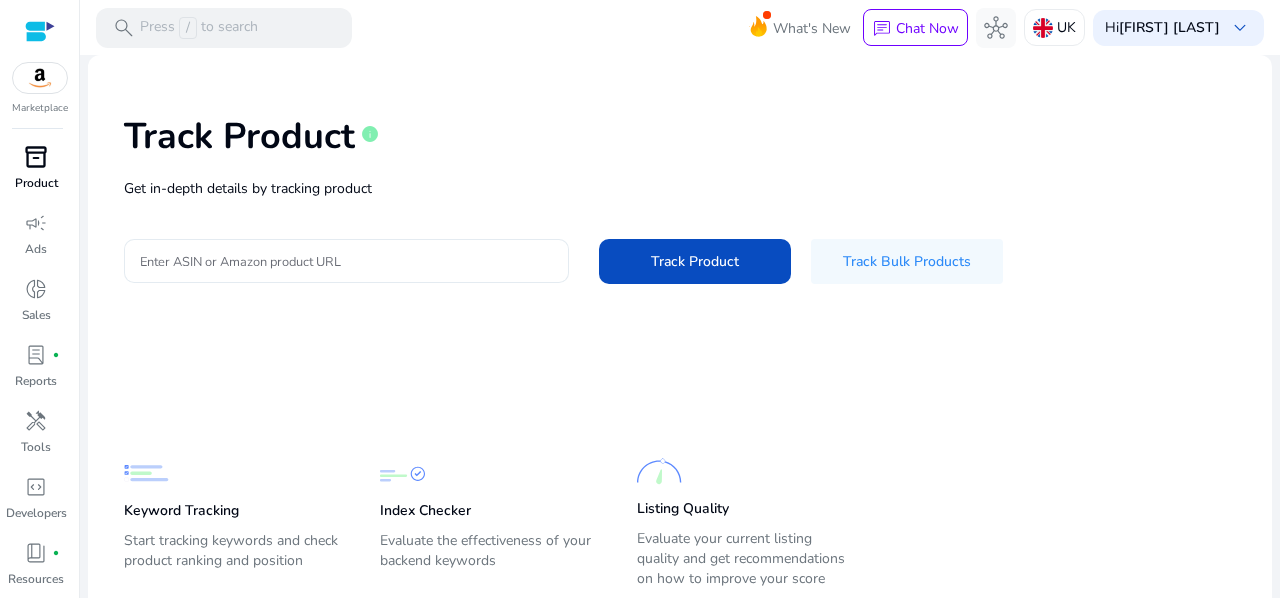 click on "Enter ASIN or Amazon product URL" at bounding box center (346, 261) 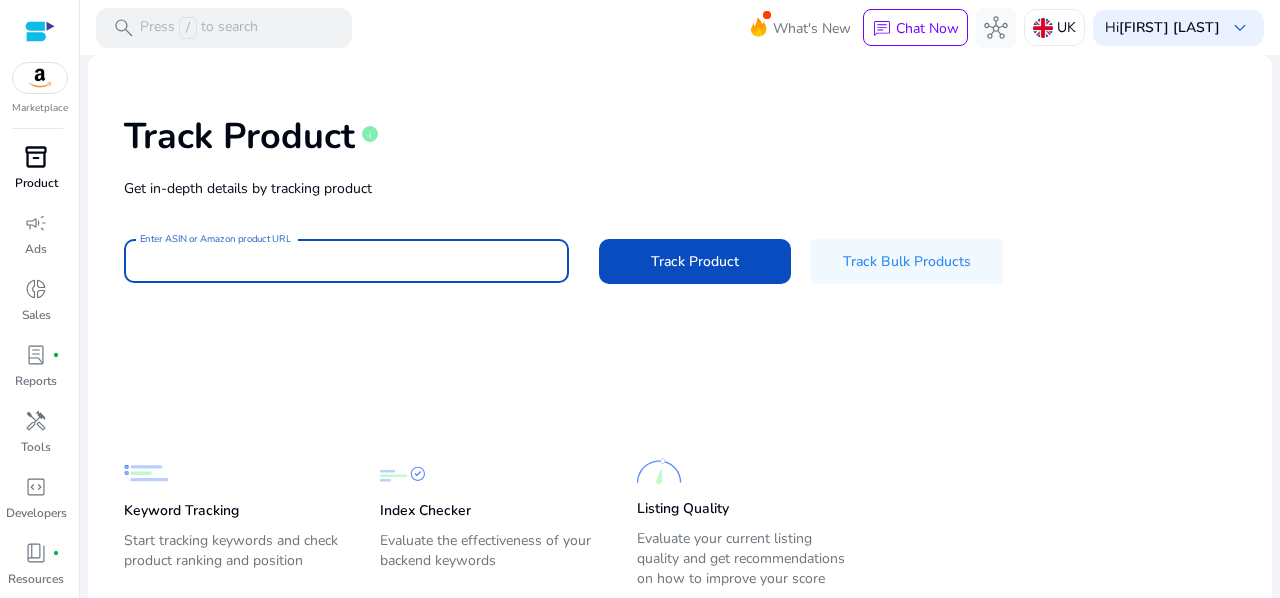 scroll, scrollTop: 0, scrollLeft: 0, axis: both 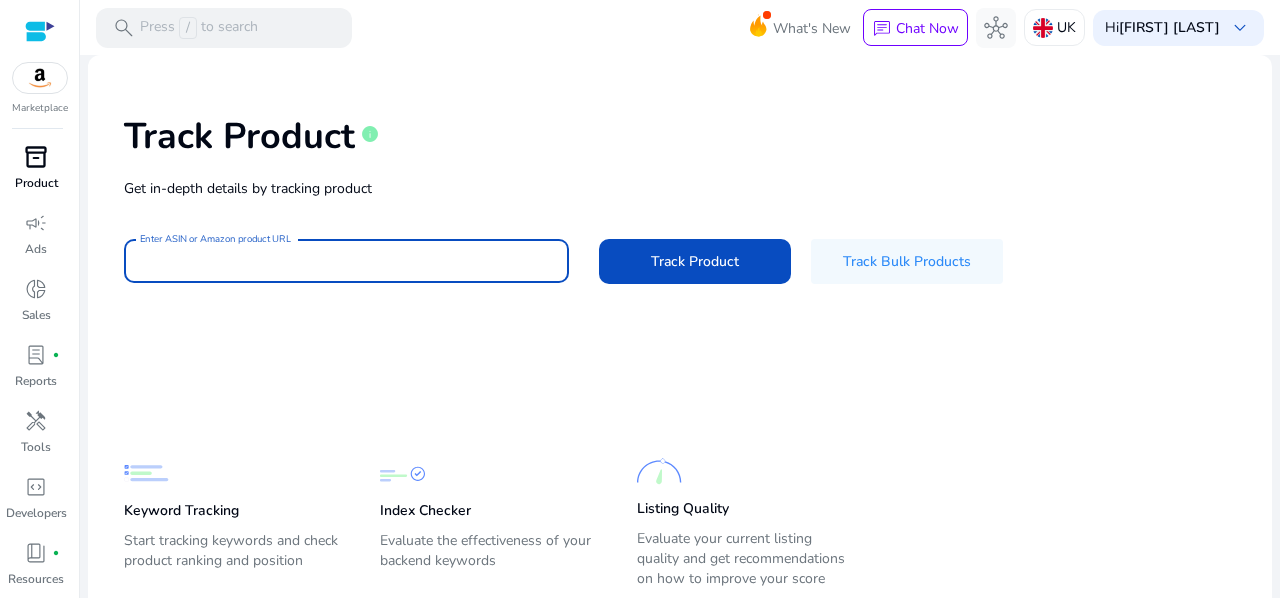 drag, startPoint x: 145, startPoint y: 257, endPoint x: 97, endPoint y: 256, distance: 48.010414 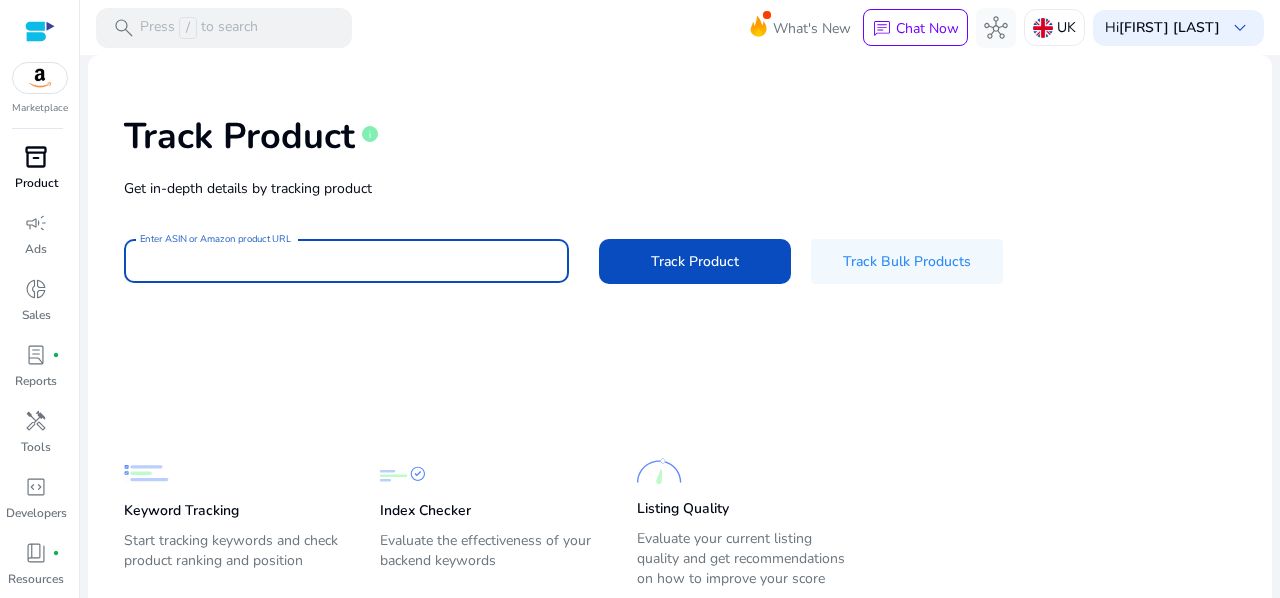 paste on "**********" 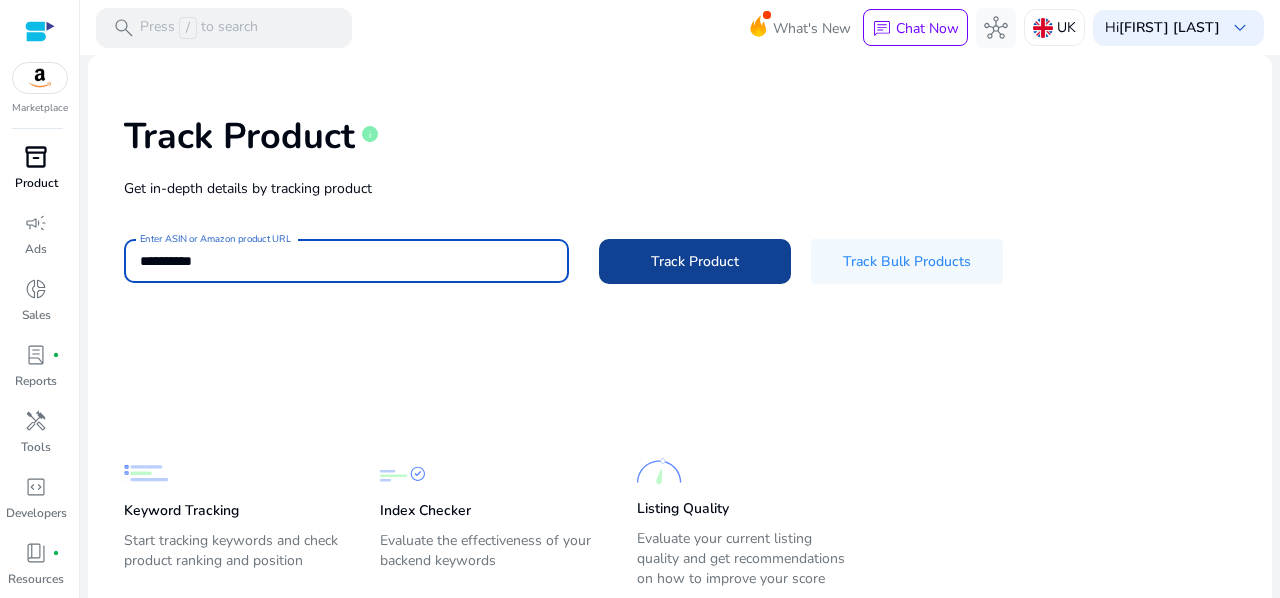 type on "**********" 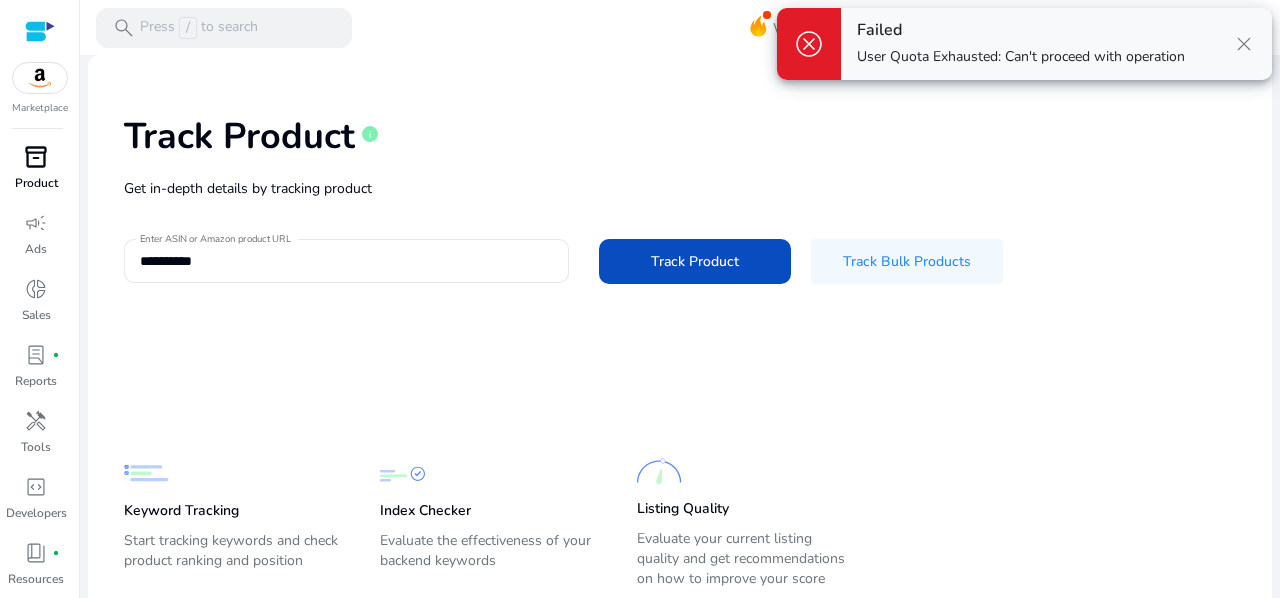 click on "close" at bounding box center (1244, 44) 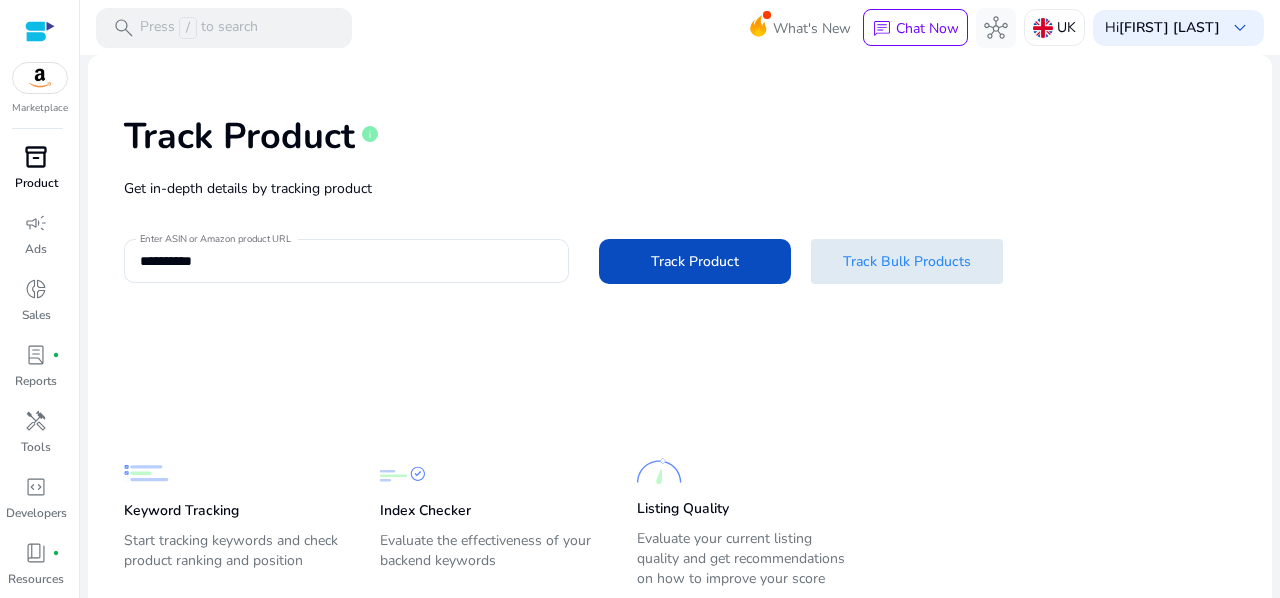 click on "Track Bulk Products" 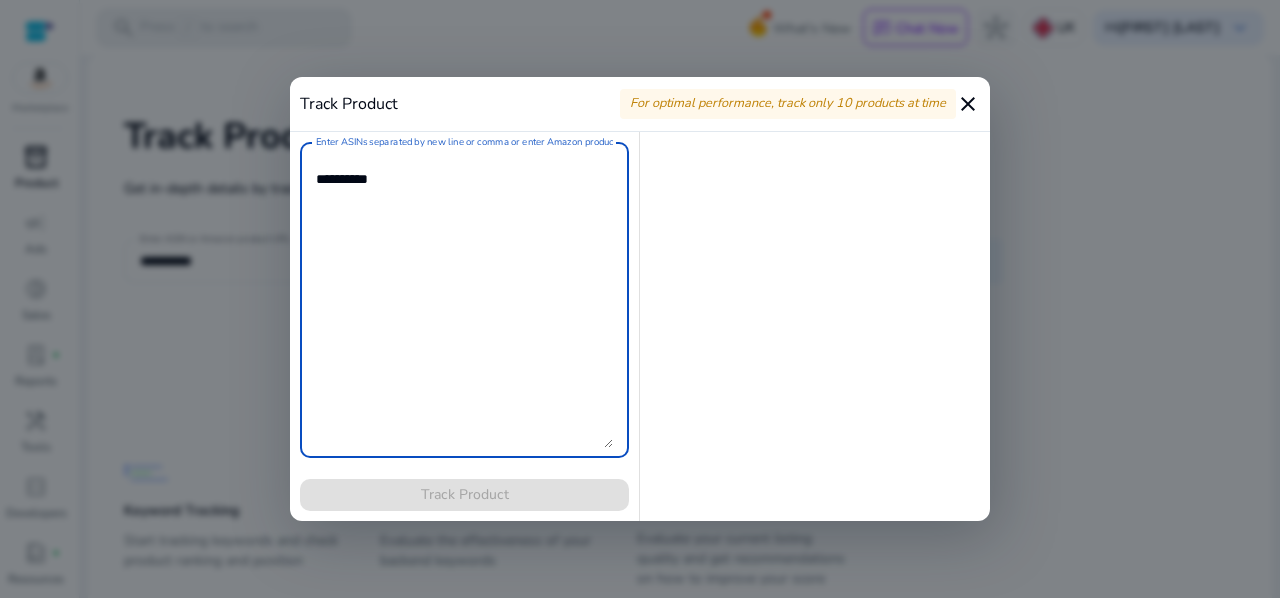 click on "Enter ASINs separated by new line or comma or enter Amazon product page URL" at bounding box center [464, 300] 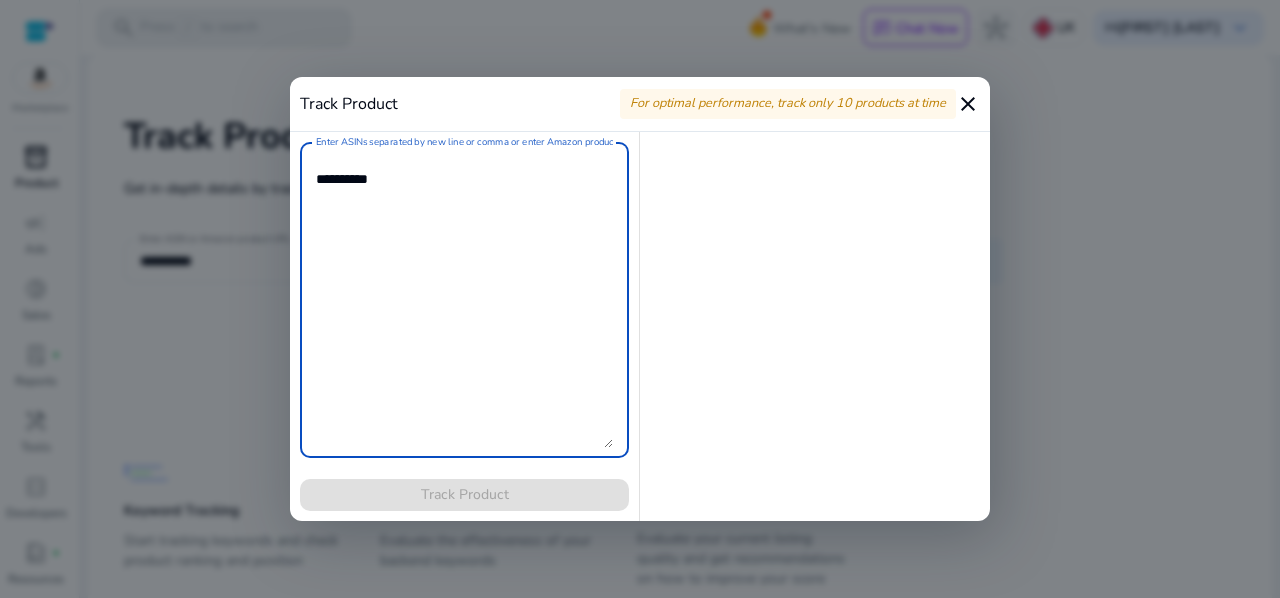 paste on "**********" 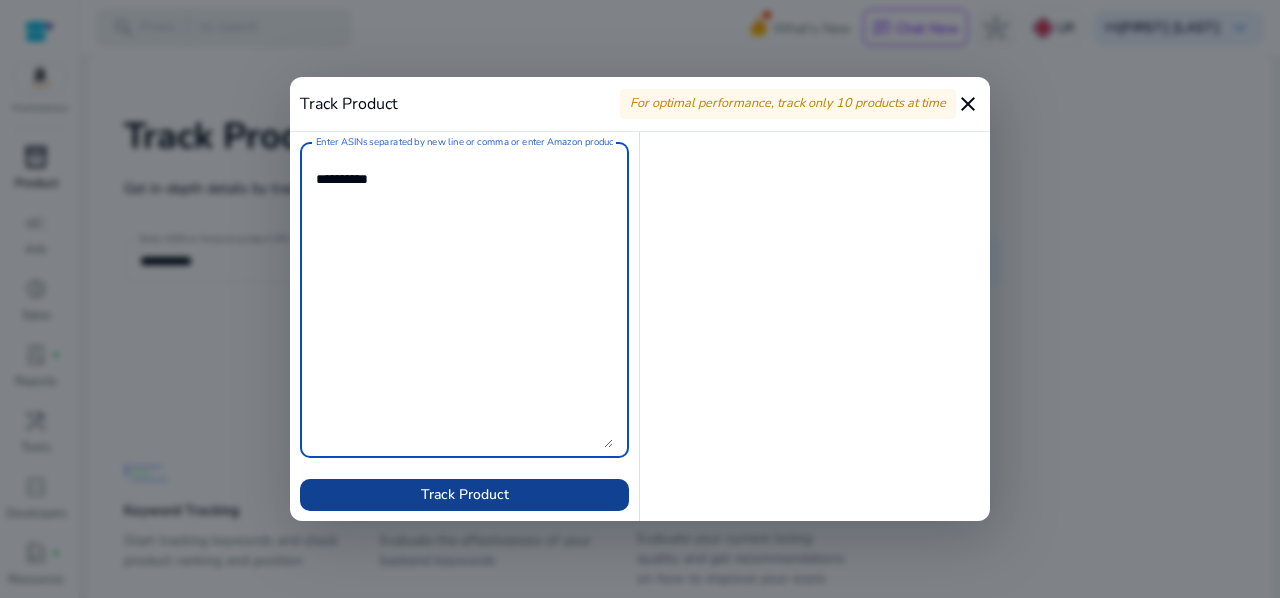 type on "**********" 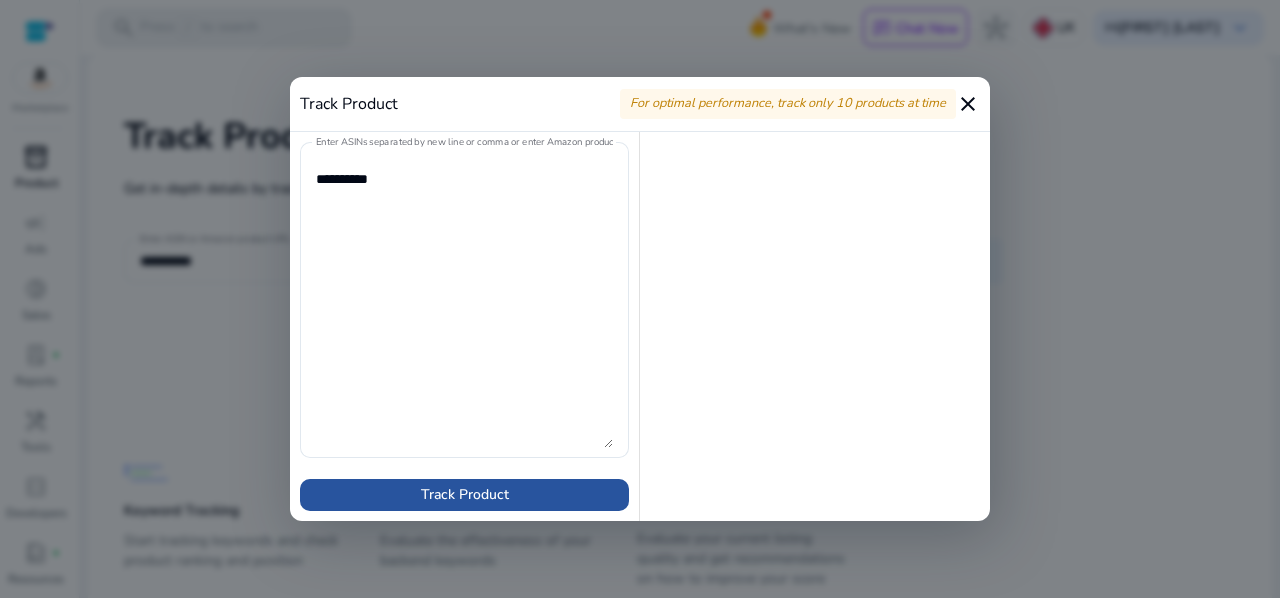 click at bounding box center [464, 495] 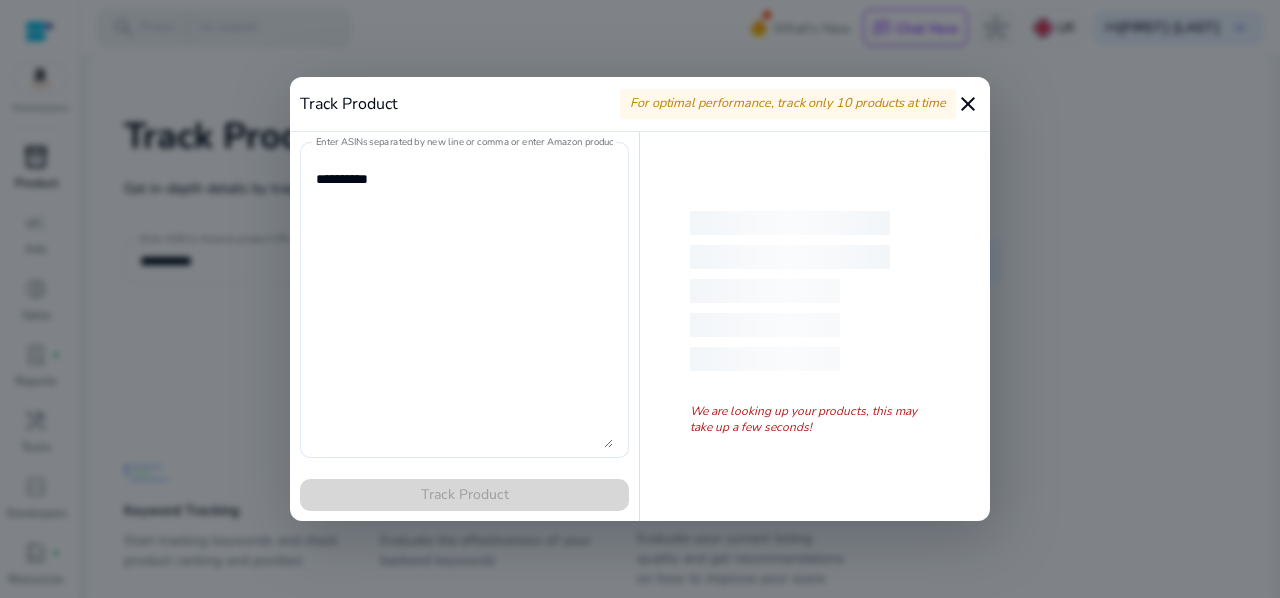 type 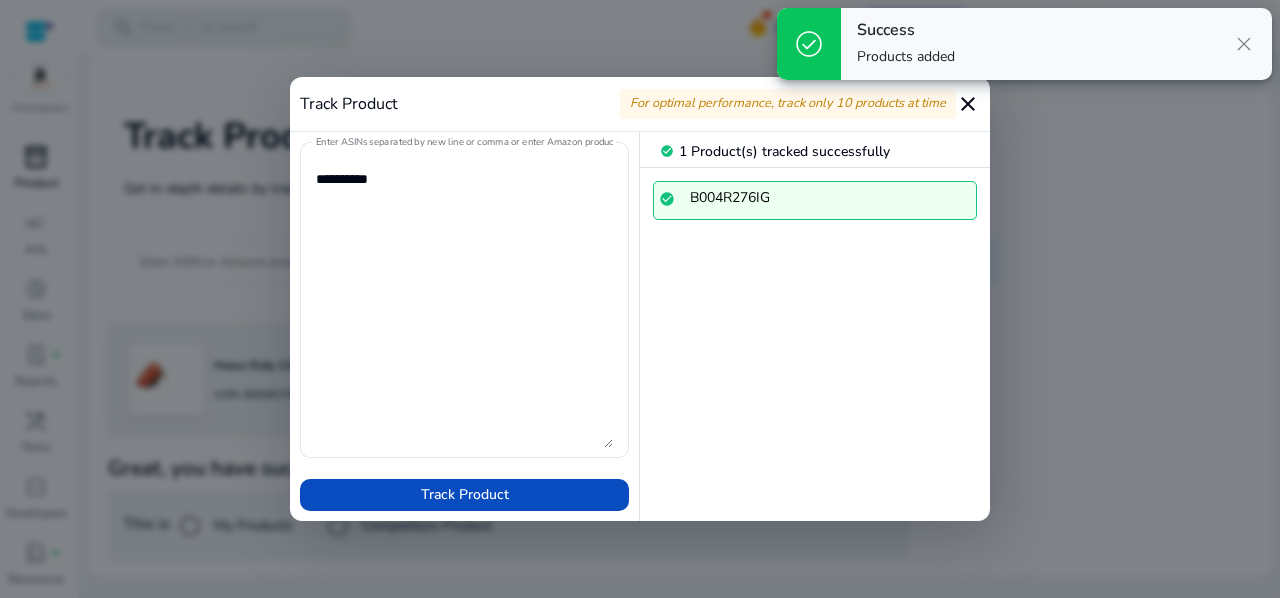 click on "close" at bounding box center (1244, 44) 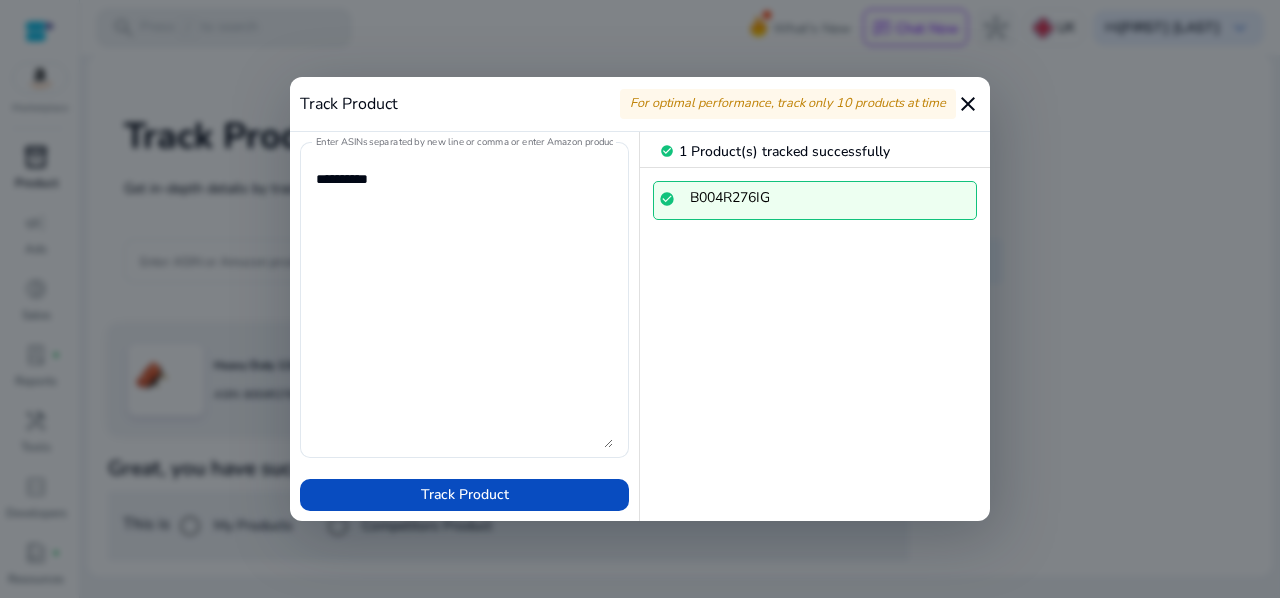click on "close" at bounding box center (968, 104) 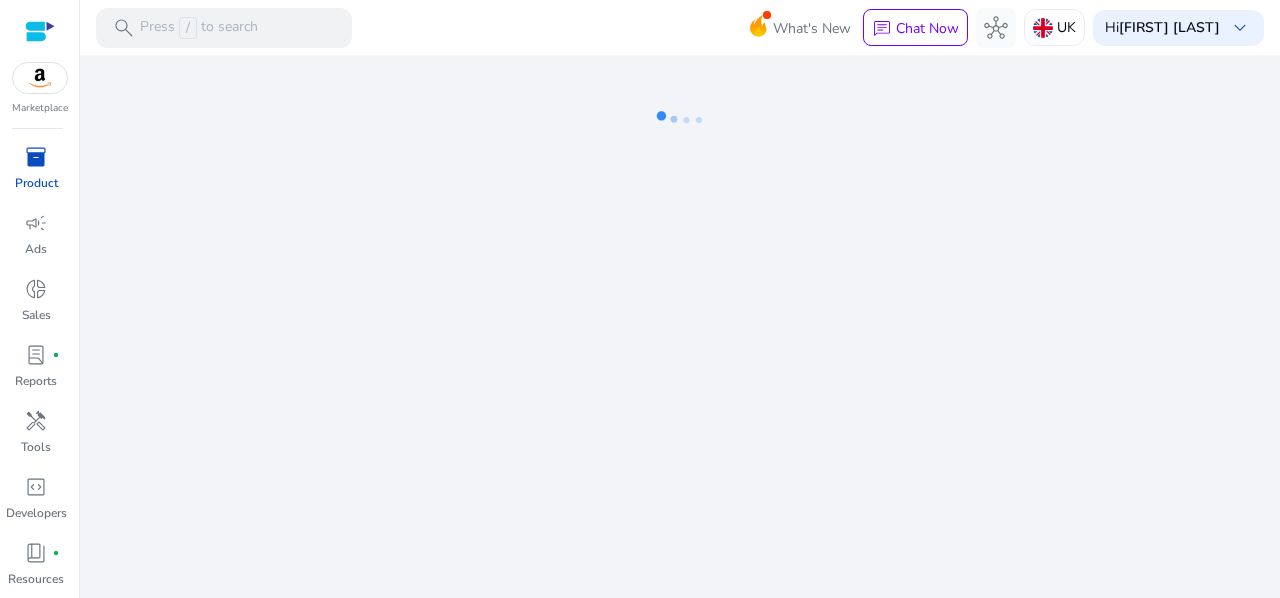 click on "We are getting things ready for you..." 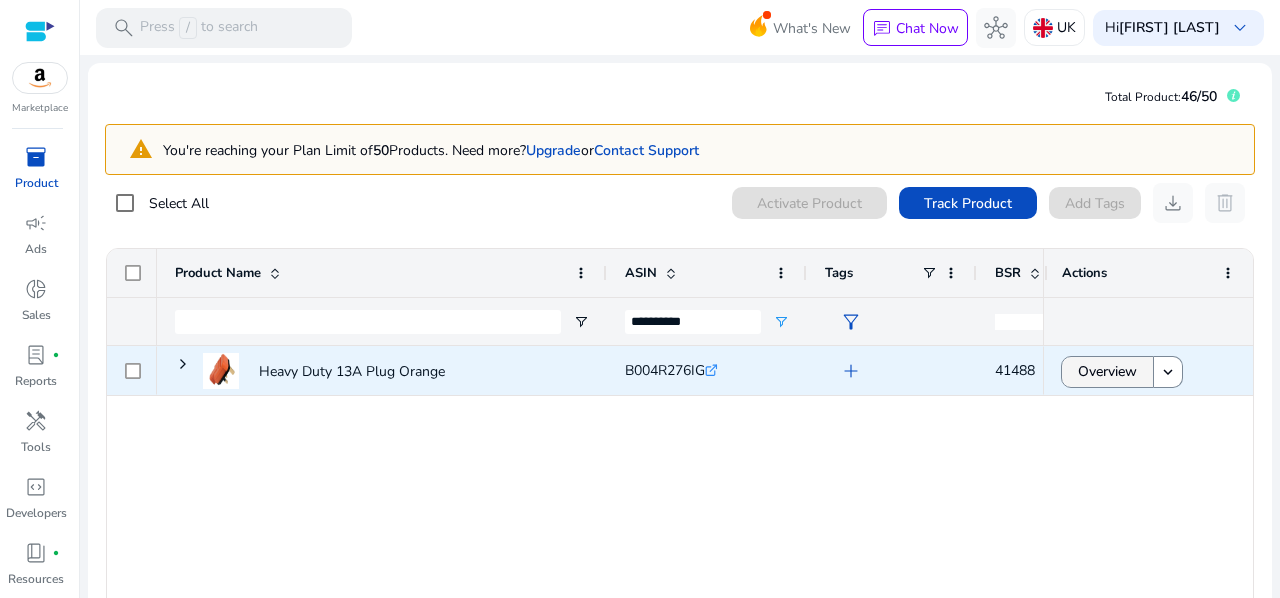 click on "Overview" 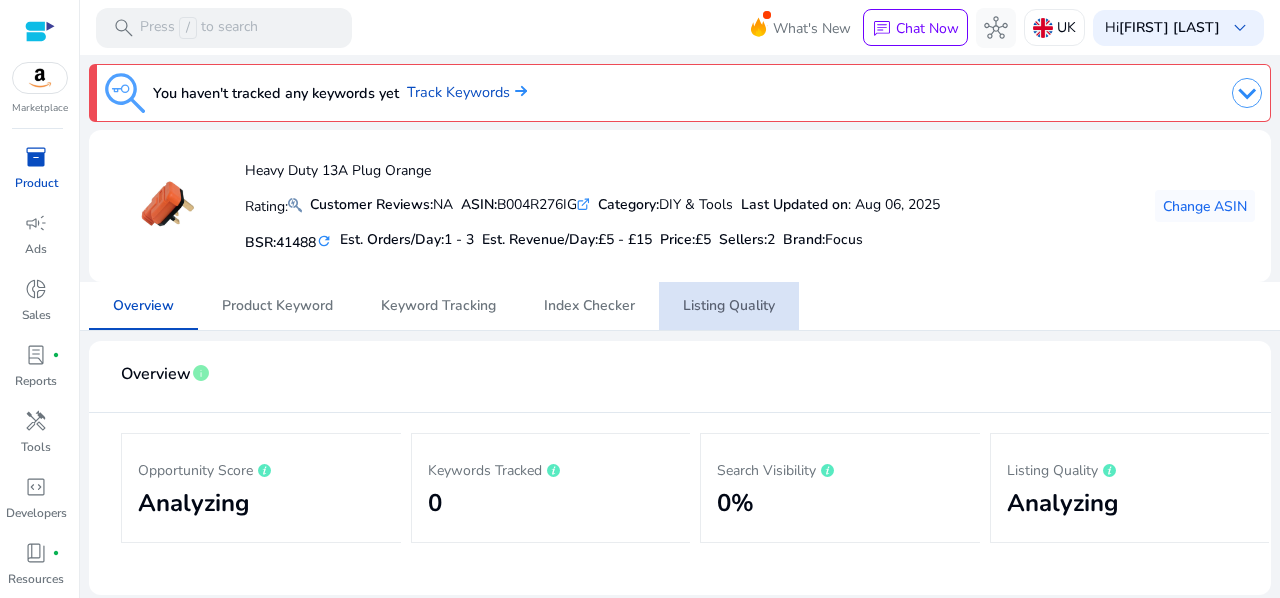 click on "Listing Quality" at bounding box center (729, 306) 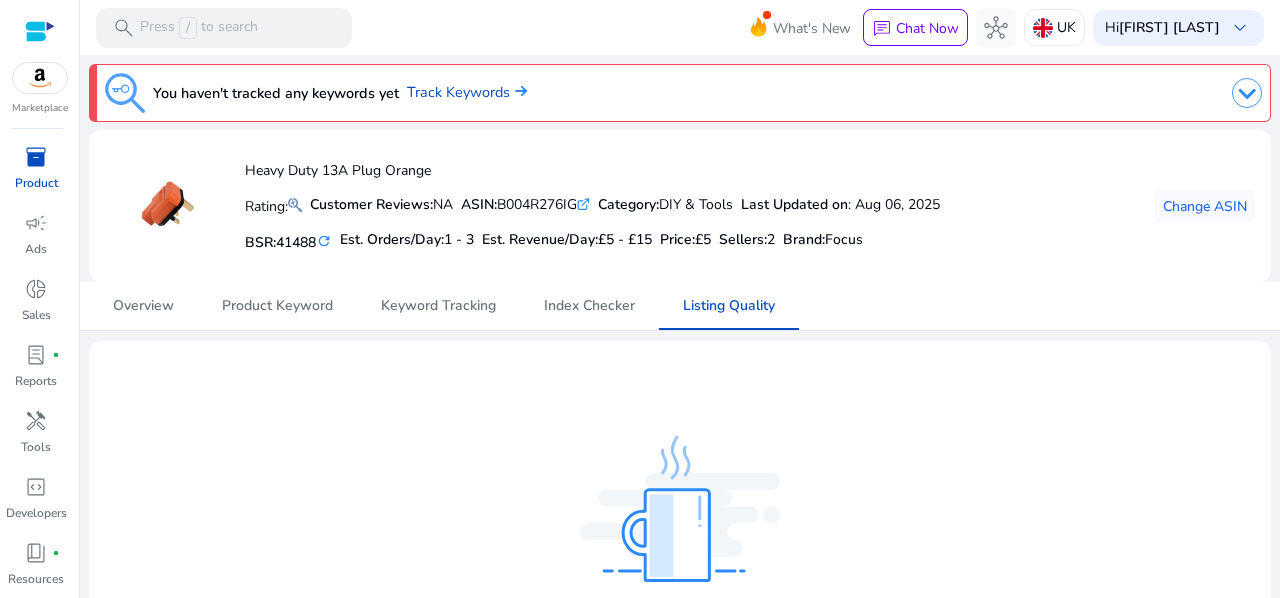 scroll, scrollTop: 75, scrollLeft: 0, axis: vertical 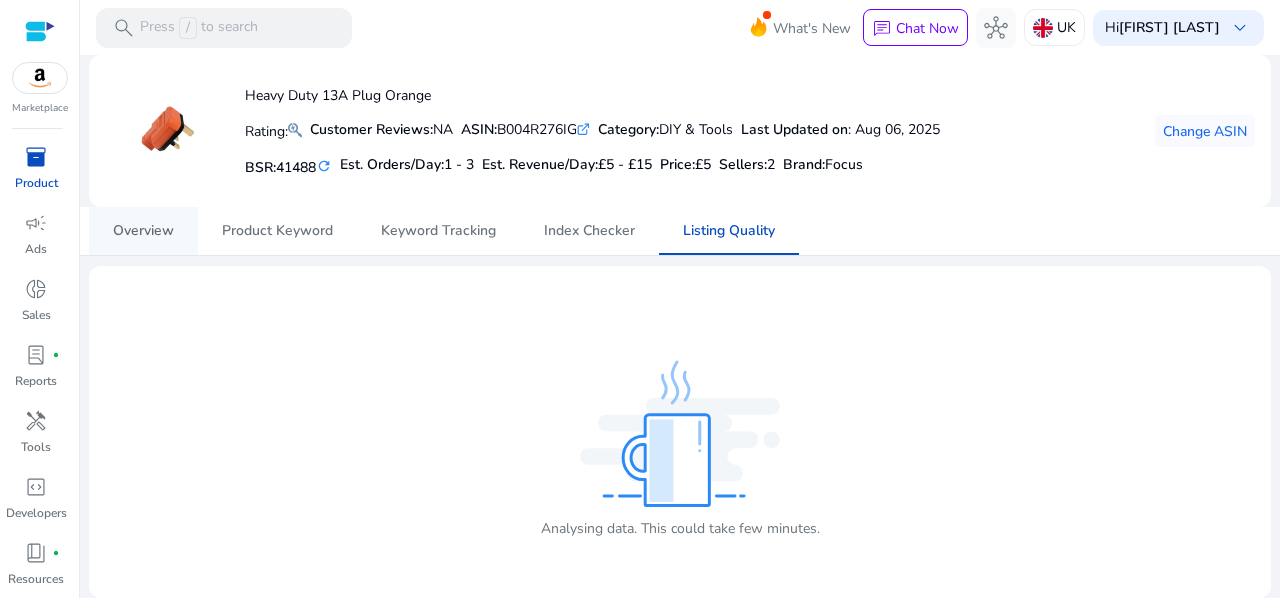click on "Overview" at bounding box center (143, 231) 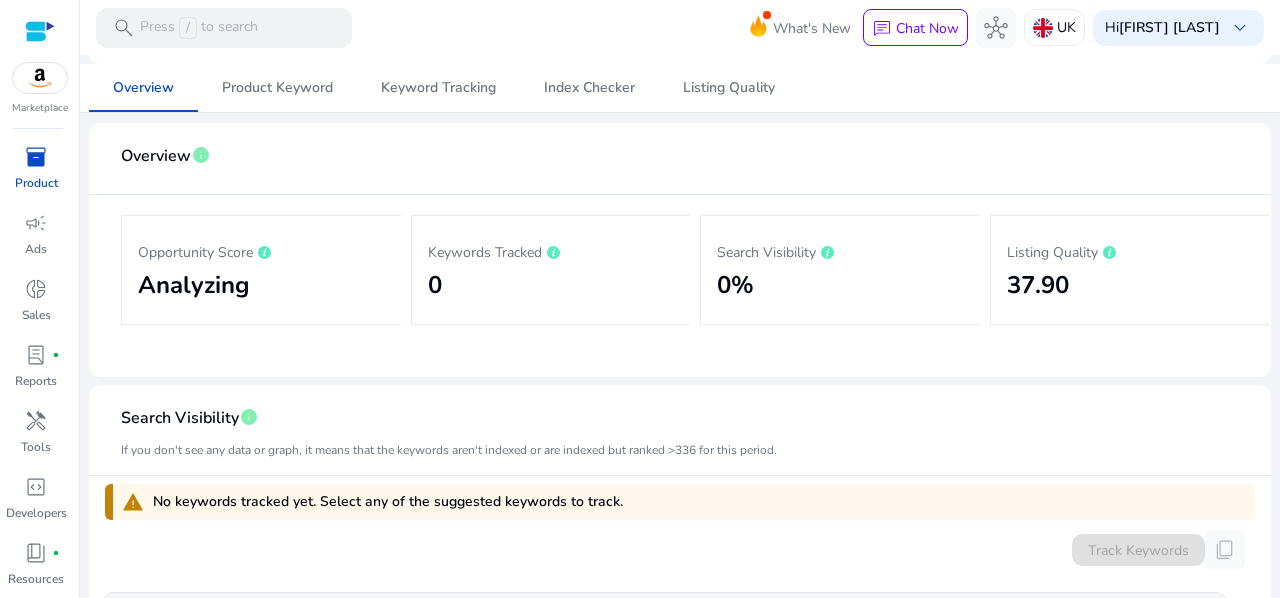 scroll, scrollTop: 222, scrollLeft: 0, axis: vertical 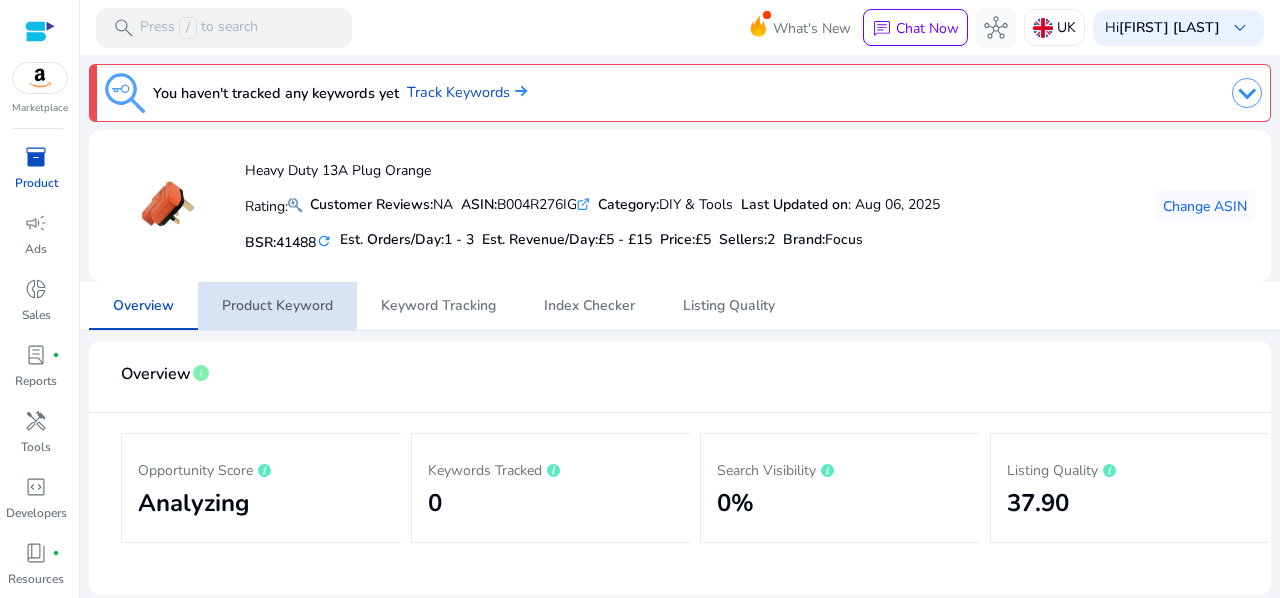 click on "Product Keyword" at bounding box center (277, 306) 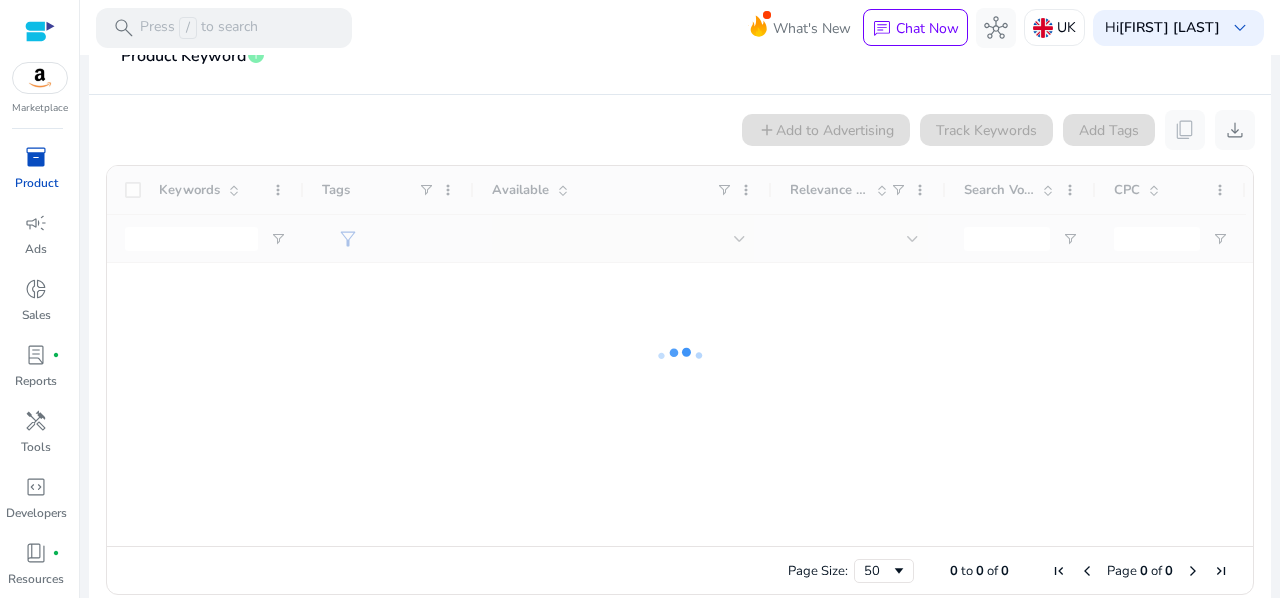 scroll, scrollTop: 322, scrollLeft: 0, axis: vertical 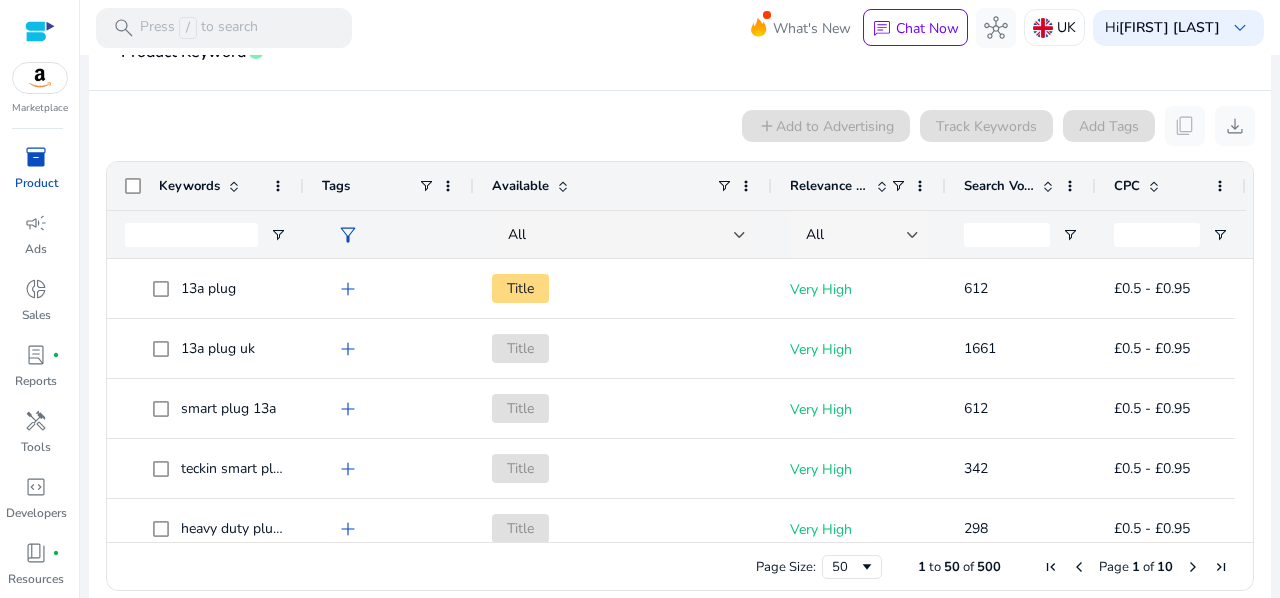 click on "All" at bounding box center [856, 235] 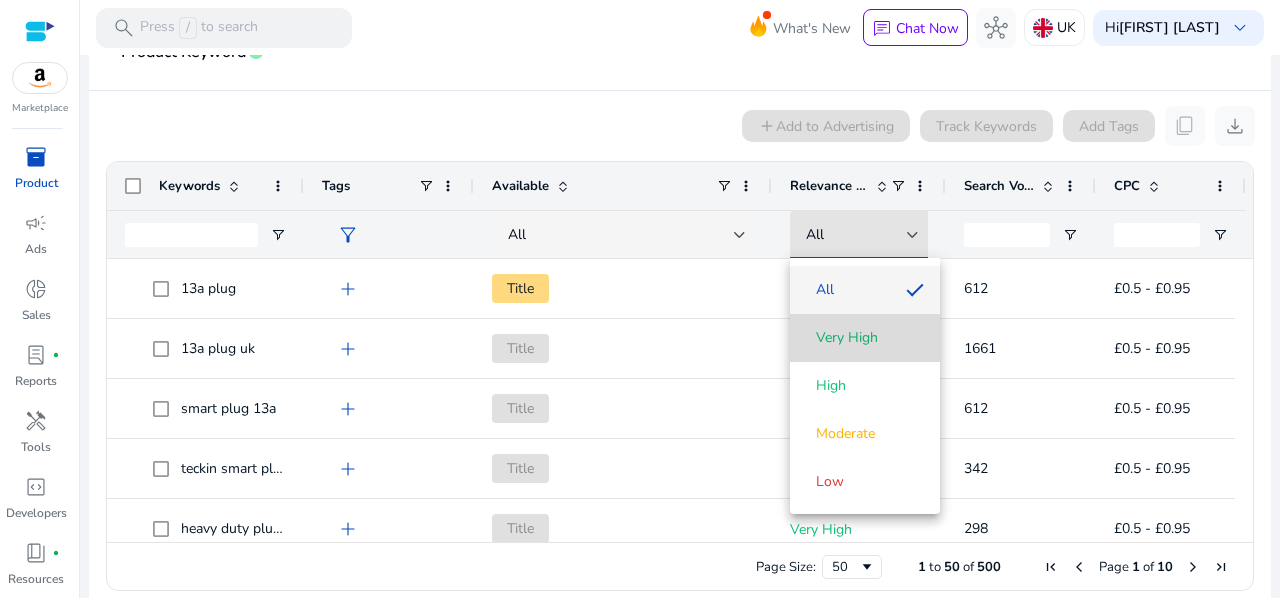 click on "Very High" at bounding box center (847, 338) 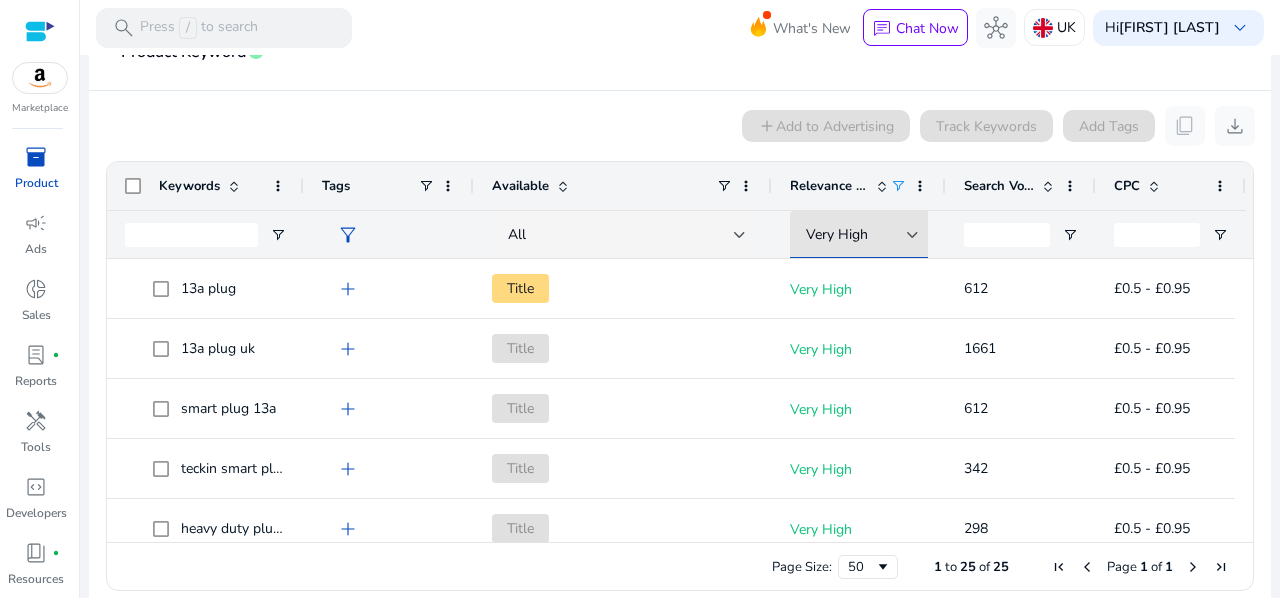click on "Search Volume" 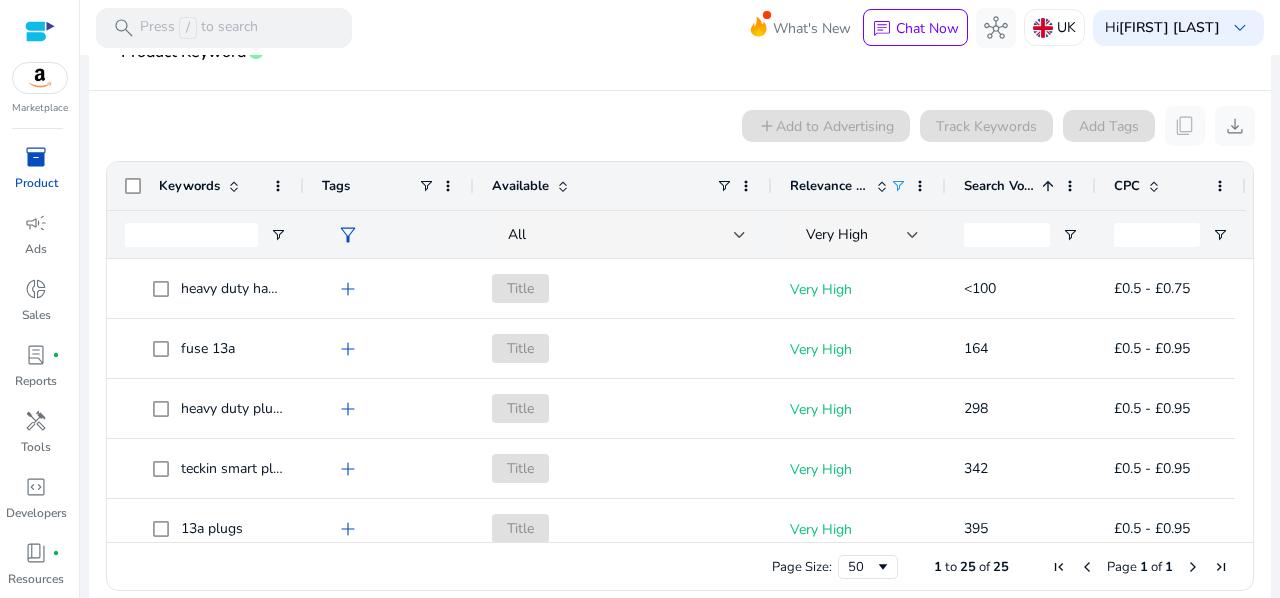 click on "Search Volume" 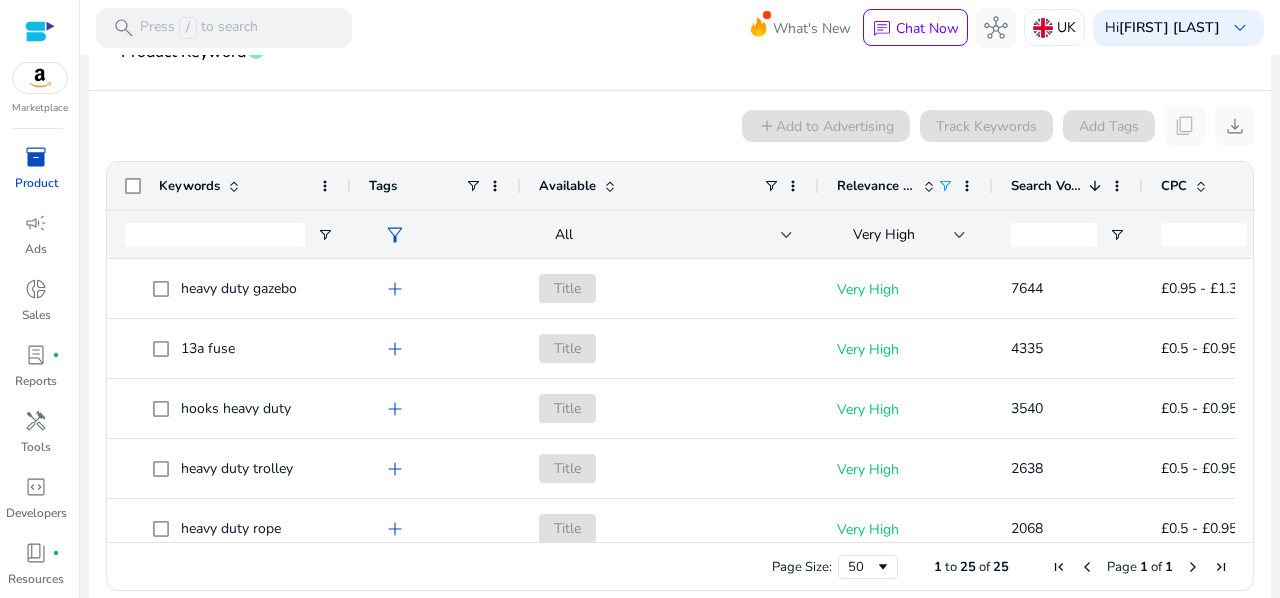 drag, startPoint x: 300, startPoint y: 184, endPoint x: 347, endPoint y: 198, distance: 49.0408 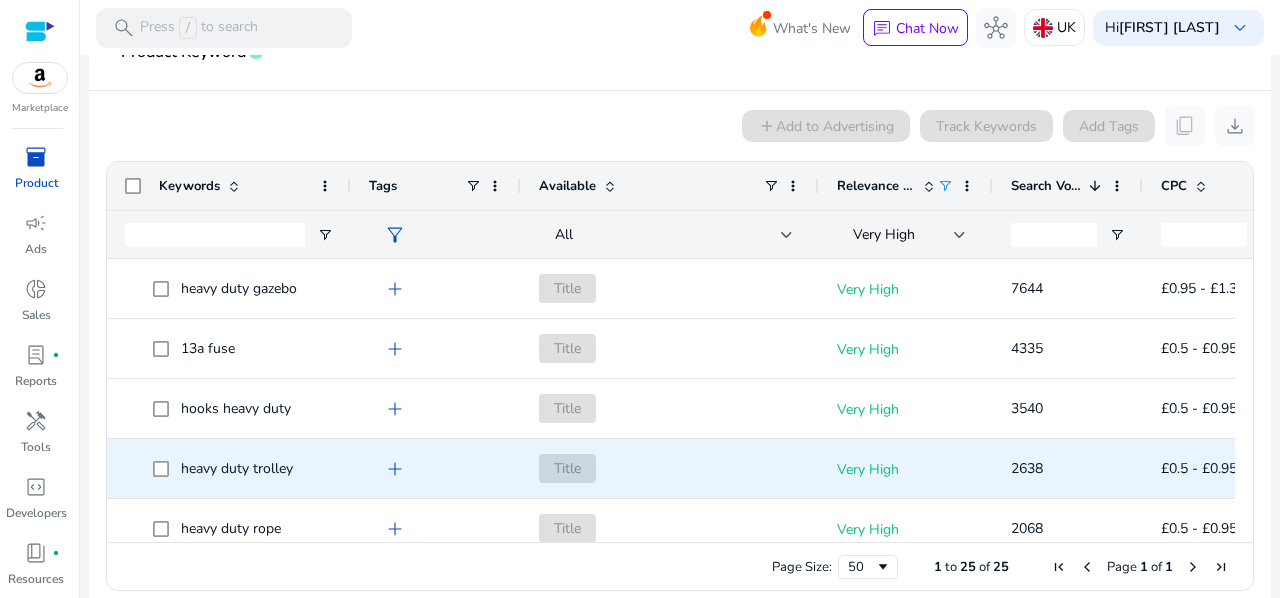 scroll, scrollTop: 12, scrollLeft: 0, axis: vertical 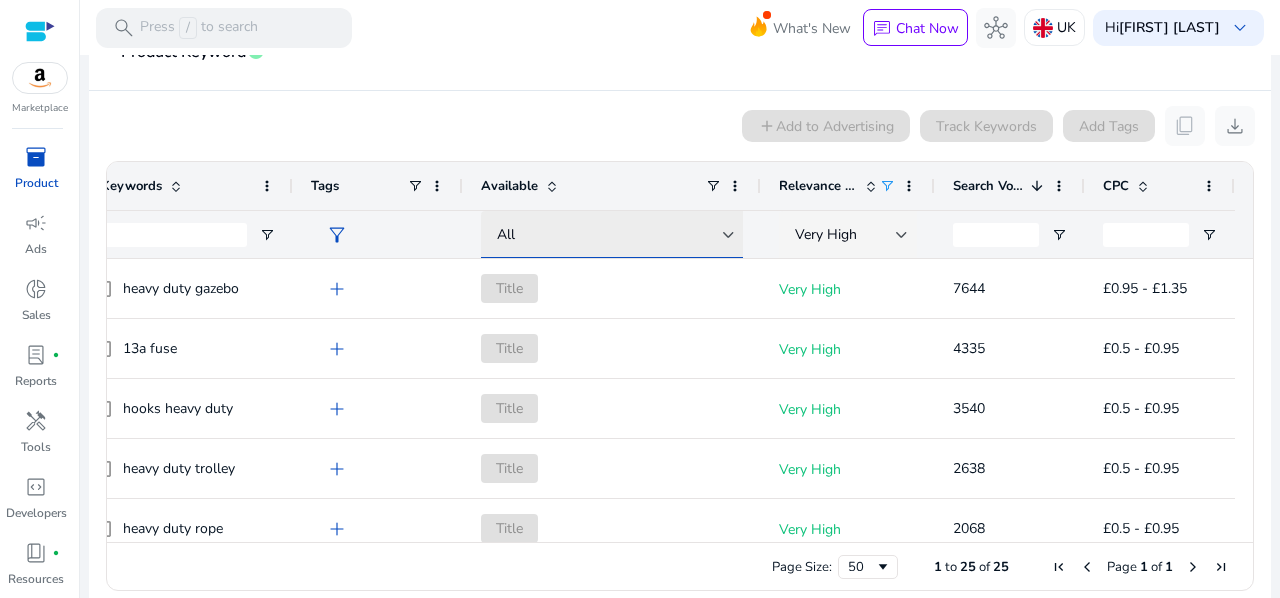 click on "All" at bounding box center (506, 234) 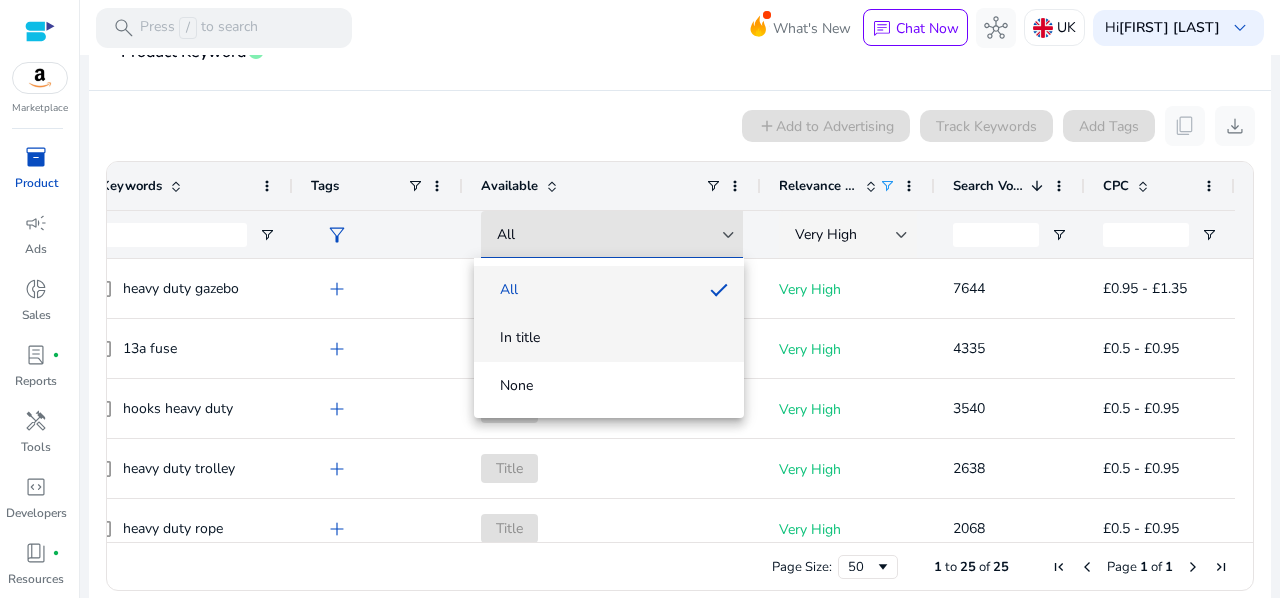 click on "In title" at bounding box center [520, 338] 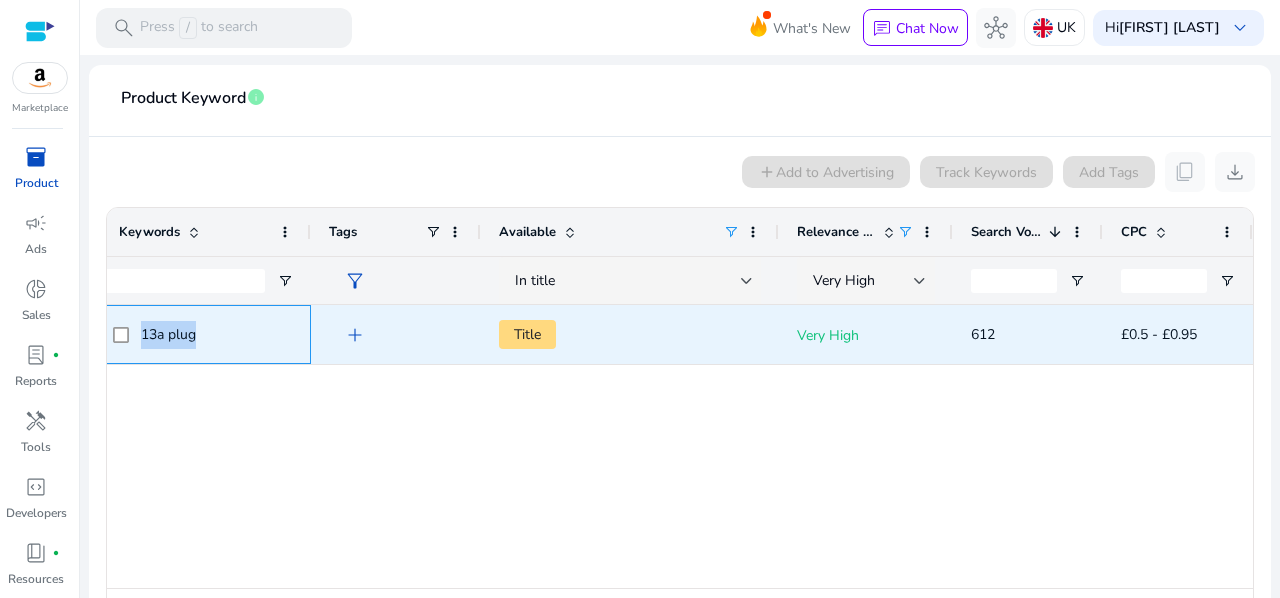 drag, startPoint x: 195, startPoint y: 336, endPoint x: 134, endPoint y: 335, distance: 61.008198 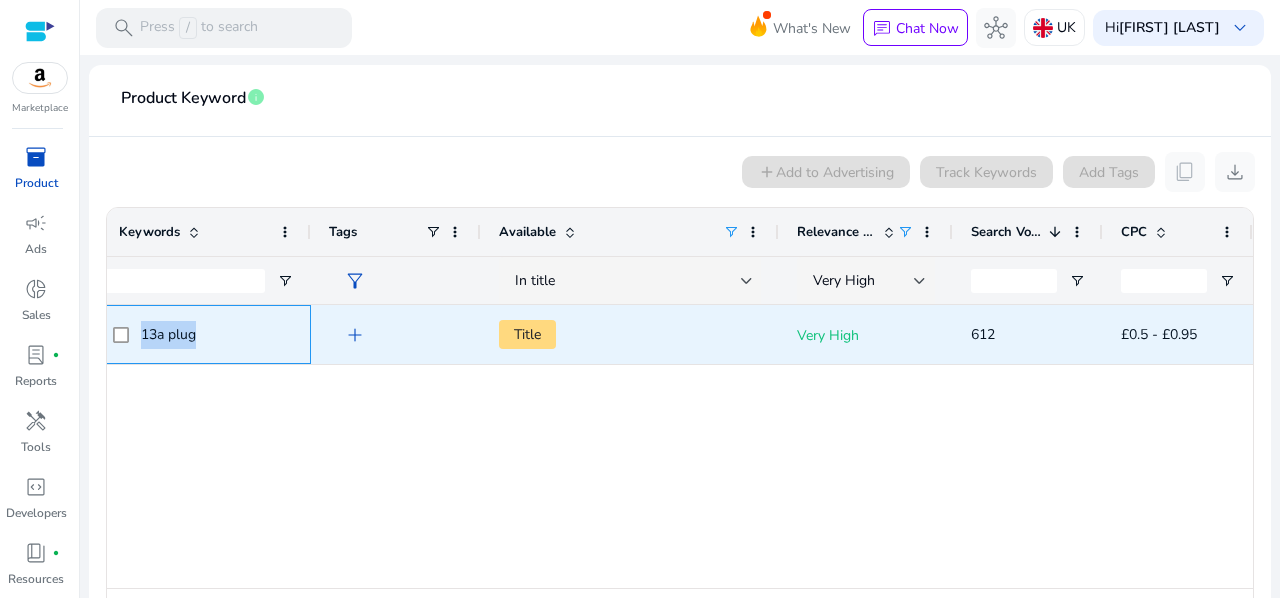 copy on "13a plug" 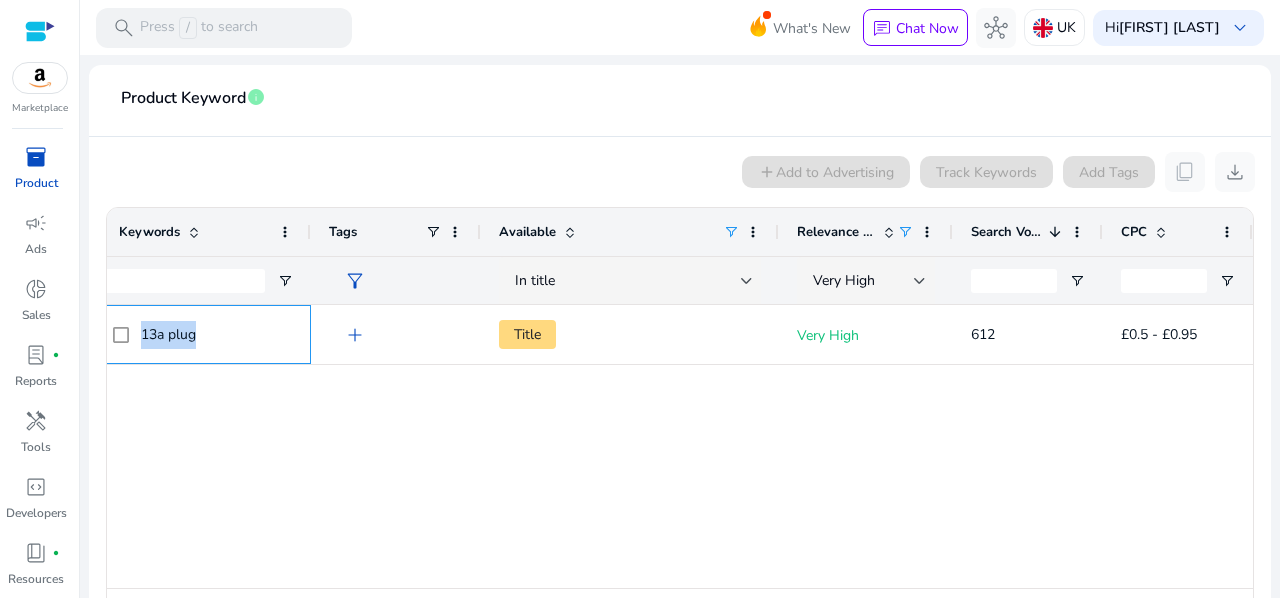scroll, scrollTop: 0, scrollLeft: 0, axis: both 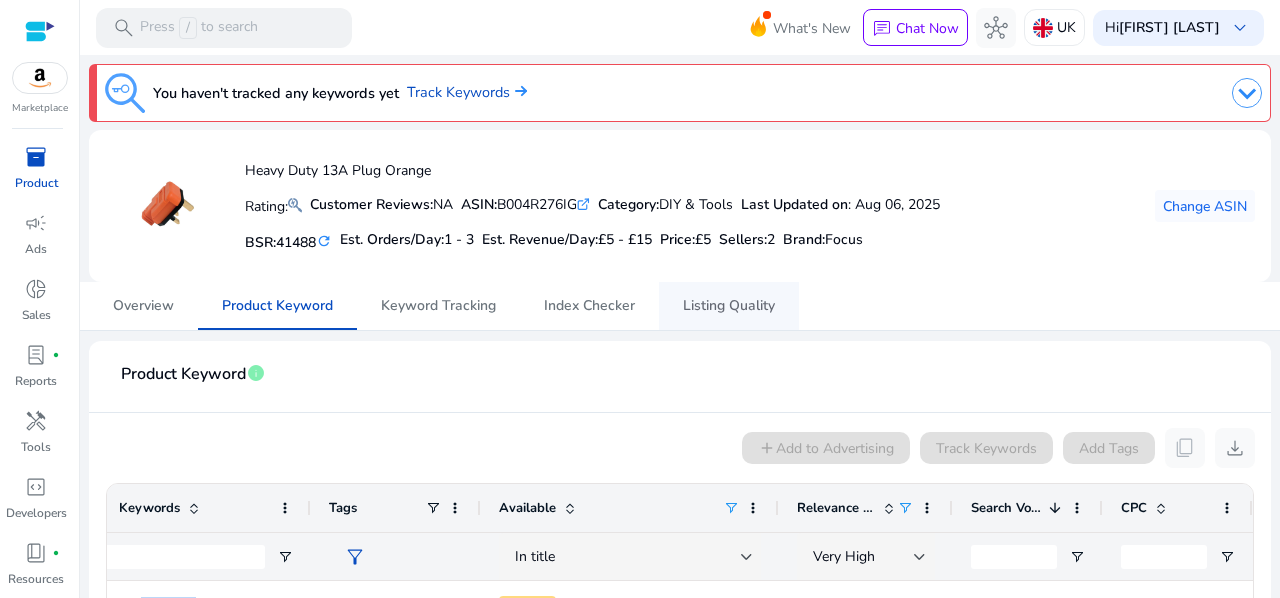 click on "Listing Quality" at bounding box center [729, 306] 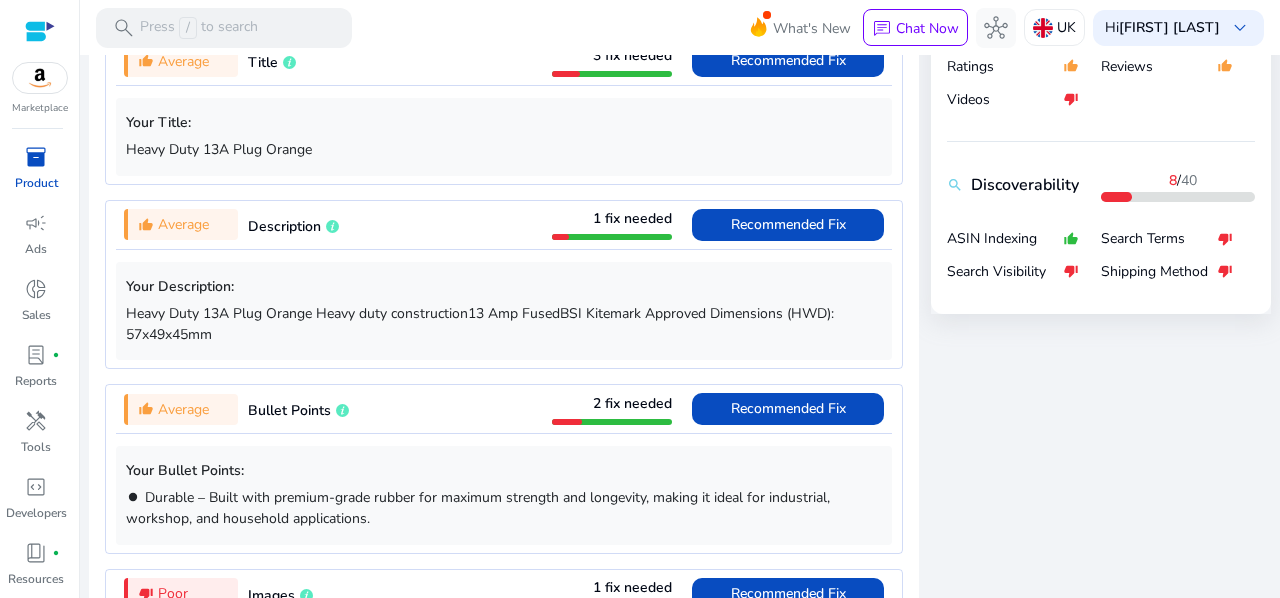 scroll, scrollTop: 869, scrollLeft: 0, axis: vertical 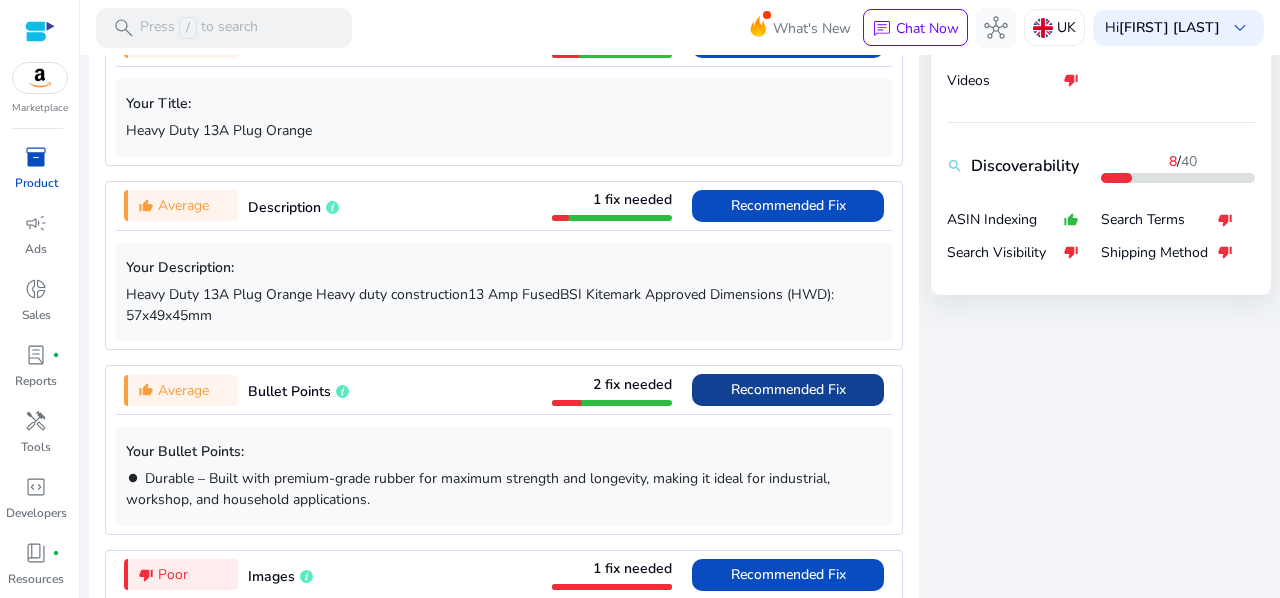 click on "Recommended Fix" at bounding box center [788, 390] 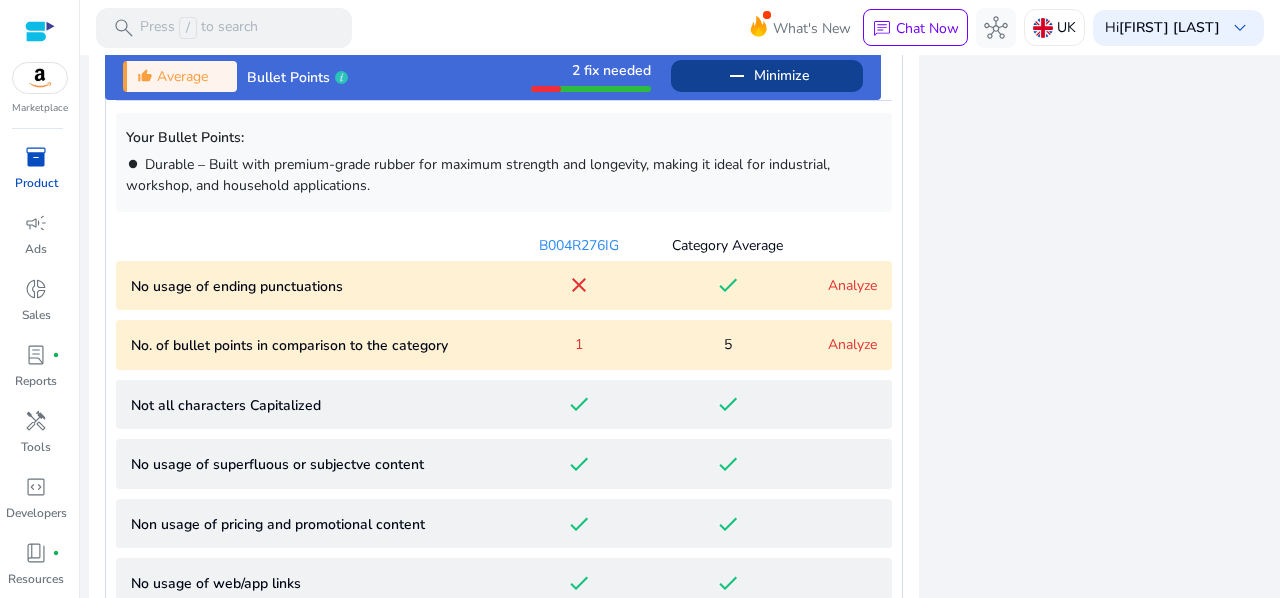 scroll, scrollTop: 1233, scrollLeft: 0, axis: vertical 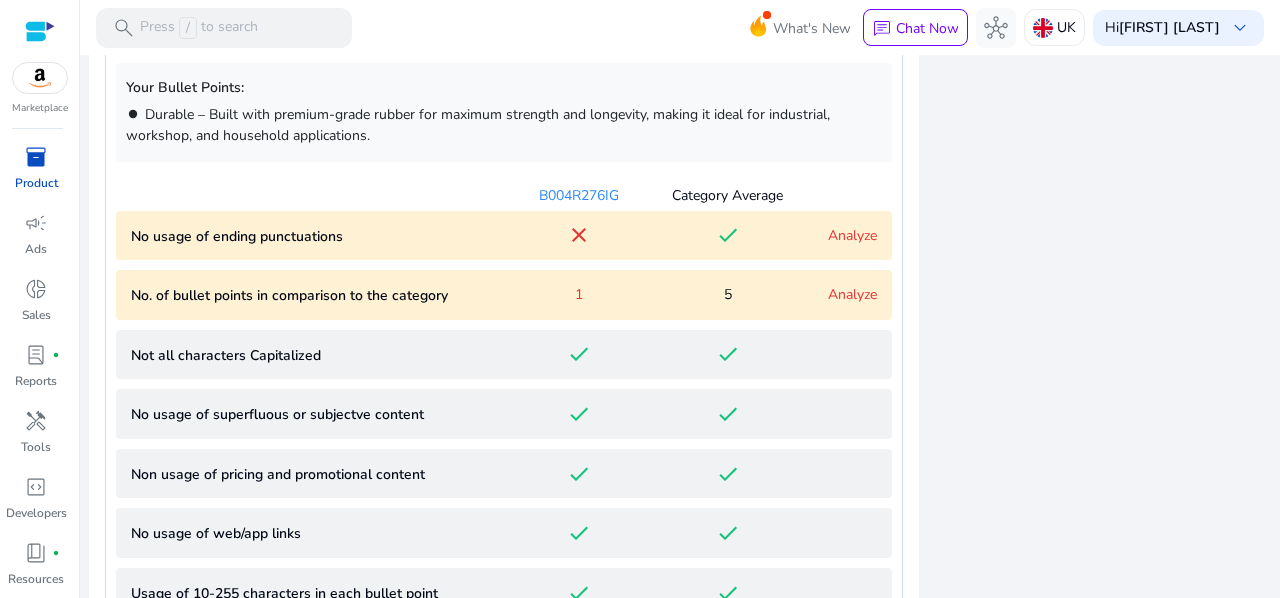 click on "Analyze" at bounding box center [852, 294] 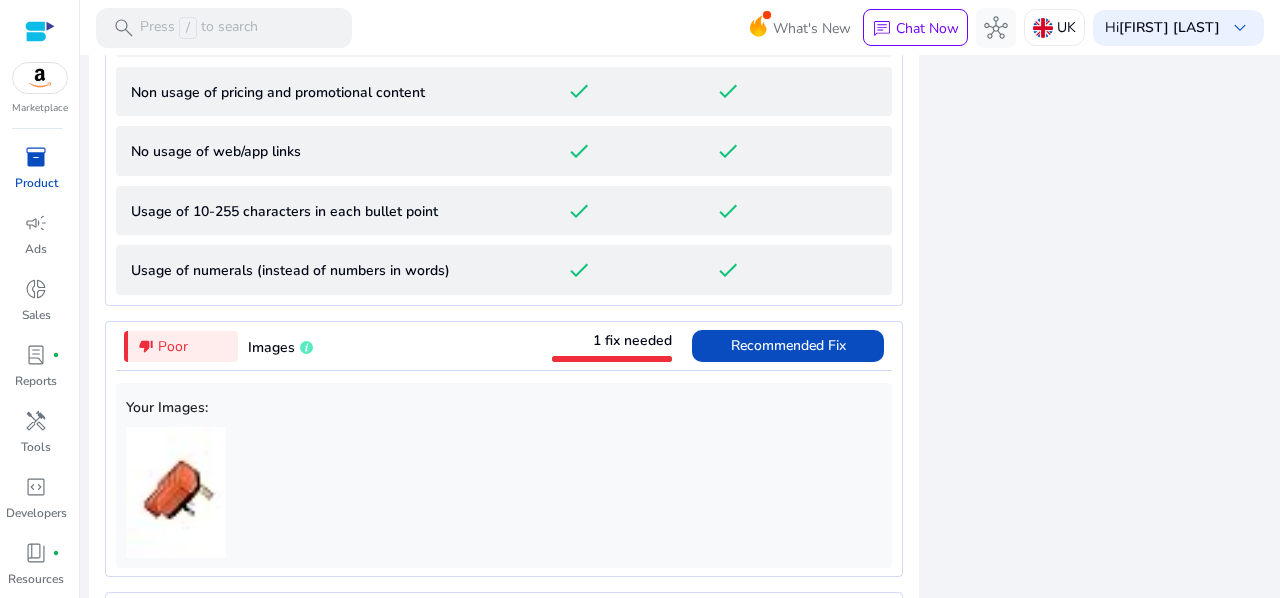 scroll, scrollTop: 1747, scrollLeft: 0, axis: vertical 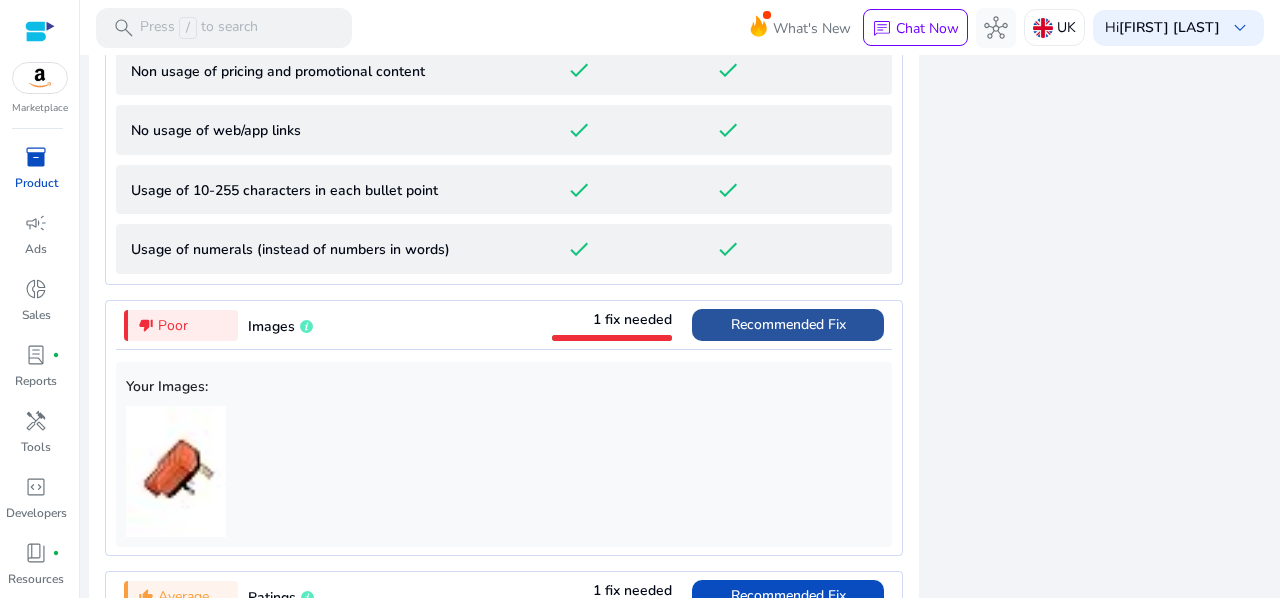 click on "Recommended Fix" at bounding box center (788, 324) 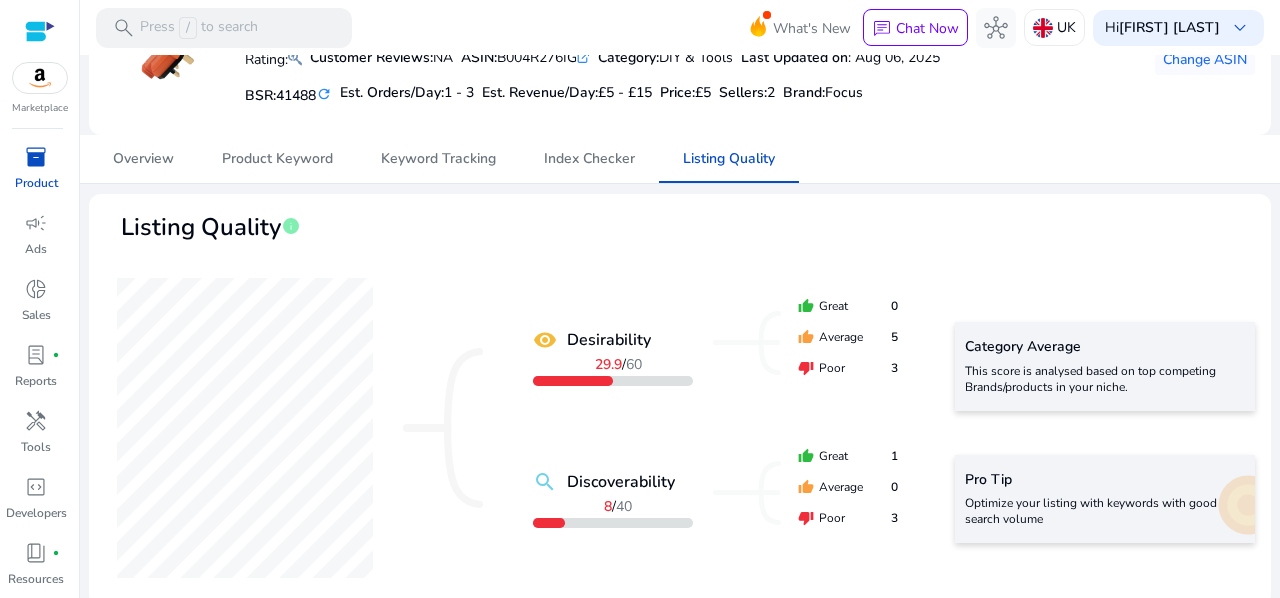 scroll, scrollTop: 131, scrollLeft: 0, axis: vertical 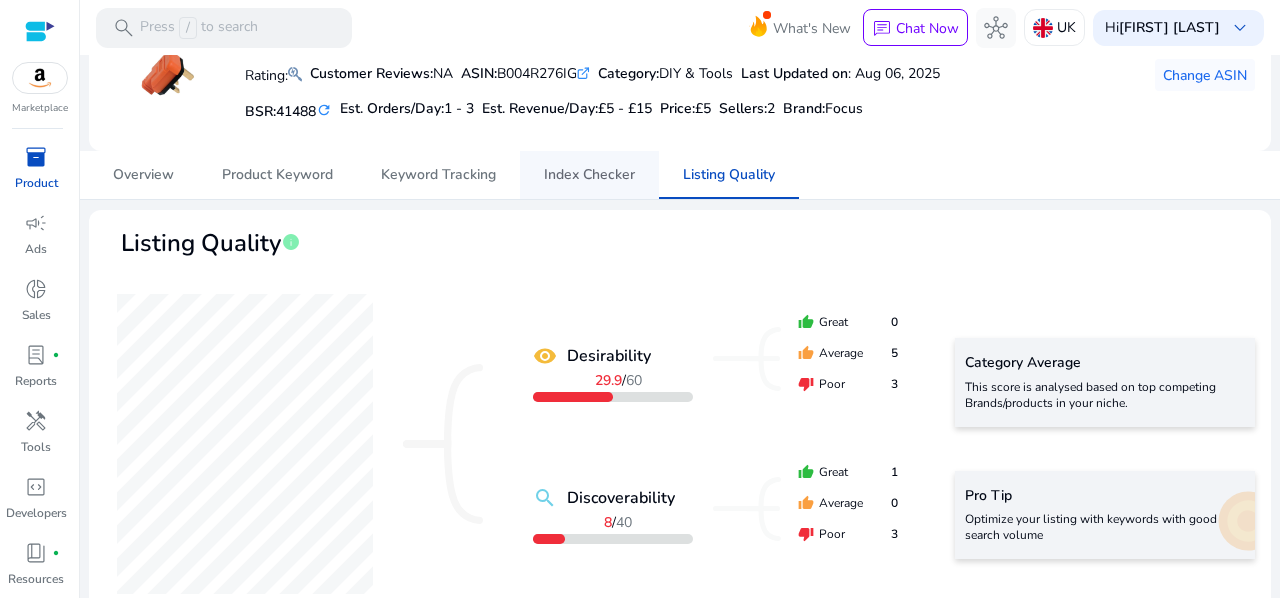 click on "Index Checker" at bounding box center [589, 175] 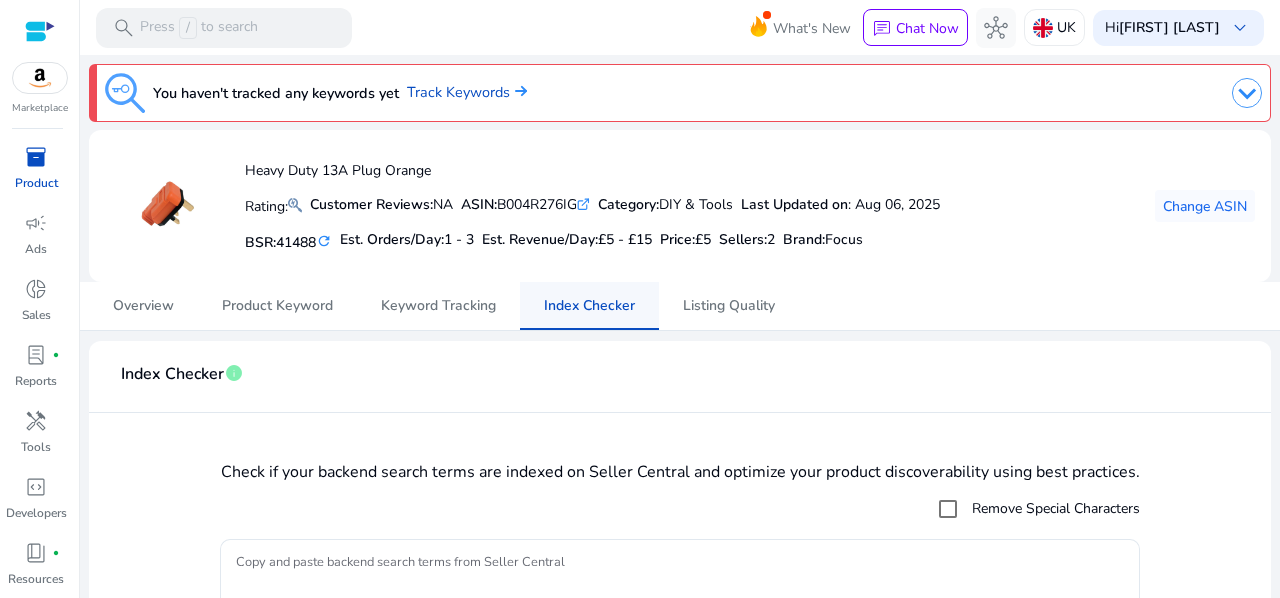 scroll, scrollTop: 161, scrollLeft: 0, axis: vertical 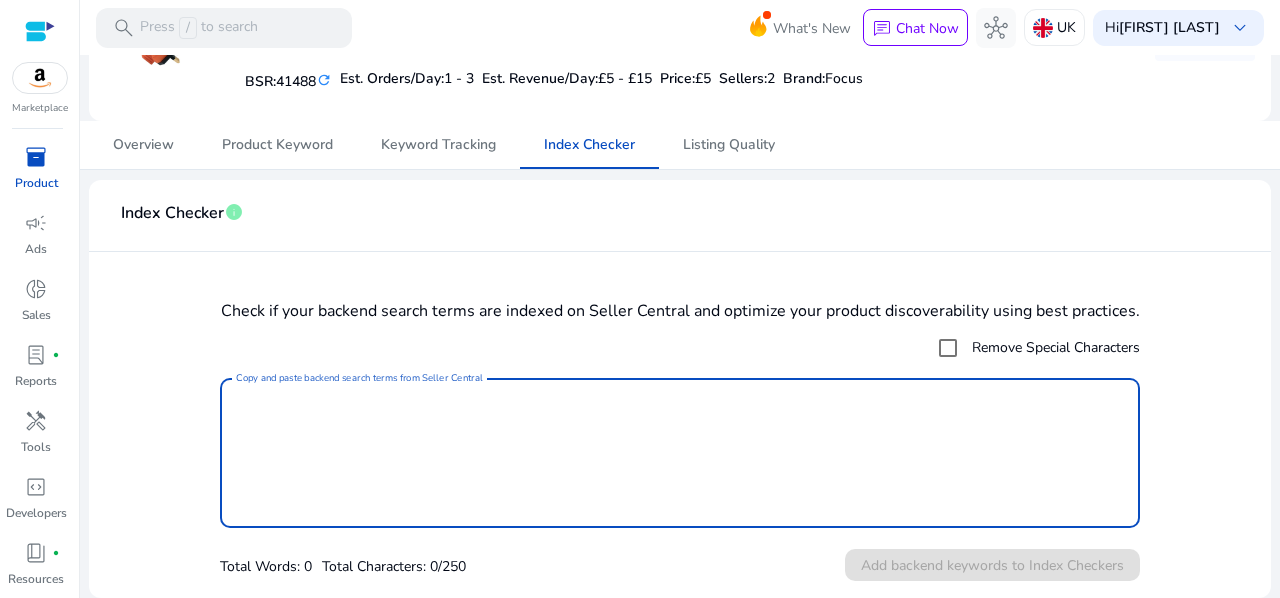 click on "Copy and paste backend search terms from Seller Central" at bounding box center (680, 453) 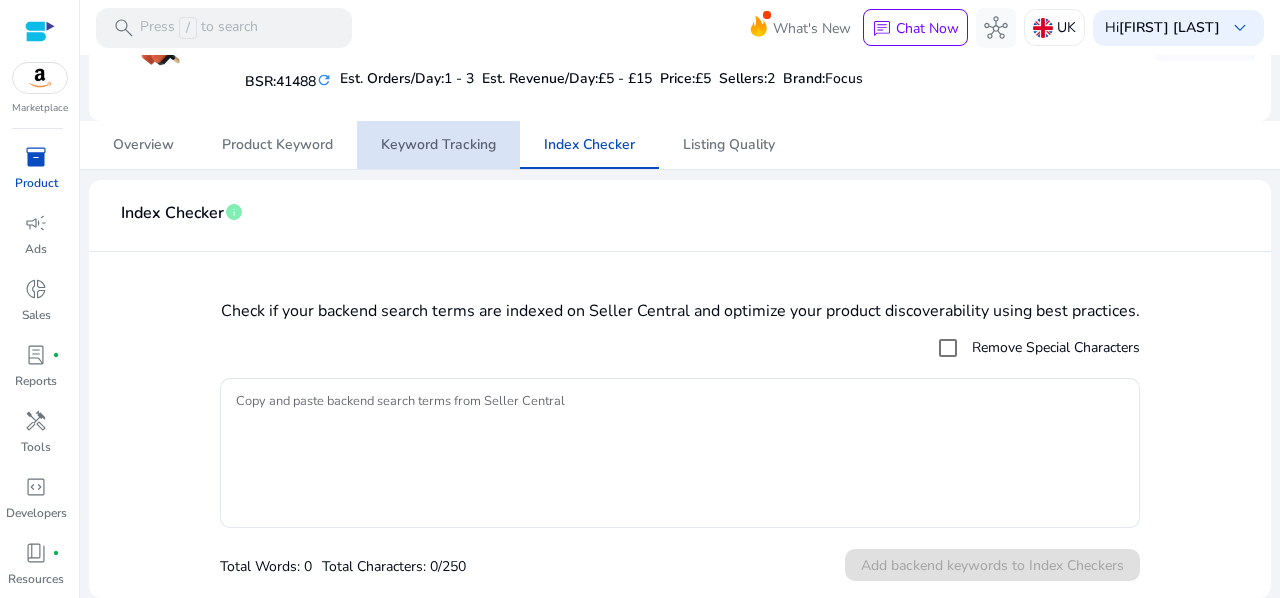 click on "Keyword Tracking" at bounding box center [438, 145] 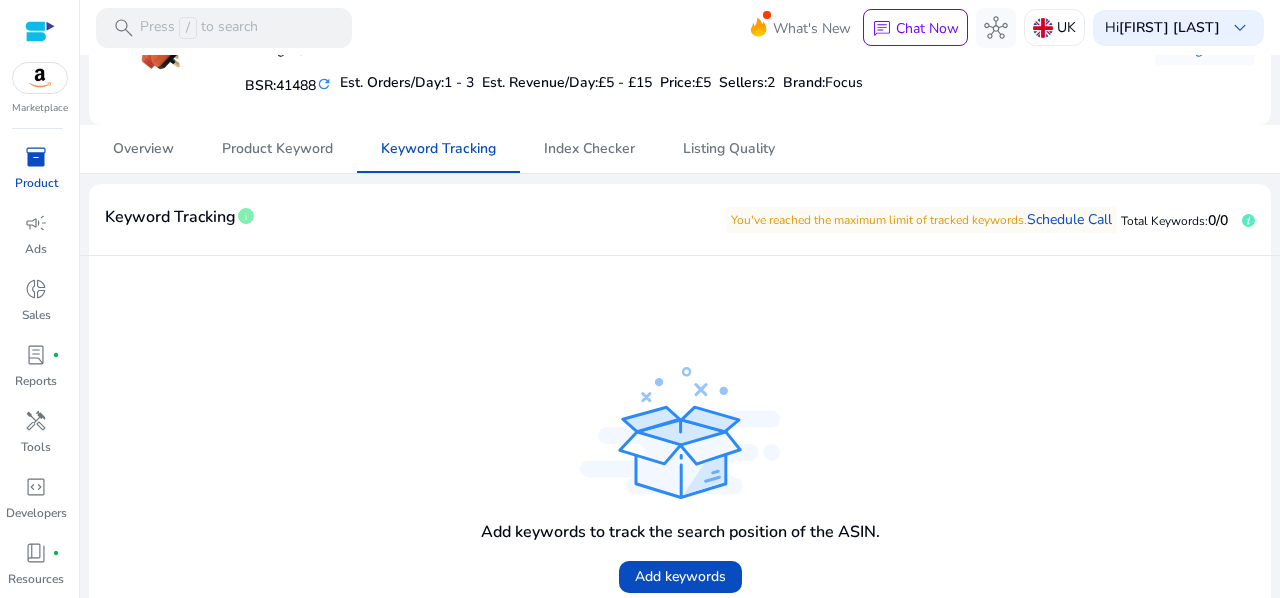 scroll, scrollTop: 0, scrollLeft: 0, axis: both 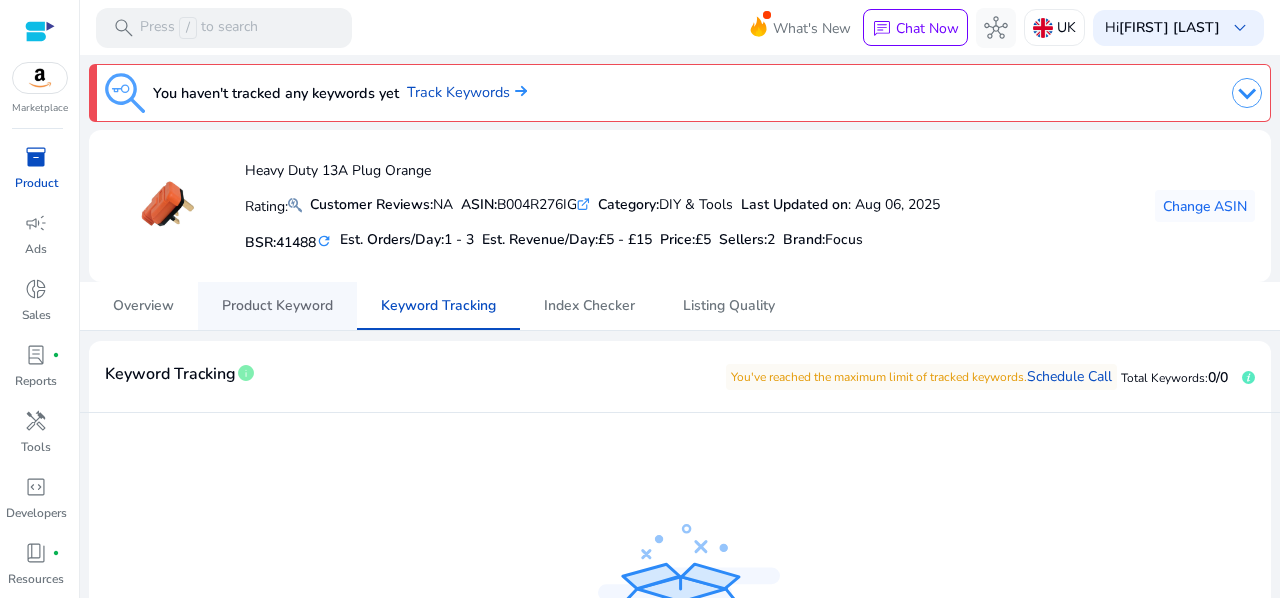 click on "Product Keyword" at bounding box center [277, 306] 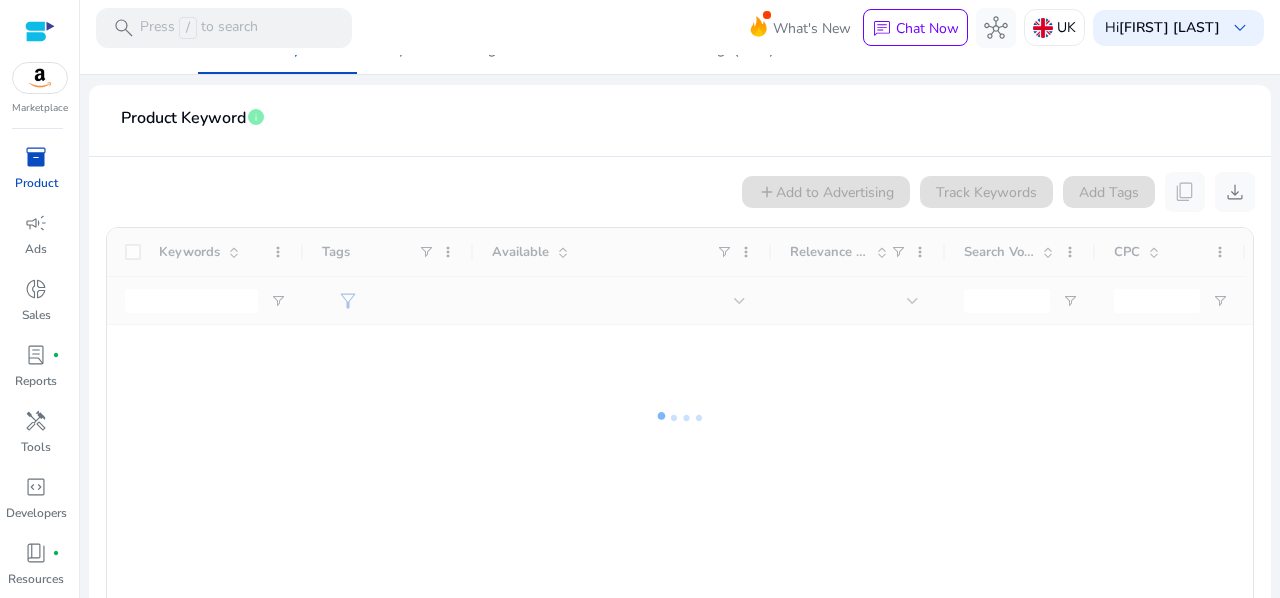 scroll, scrollTop: 258, scrollLeft: 0, axis: vertical 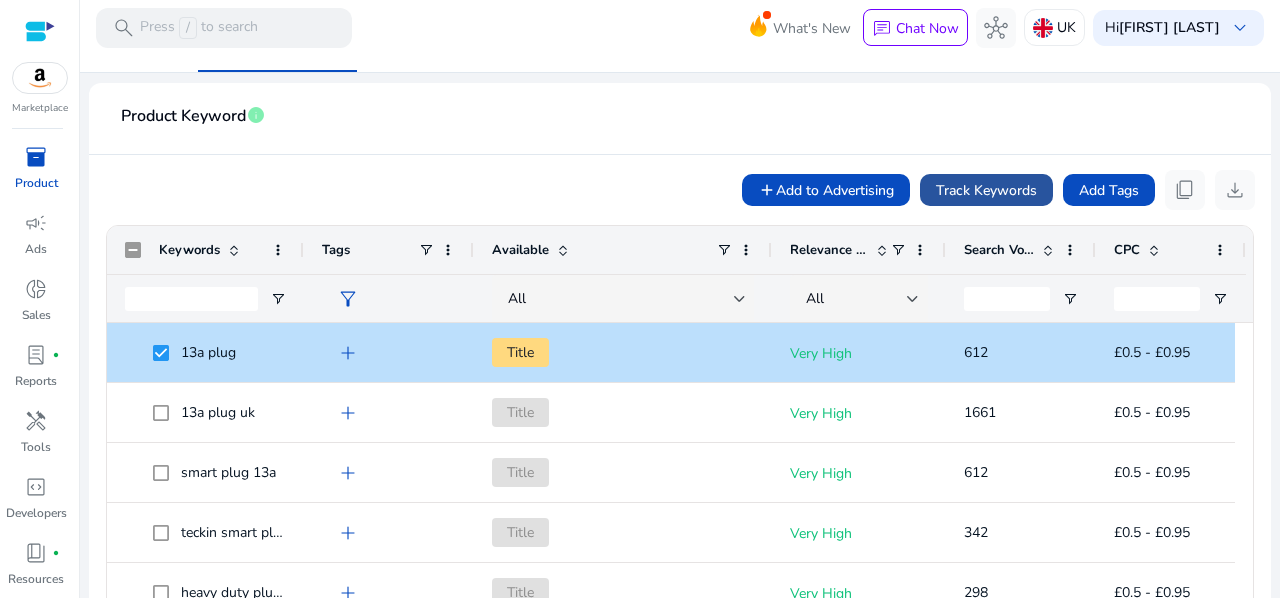 click on "Track Keywords" 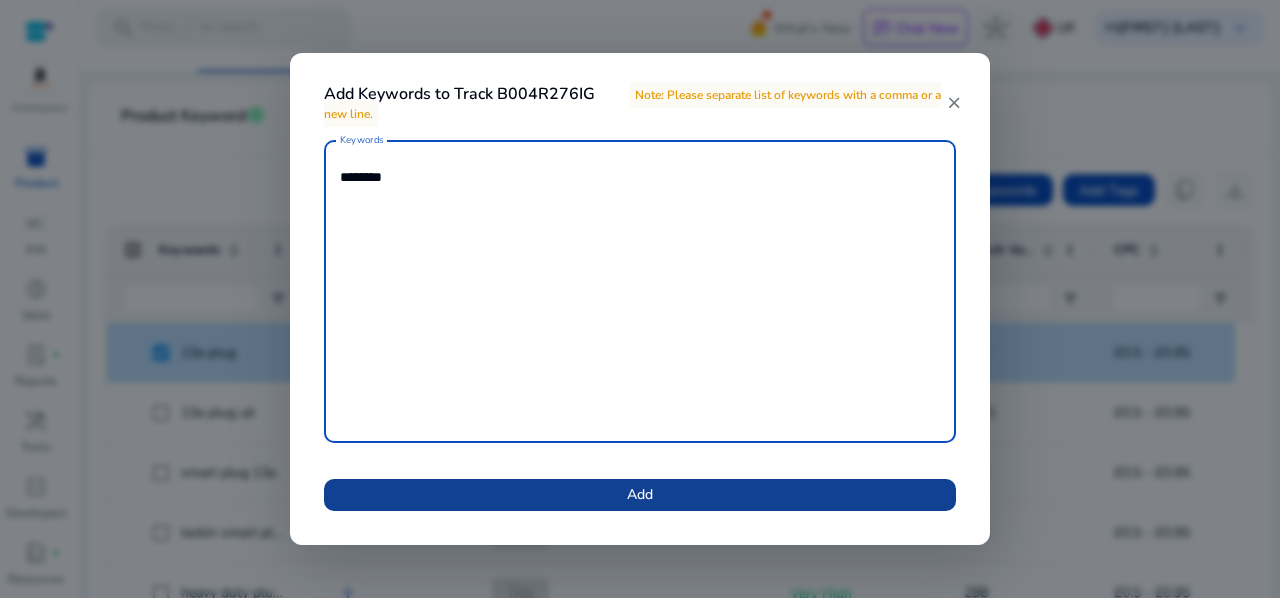 click at bounding box center [640, 495] 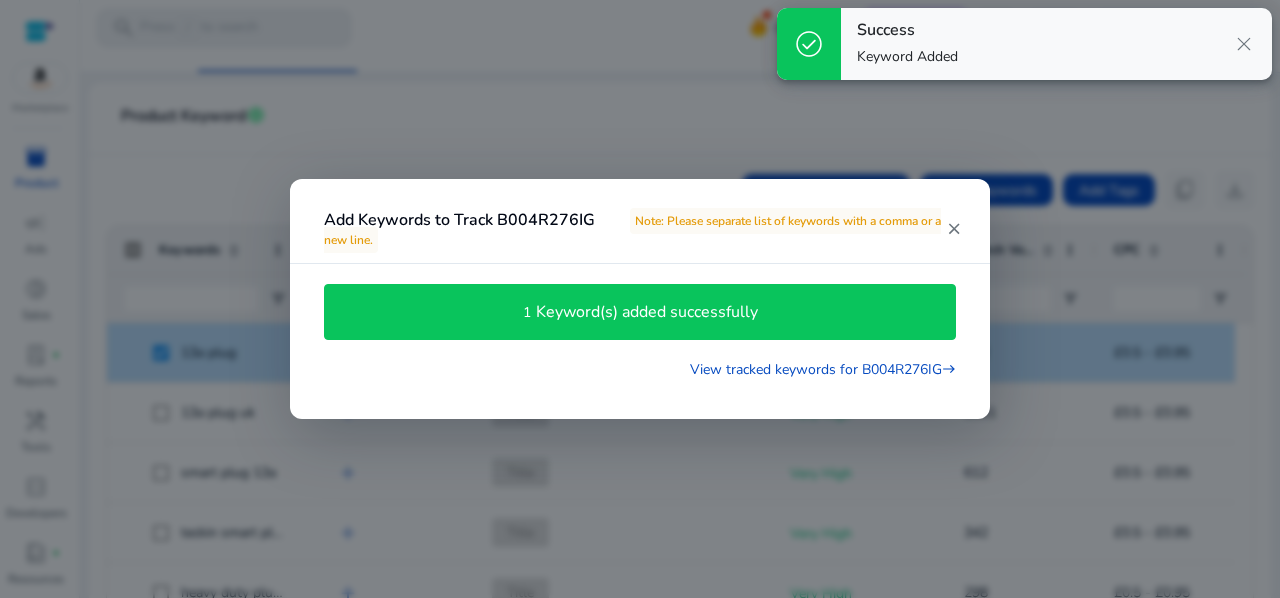 click on "close" at bounding box center [953, 229] 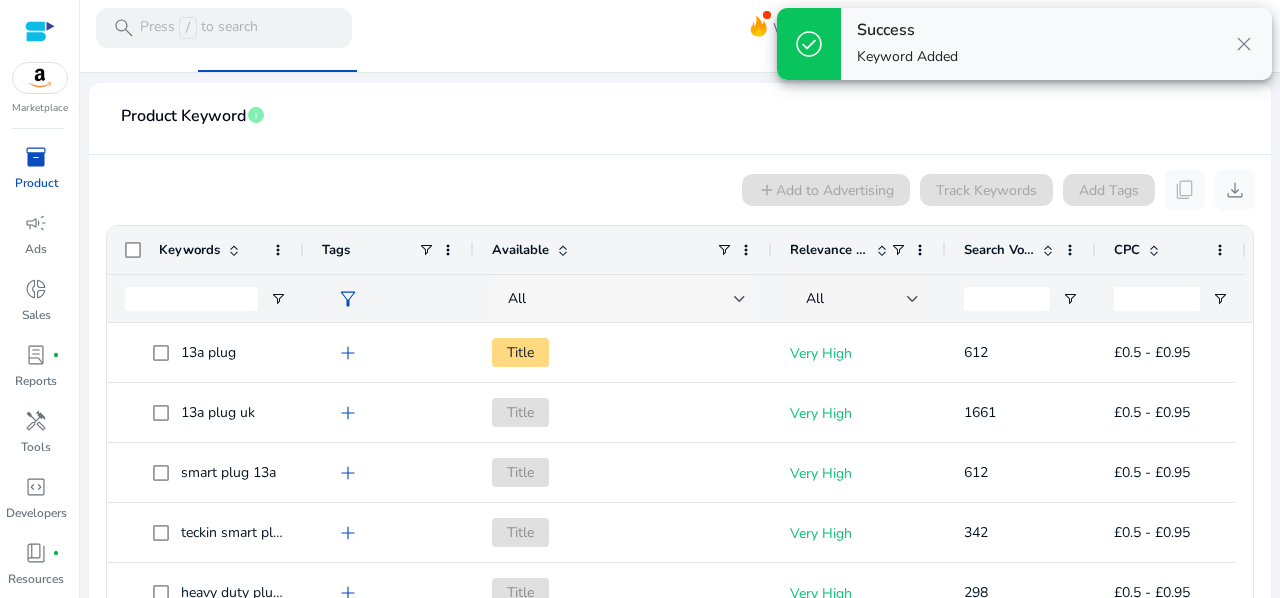 click on "All" at bounding box center (517, 298) 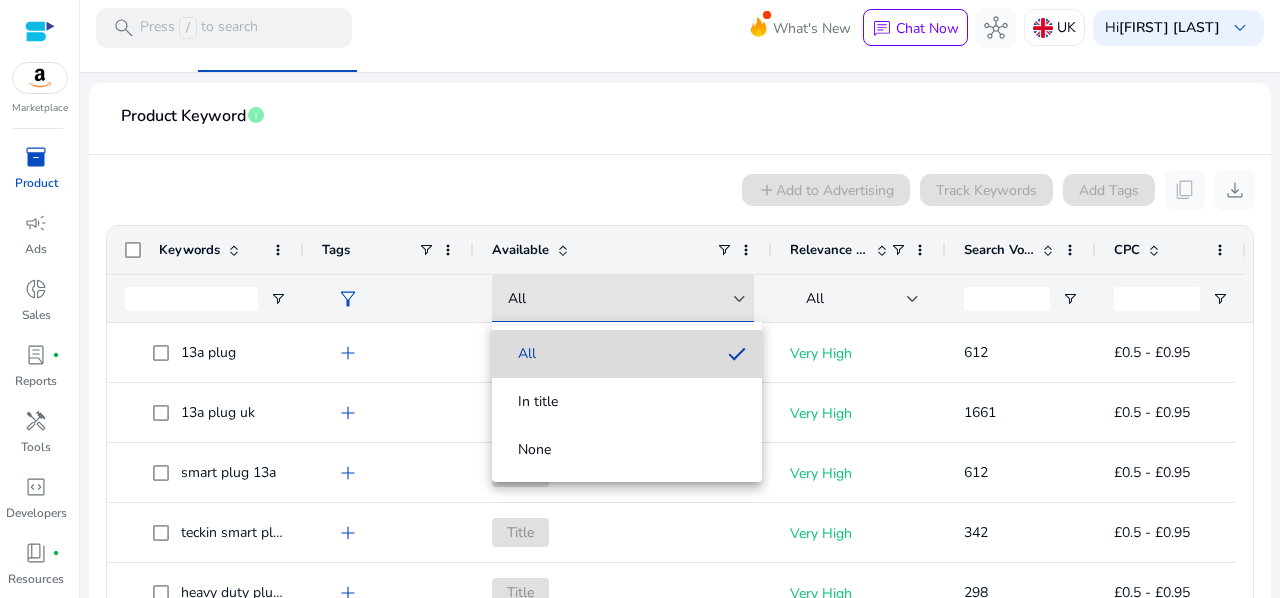 click on "All" at bounding box center [610, 354] 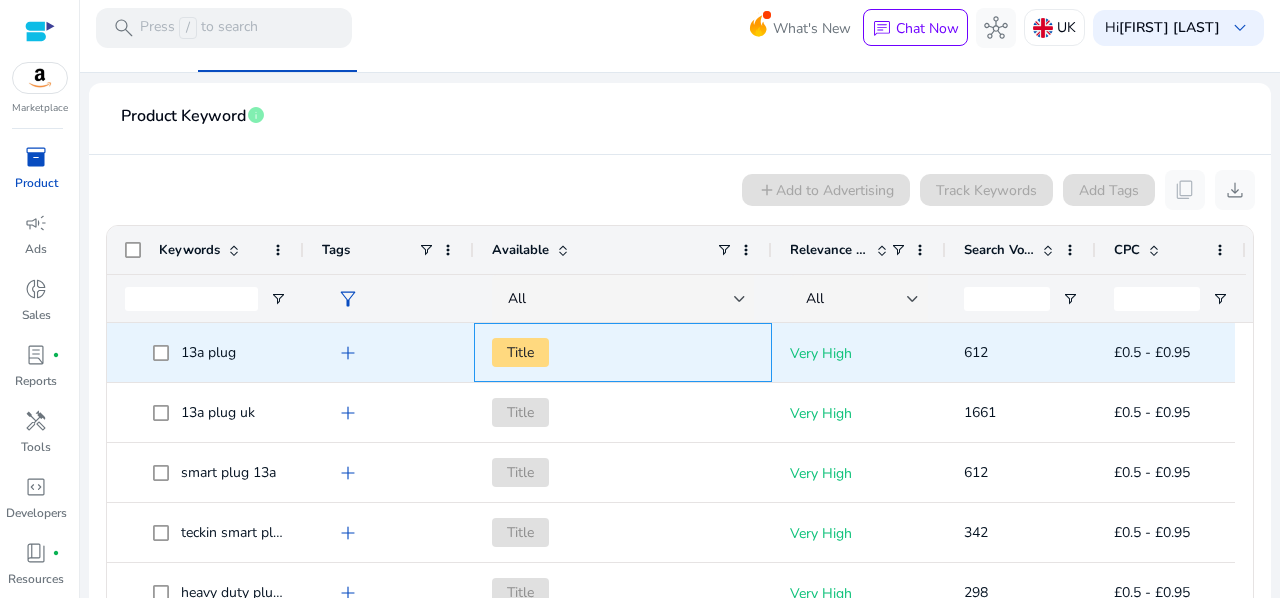 click on "Title" 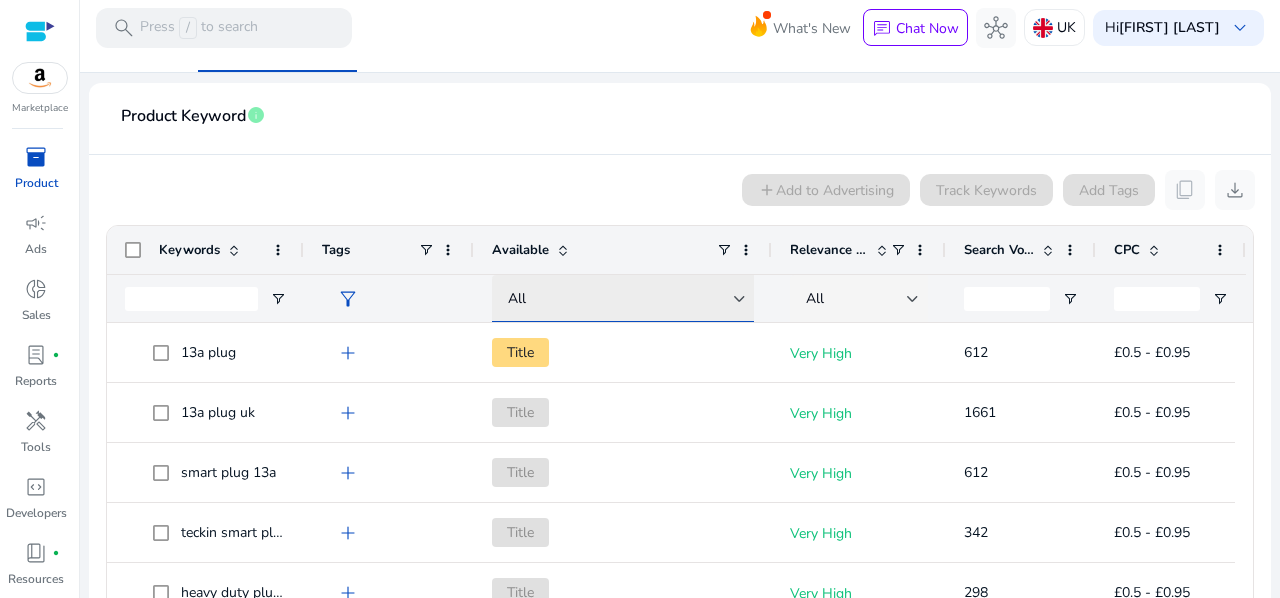 click on "All" at bounding box center (621, 299) 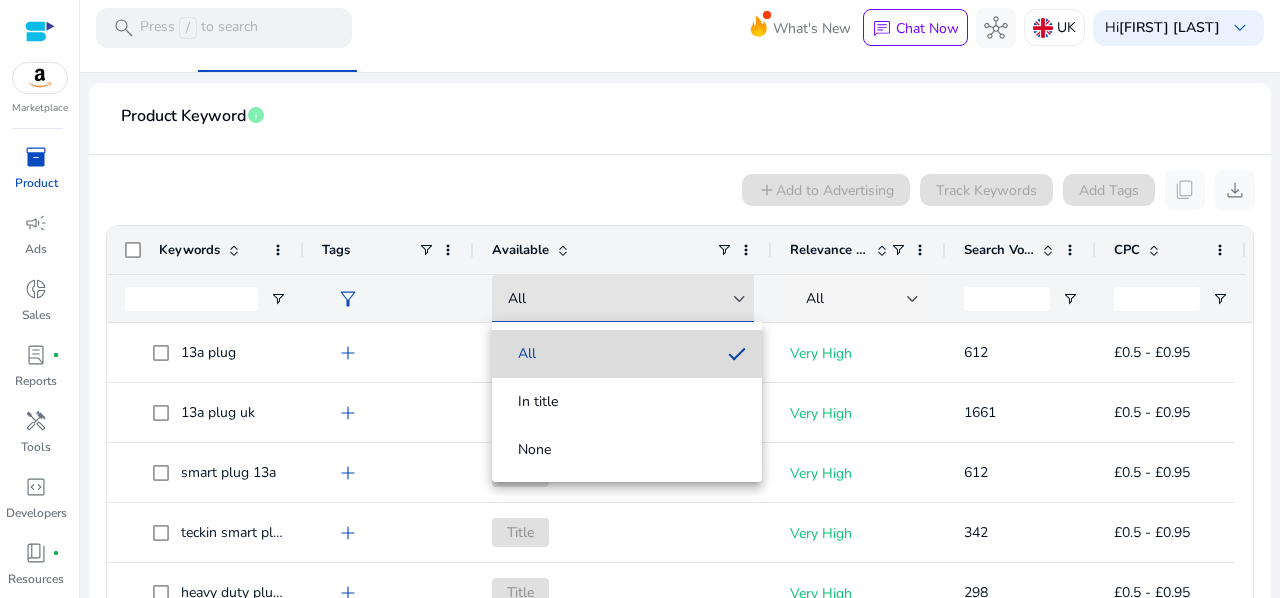 click on "All" at bounding box center [627, 354] 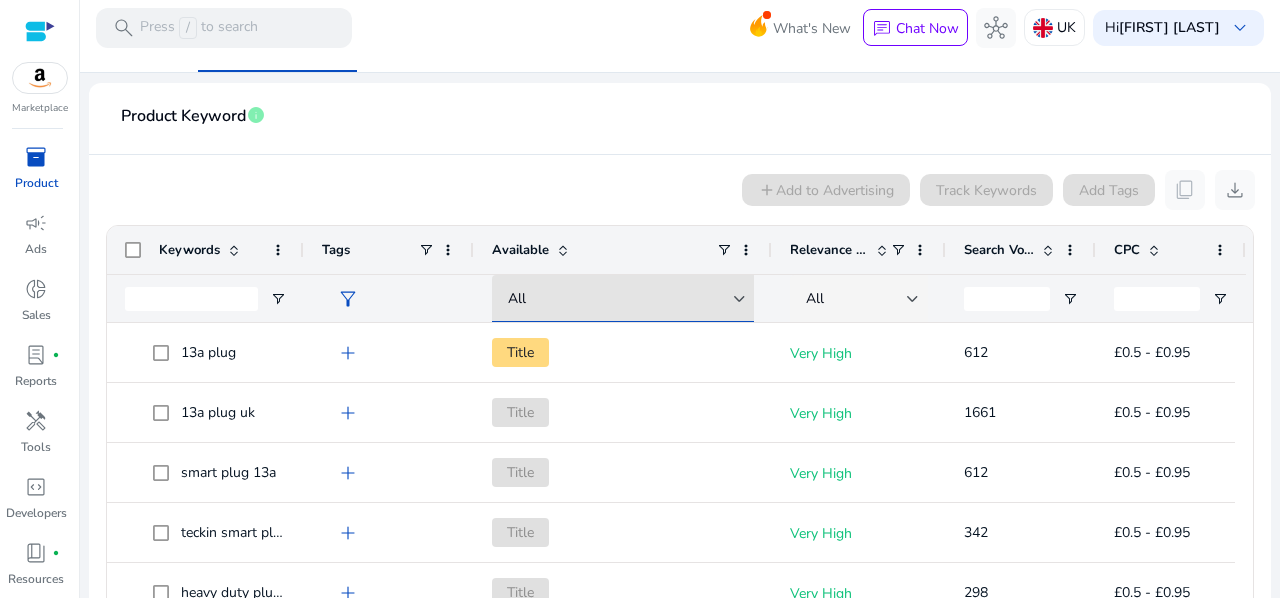 click on "add  Add to Advertising   Track Keywords   Add Tags   content_copy   download  Press SPACE to select this row.
Drag here to set row groups Drag here to set column labels
Keywords
Tags
Available
50" 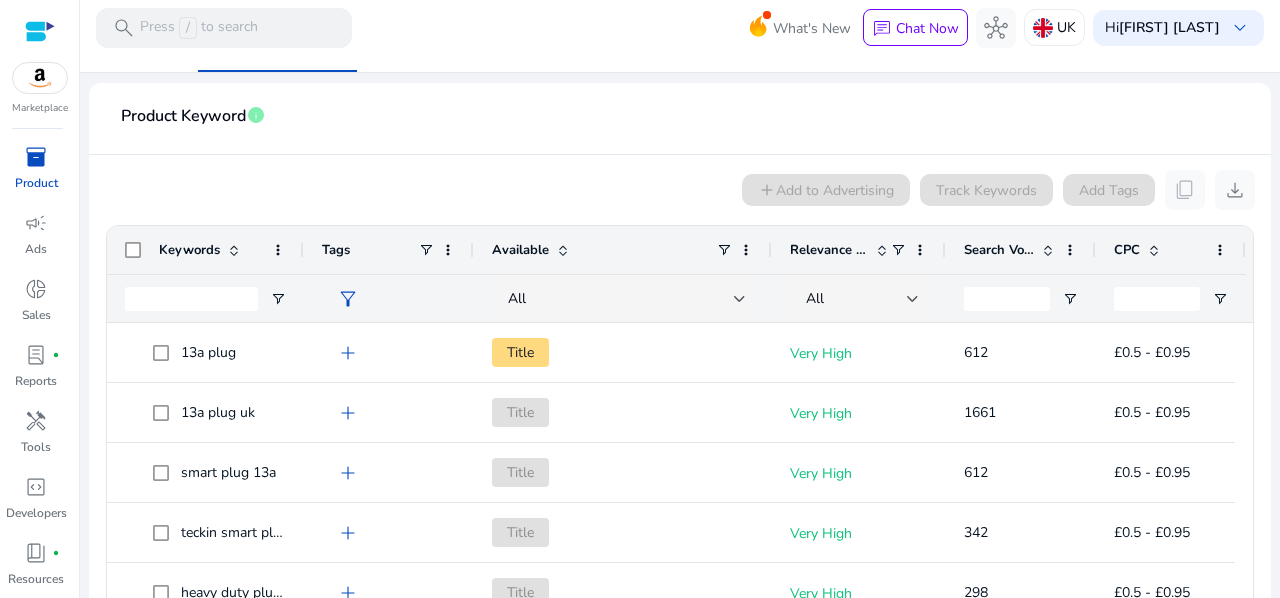 click on "Available" 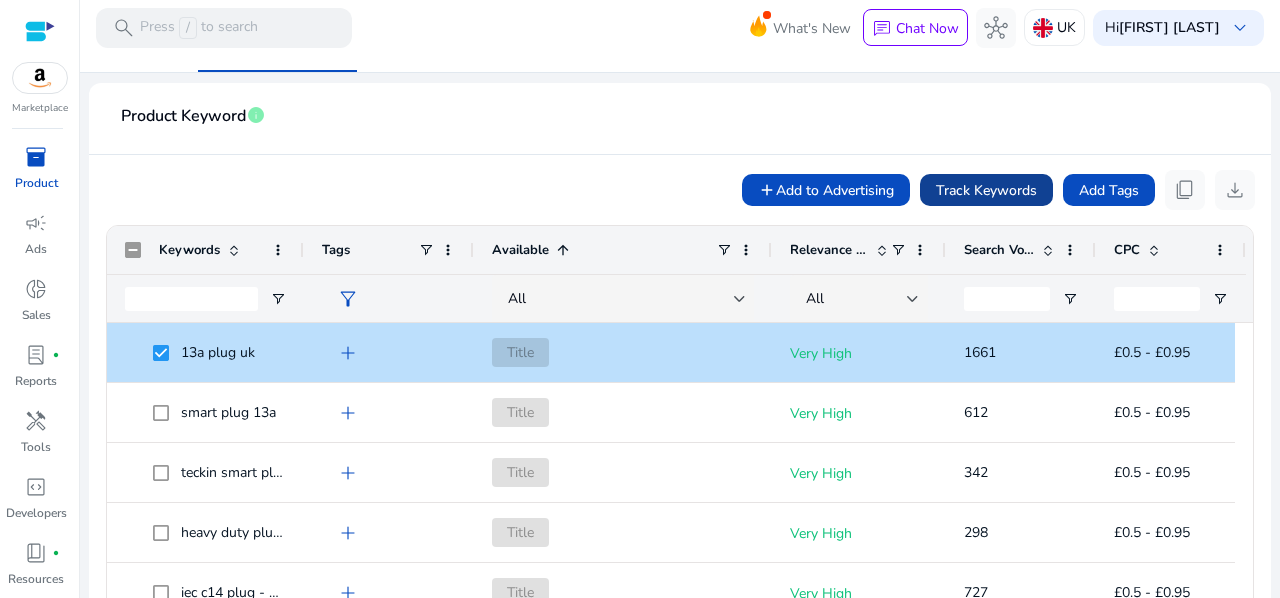 click on "Track Keywords" 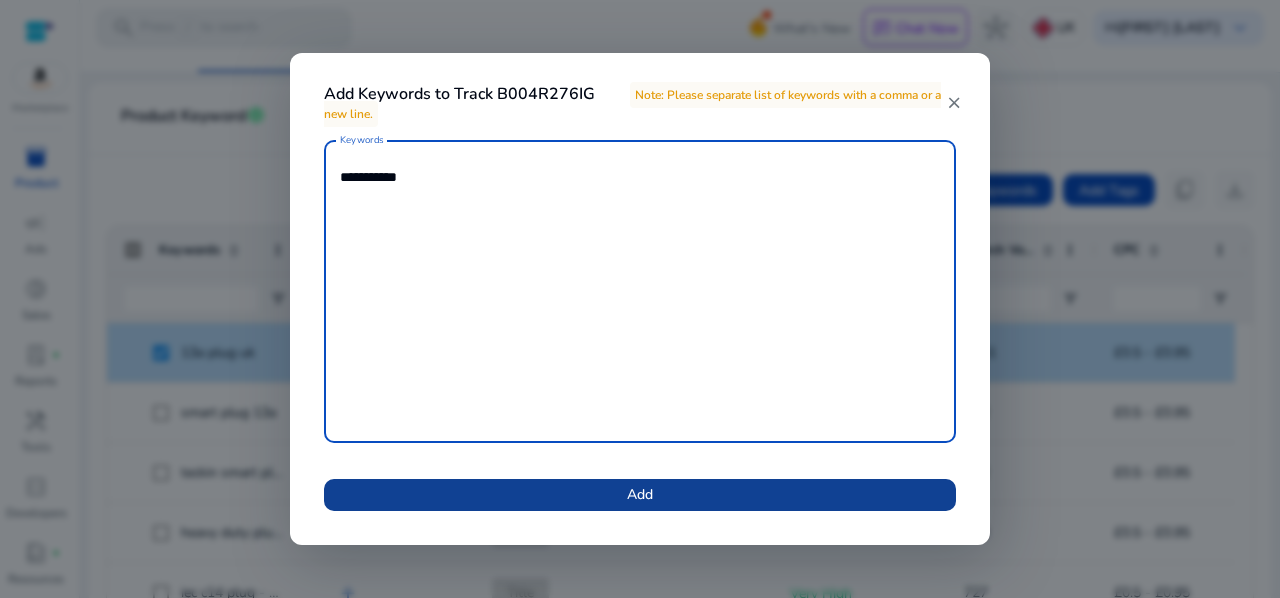click at bounding box center (640, 495) 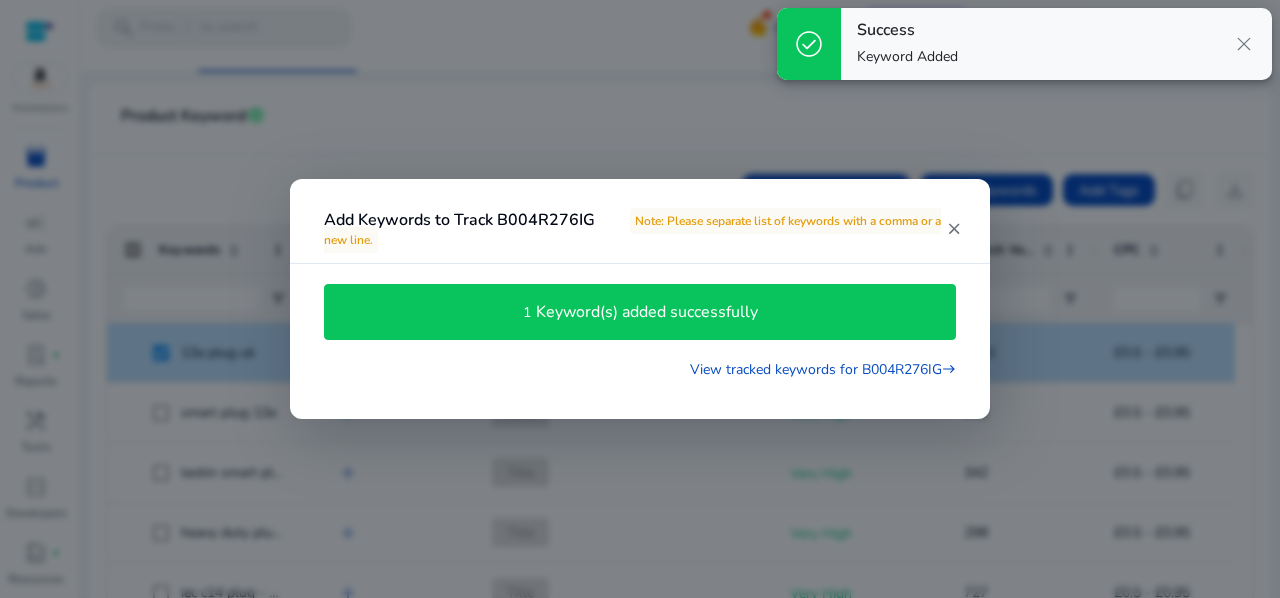 click at bounding box center (640, 299) 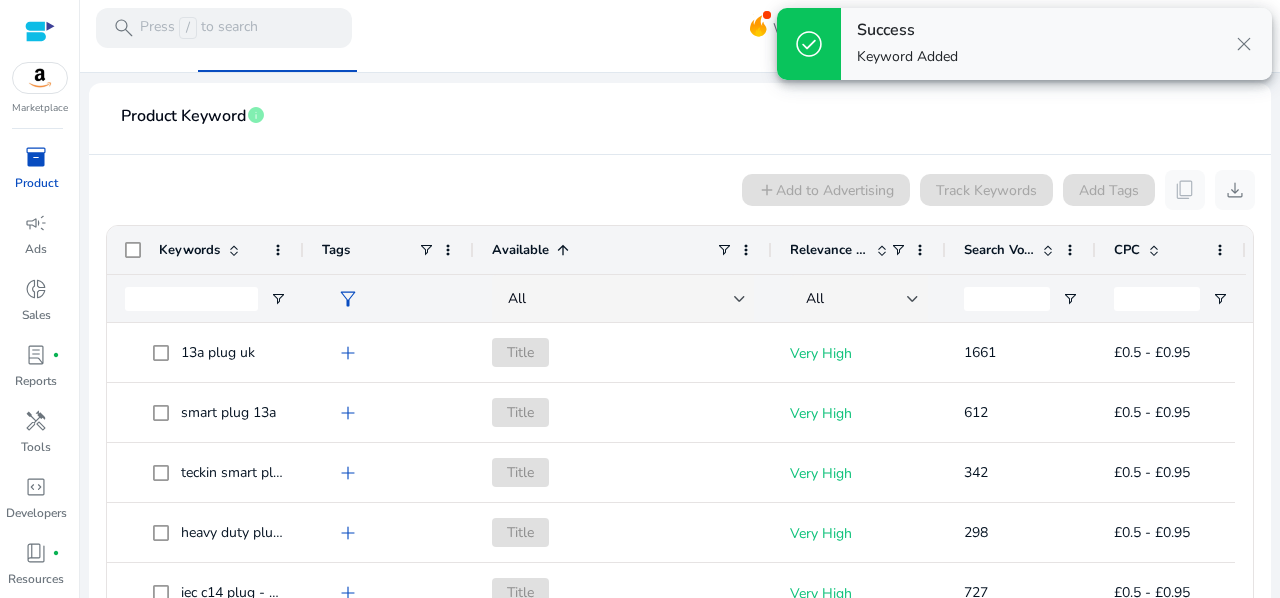 click on "Search Volume" 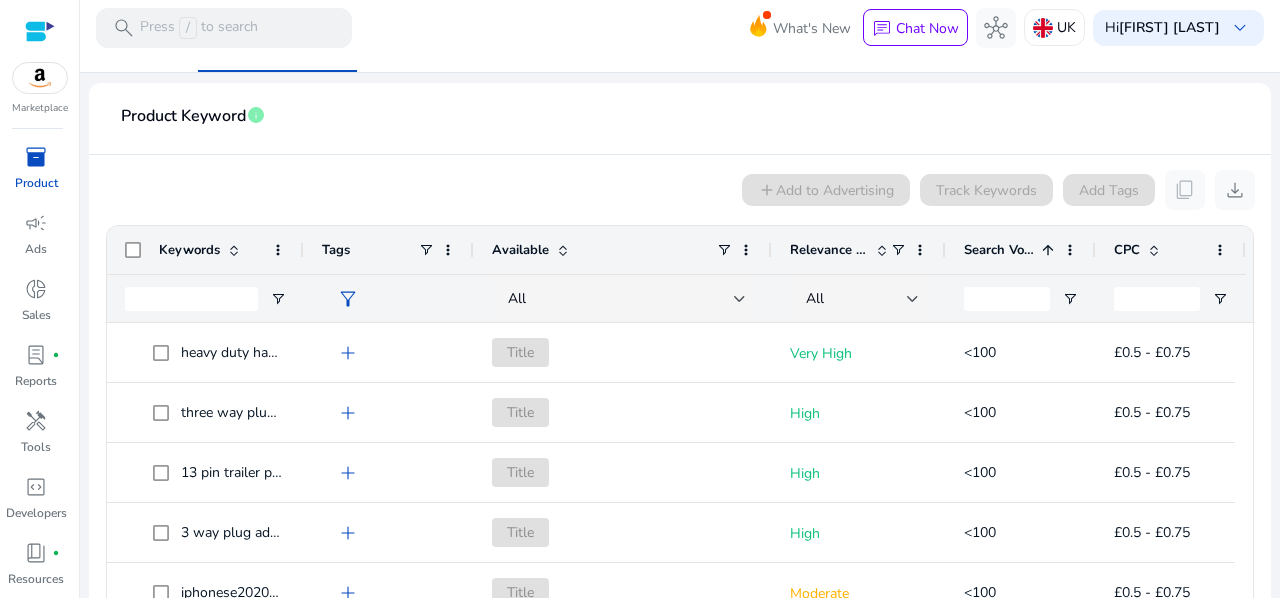 click on "Search Volume" 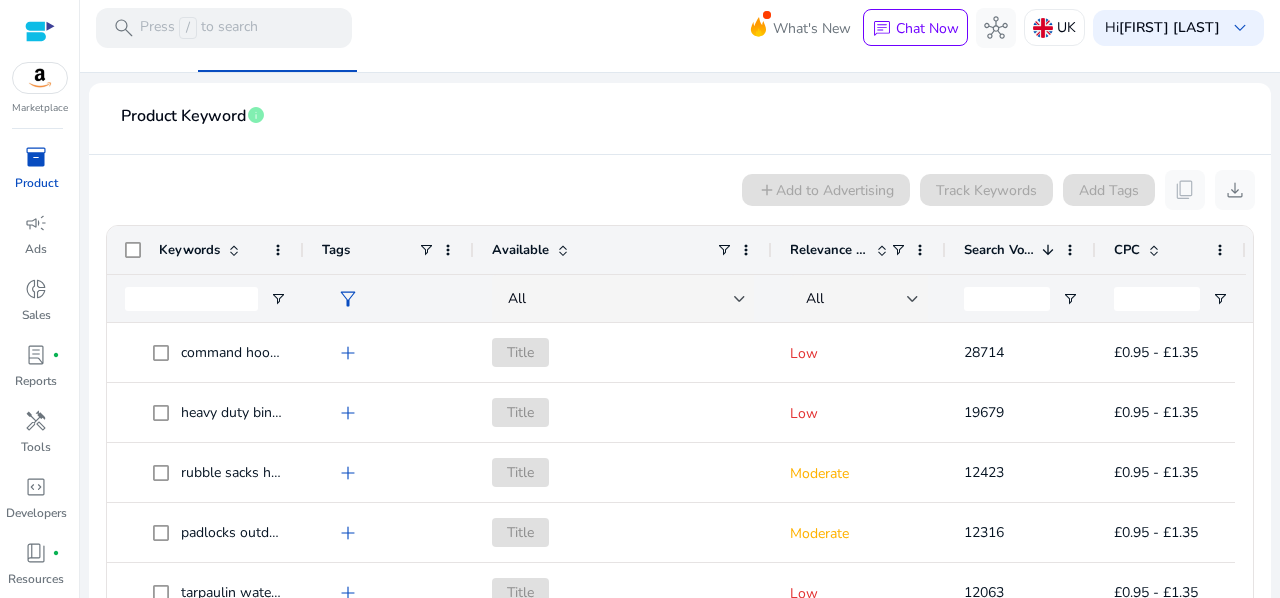 click on "Relevance Score" 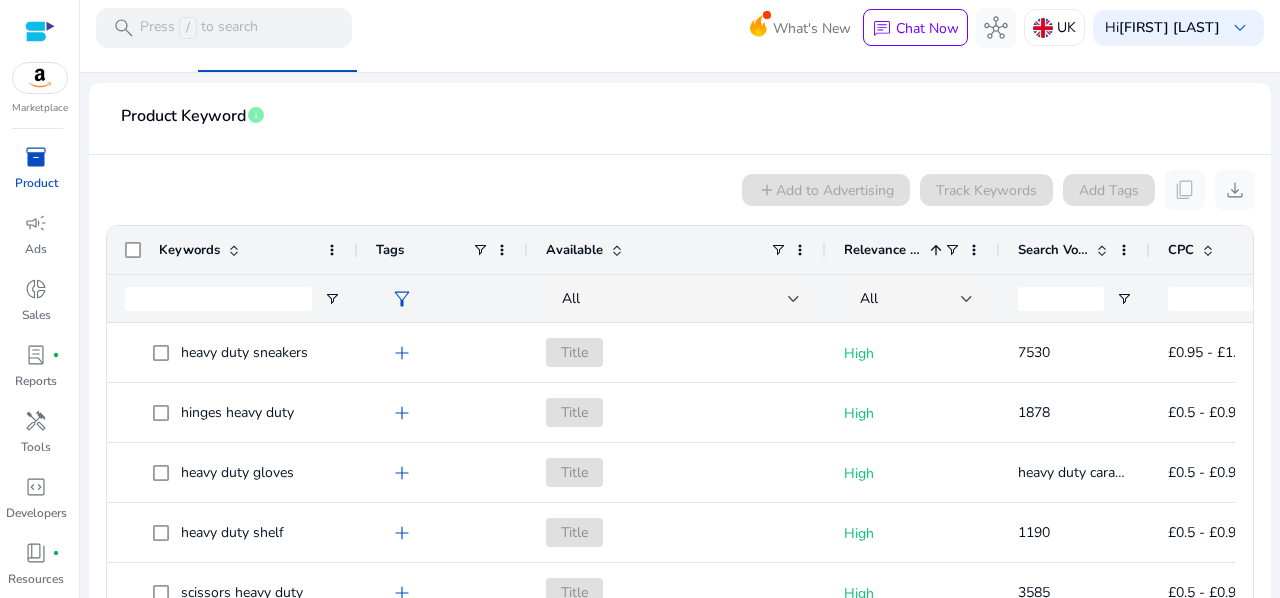 drag, startPoint x: 299, startPoint y: 249, endPoint x: 353, endPoint y: 257, distance: 54.589375 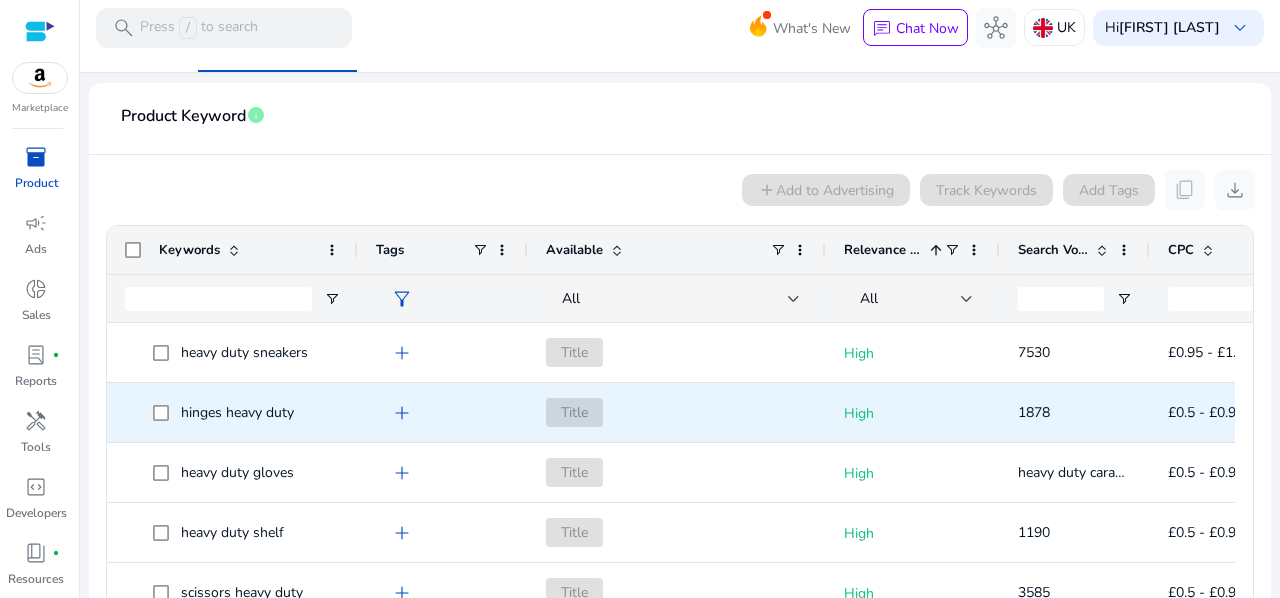 scroll, scrollTop: 127, scrollLeft: 0, axis: vertical 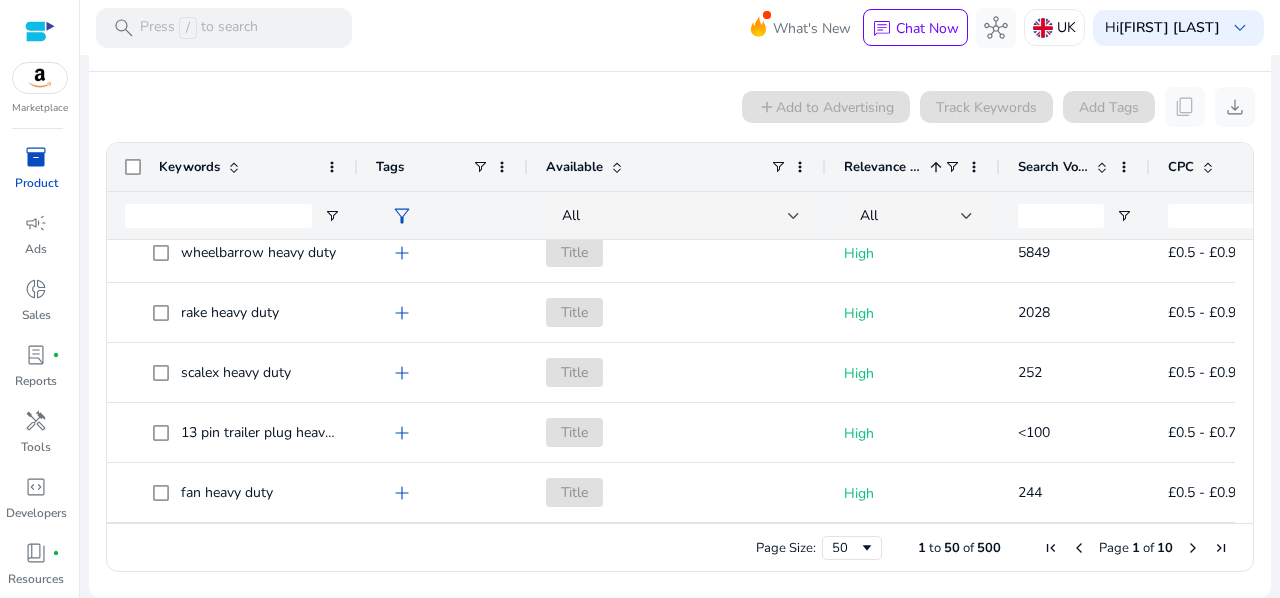 click at bounding box center [1193, 548] 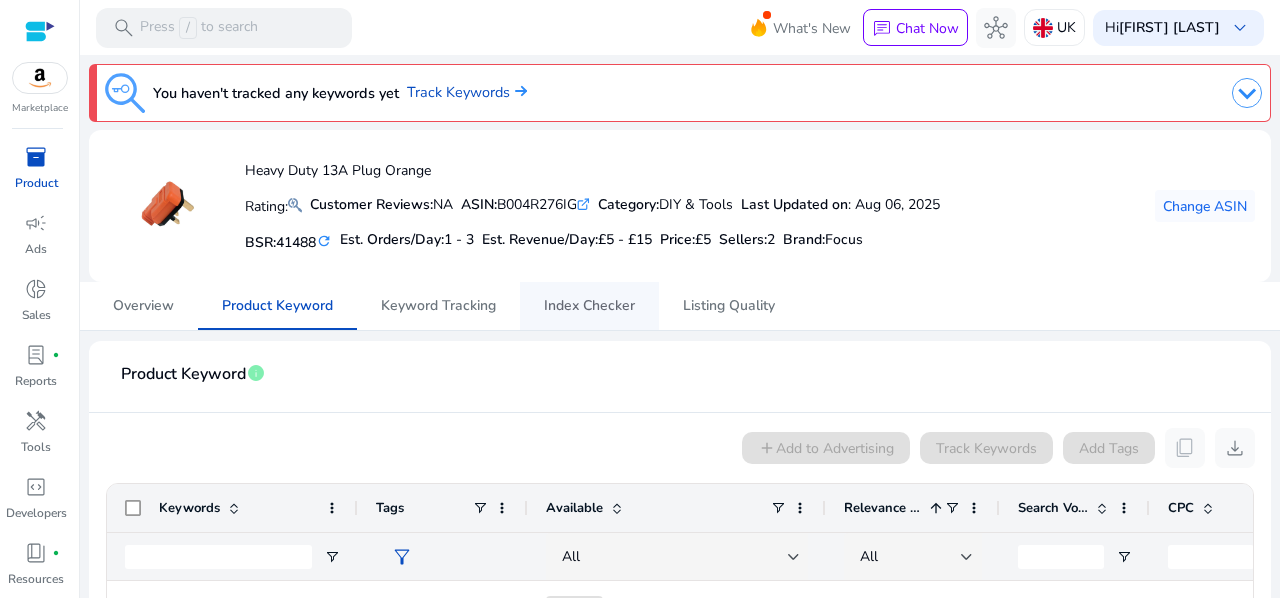 click on "Index Checker" at bounding box center [589, 306] 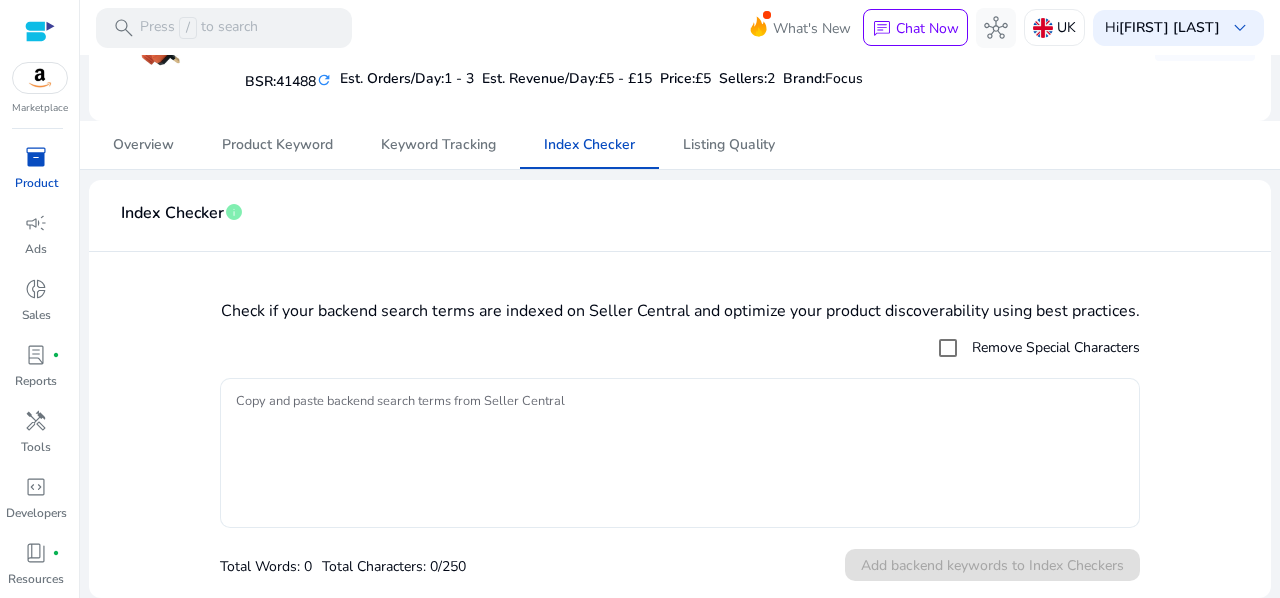 click on "Copy and paste backend search terms from Seller Central" at bounding box center [680, 453] 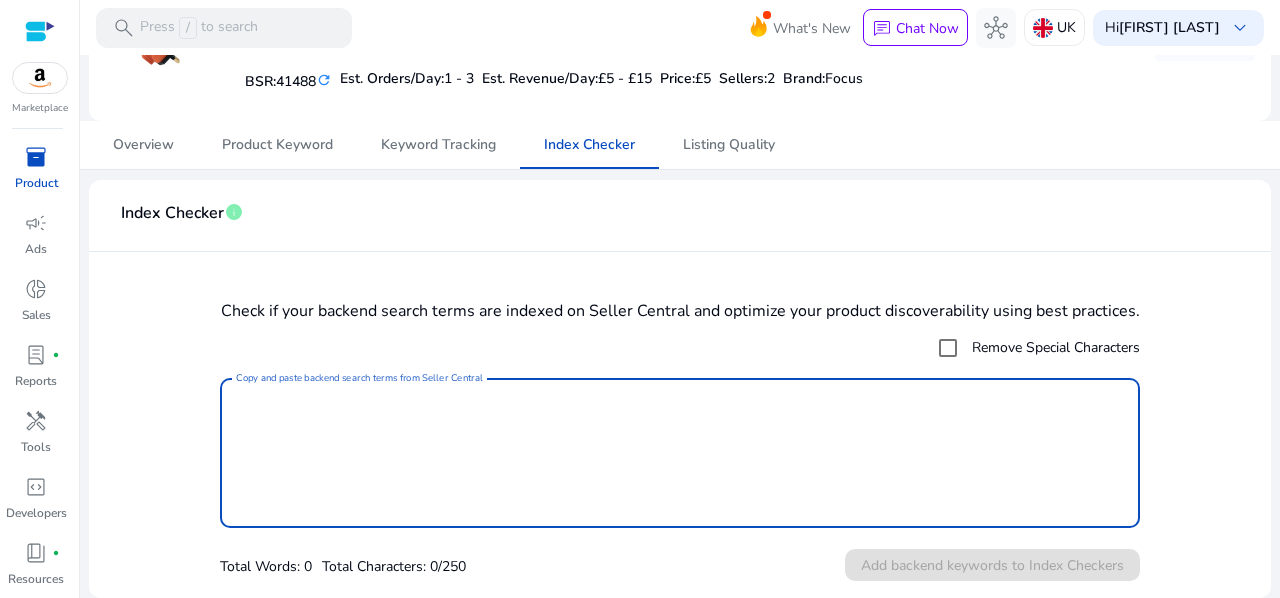 click on "Copy and paste backend search terms from Seller Central" at bounding box center [680, 453] 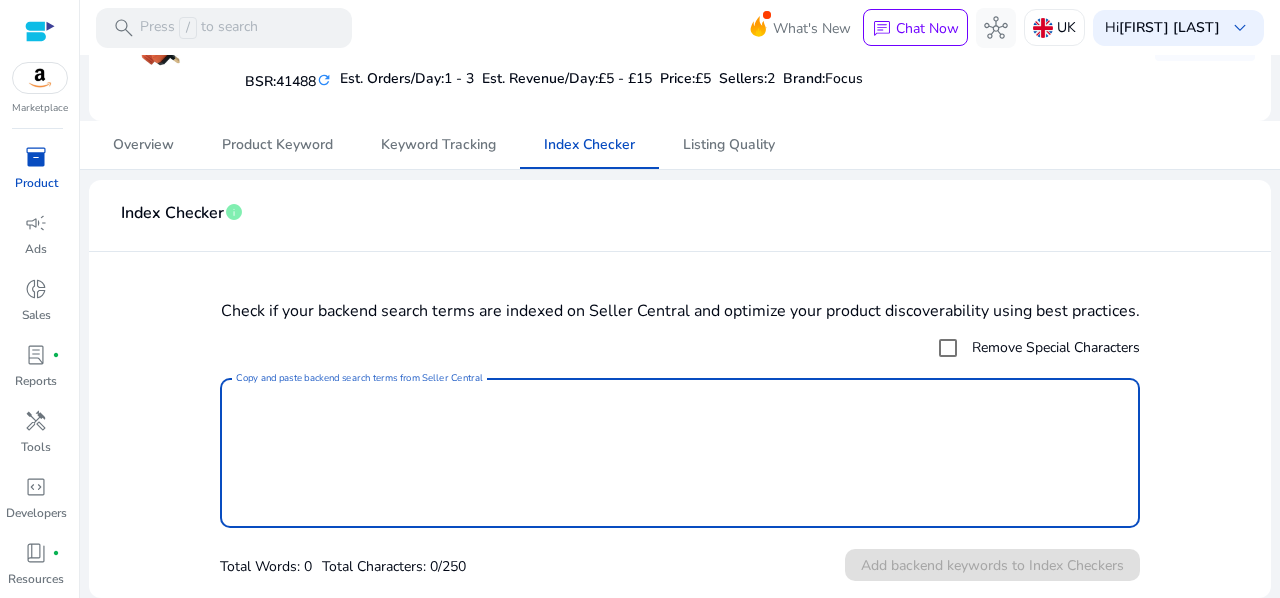 paste on "**********" 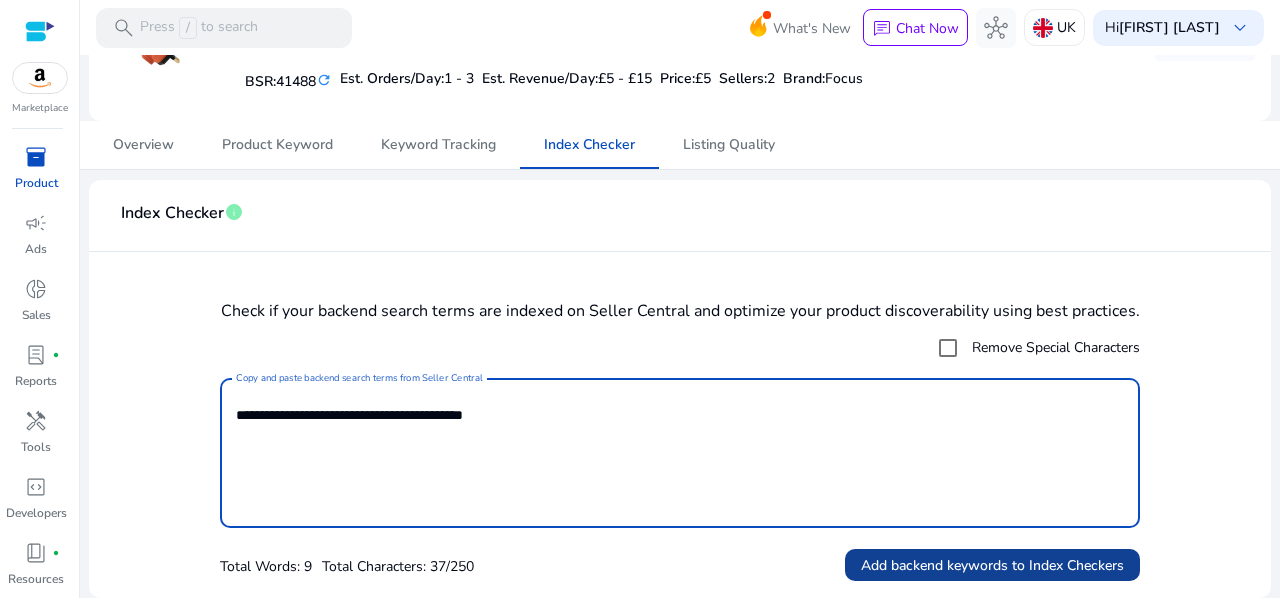 type on "**********" 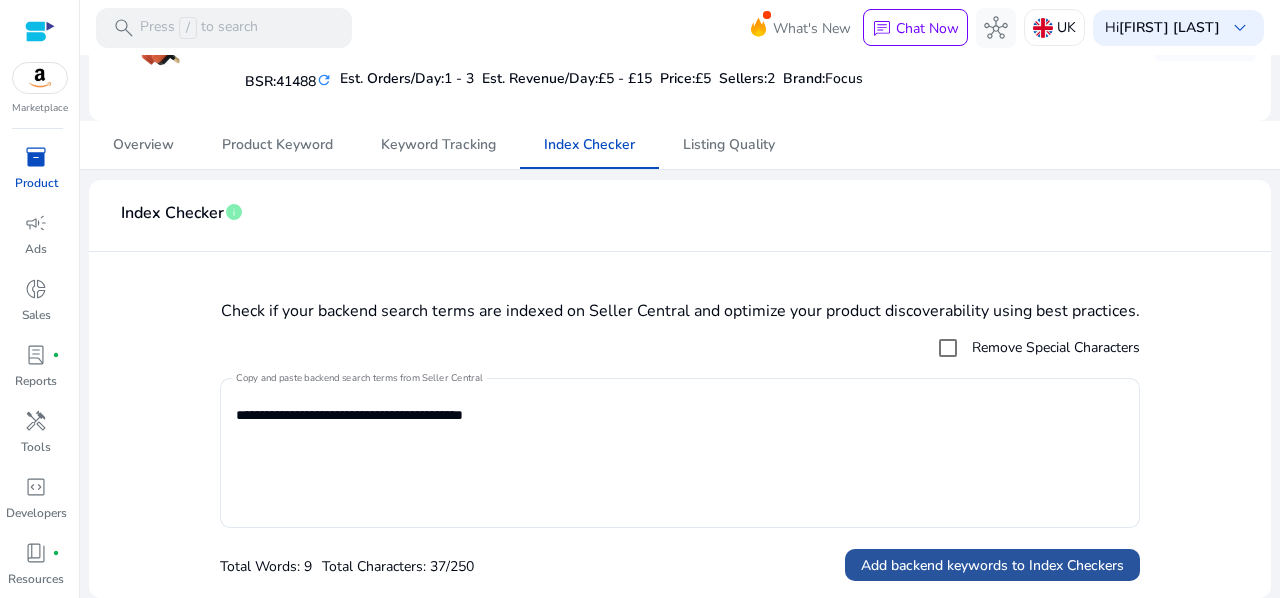 click on "Add backend keywords to Index Checkers" at bounding box center (992, 565) 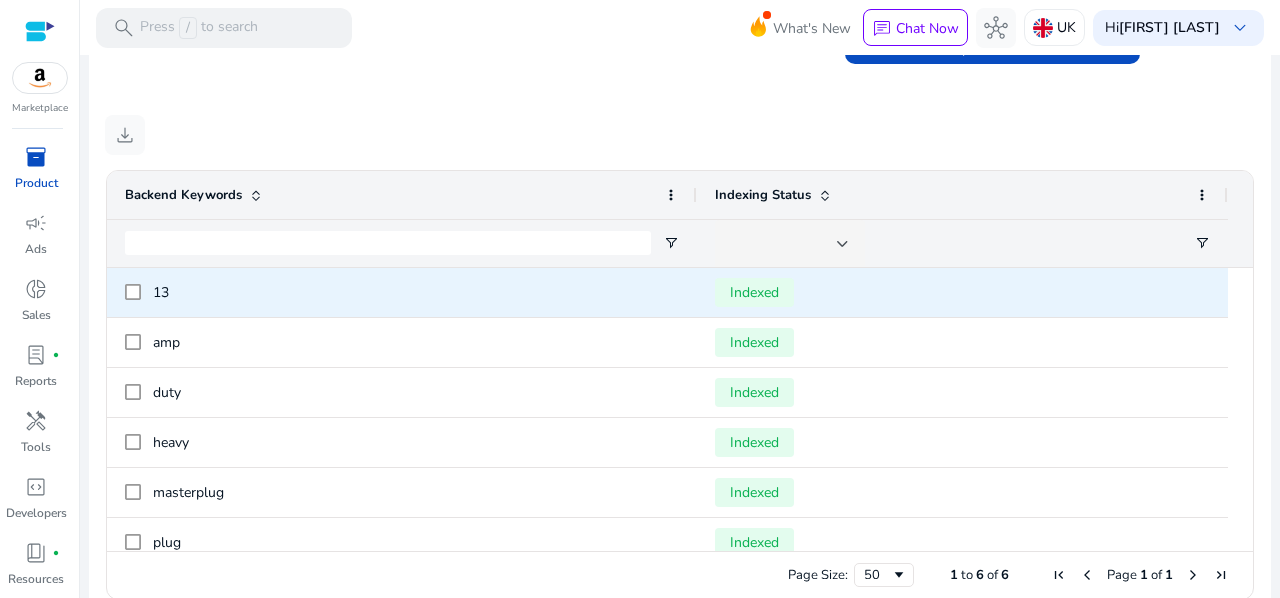 scroll, scrollTop: 737, scrollLeft: 0, axis: vertical 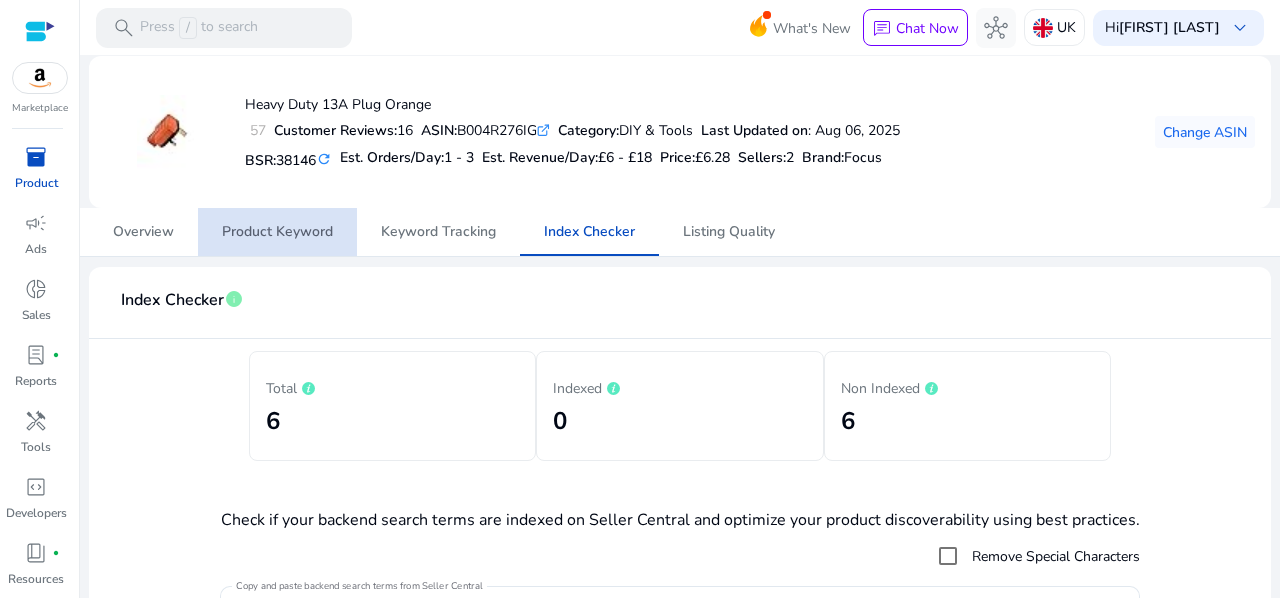 click on "Product Keyword" at bounding box center [277, 232] 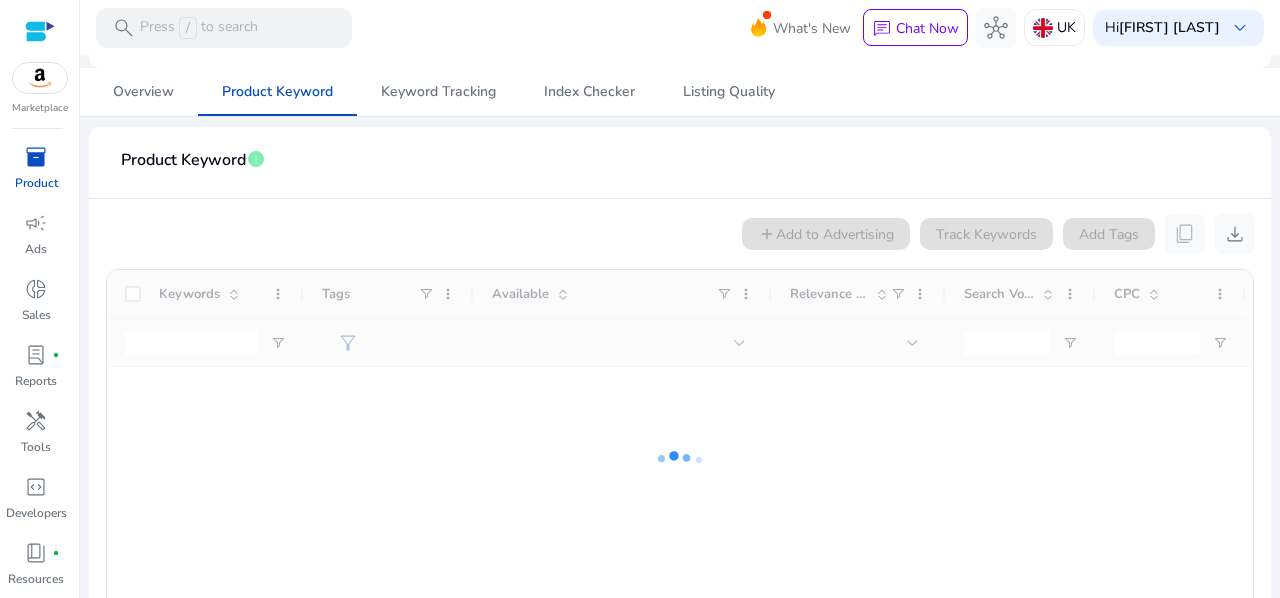 scroll, scrollTop: 175, scrollLeft: 0, axis: vertical 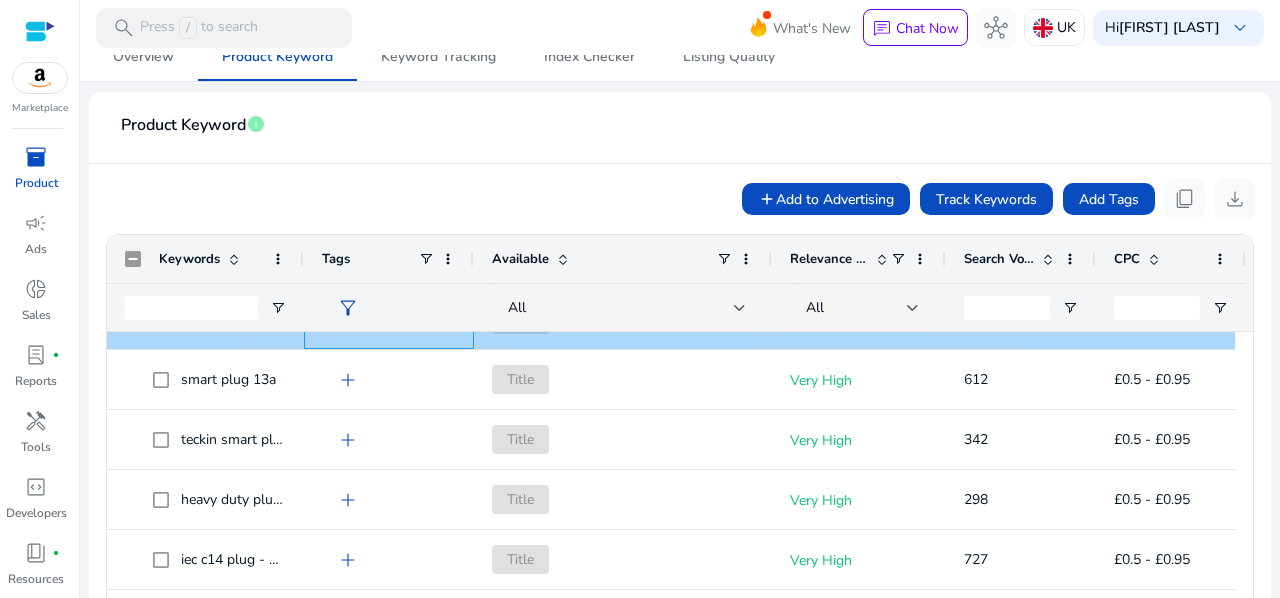 click on "add" 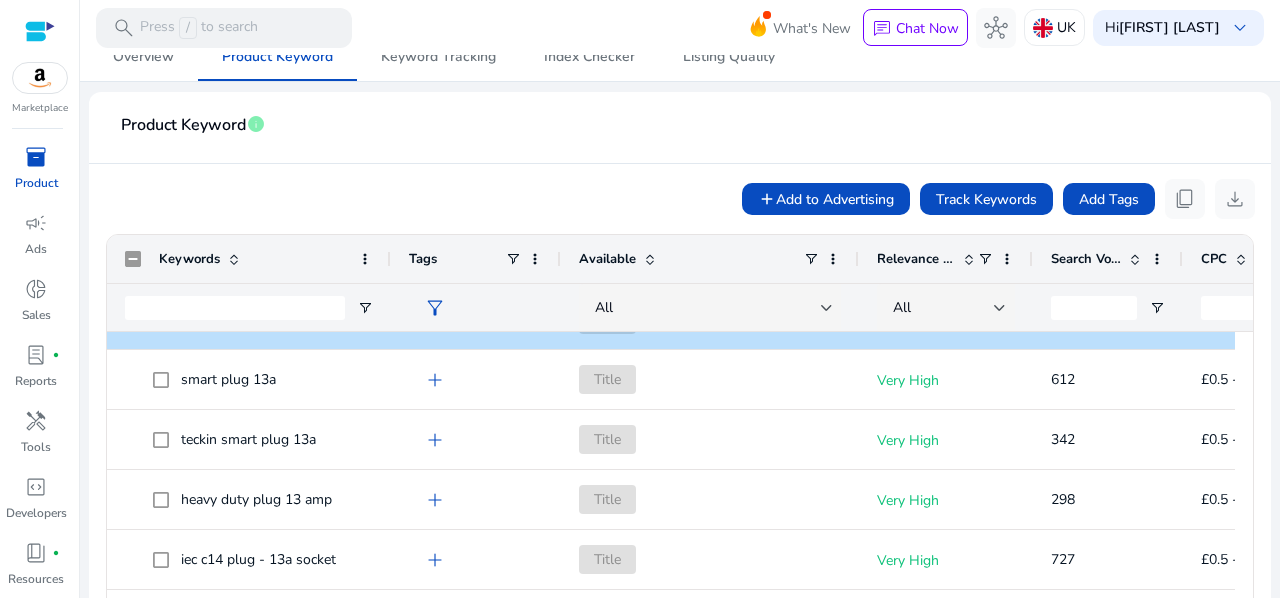 drag, startPoint x: 300, startPoint y: 260, endPoint x: 387, endPoint y: 270, distance: 87.57283 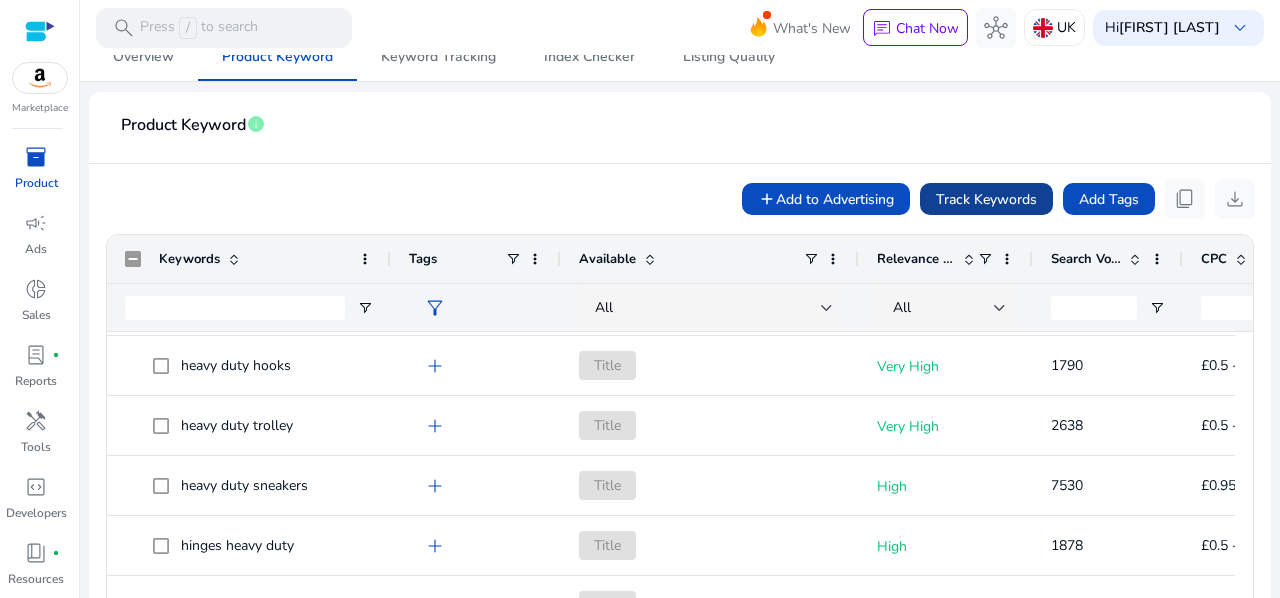 click on "Track Keywords" 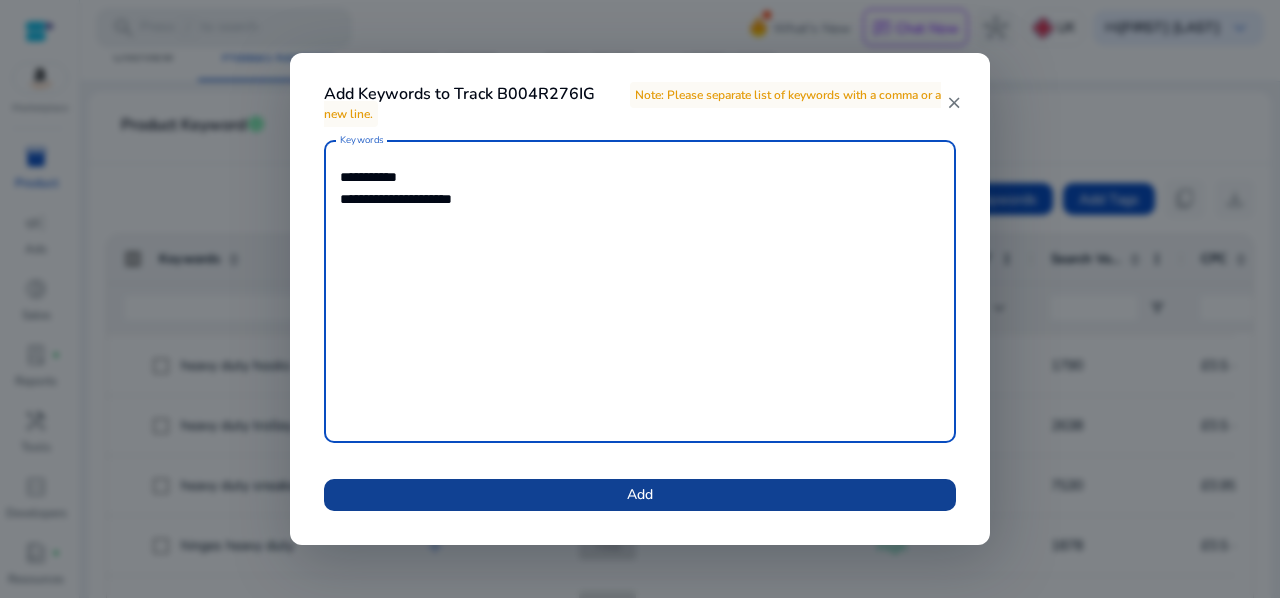 click at bounding box center [640, 495] 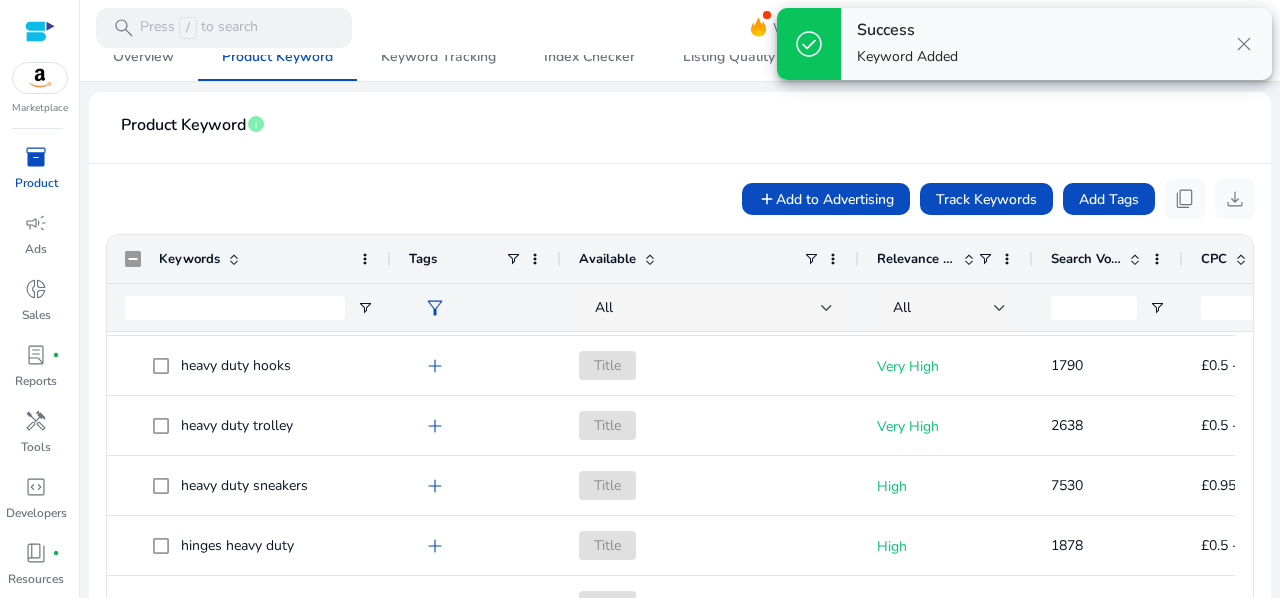 click on "Press SPACE to deselect this row.
Drag here to set row groups Drag here to set column labels
Keywords
Tags
Available" 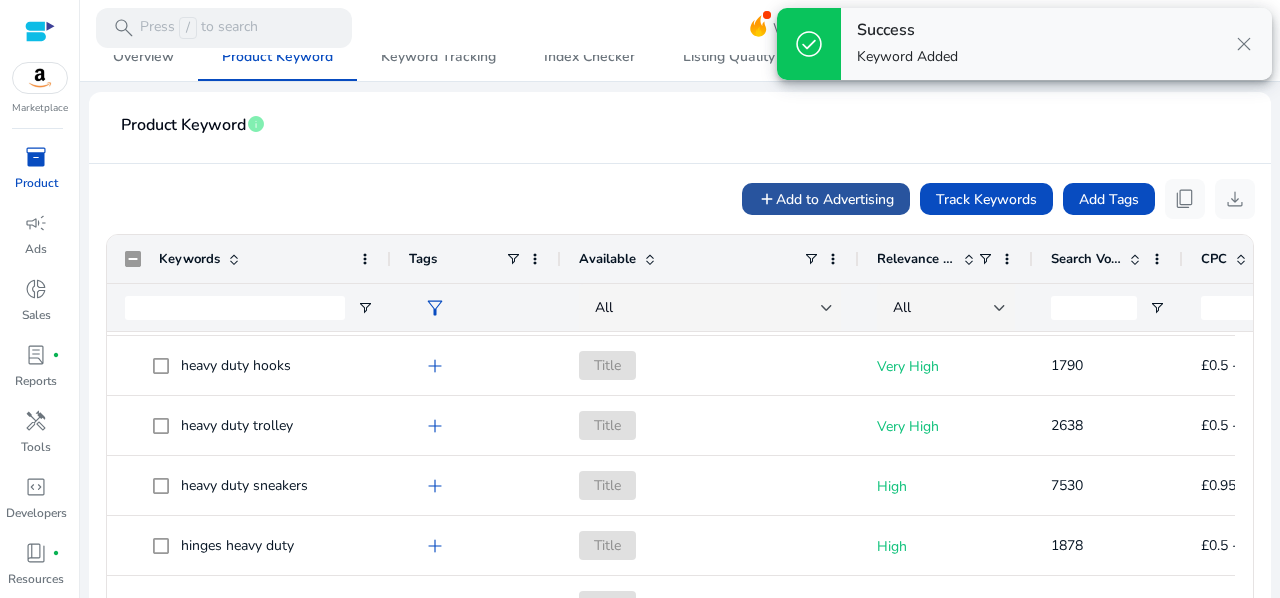 click on "Add to Advertising" 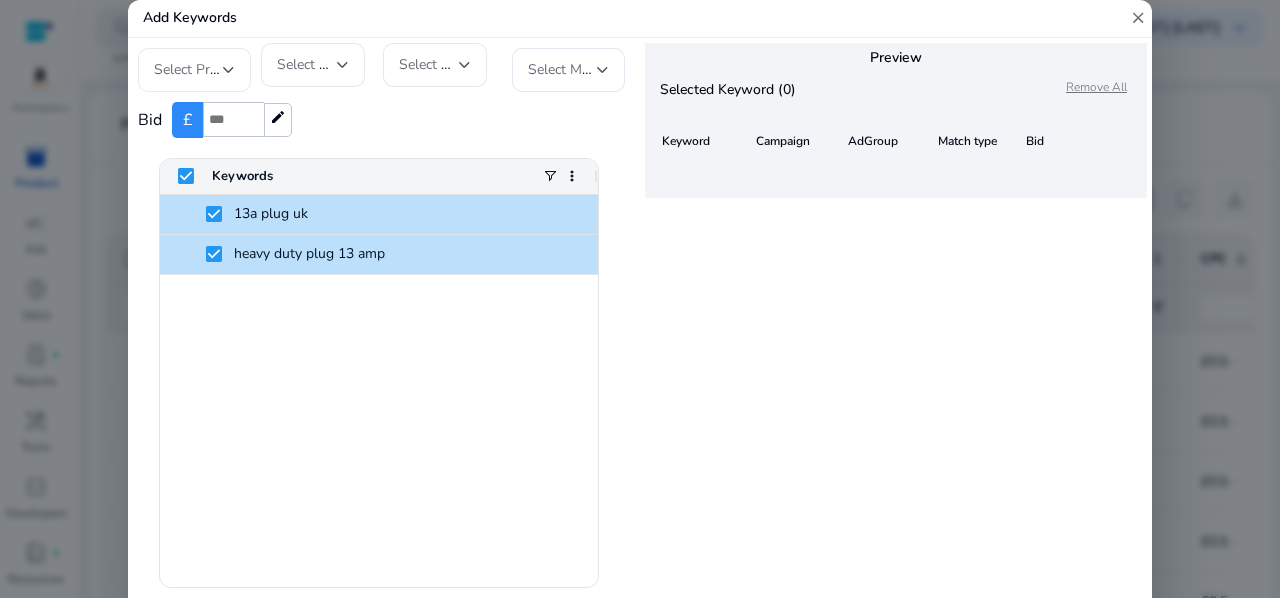 click at bounding box center [229, 70] 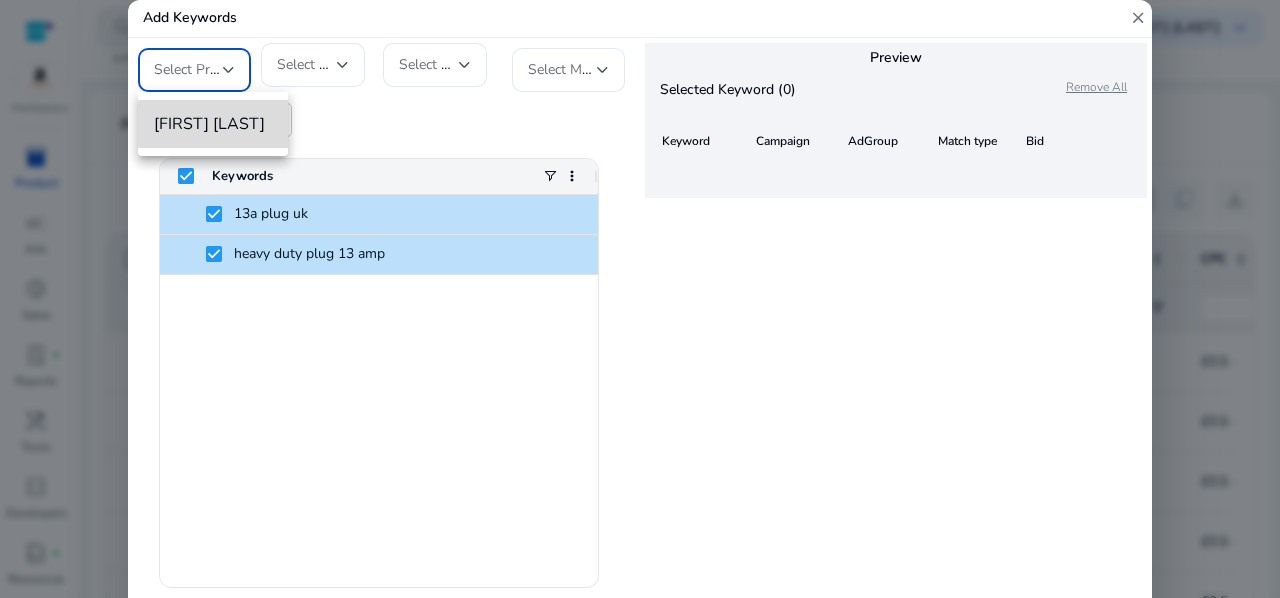 click on "Andrew February" at bounding box center (213, 124) 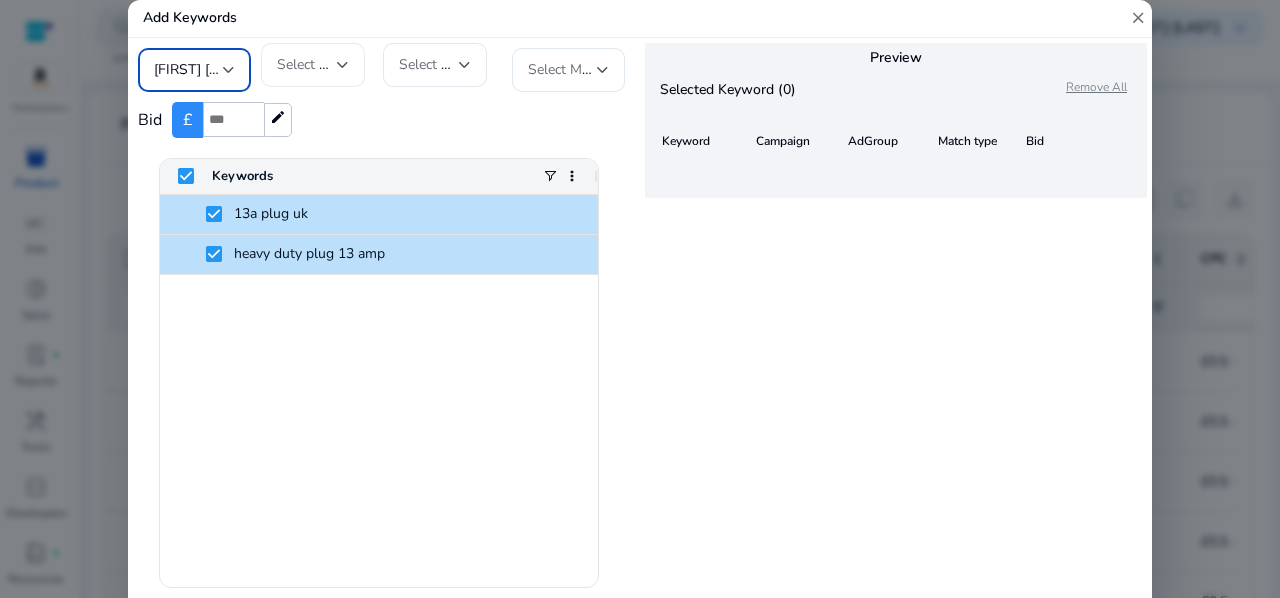 click on "Select Campaign" at bounding box center [329, 64] 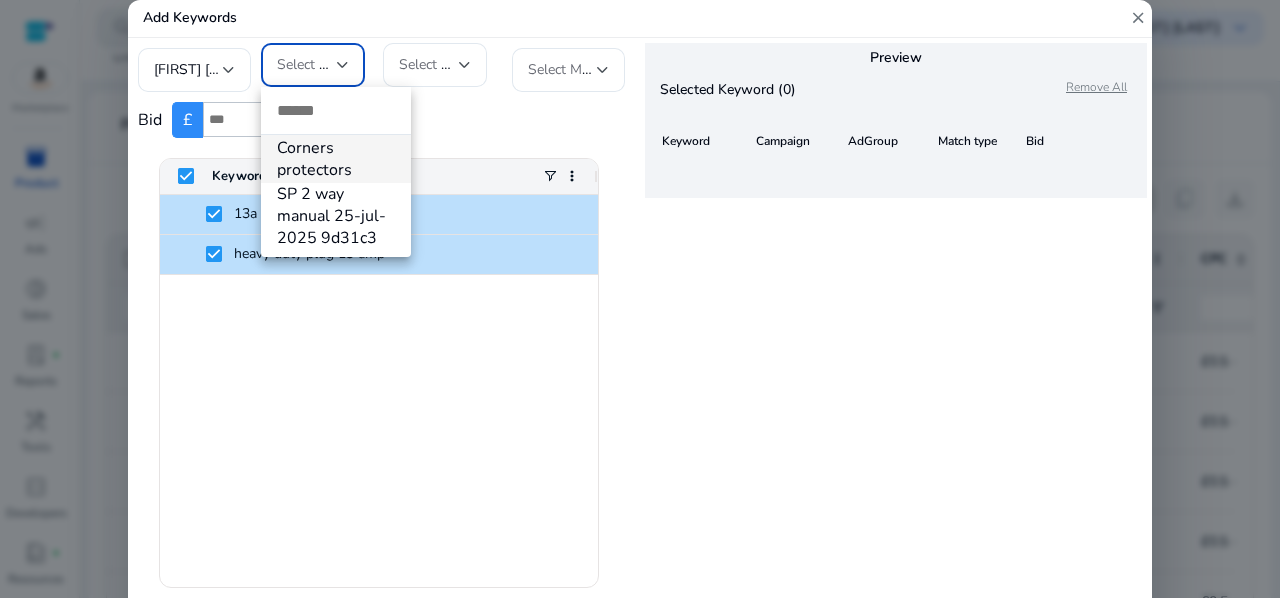 click at bounding box center [640, 299] 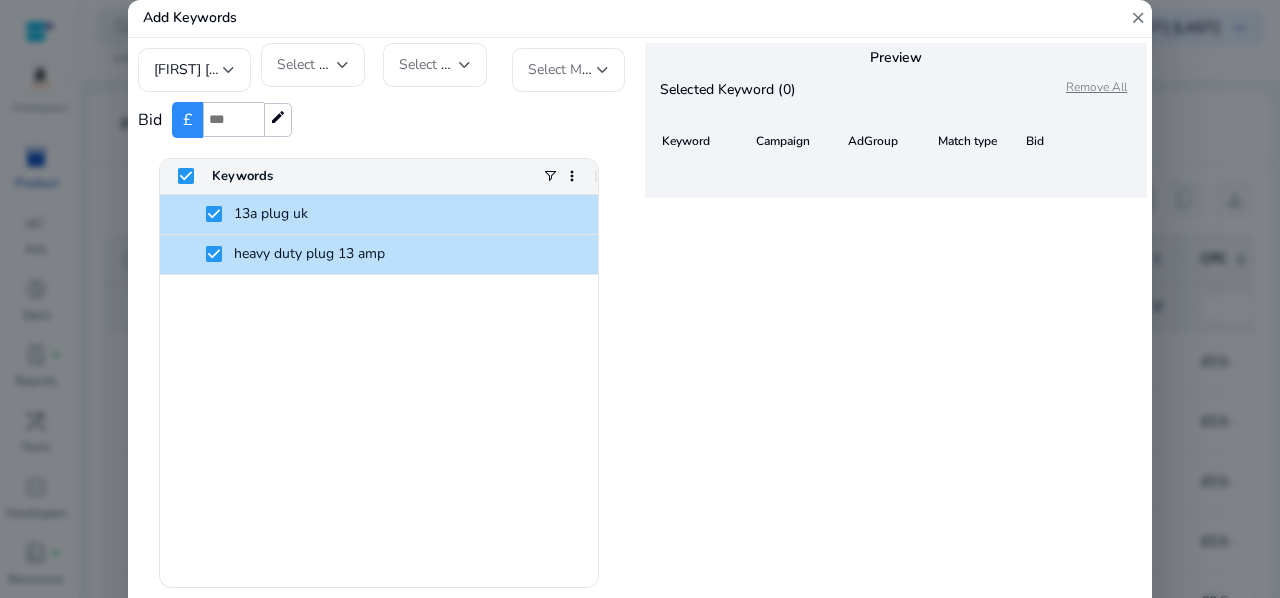 click on "Select AdGroup" at bounding box center (448, 64) 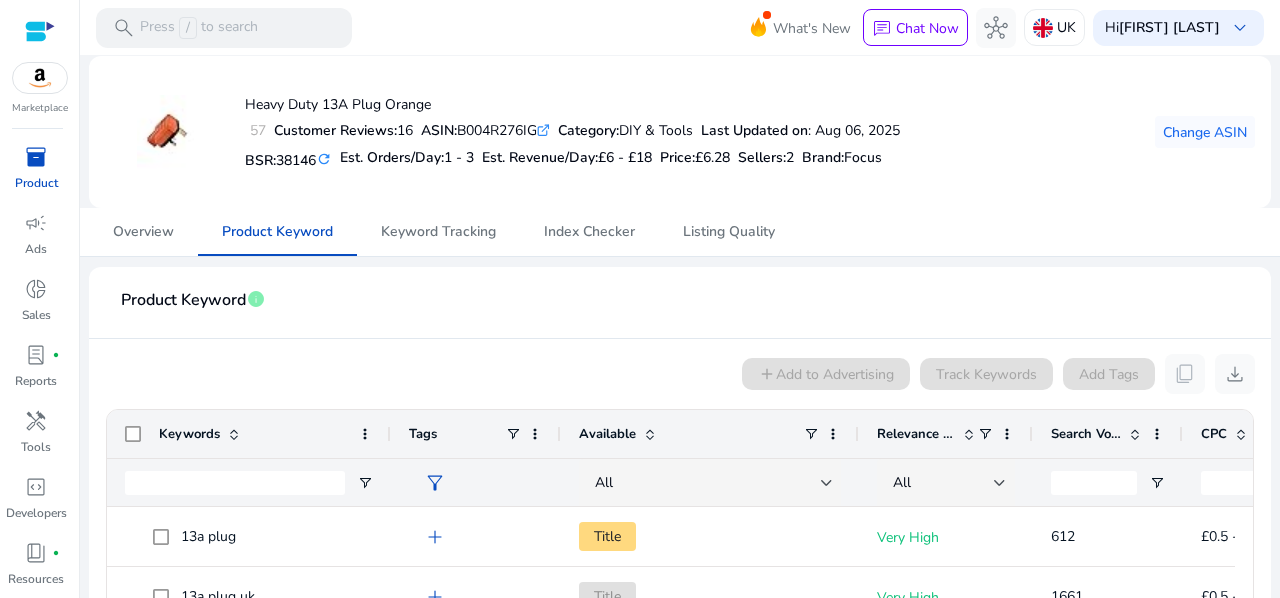 scroll, scrollTop: 0, scrollLeft: 0, axis: both 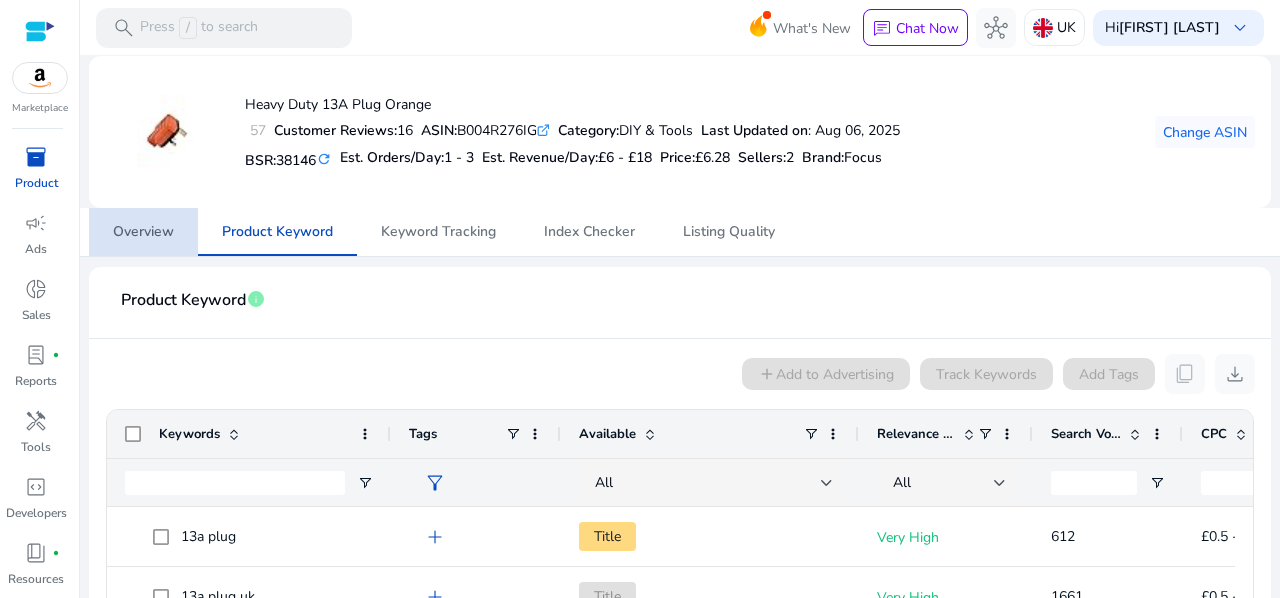 click on "Overview" at bounding box center [143, 232] 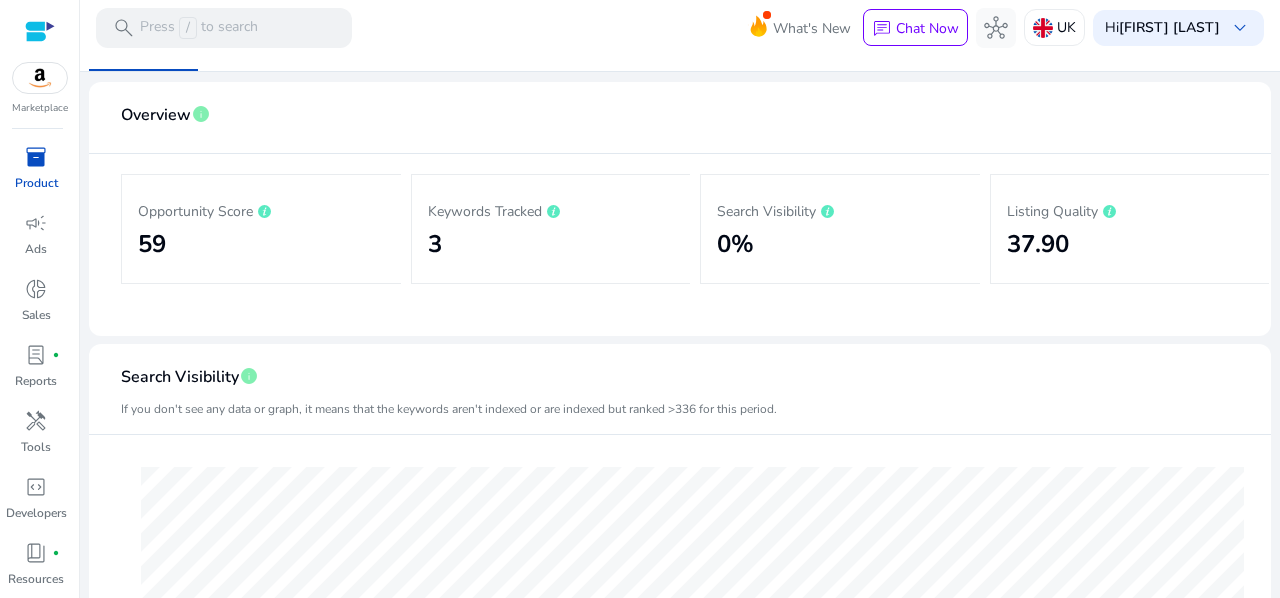 scroll, scrollTop: 0, scrollLeft: 0, axis: both 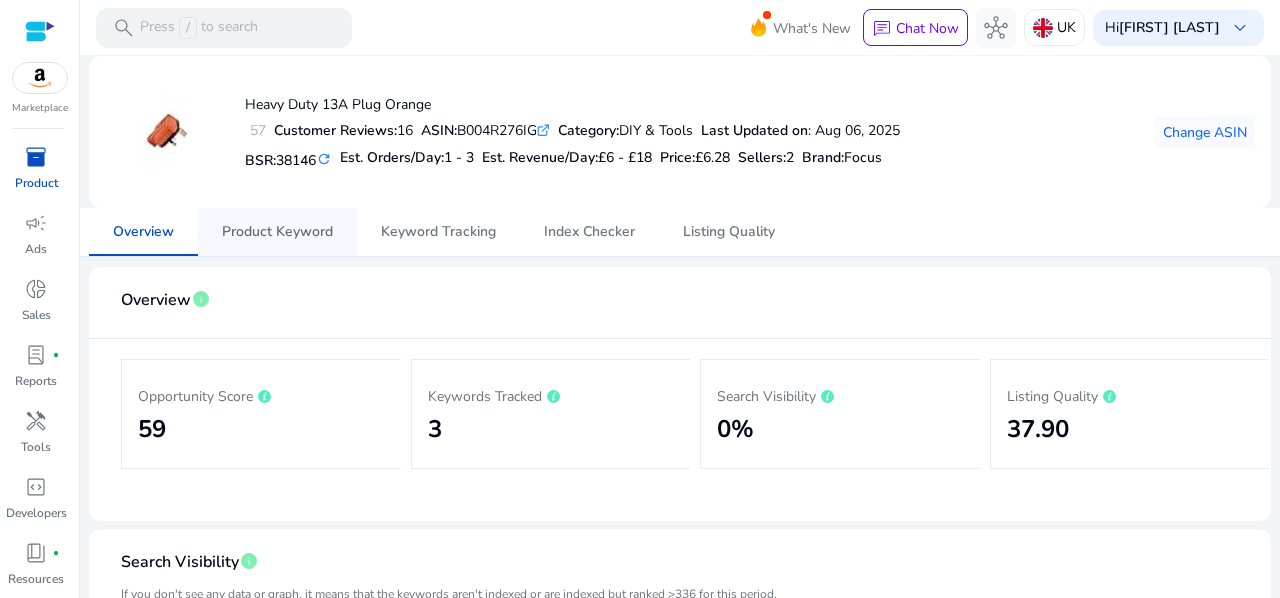 click on "Product Keyword" at bounding box center (277, 232) 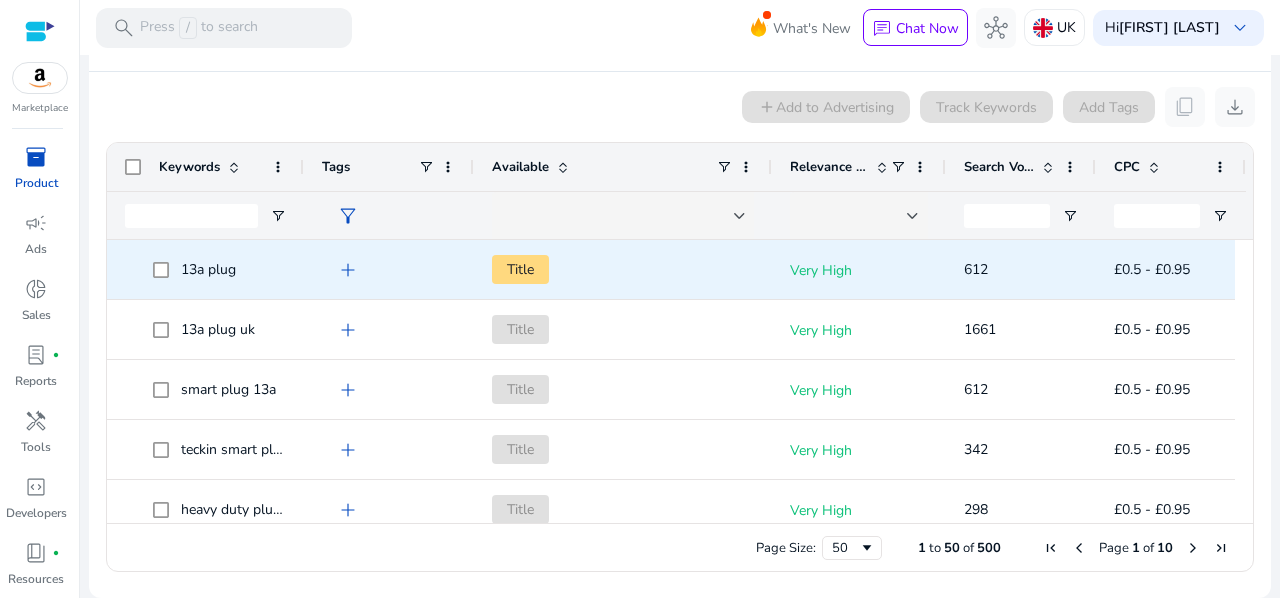 scroll, scrollTop: 0, scrollLeft: 0, axis: both 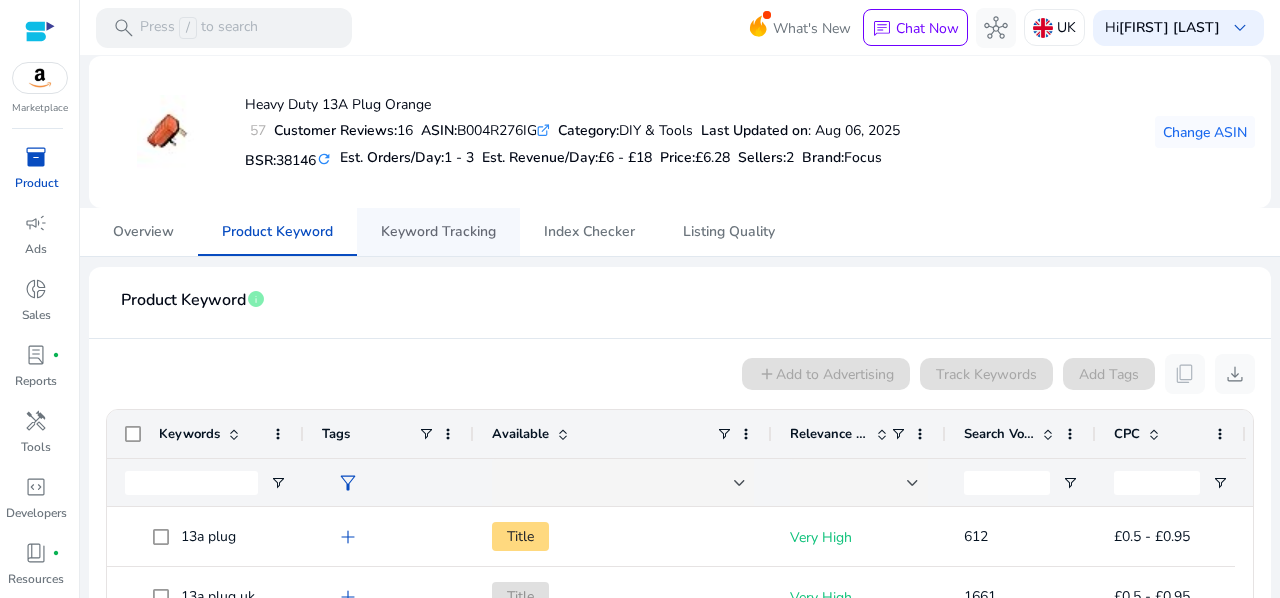 click on "Keyword Tracking" at bounding box center [438, 232] 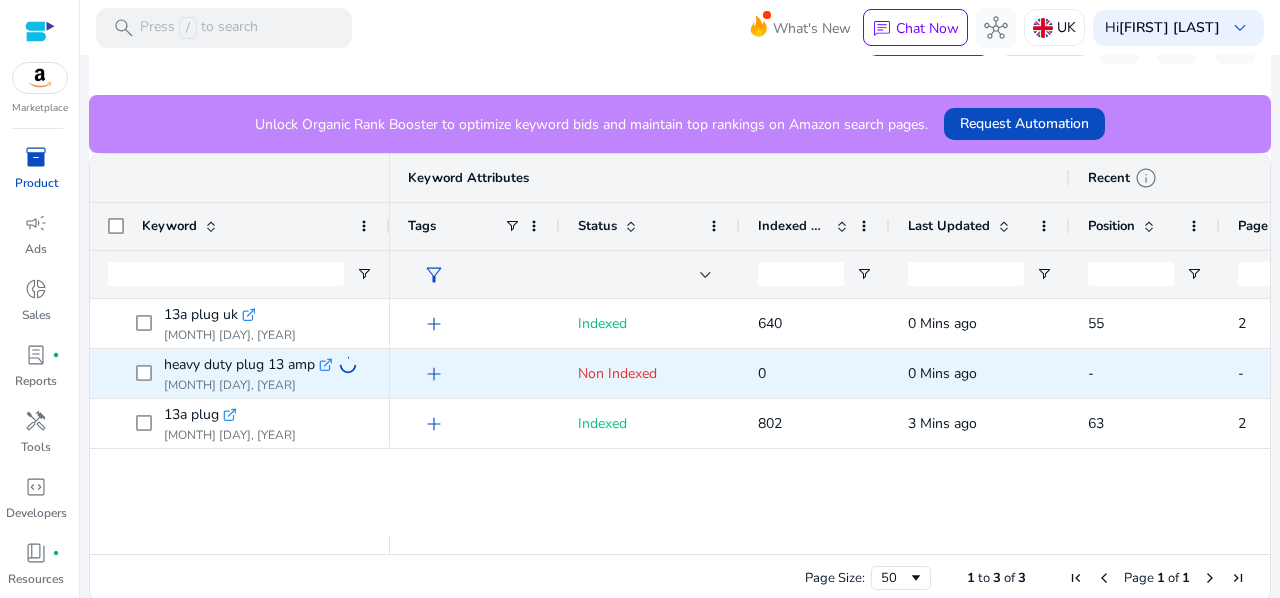 scroll, scrollTop: 351, scrollLeft: 0, axis: vertical 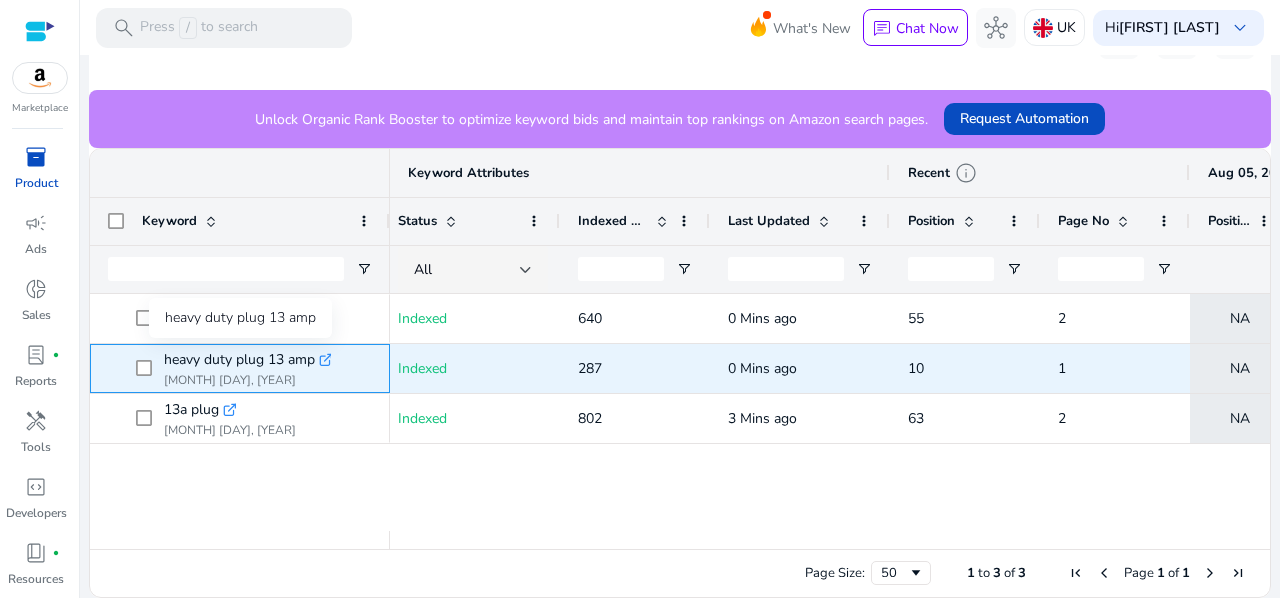 drag, startPoint x: 163, startPoint y: 356, endPoint x: 314, endPoint y: 363, distance: 151.16217 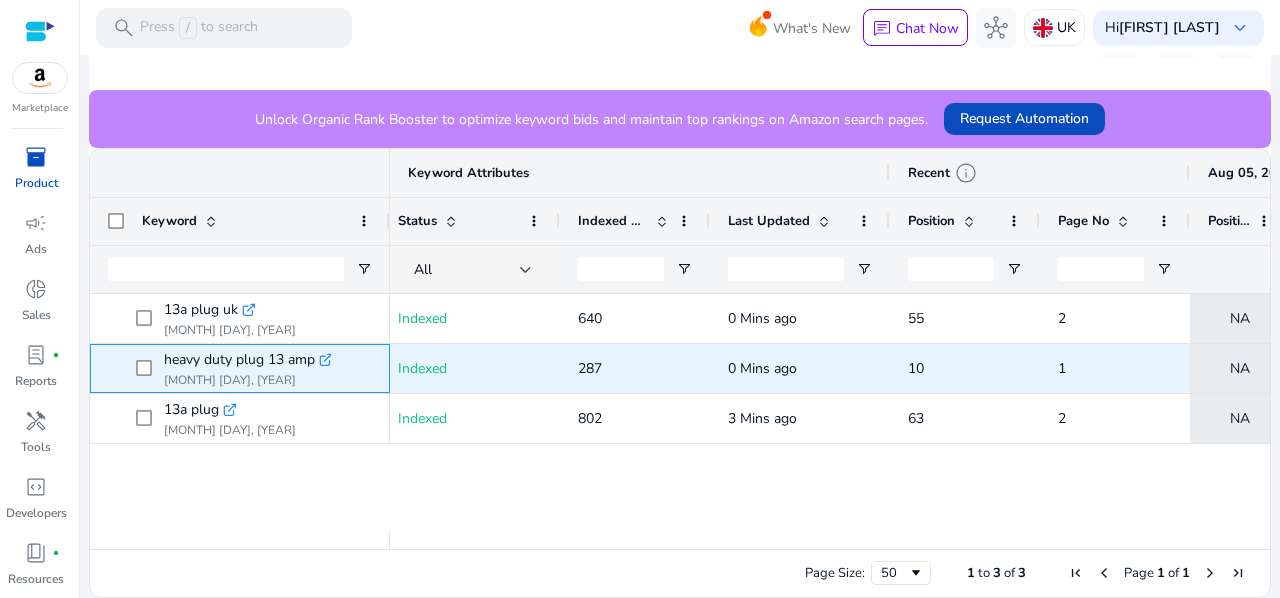 copy on "heavy duty plug 13 amp" 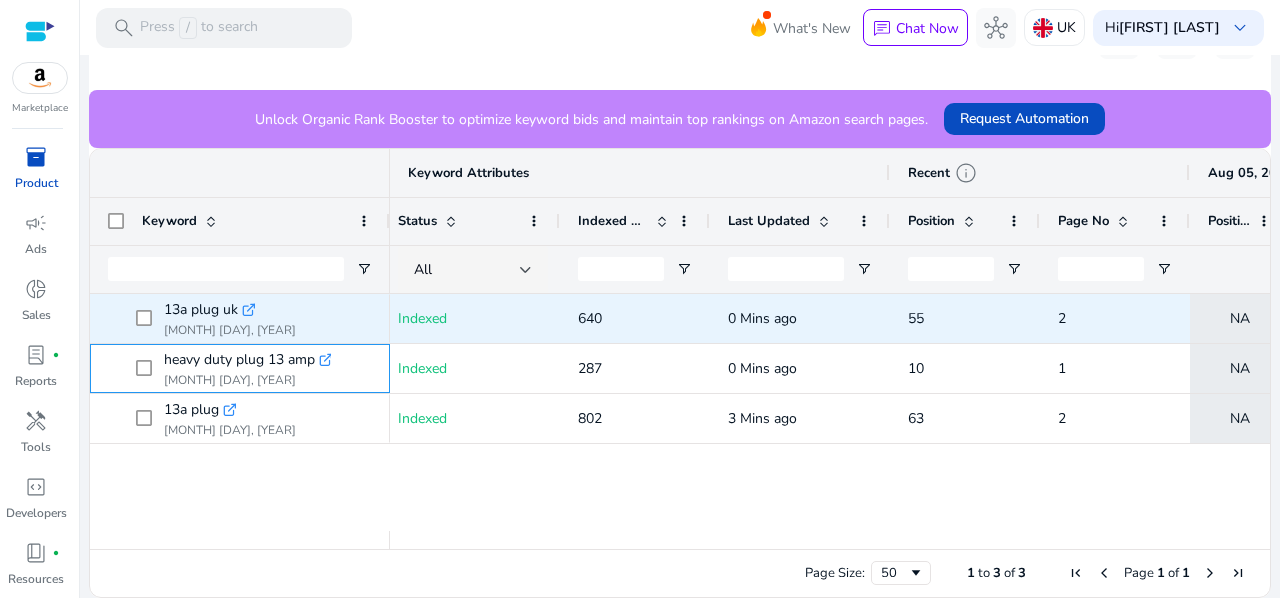 scroll, scrollTop: 0, scrollLeft: 0, axis: both 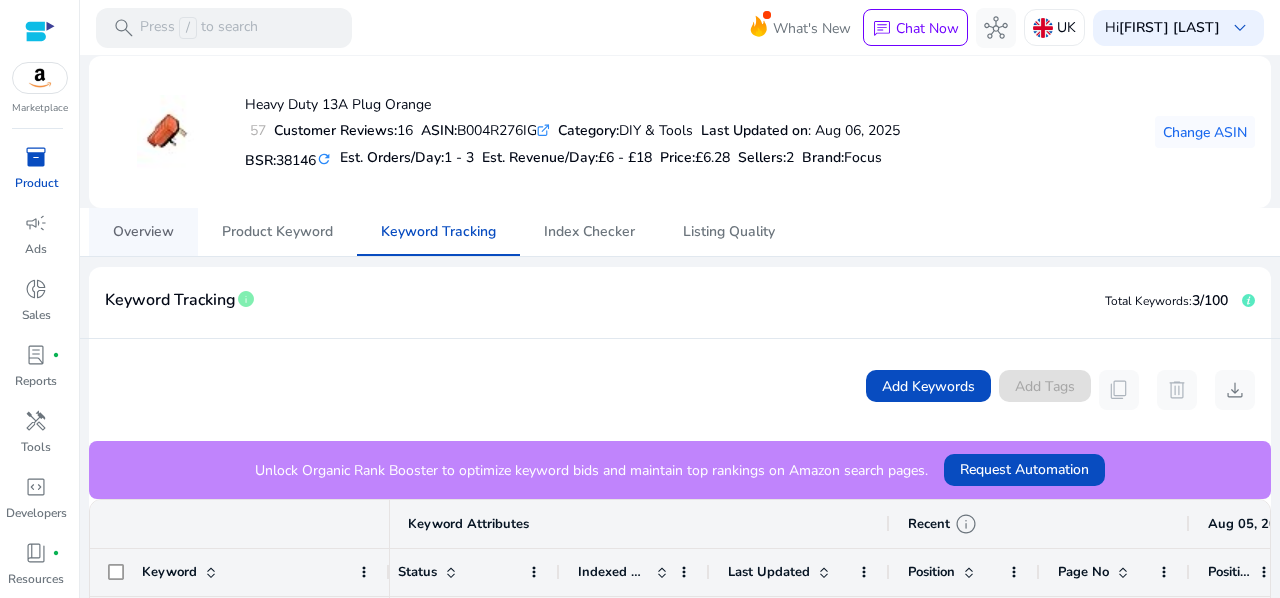 click on "Overview" at bounding box center (143, 232) 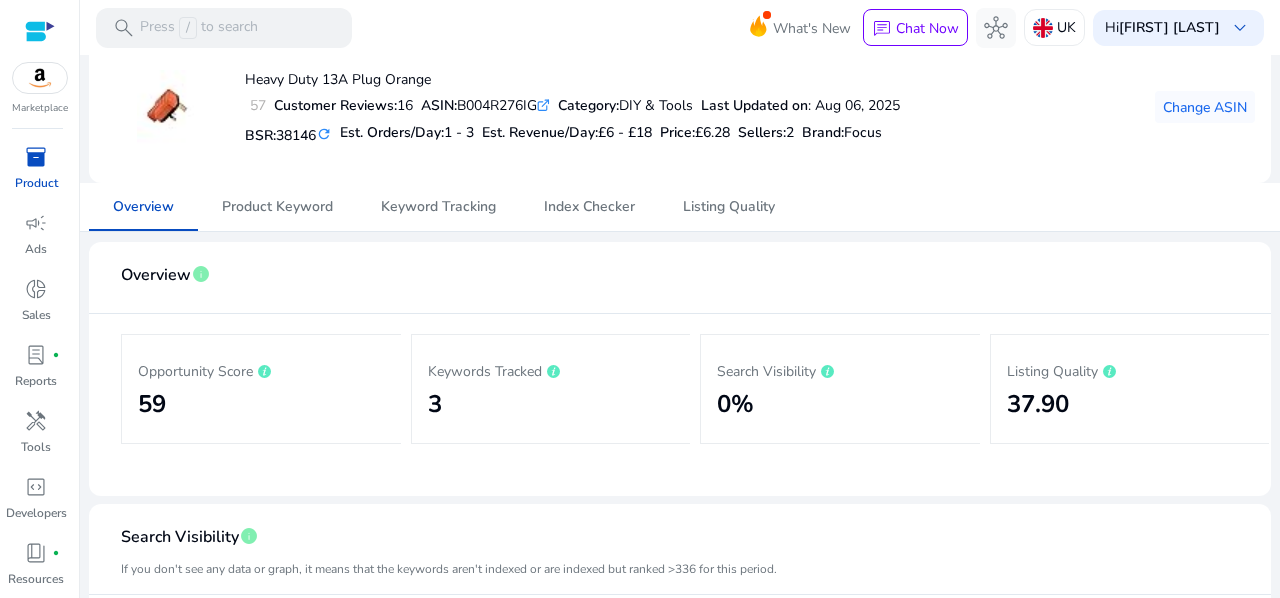 scroll, scrollTop: 0, scrollLeft: 0, axis: both 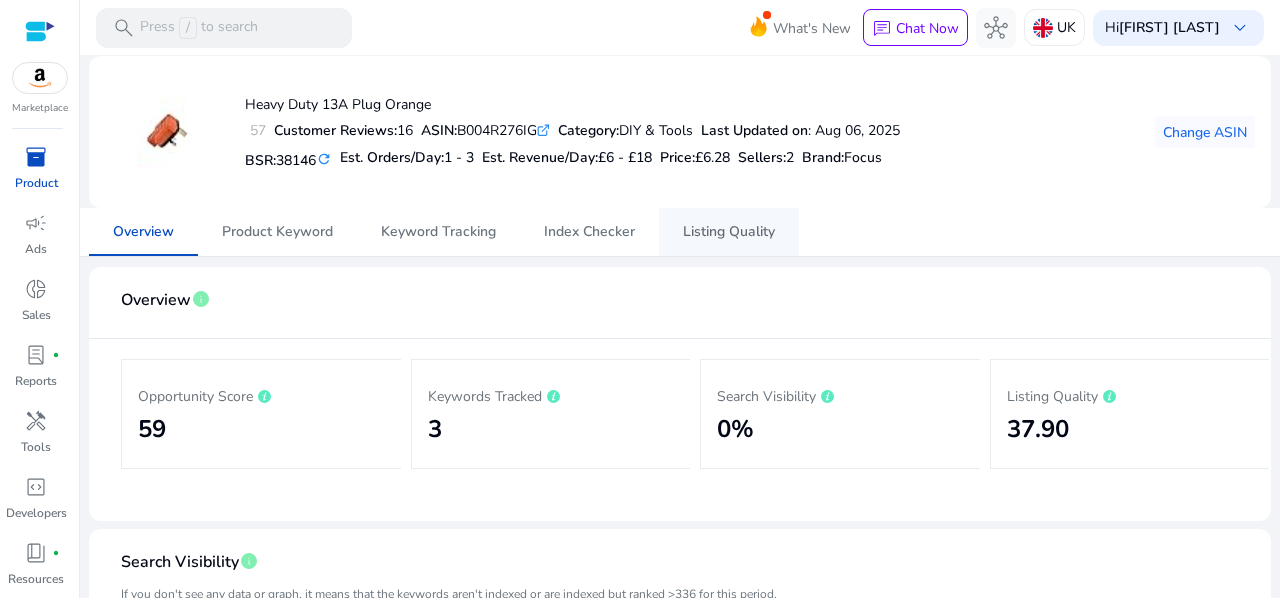 click on "Listing Quality" at bounding box center [729, 232] 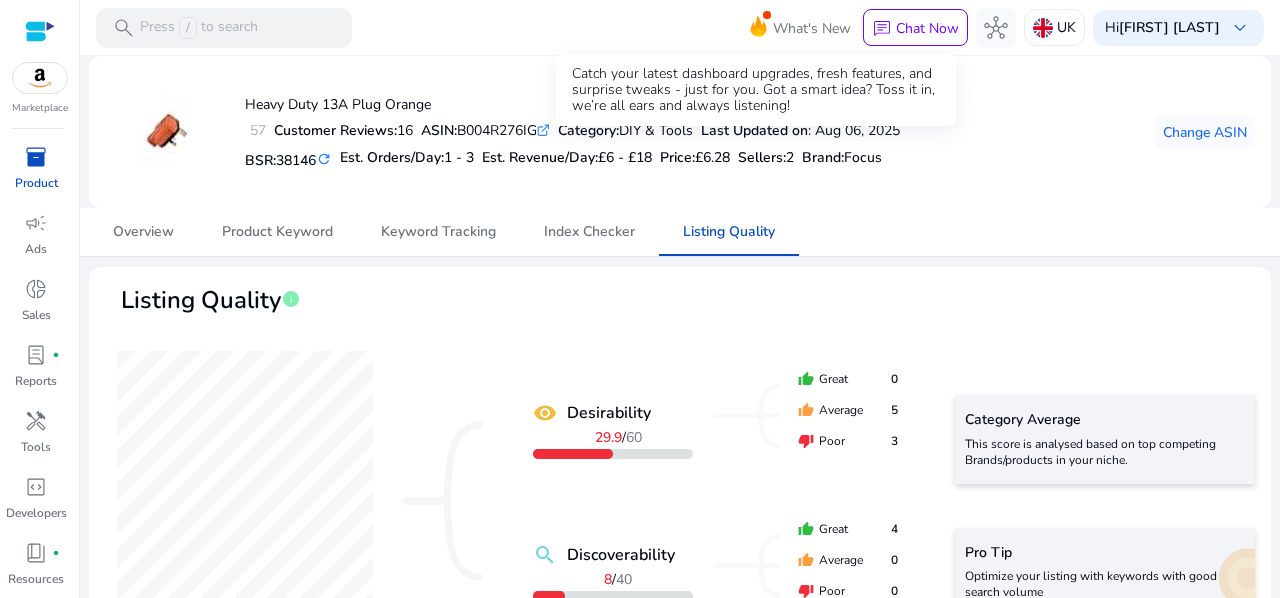 click on "What's New" at bounding box center [812, 28] 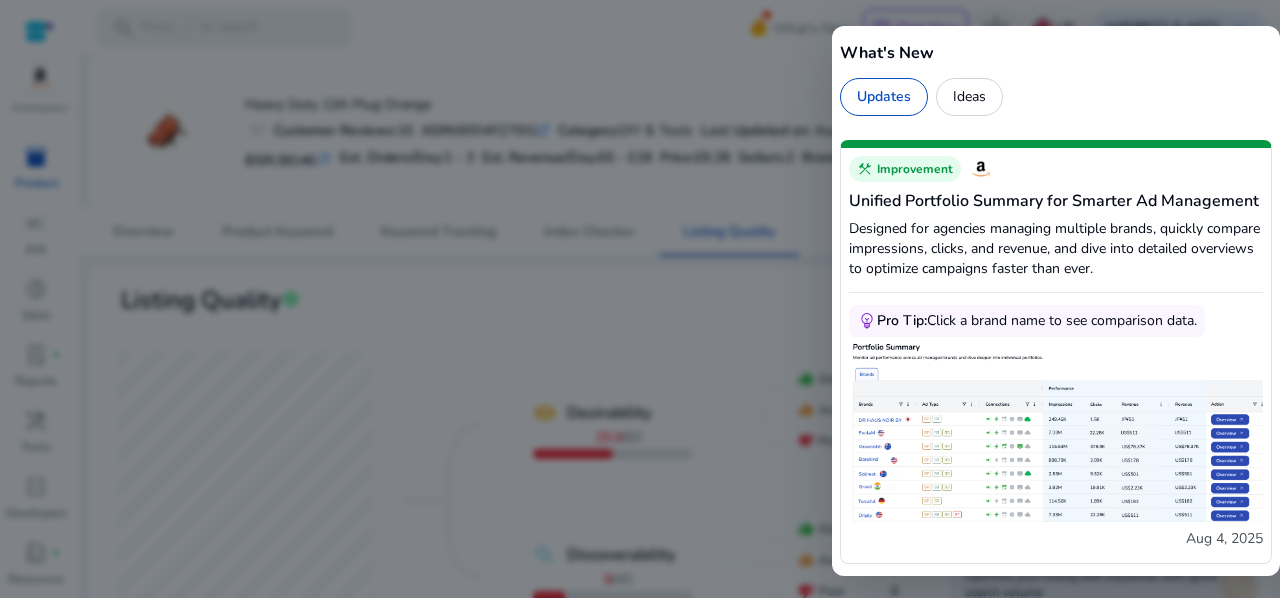 click on "Ideas" at bounding box center (969, 97) 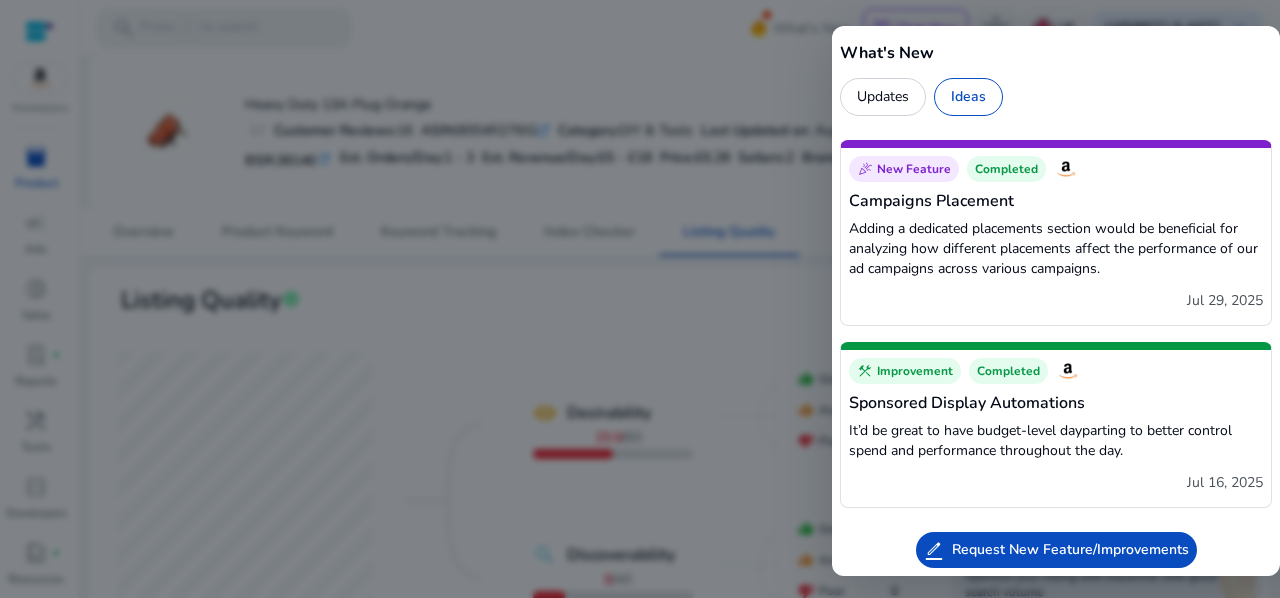 click on "Updates" at bounding box center [883, 97] 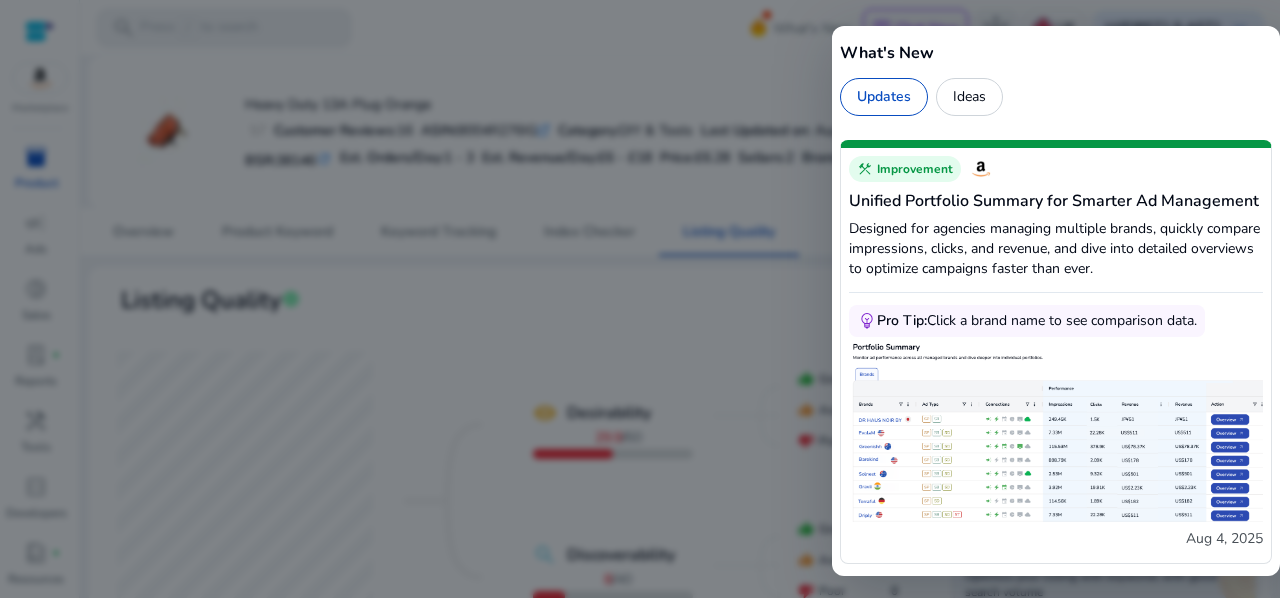 click on "Improvement" at bounding box center (915, 169) 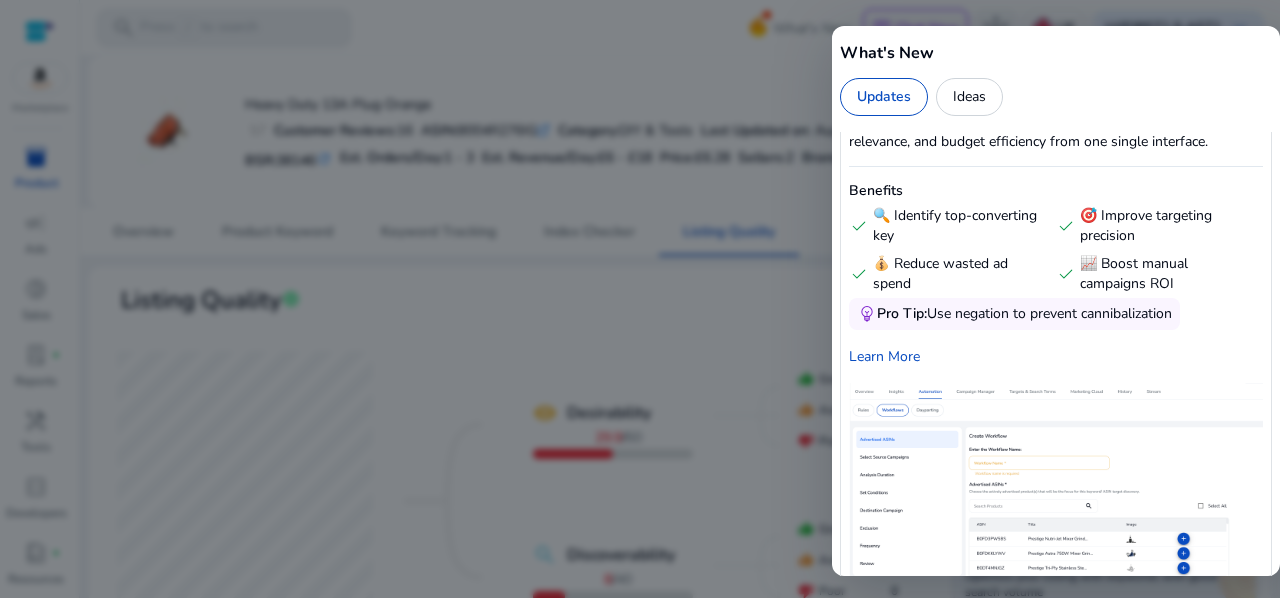 scroll, scrollTop: 2569, scrollLeft: 0, axis: vertical 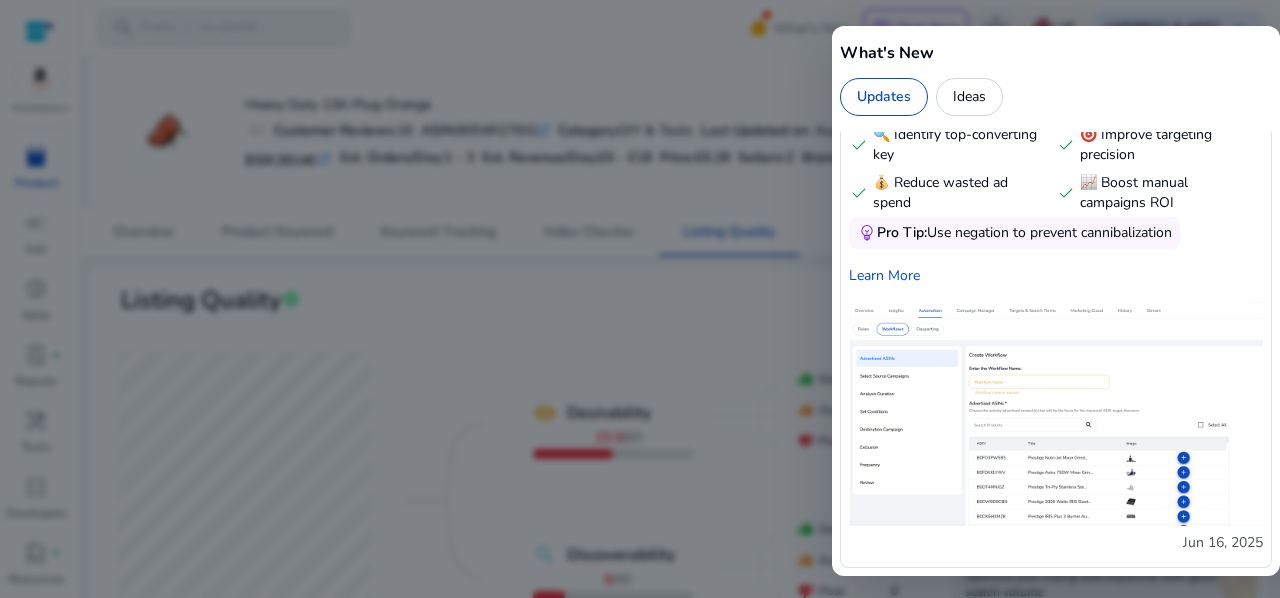 click at bounding box center (640, 299) 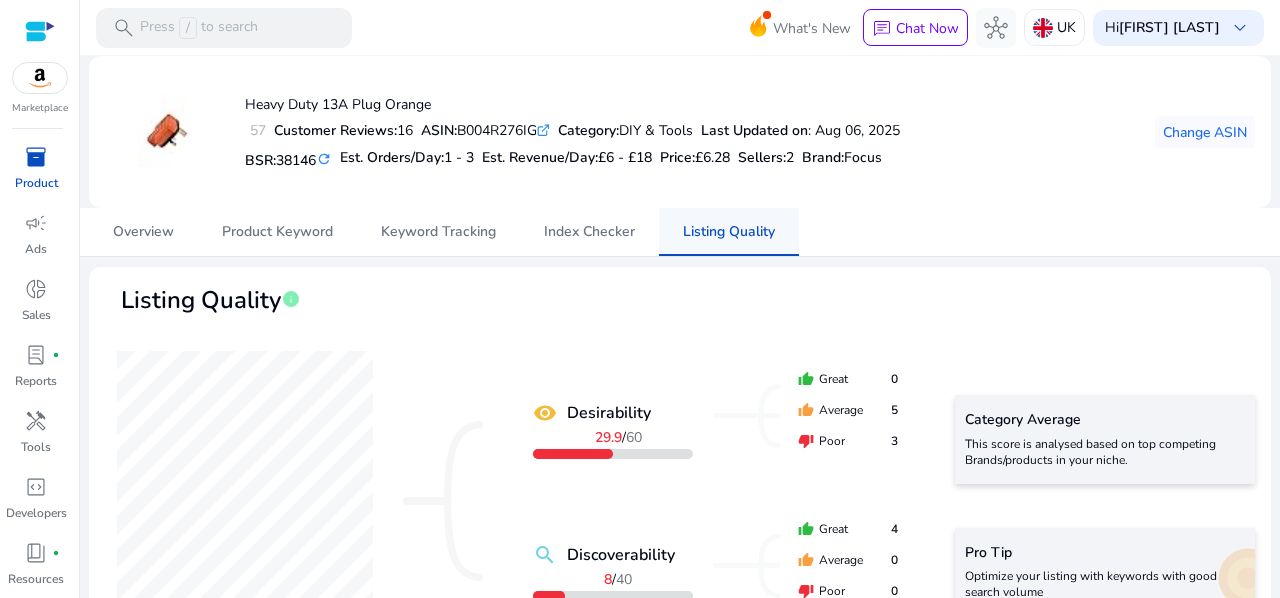 click on "Listing Quality" at bounding box center (729, 232) 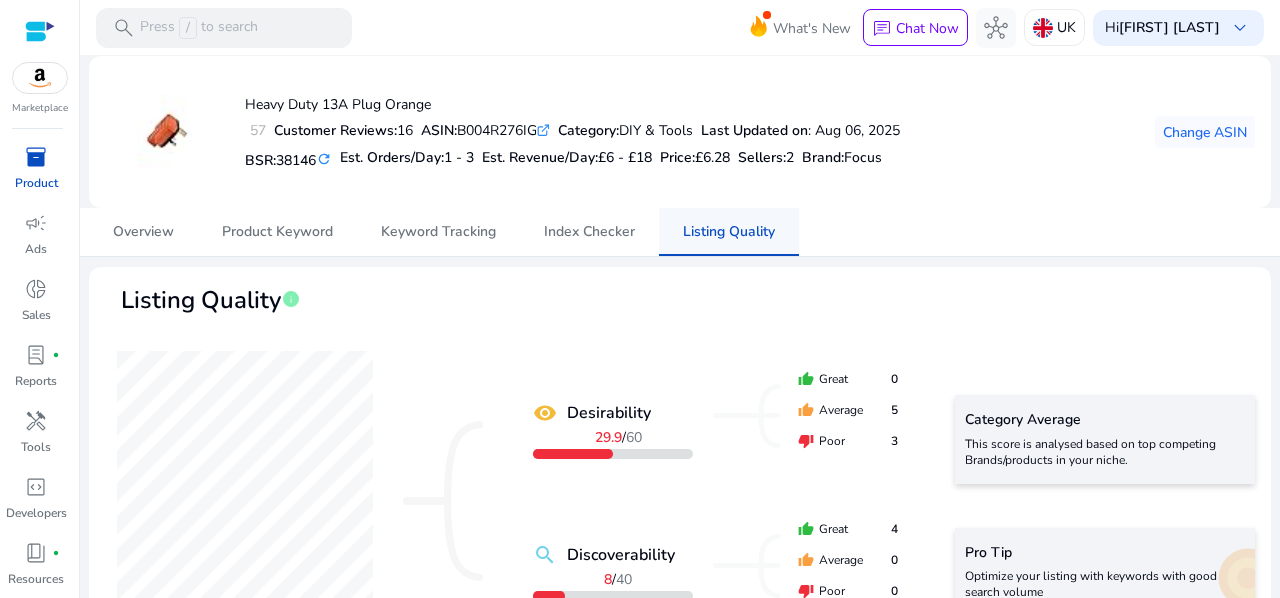 click on "Listing Quality" at bounding box center [729, 232] 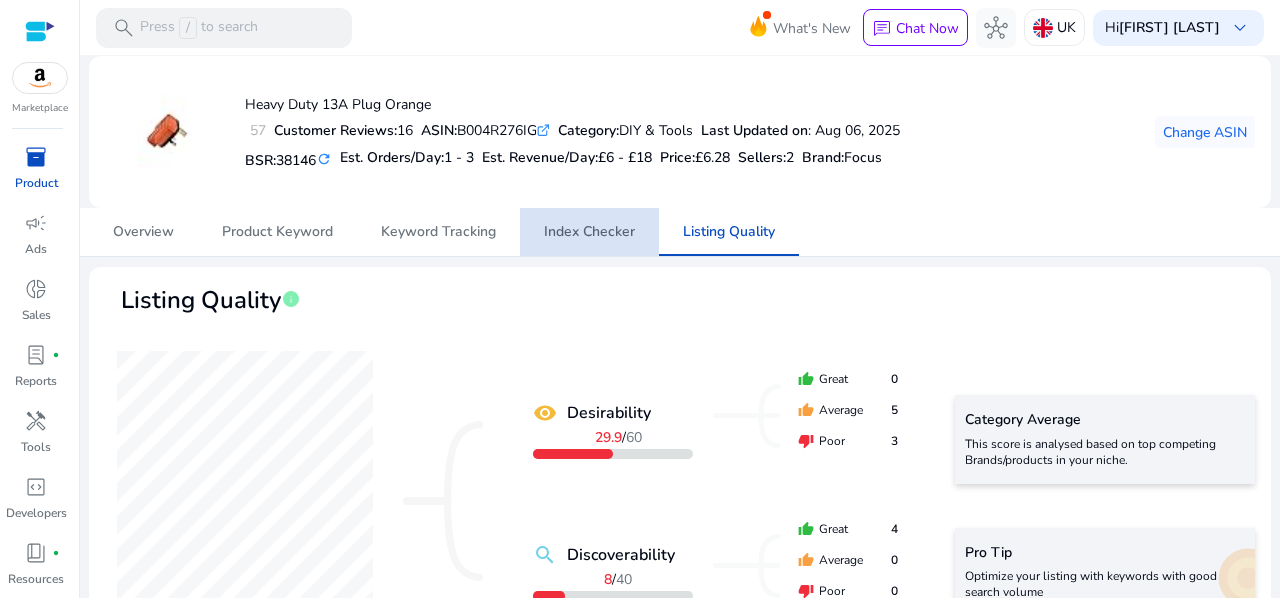 click on "Index Checker" at bounding box center [589, 232] 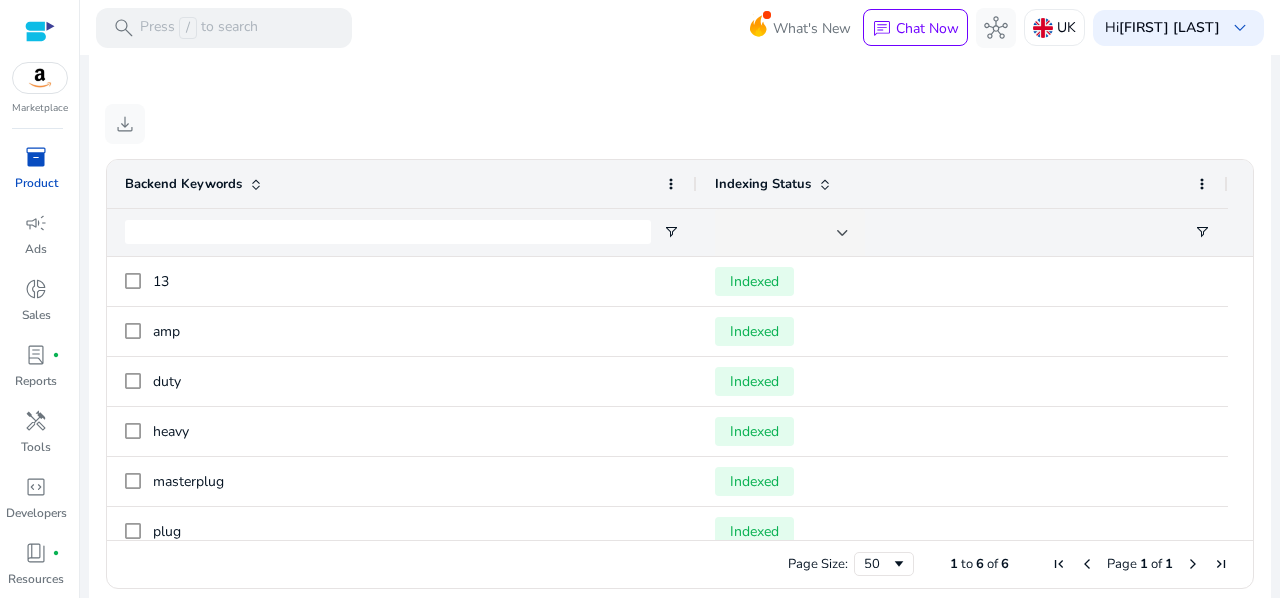 scroll, scrollTop: 0, scrollLeft: 0, axis: both 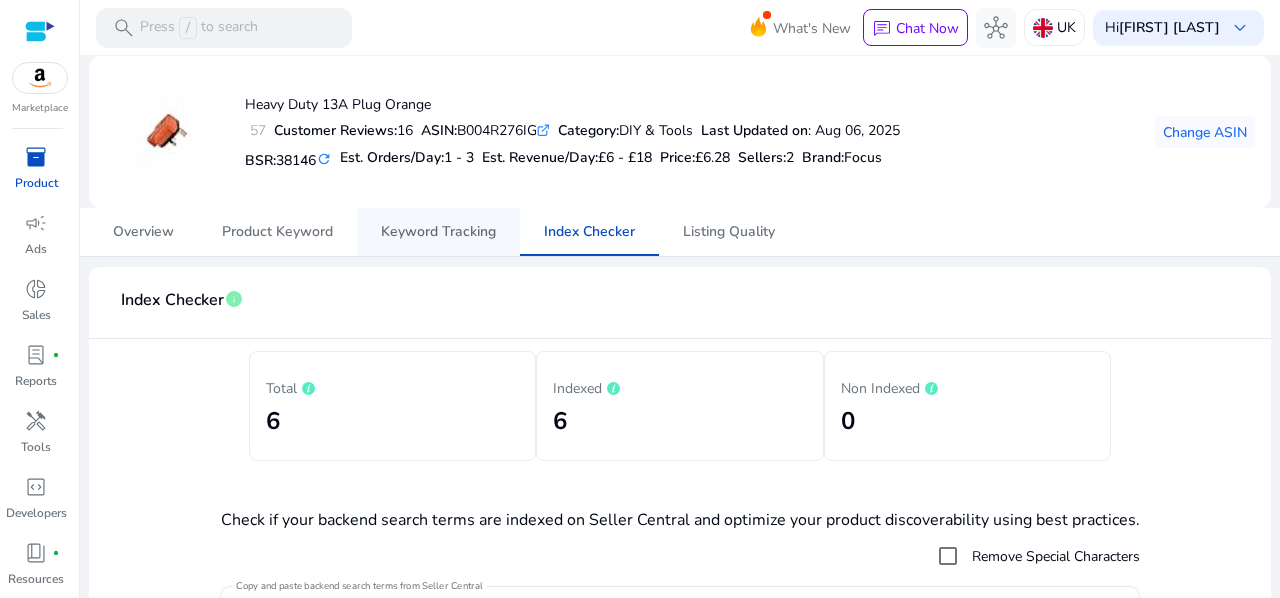 click on "Keyword Tracking" at bounding box center (438, 232) 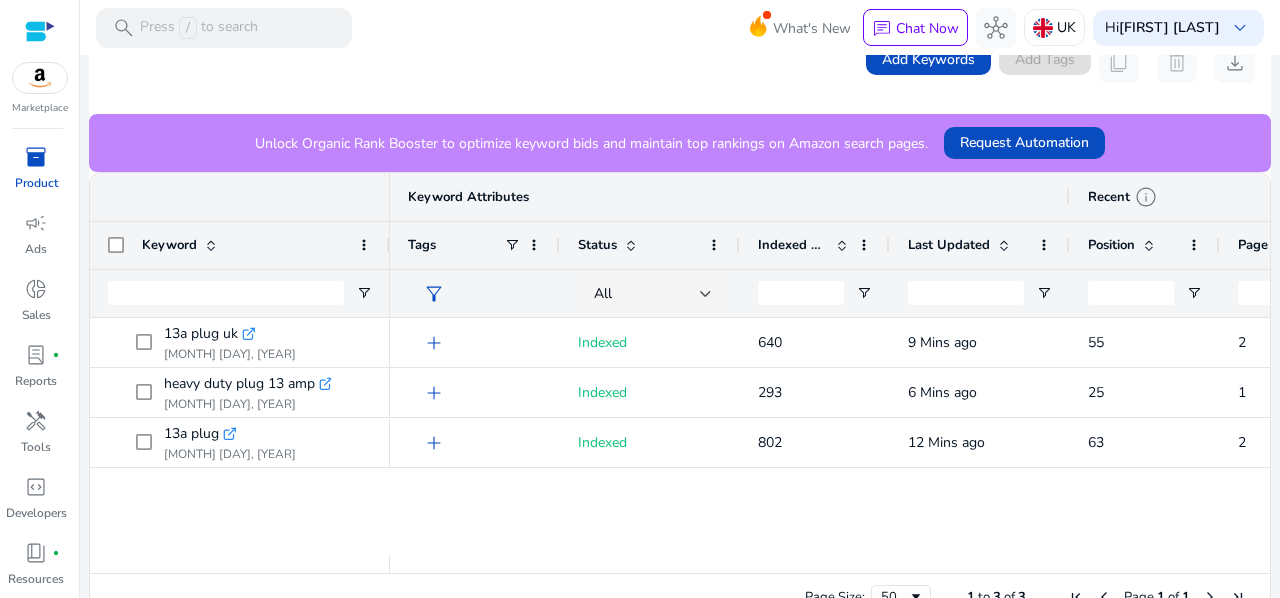 scroll, scrollTop: 0, scrollLeft: 0, axis: both 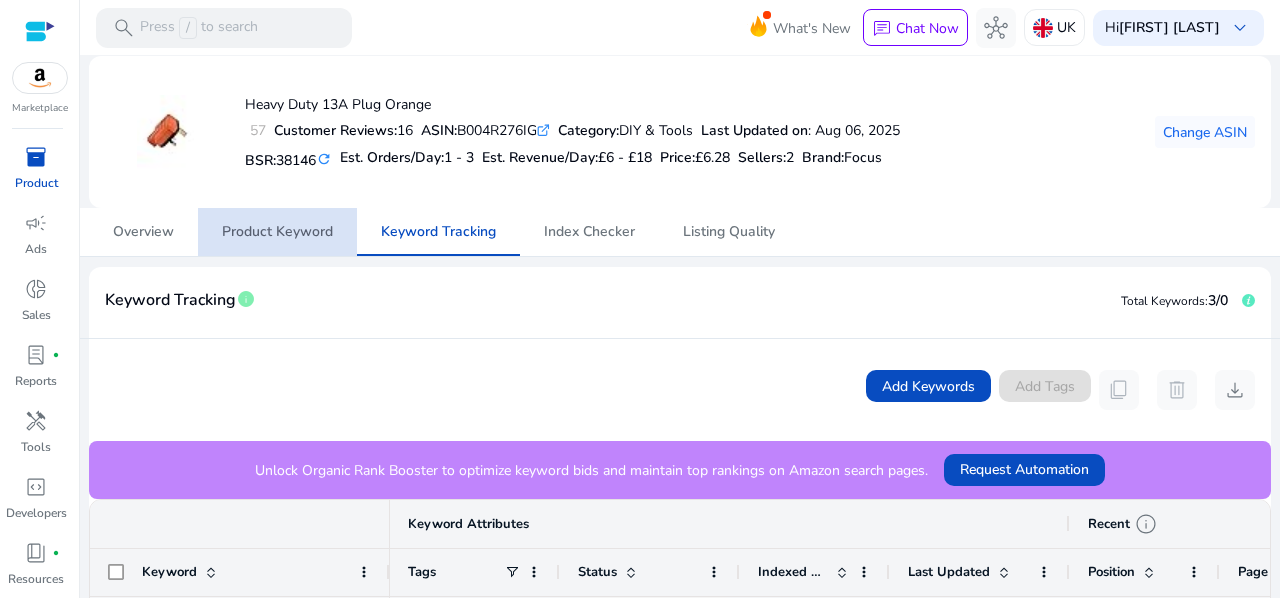 click on "Product Keyword" at bounding box center [277, 232] 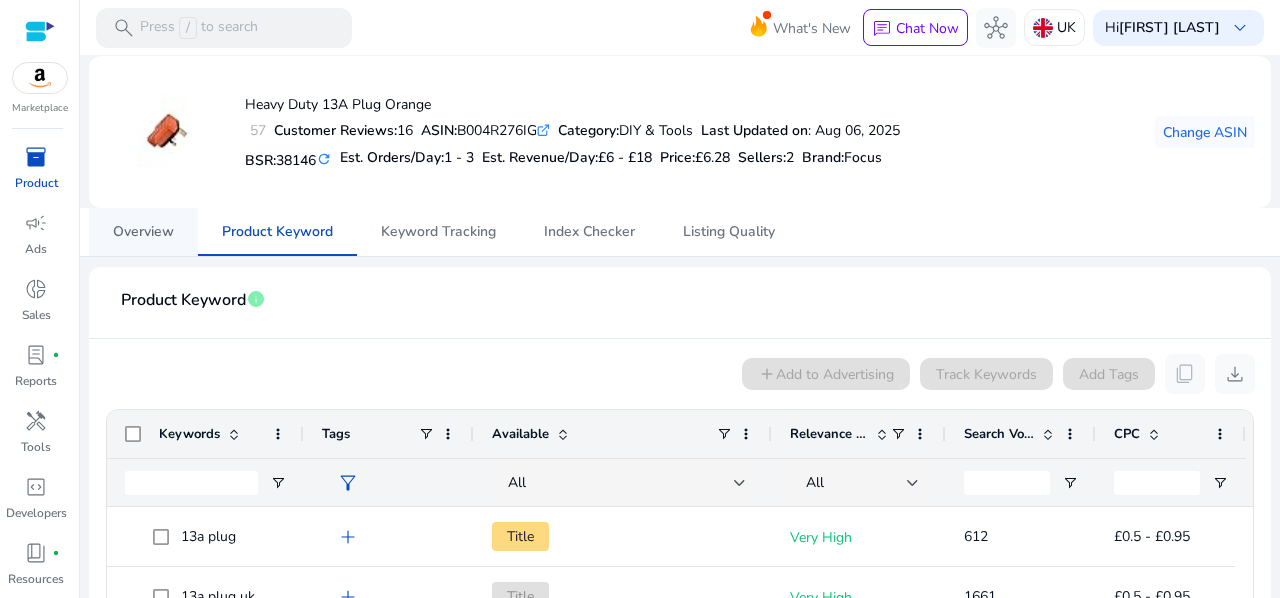 click on "Overview" at bounding box center (143, 232) 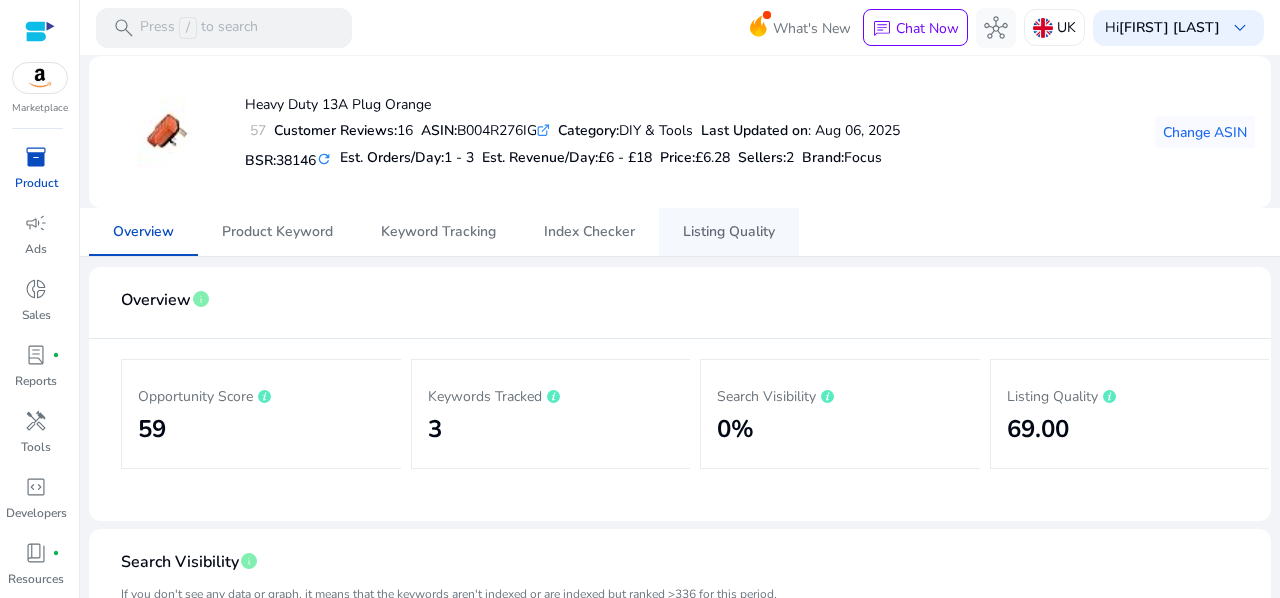 click on "Listing Quality" at bounding box center [729, 232] 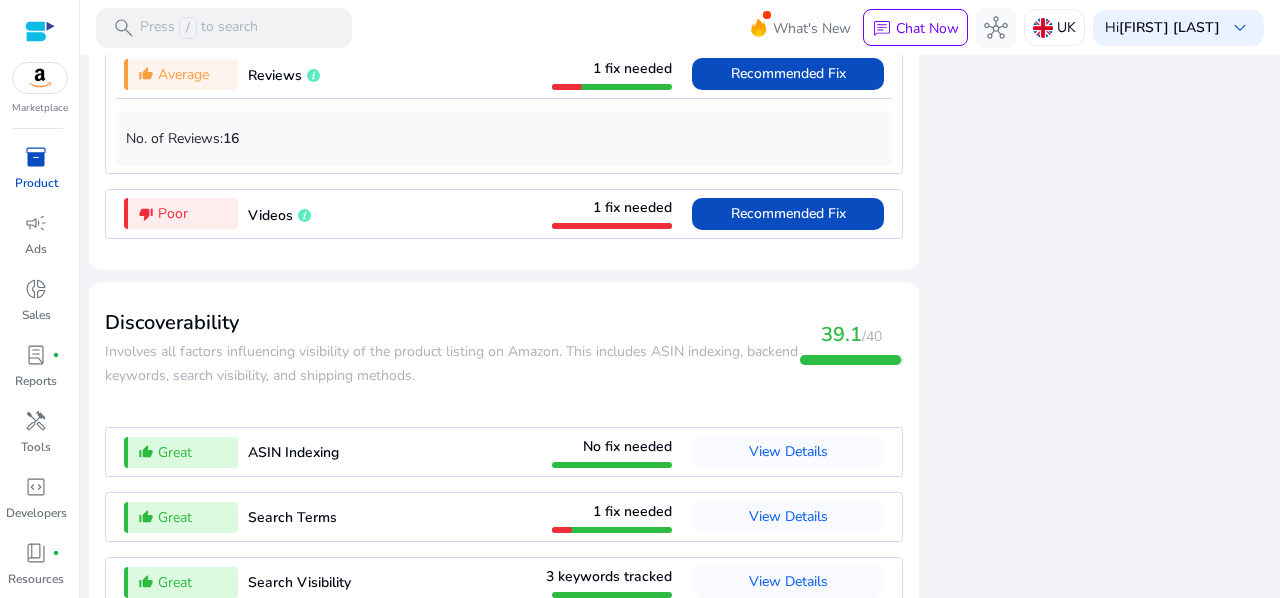 scroll, scrollTop: 1878, scrollLeft: 0, axis: vertical 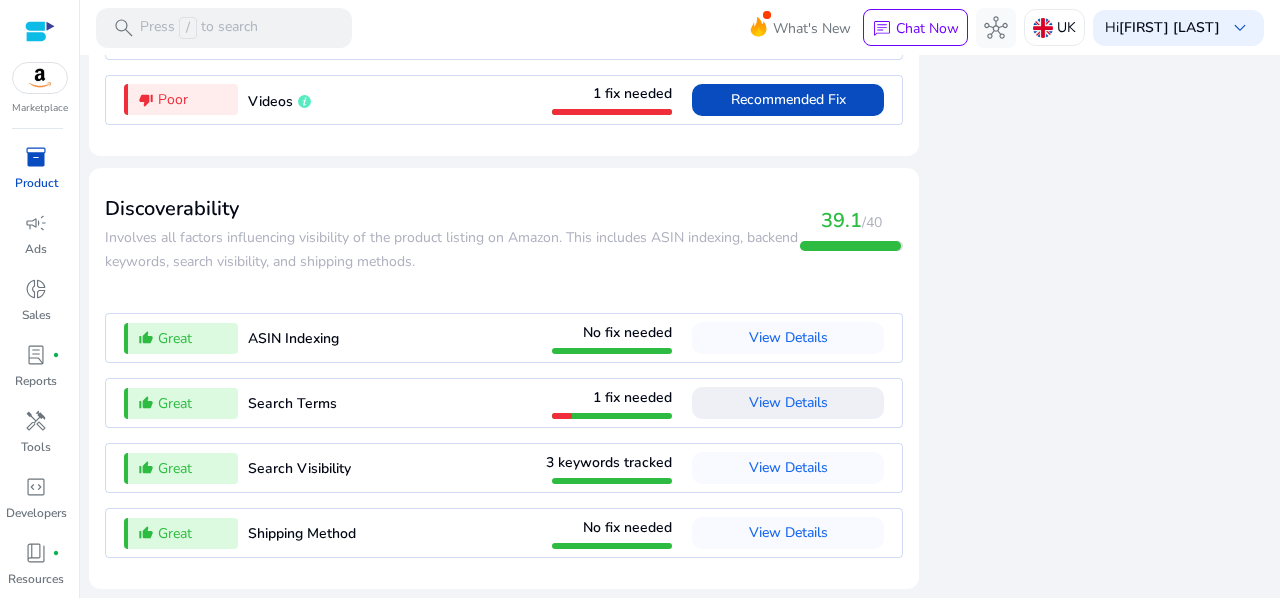 click on "View Details" at bounding box center (788, 402) 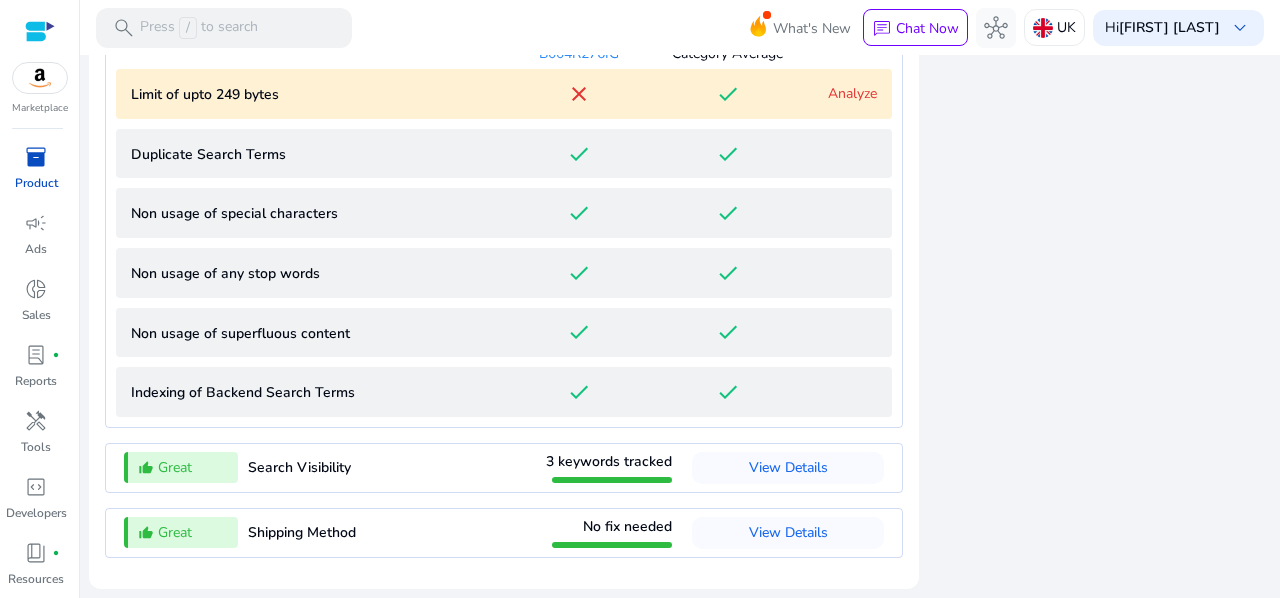 scroll, scrollTop: 2269, scrollLeft: 0, axis: vertical 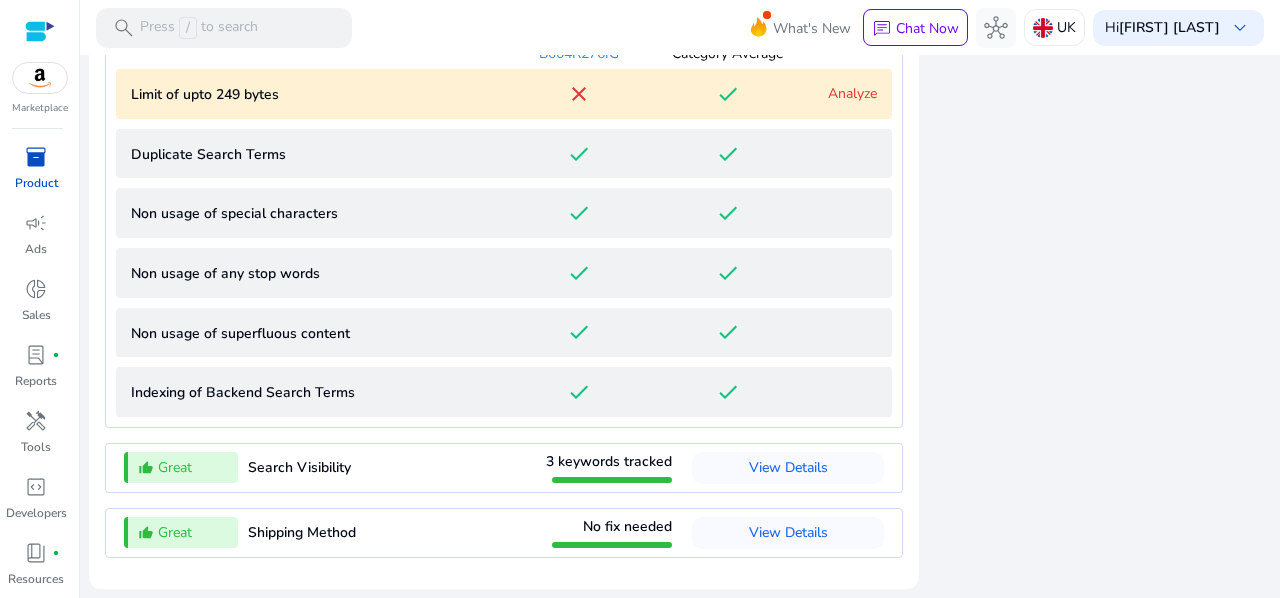 click on "Analyze" at bounding box center [852, 93] 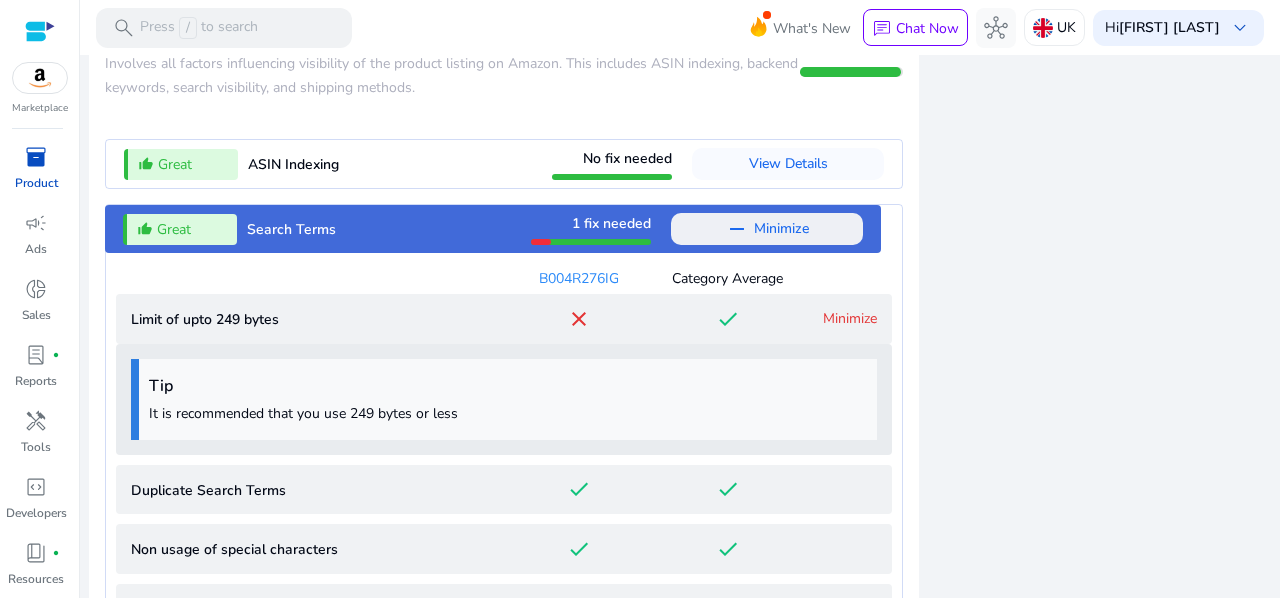 scroll, scrollTop: 2025, scrollLeft: 0, axis: vertical 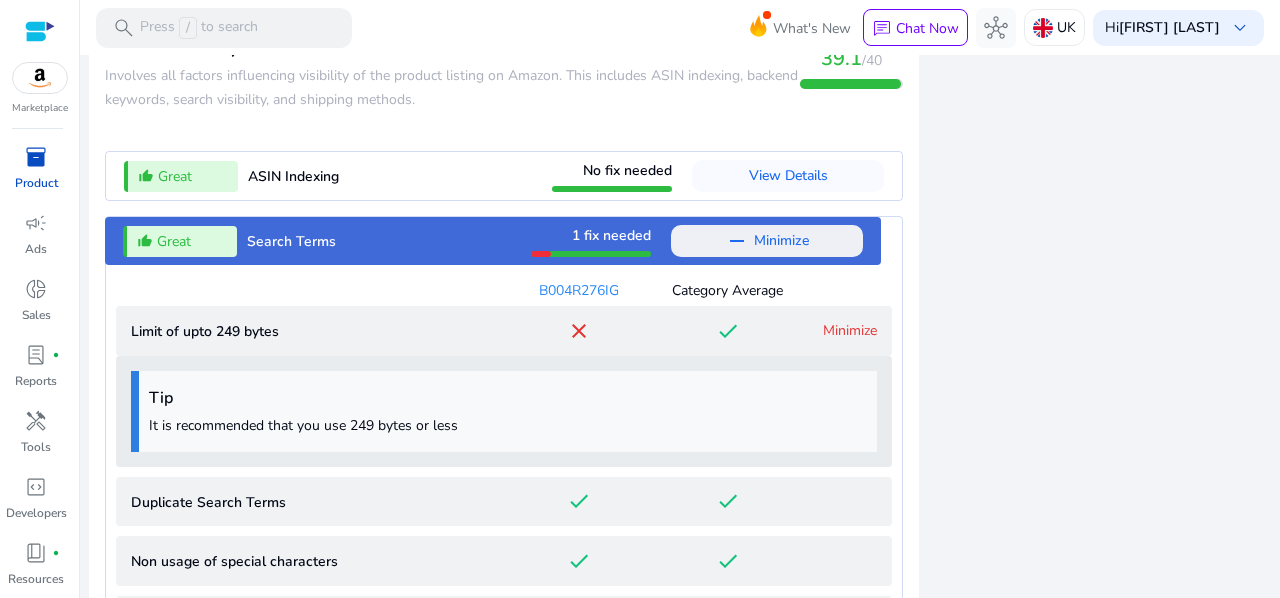 click on "remove" at bounding box center [737, 241] 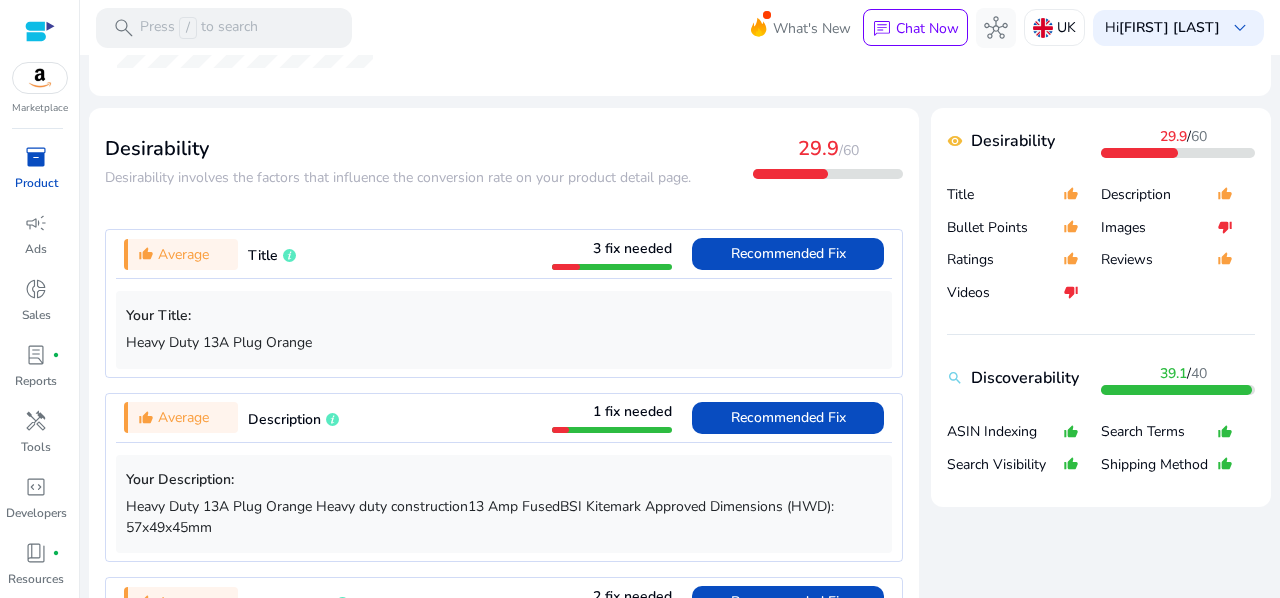 scroll, scrollTop: 0, scrollLeft: 0, axis: both 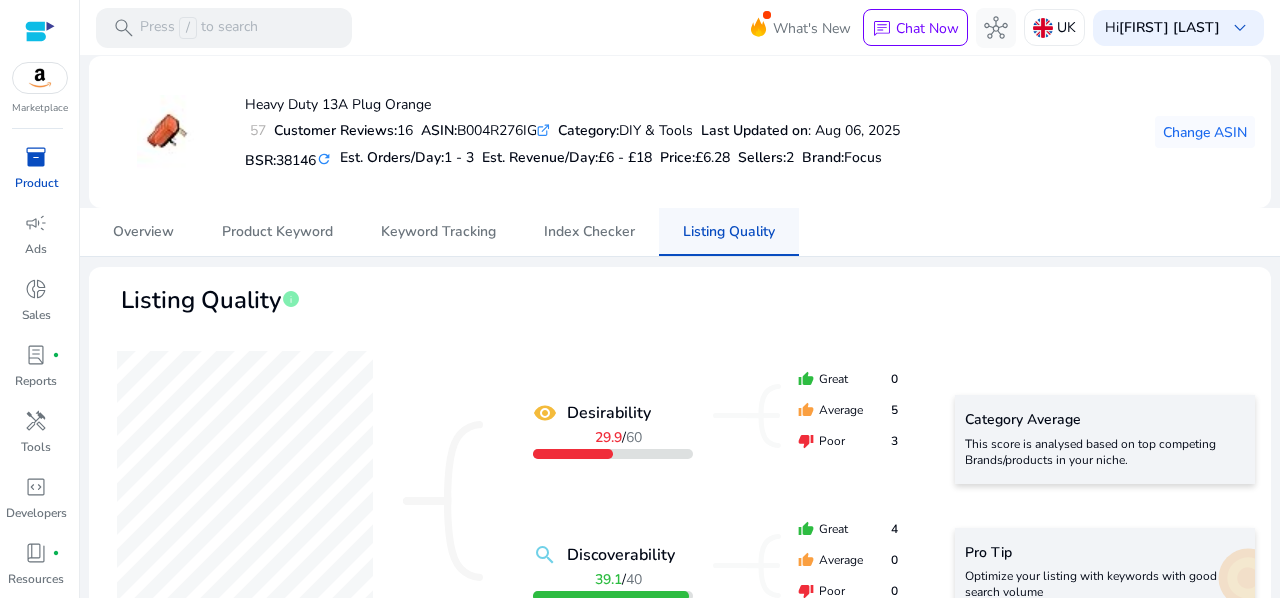 click on "Listing Quality" at bounding box center [729, 232] 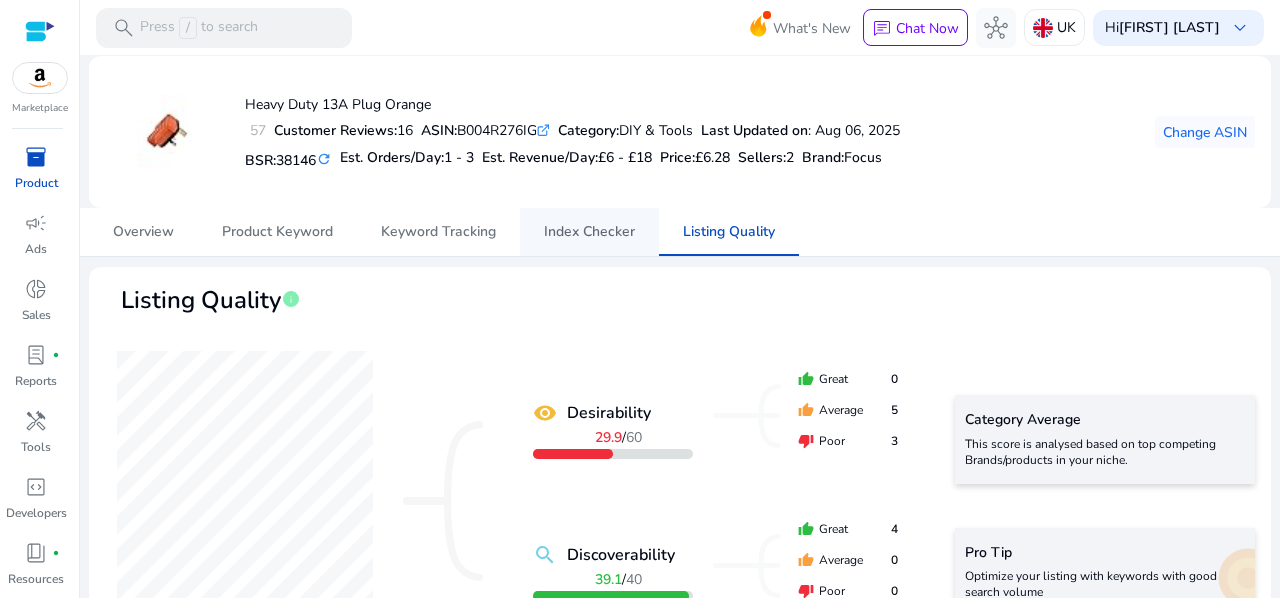 click on "Index Checker" at bounding box center [589, 232] 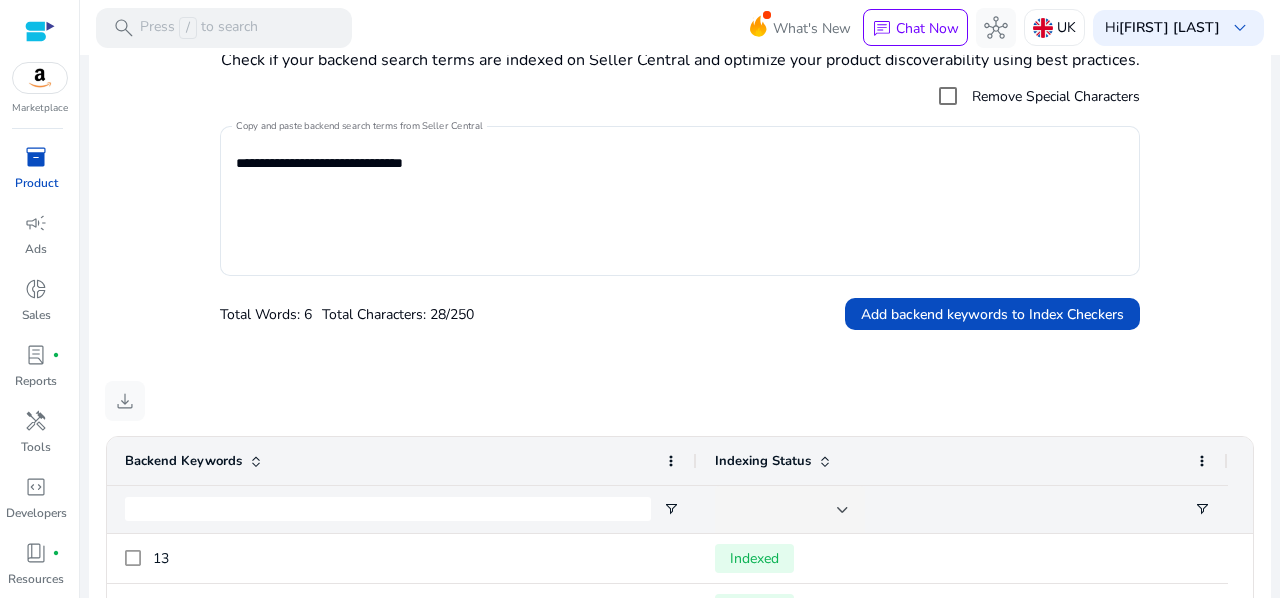 scroll, scrollTop: 0, scrollLeft: 0, axis: both 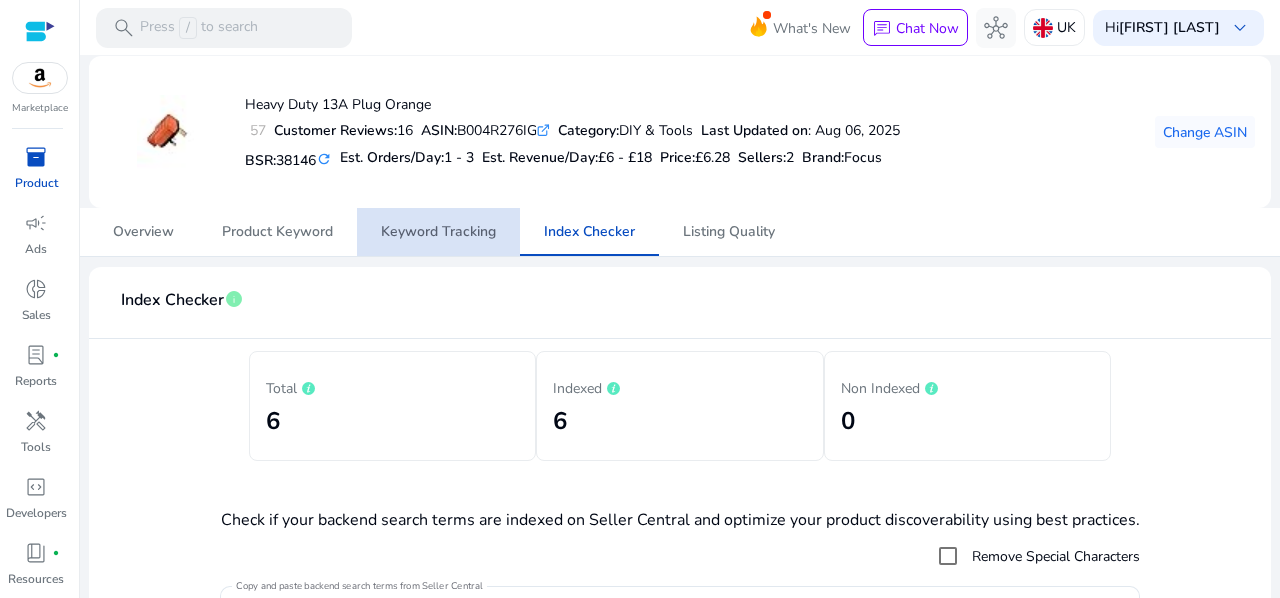click on "Keyword Tracking" at bounding box center [438, 232] 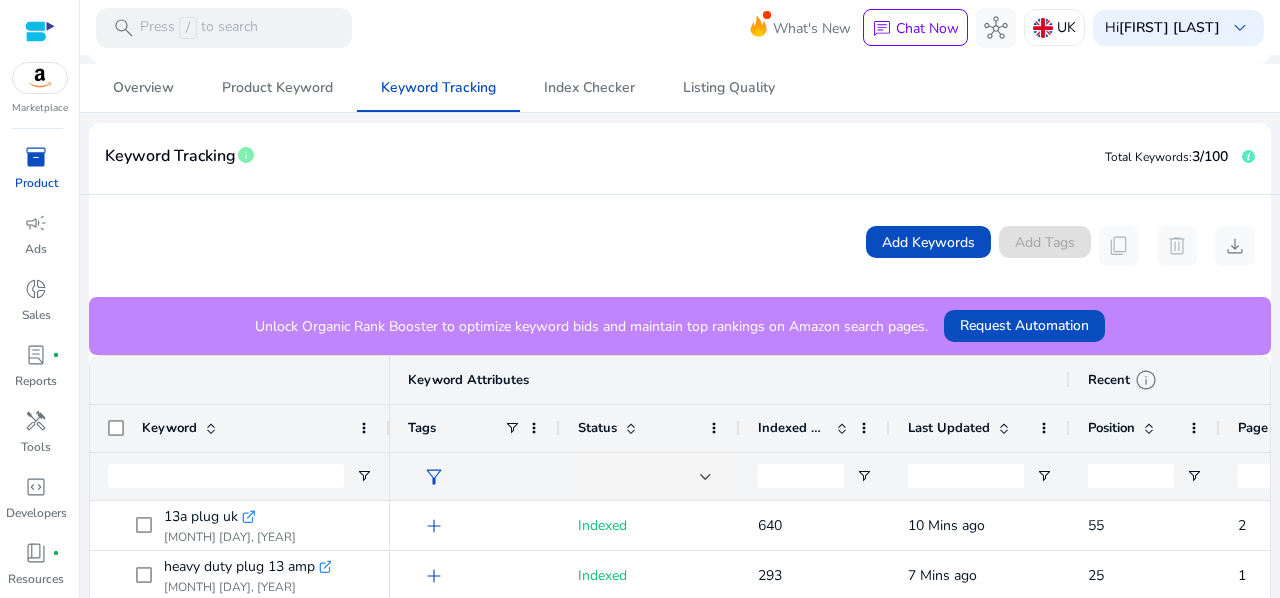 scroll, scrollTop: 0, scrollLeft: 0, axis: both 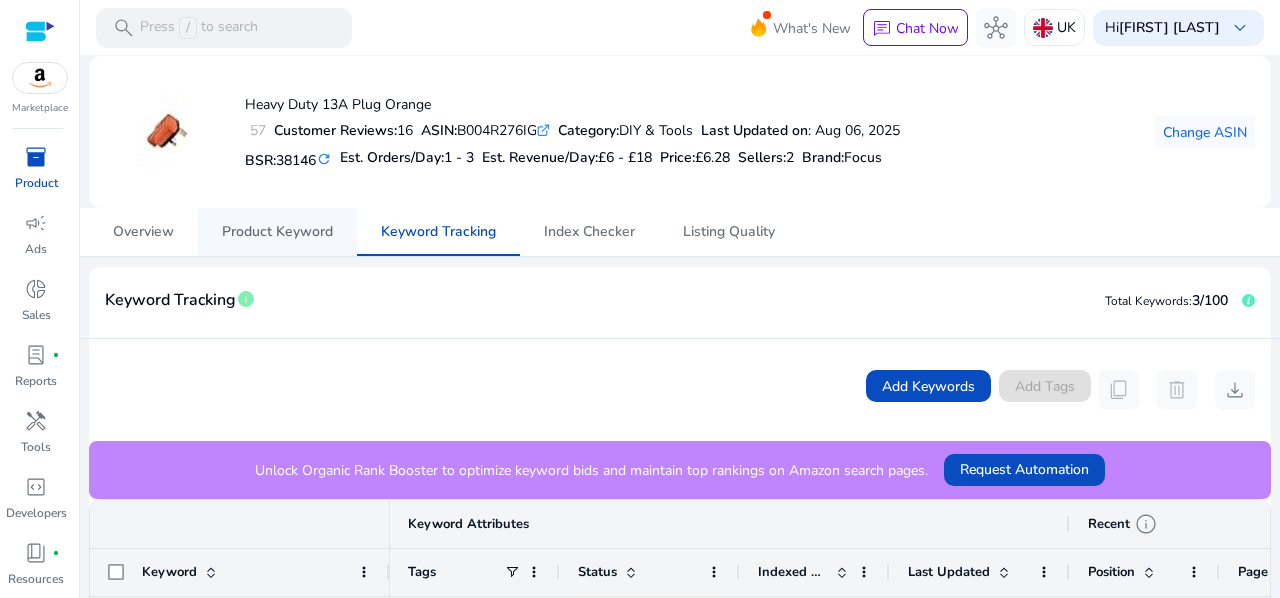 click on "Product Keyword" at bounding box center [277, 232] 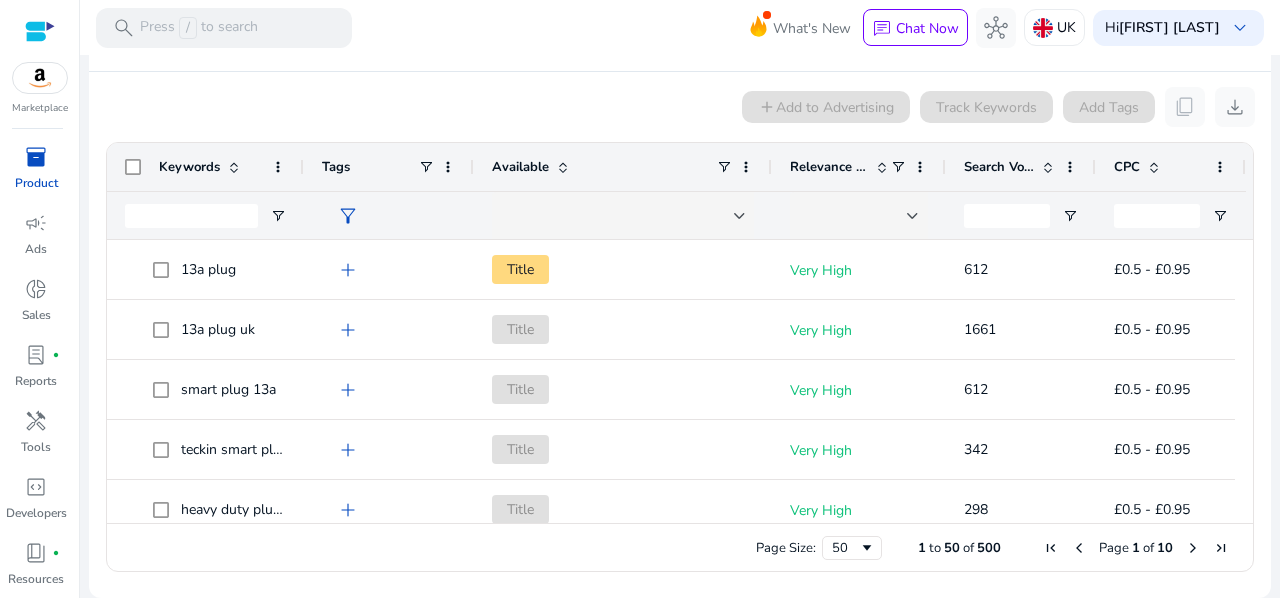 scroll, scrollTop: 0, scrollLeft: 0, axis: both 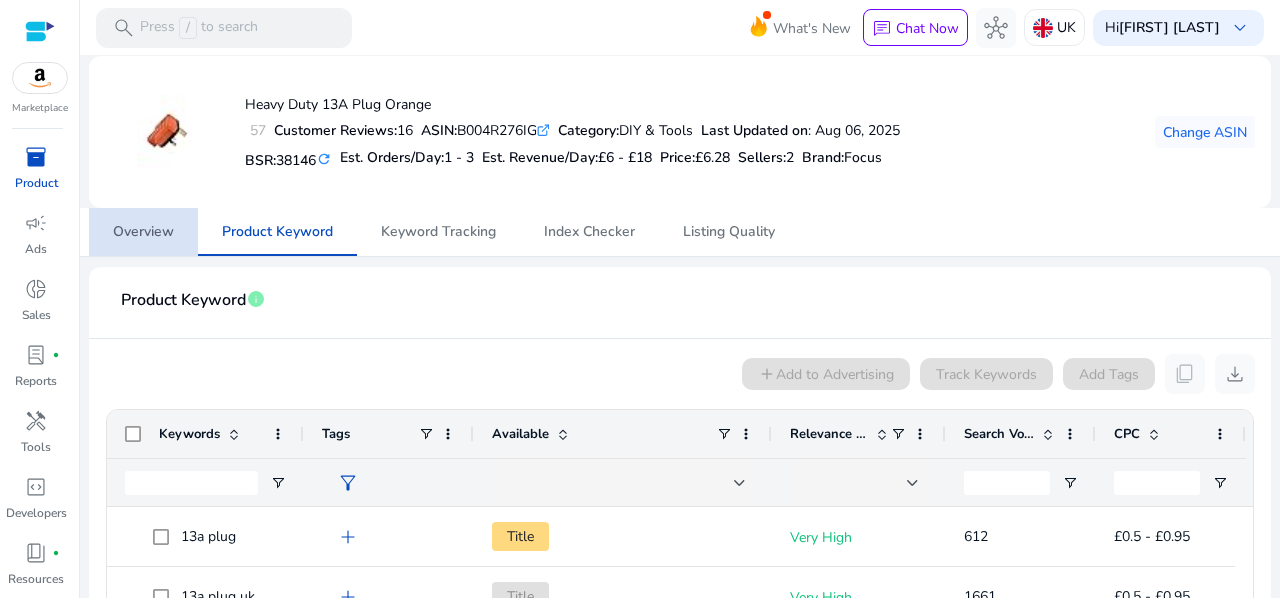 click on "Overview" at bounding box center [143, 232] 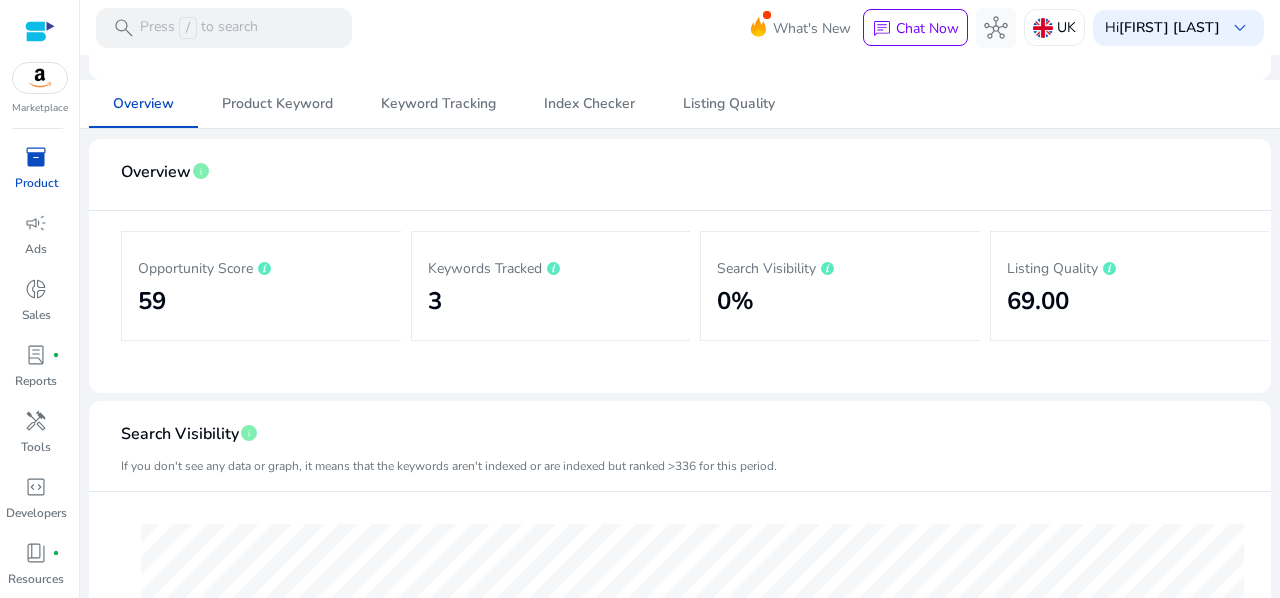 scroll, scrollTop: 0, scrollLeft: 0, axis: both 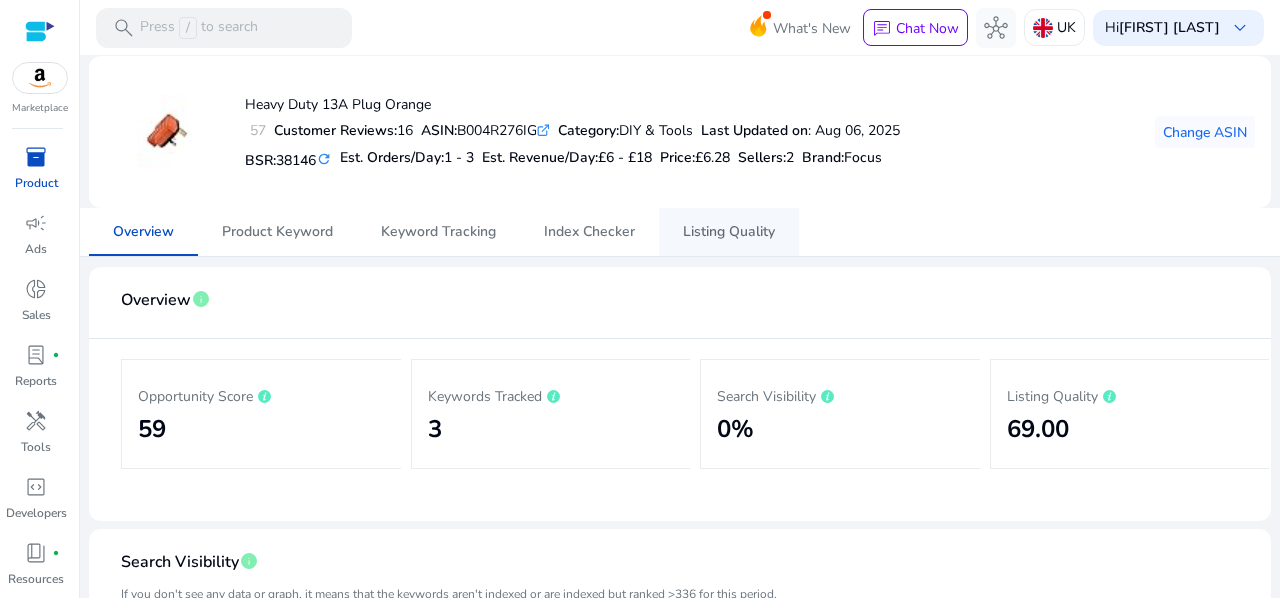 click on "Listing Quality" at bounding box center (729, 232) 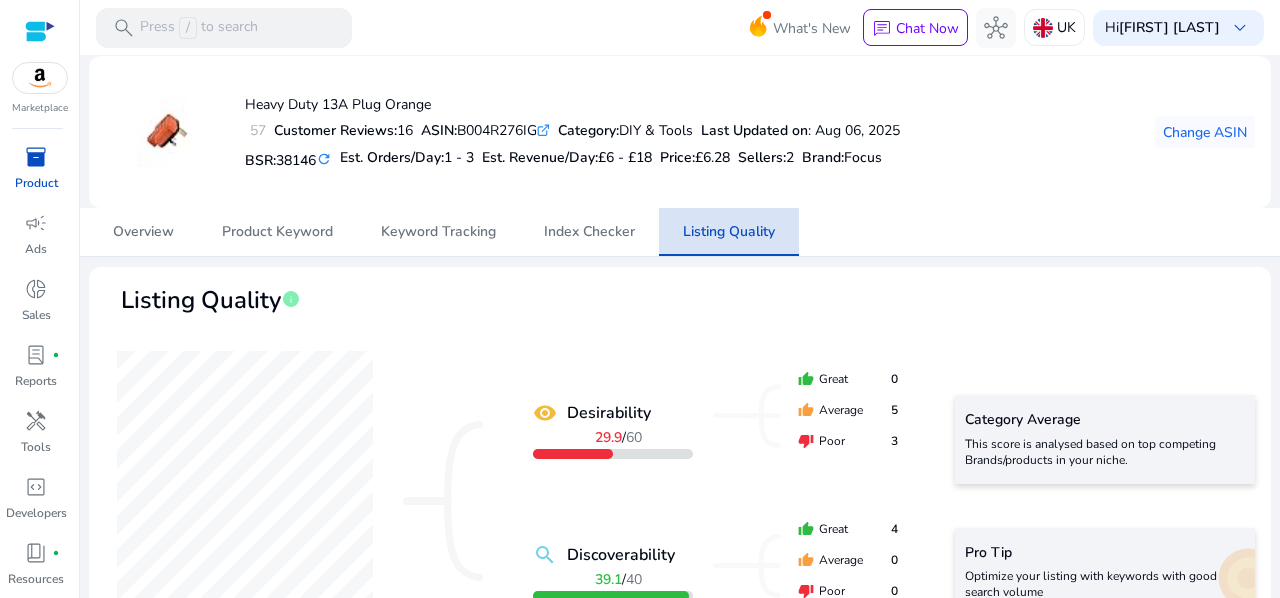 click on "Listing Quality" at bounding box center (729, 232) 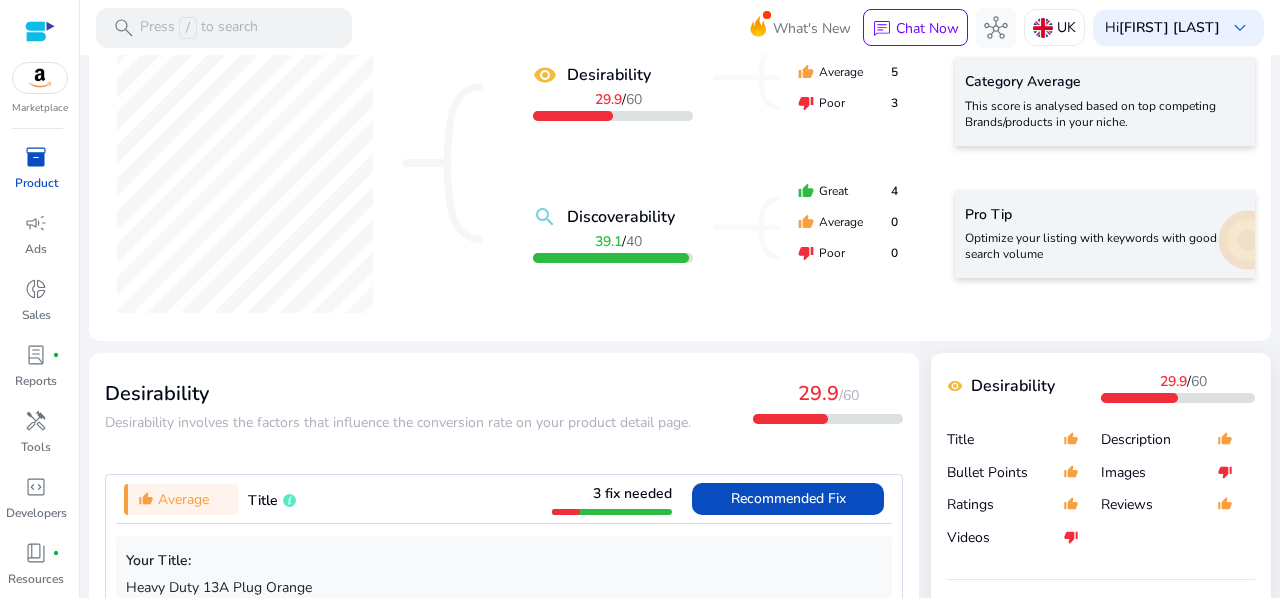 scroll, scrollTop: 0, scrollLeft: 0, axis: both 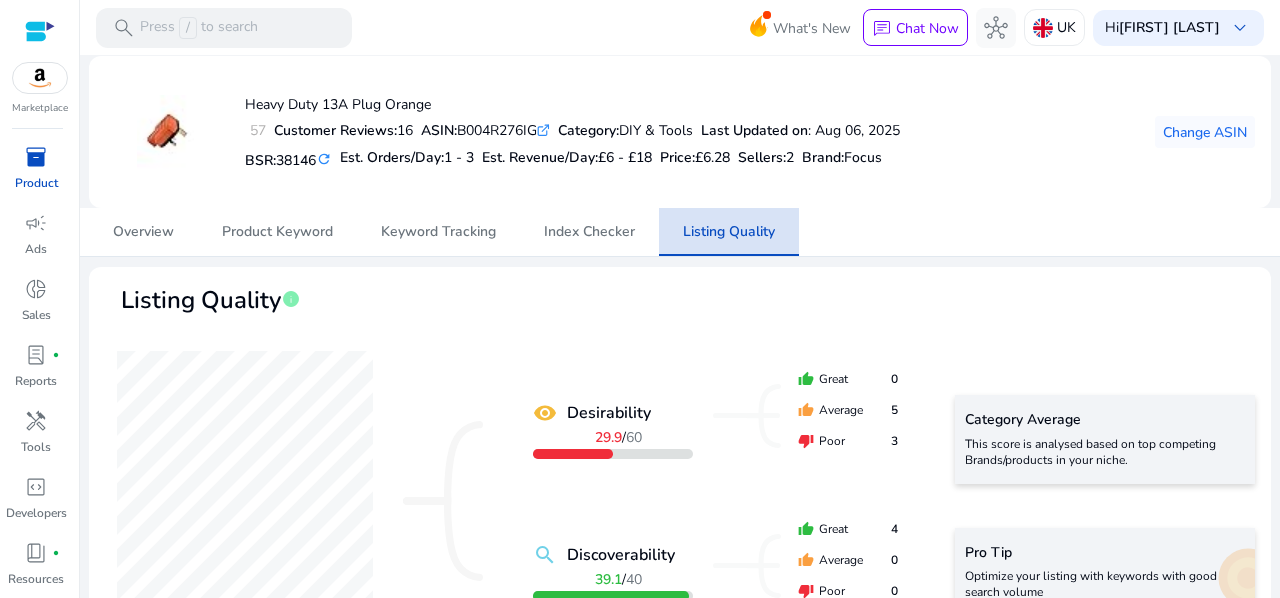 click on "Listing Quality" at bounding box center [729, 232] 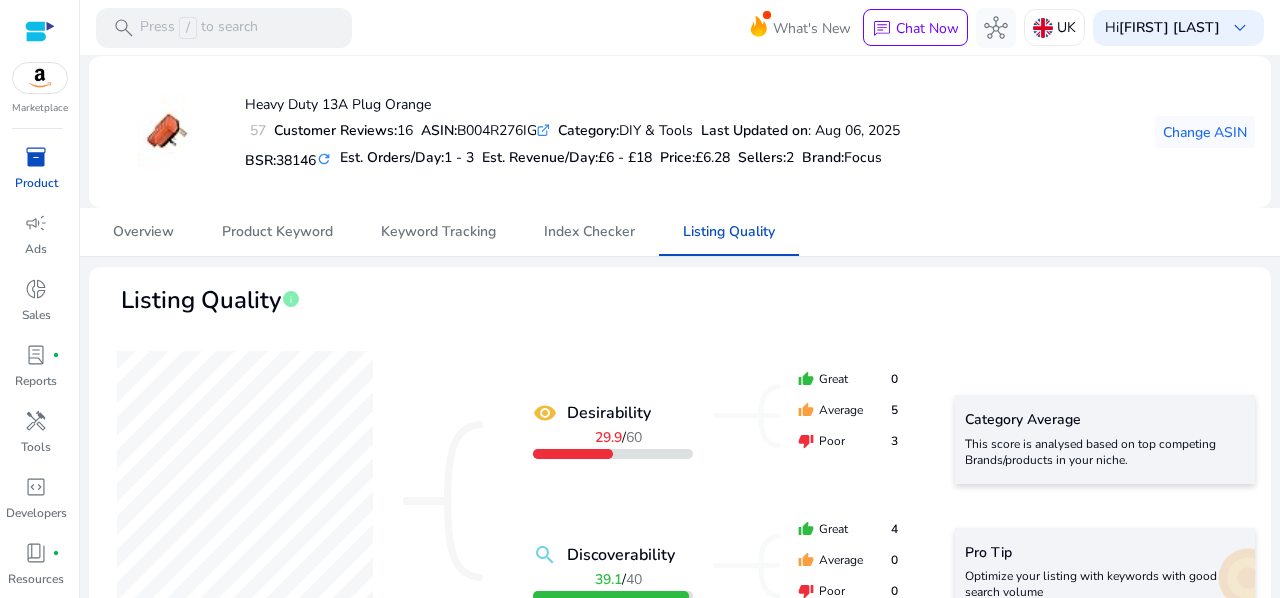 click on "inventory_2" at bounding box center (36, 157) 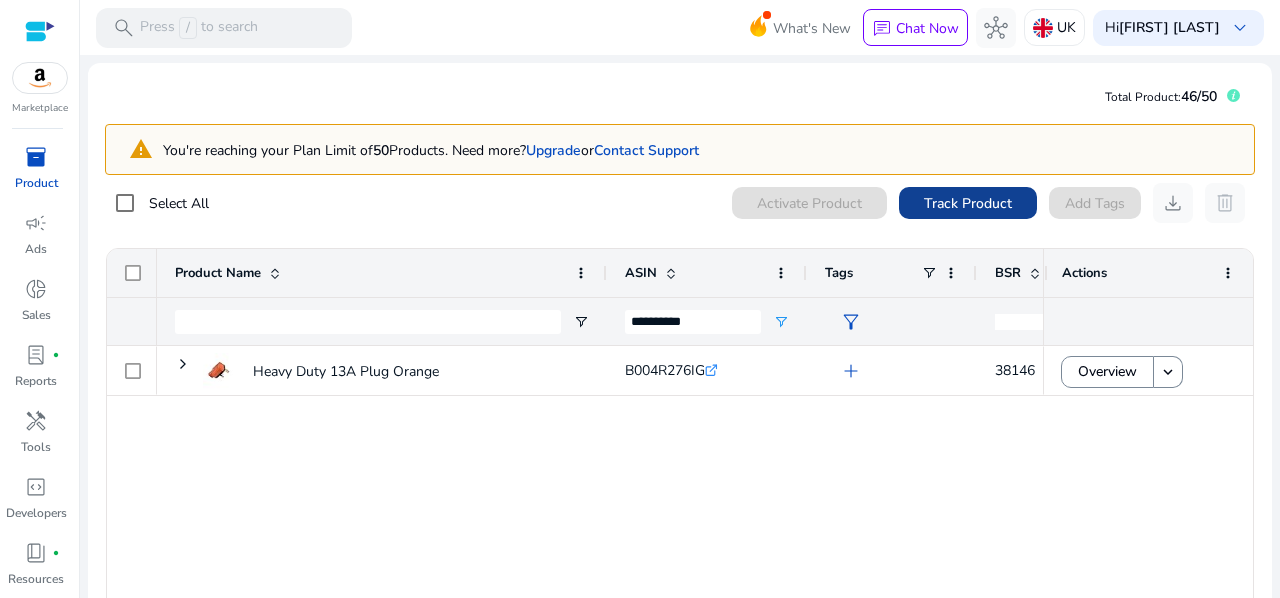 click on "Track Product" 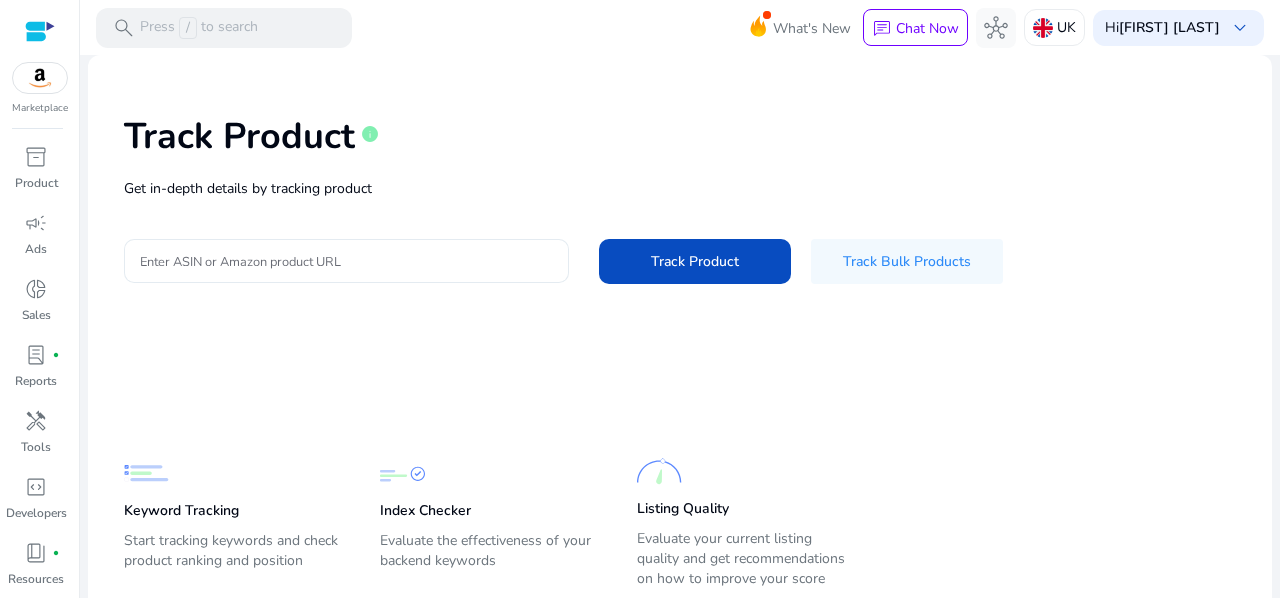 click on "Enter ASIN or Amazon product URL" at bounding box center (346, 261) 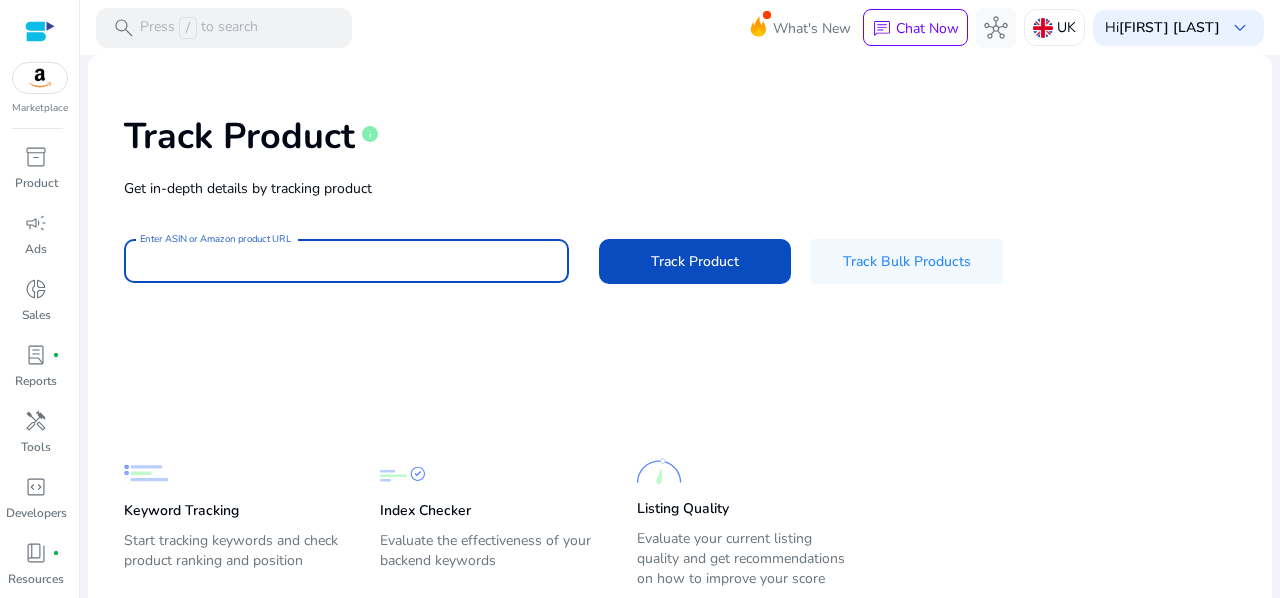 paste on "**********" 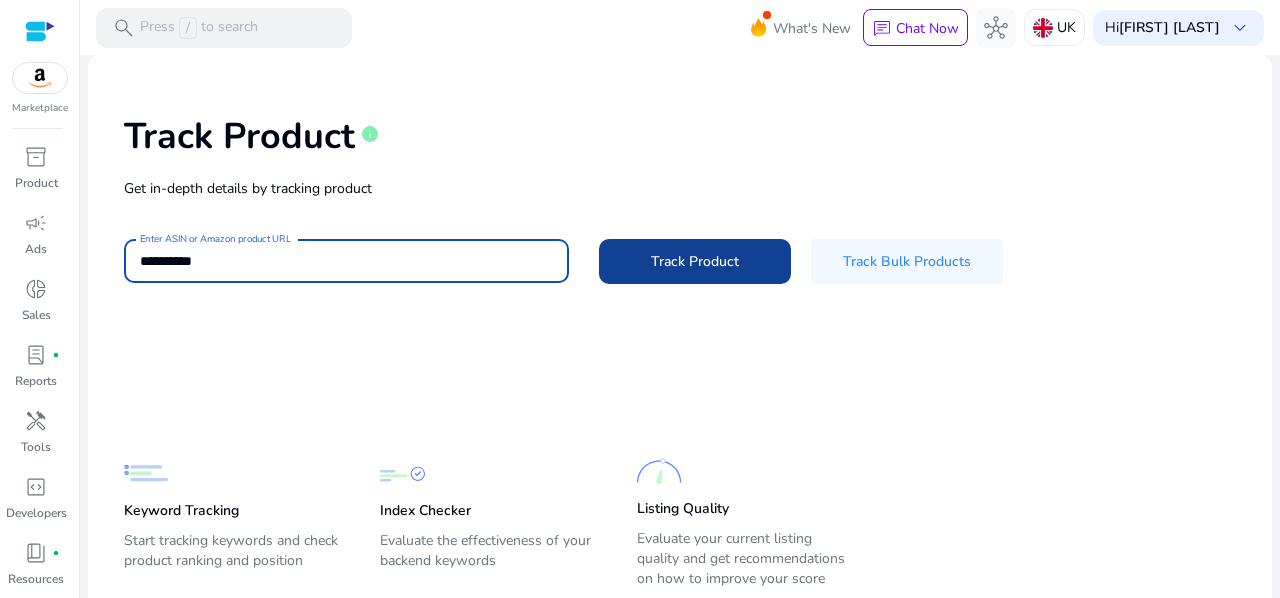 click on "Track Product" 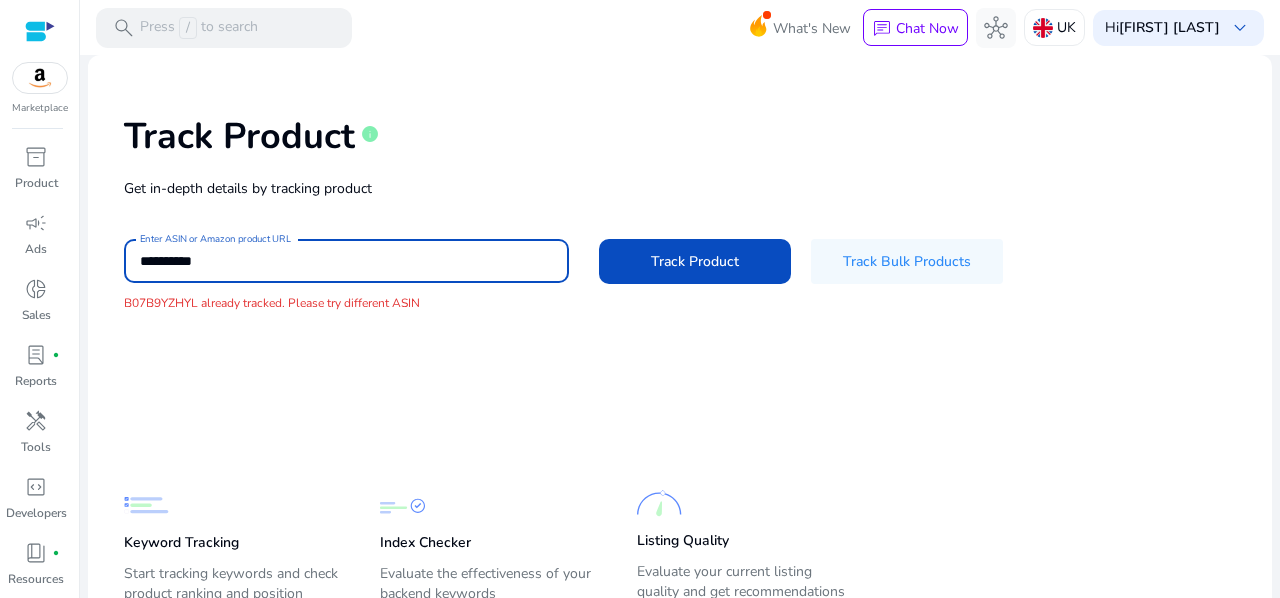 drag, startPoint x: 265, startPoint y: 266, endPoint x: 97, endPoint y: 241, distance: 169.84993 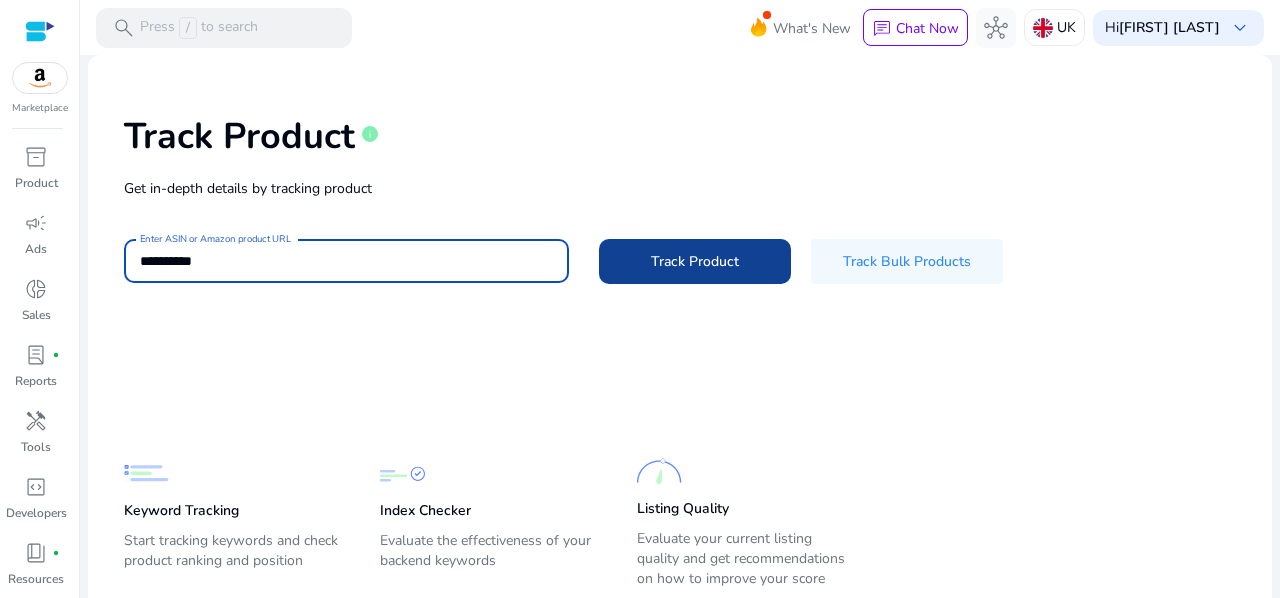 click on "Track Product" 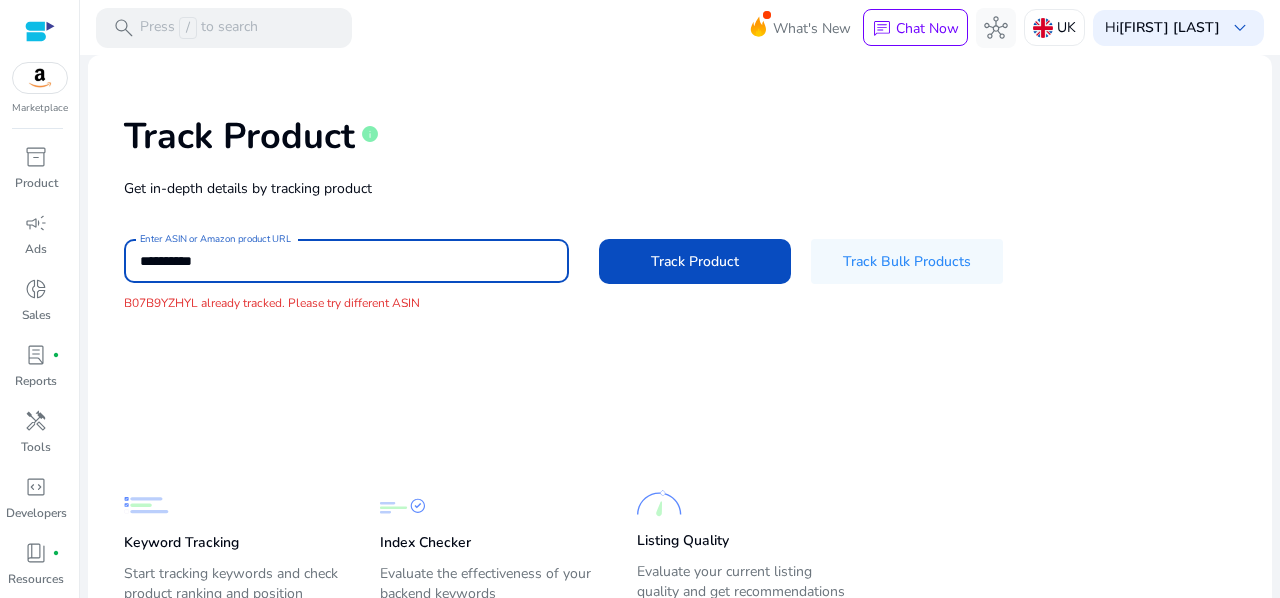 drag, startPoint x: 229, startPoint y: 259, endPoint x: 120, endPoint y: 227, distance: 113.600174 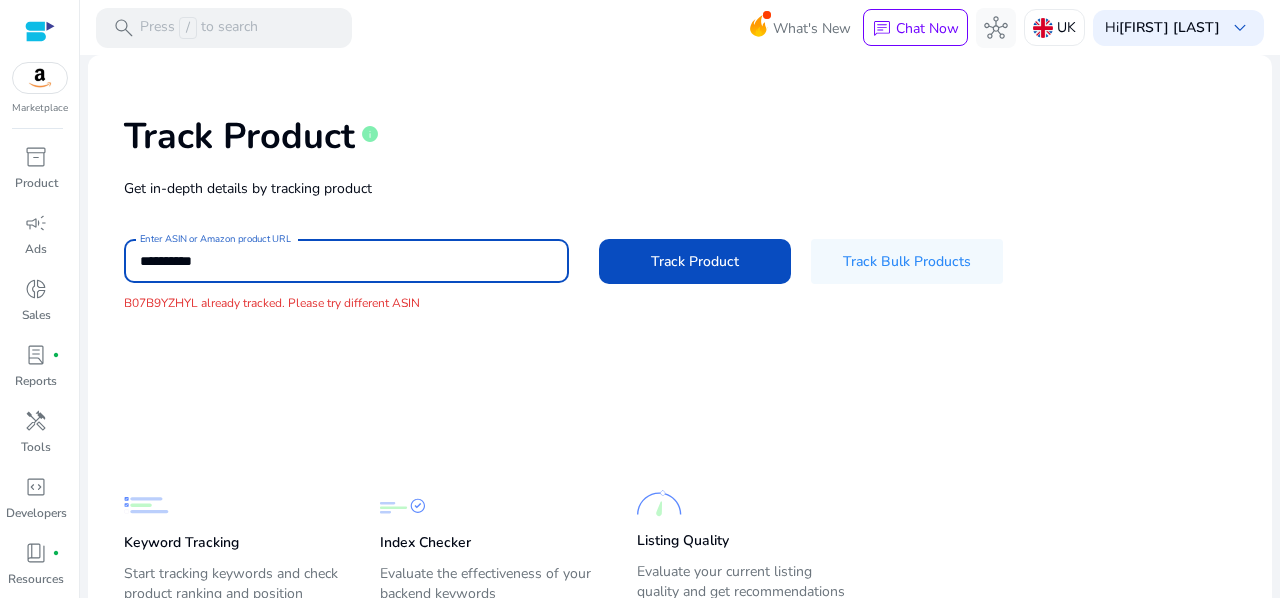 paste 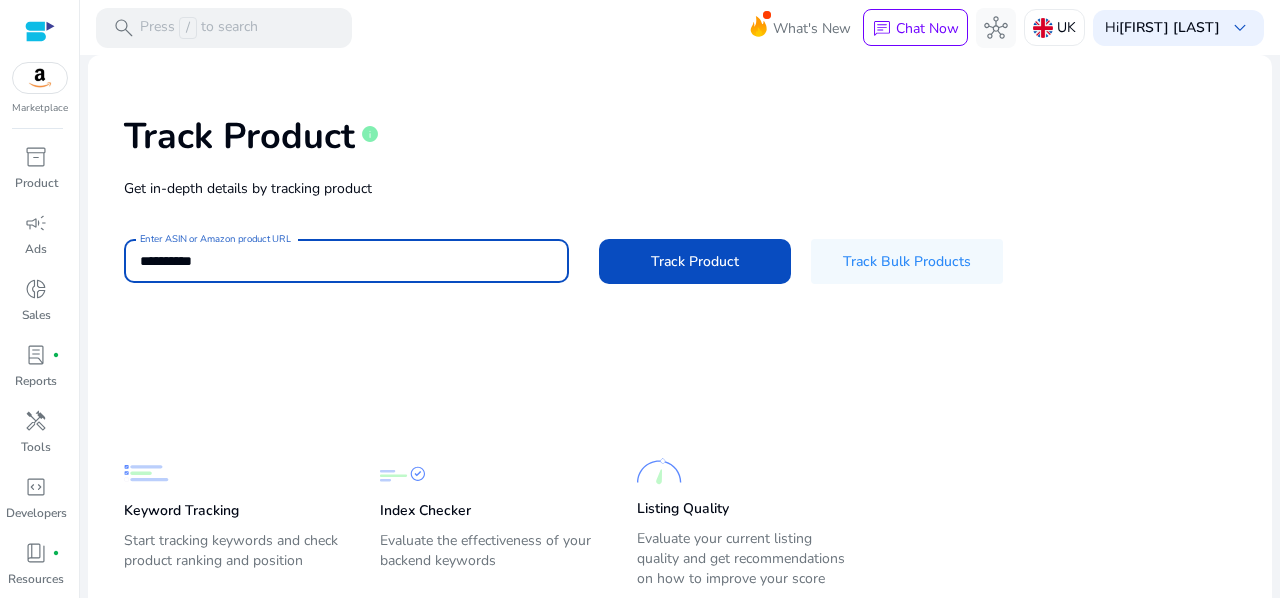 click on "**********" at bounding box center [346, 261] 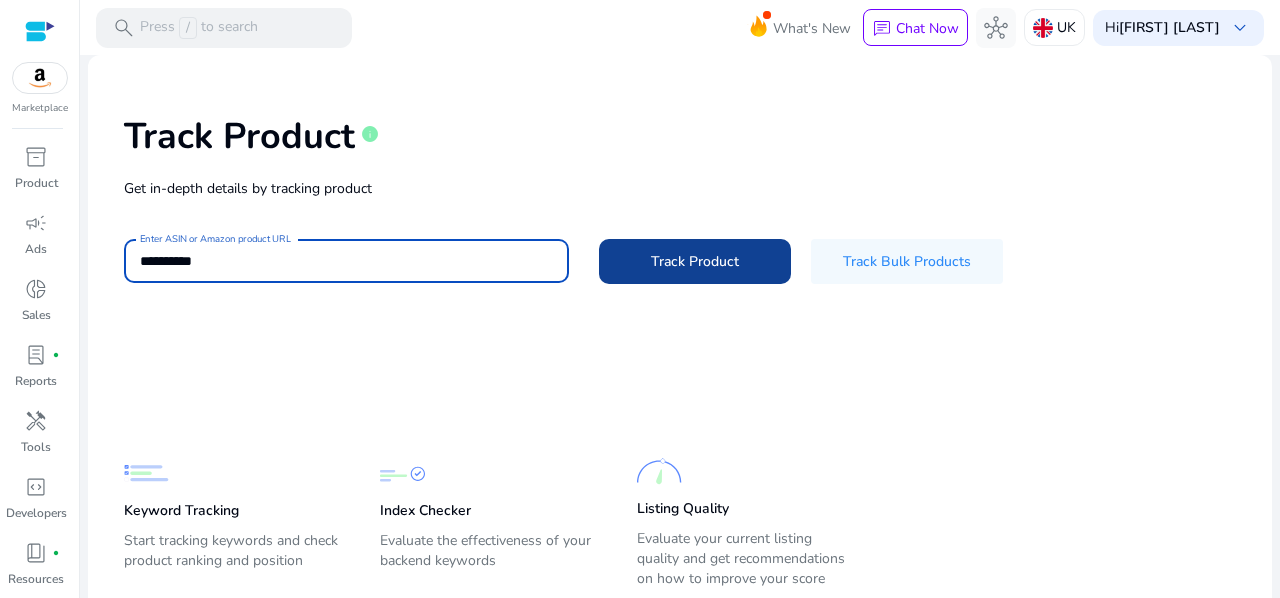 type on "**********" 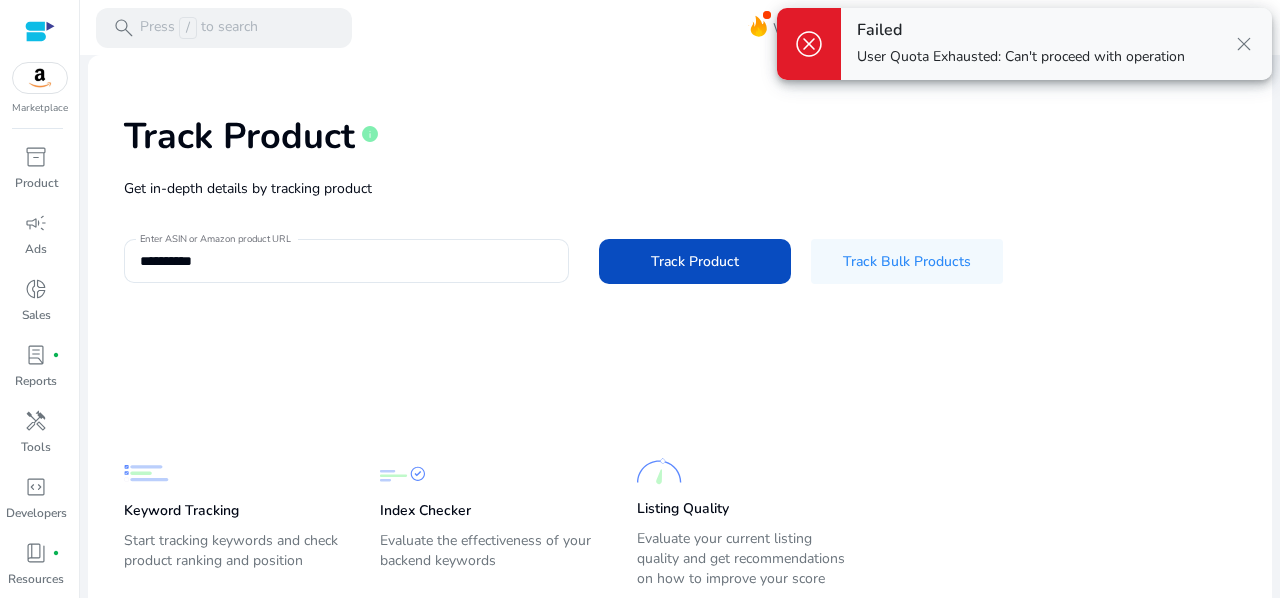 scroll, scrollTop: 0, scrollLeft: 0, axis: both 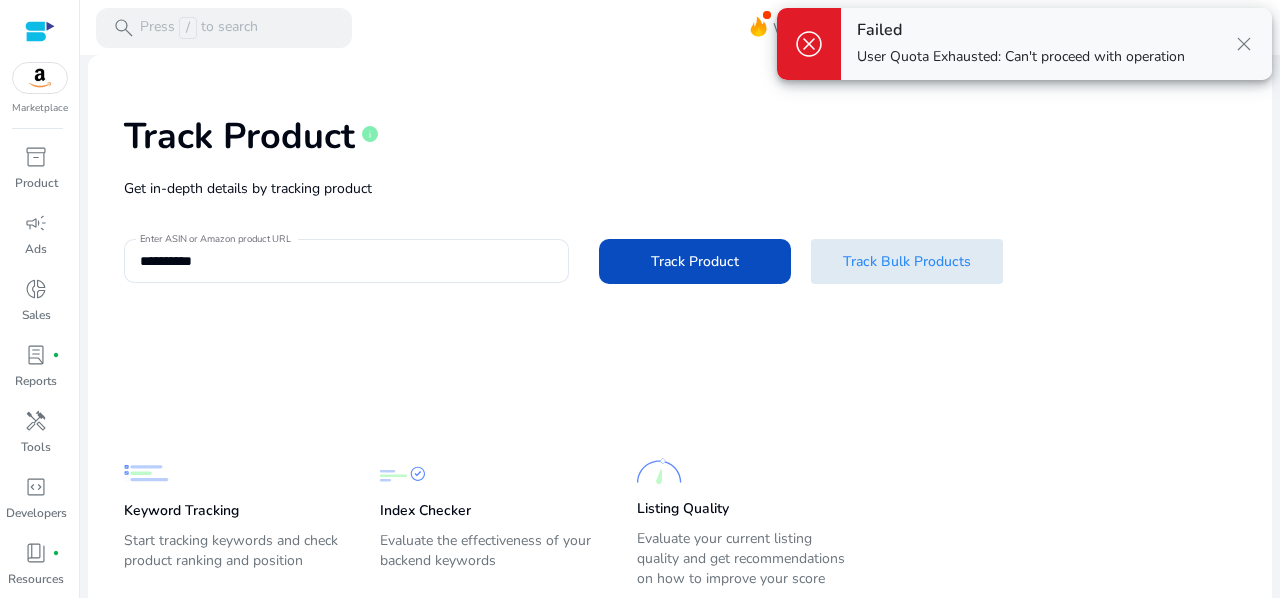 click on "Track Bulk Products" 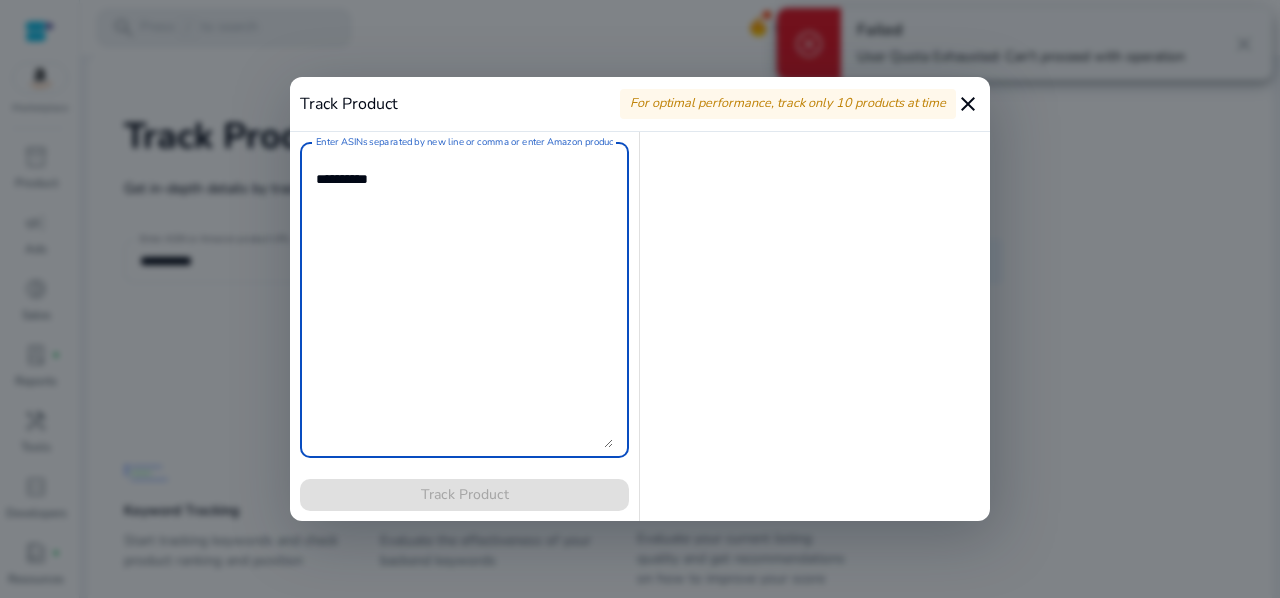 click on "Enter ASINs separated by new line or comma or enter Amazon product page URL" at bounding box center [464, 300] 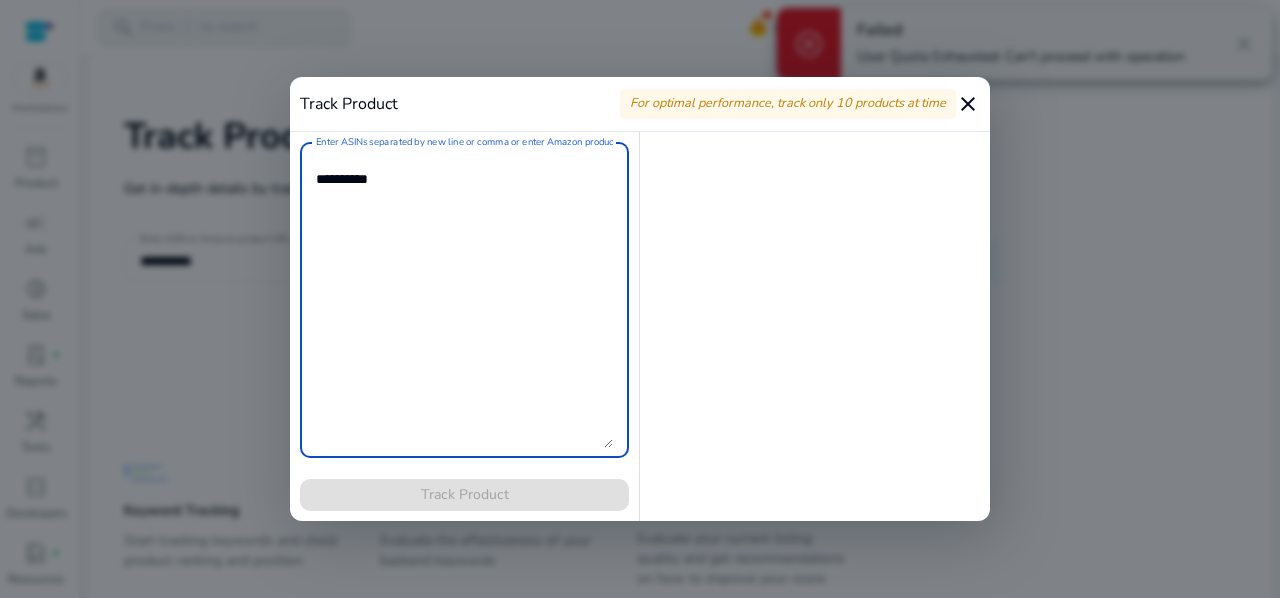 paste on "**********" 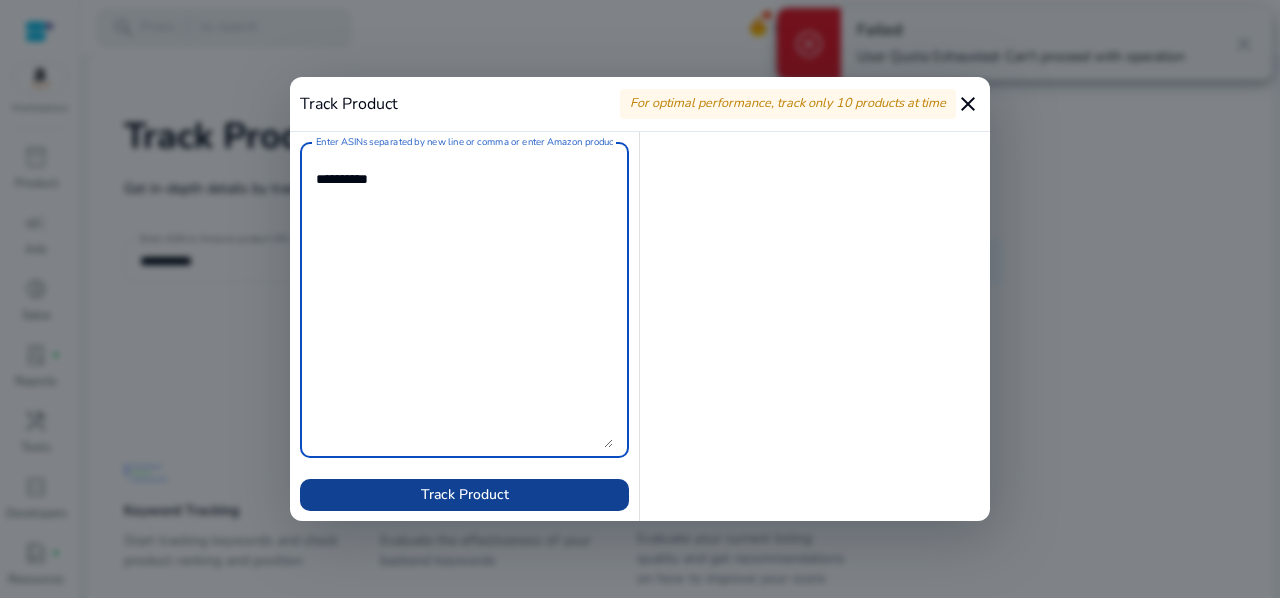 type on "**********" 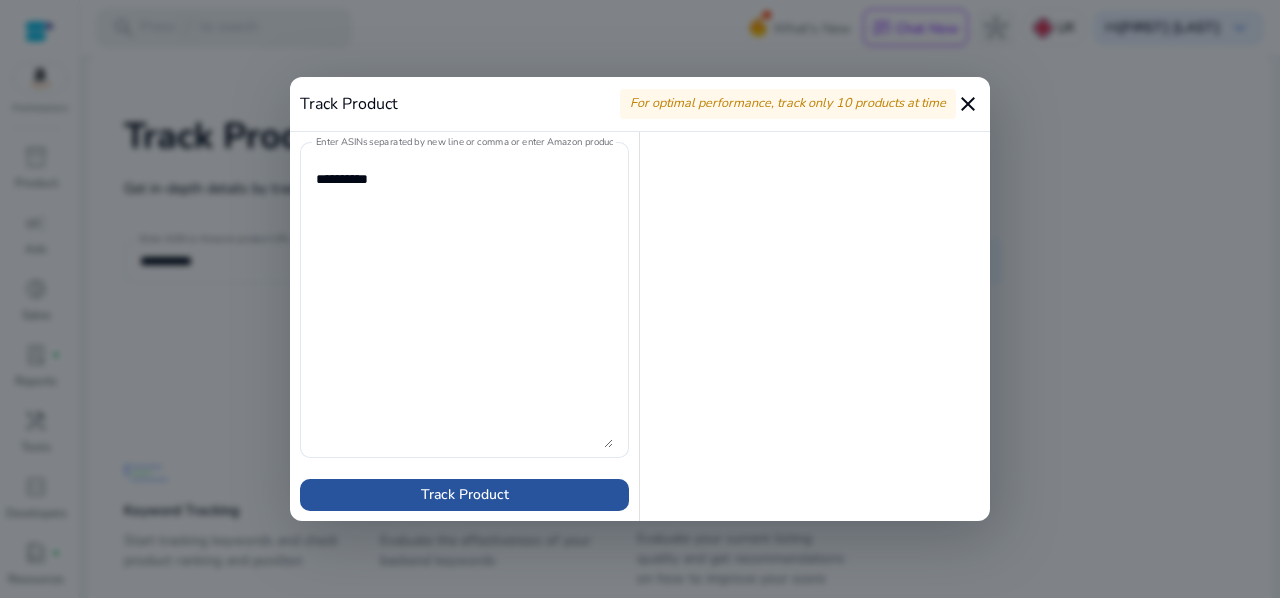 click at bounding box center [464, 495] 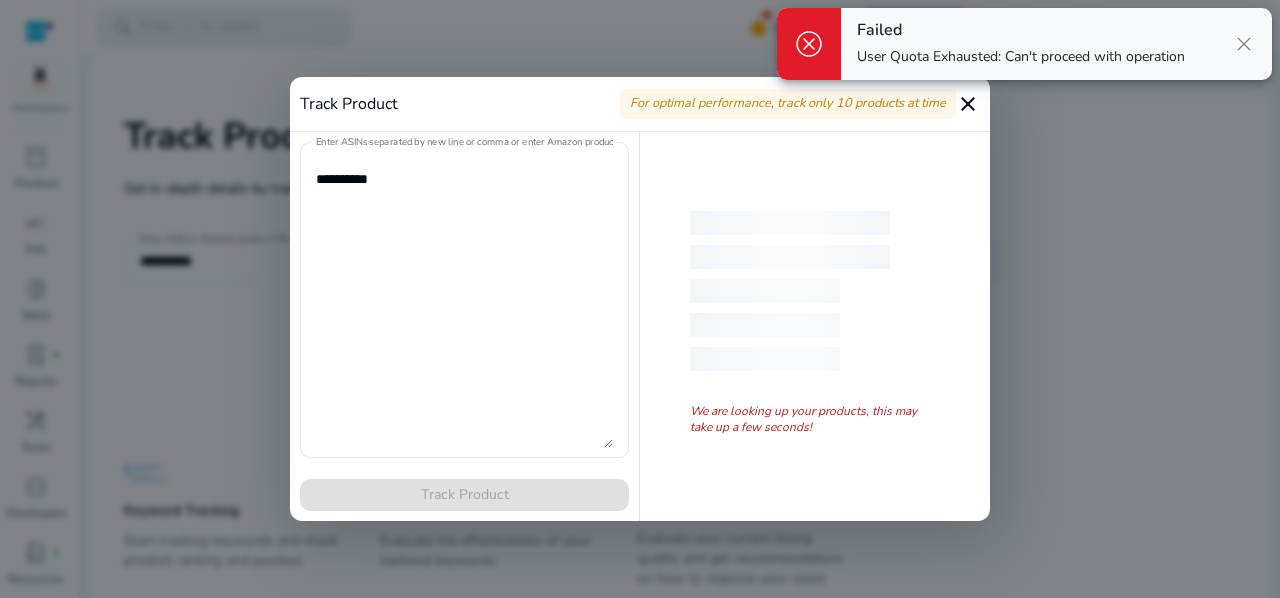 click on "close" at bounding box center (1244, 44) 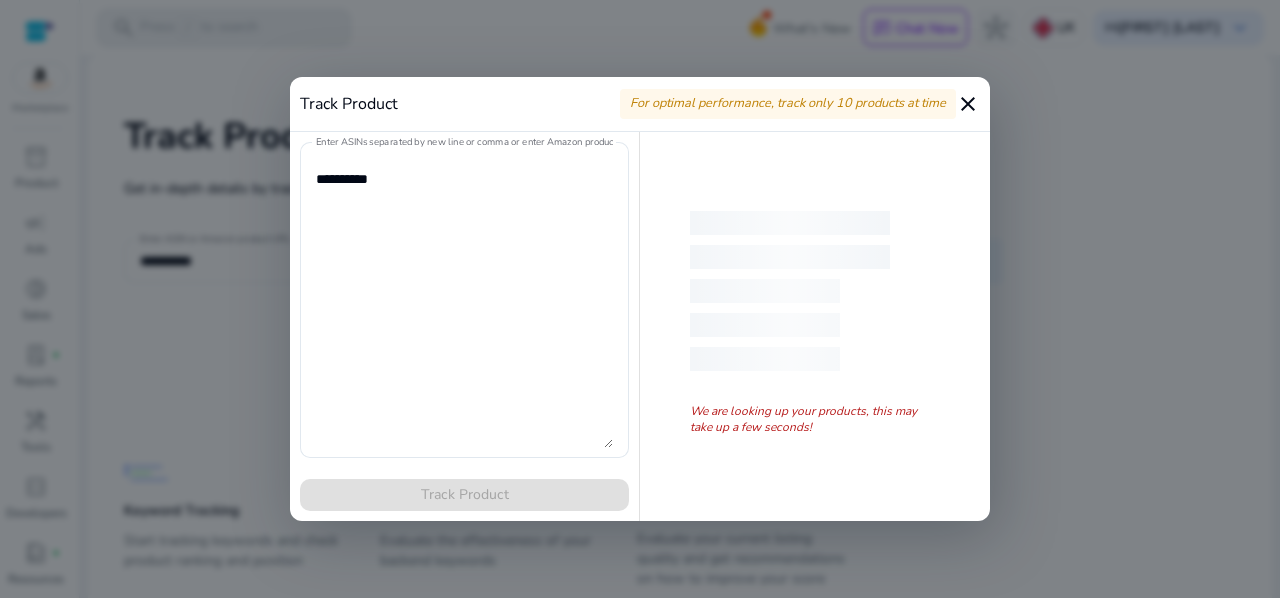 click on "close" at bounding box center [968, 104] 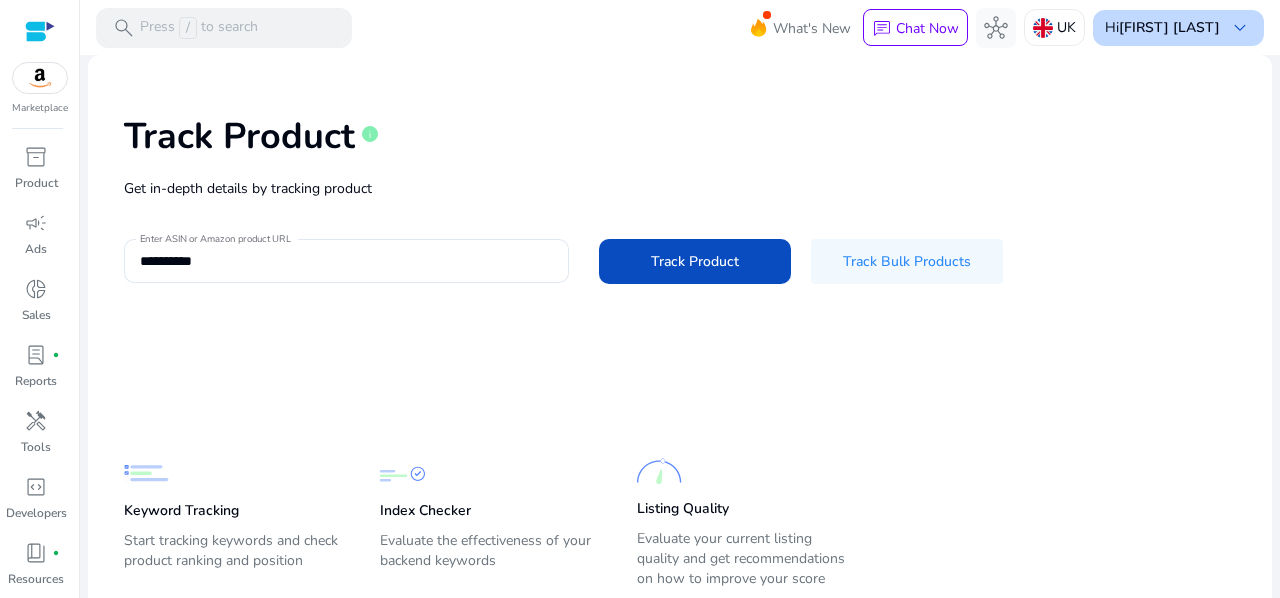 click on "[FIRST] [LAST]" at bounding box center (1169, 27) 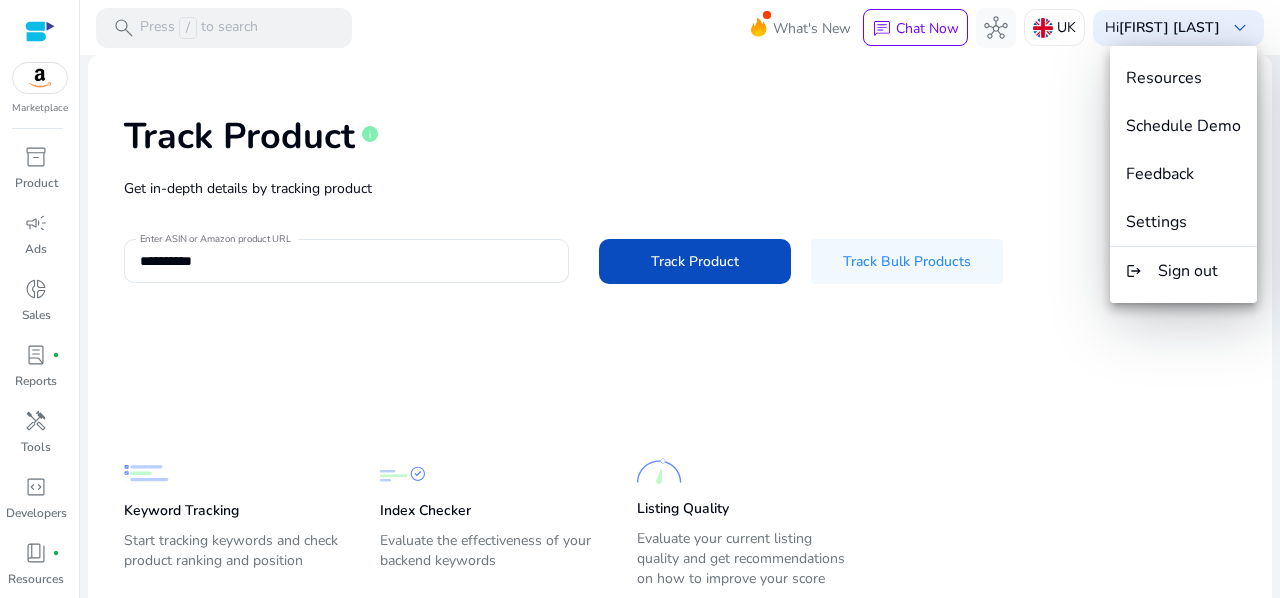 click at bounding box center (640, 299) 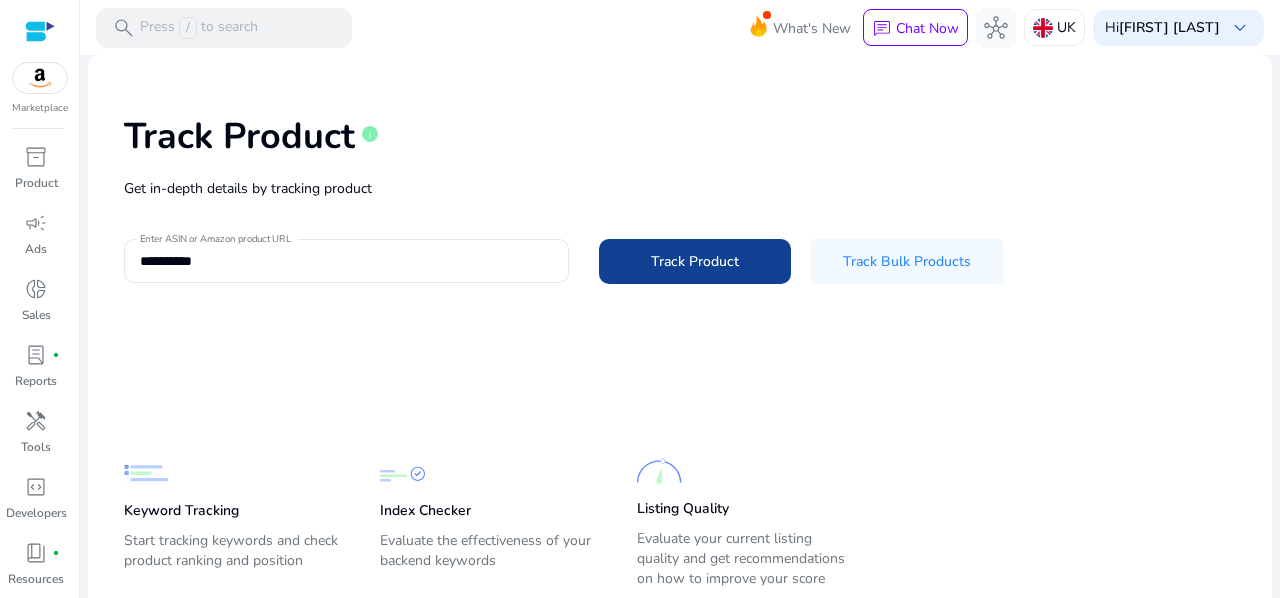 click 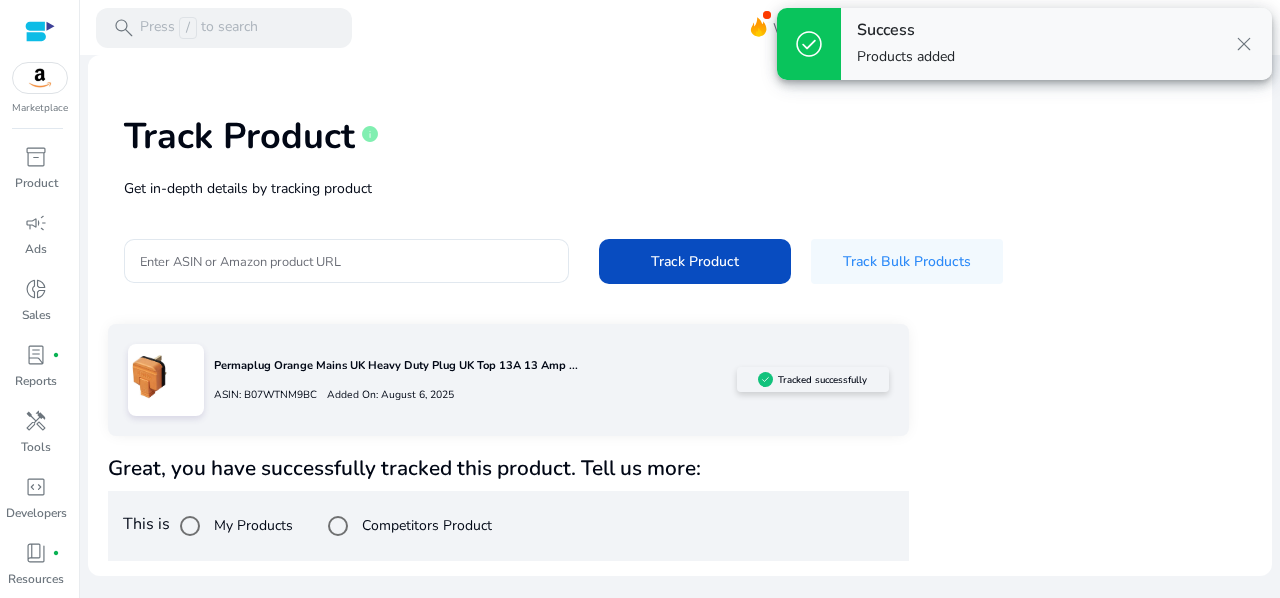 click on "close" at bounding box center (1244, 44) 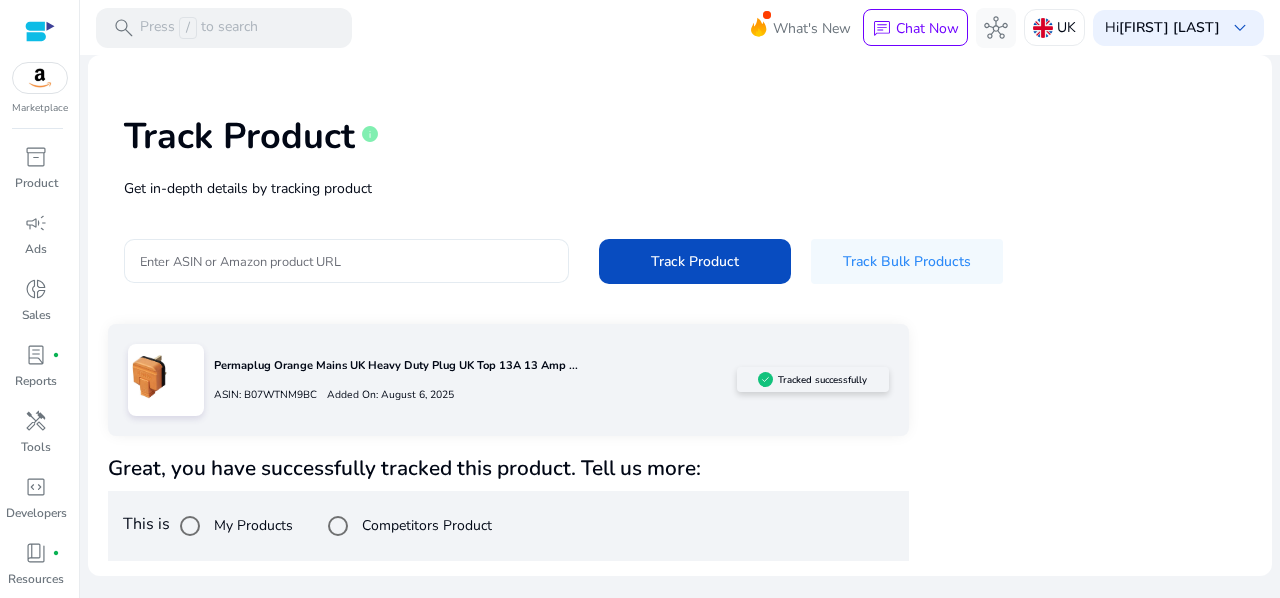 click 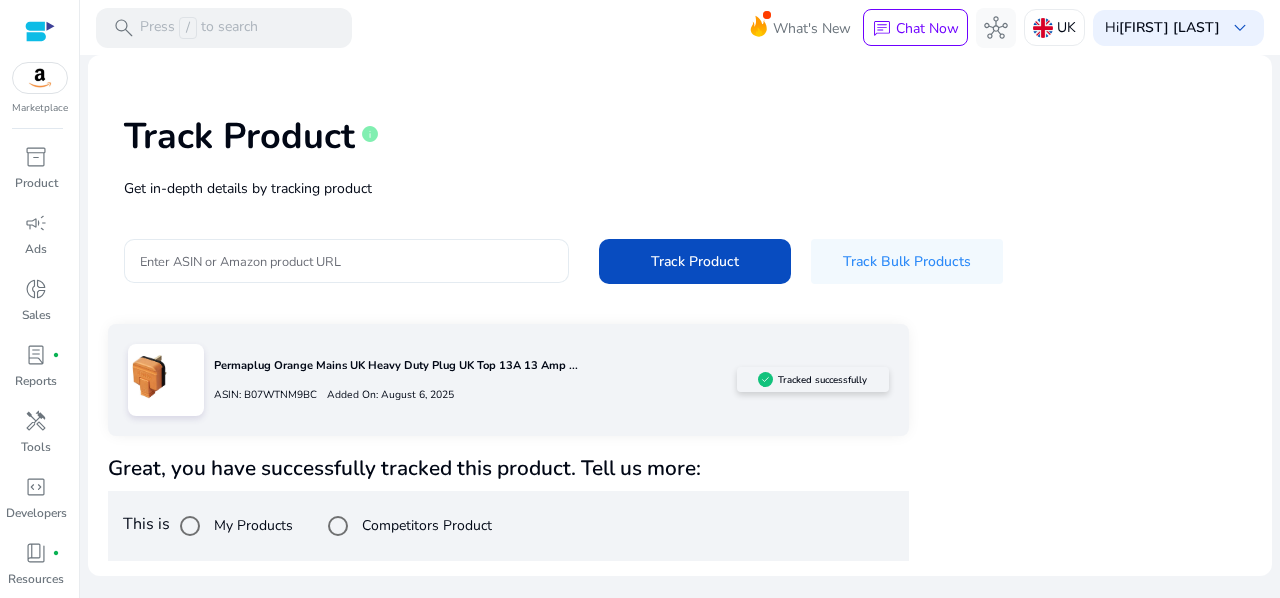 click 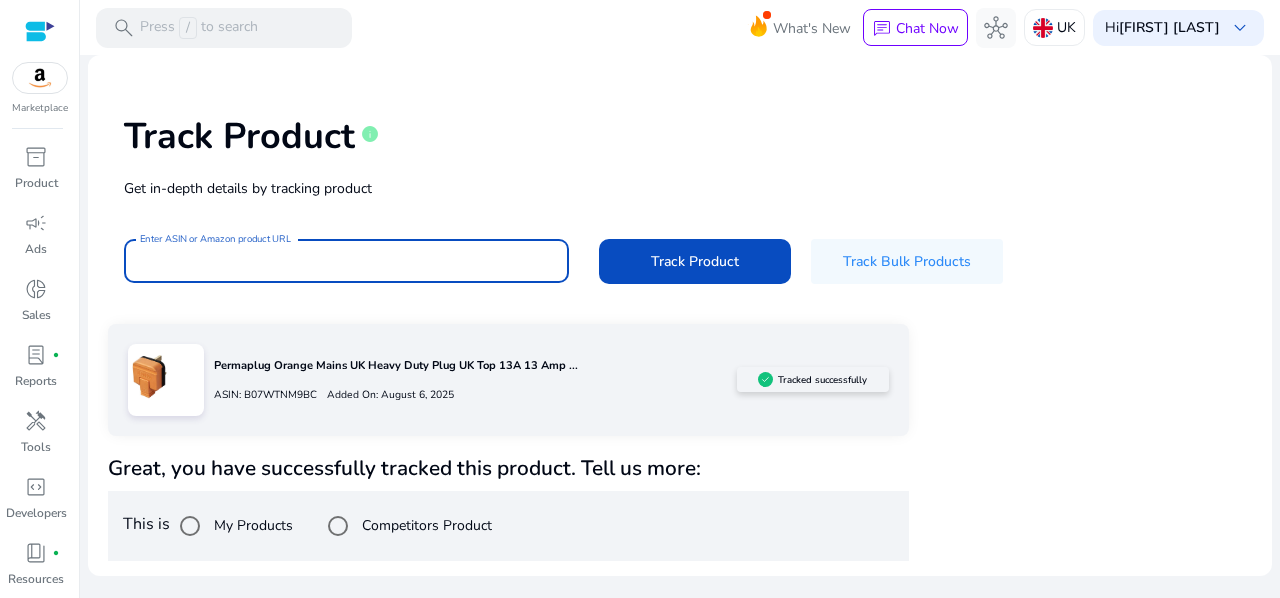 paste on "**********" 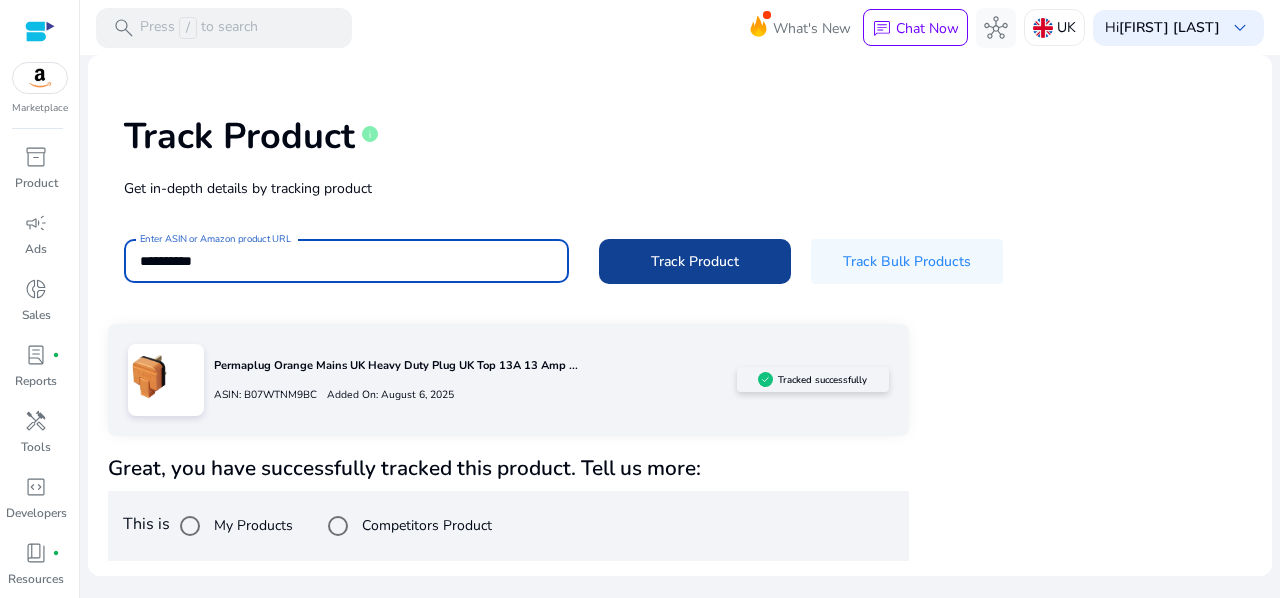 type on "**********" 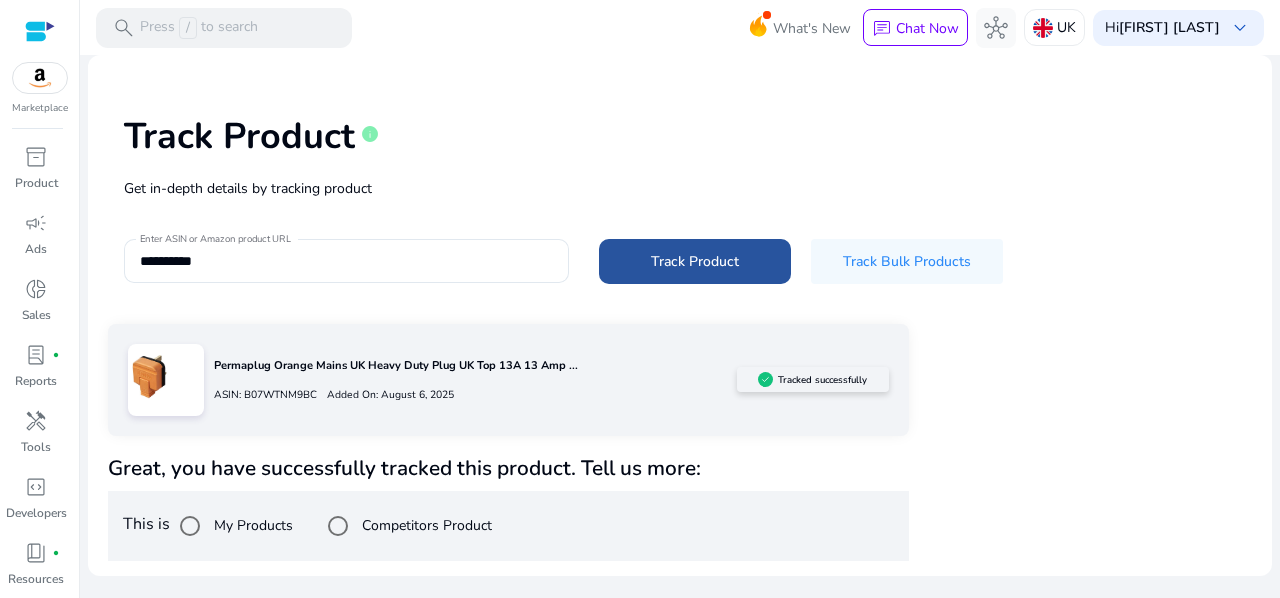 click on "Track Product" 